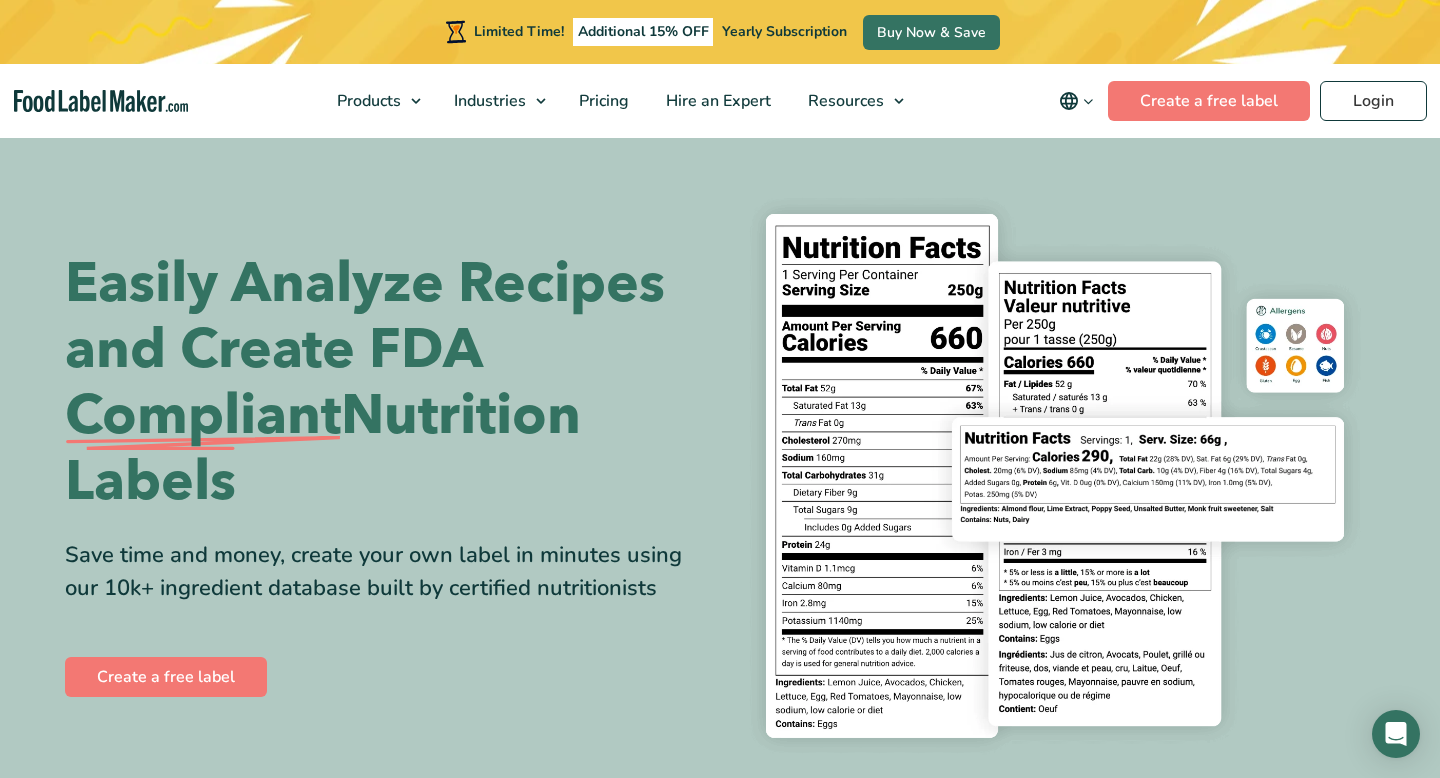 scroll, scrollTop: 0, scrollLeft: 0, axis: both 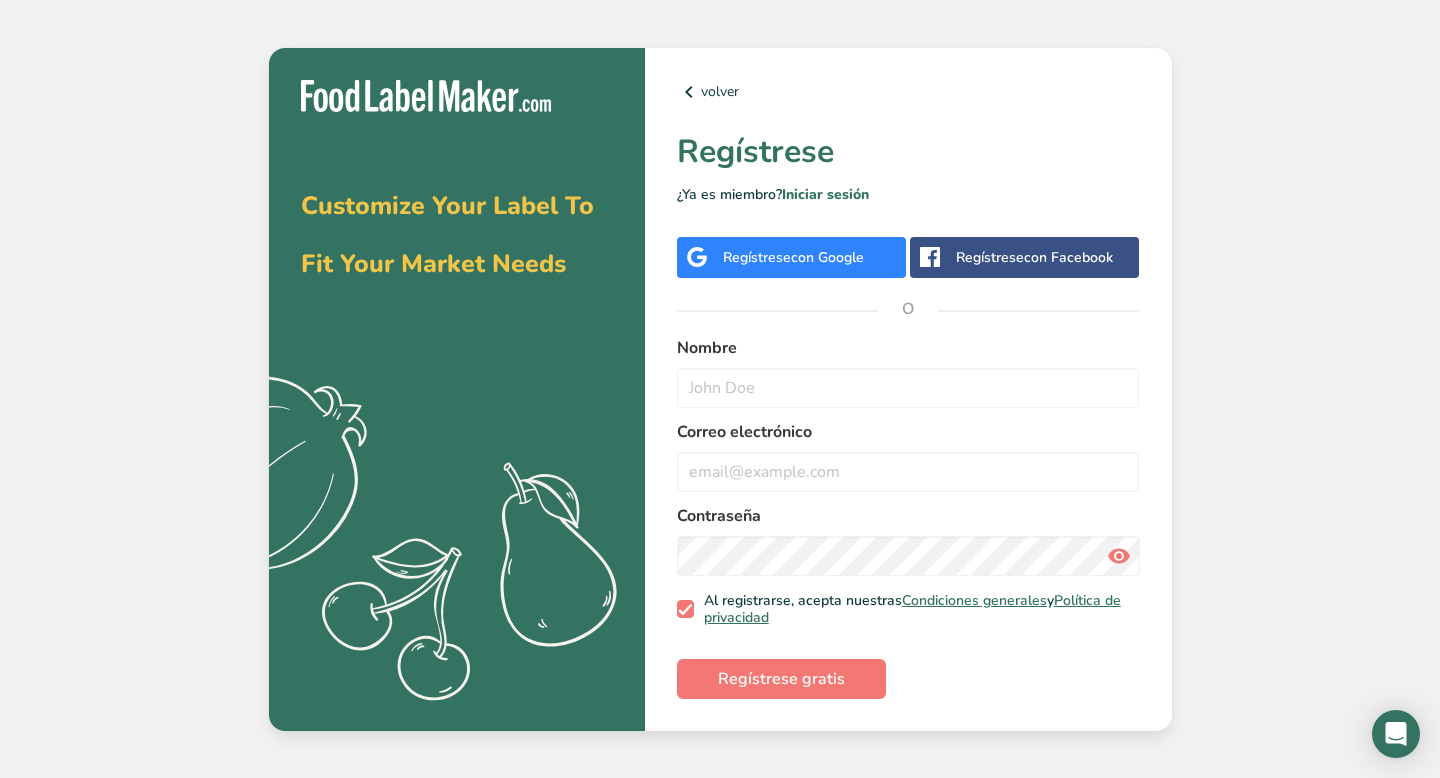 click on "Regístrese  con Google" at bounding box center [793, 257] 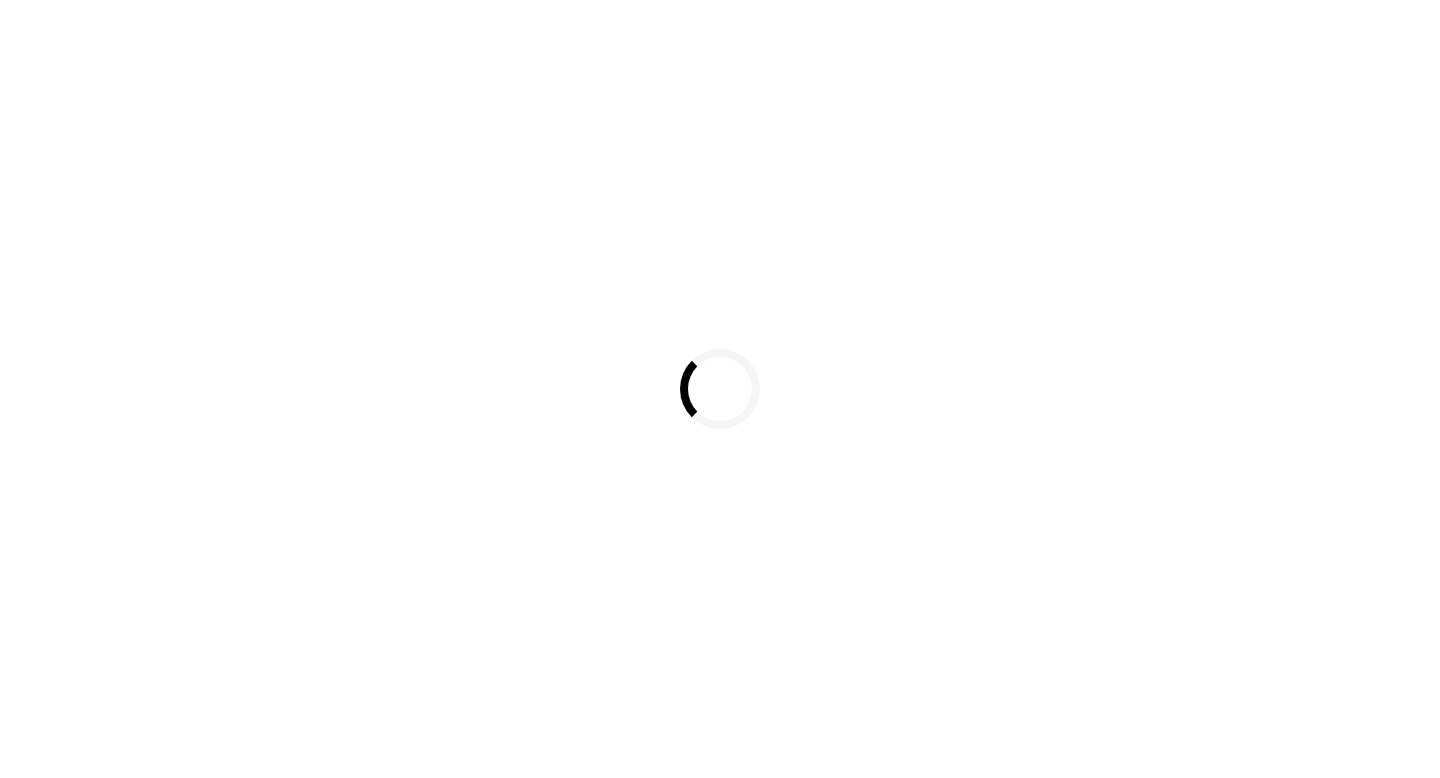 scroll, scrollTop: 0, scrollLeft: 0, axis: both 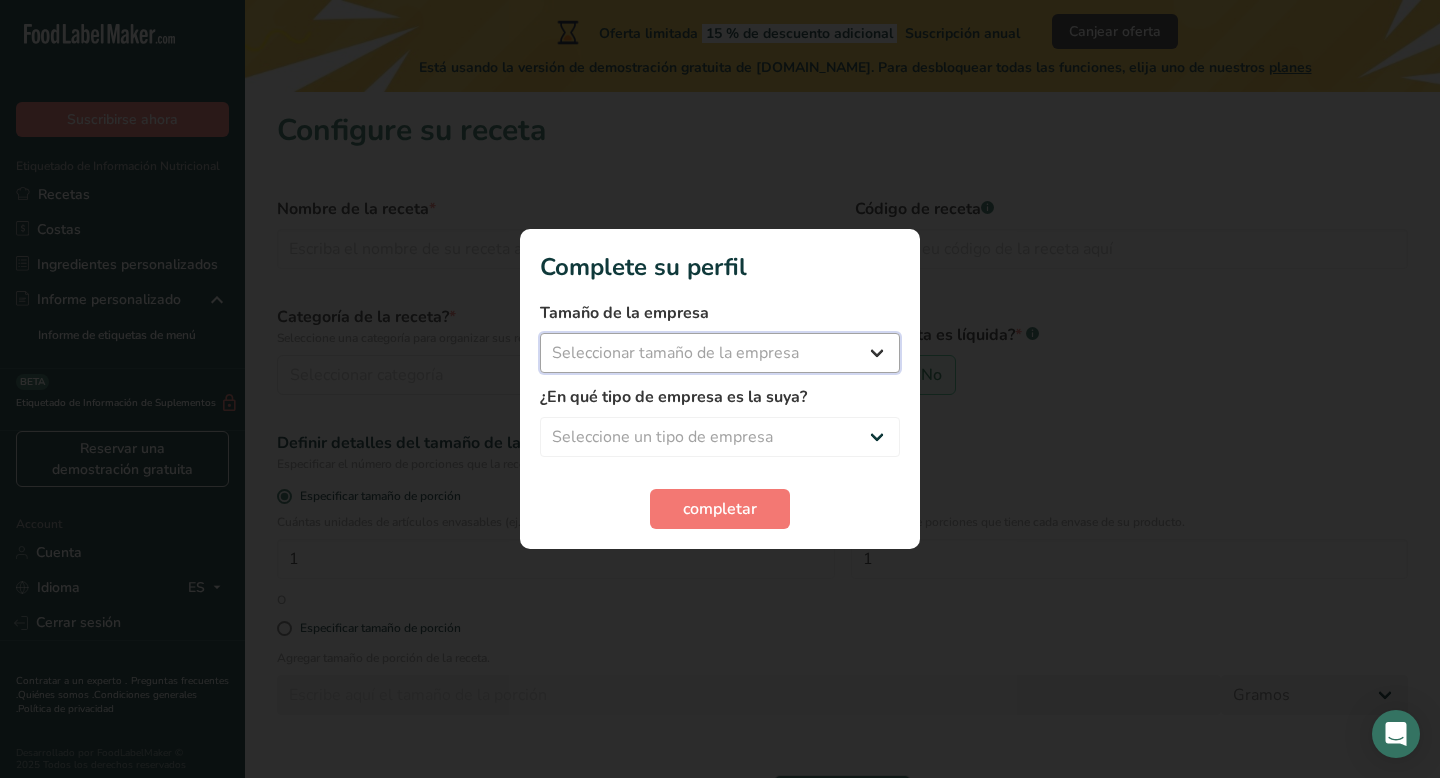 click on "Seleccionar tamaño de la empresa
Menos de 10 empleados
De 10 a 50 empleados
De 51 a 500 empleados
Más de 500 empleados" at bounding box center [720, 353] 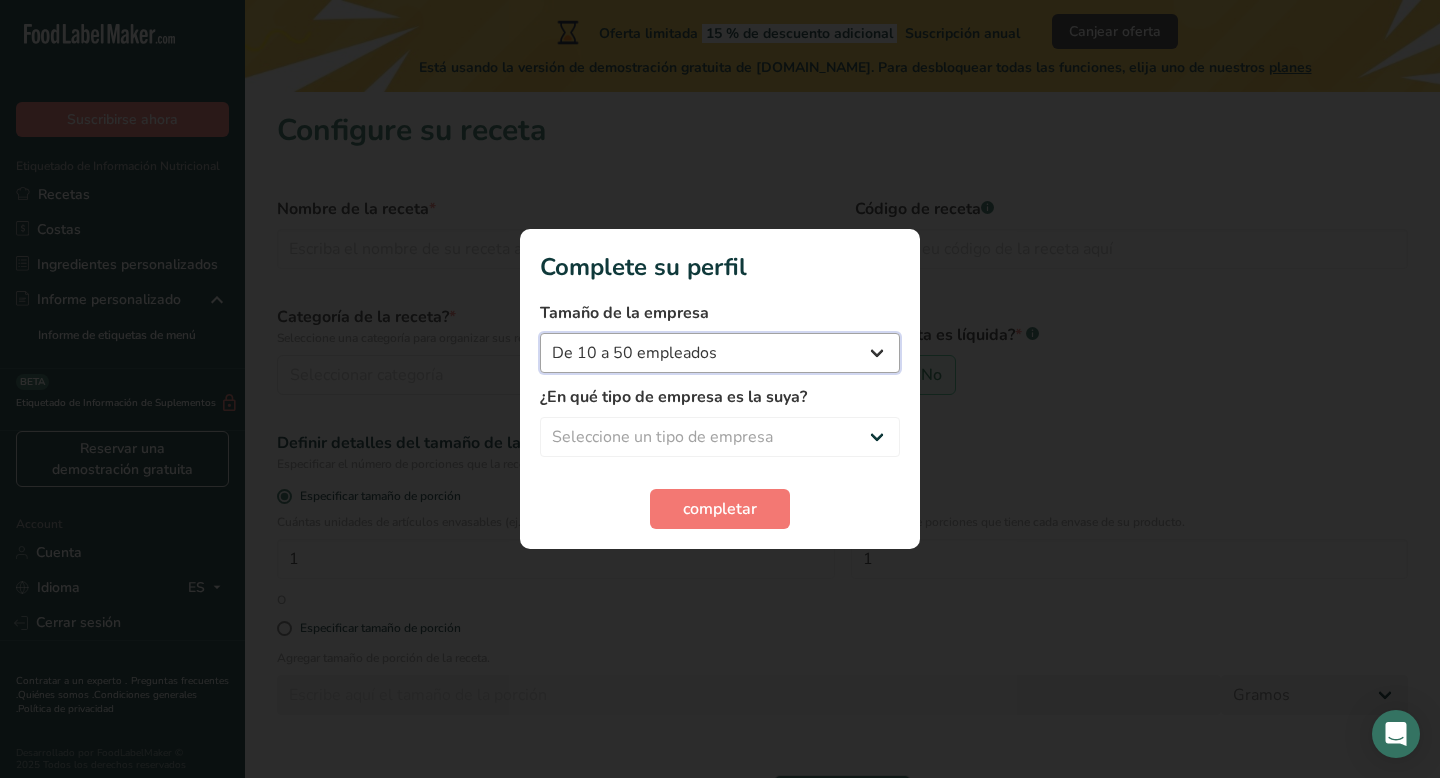 click on "Menos de 10 empleados
De 10 a 50 empleados
De 51 a 500 empleados
Más de 500 empleados" at bounding box center (720, 353) 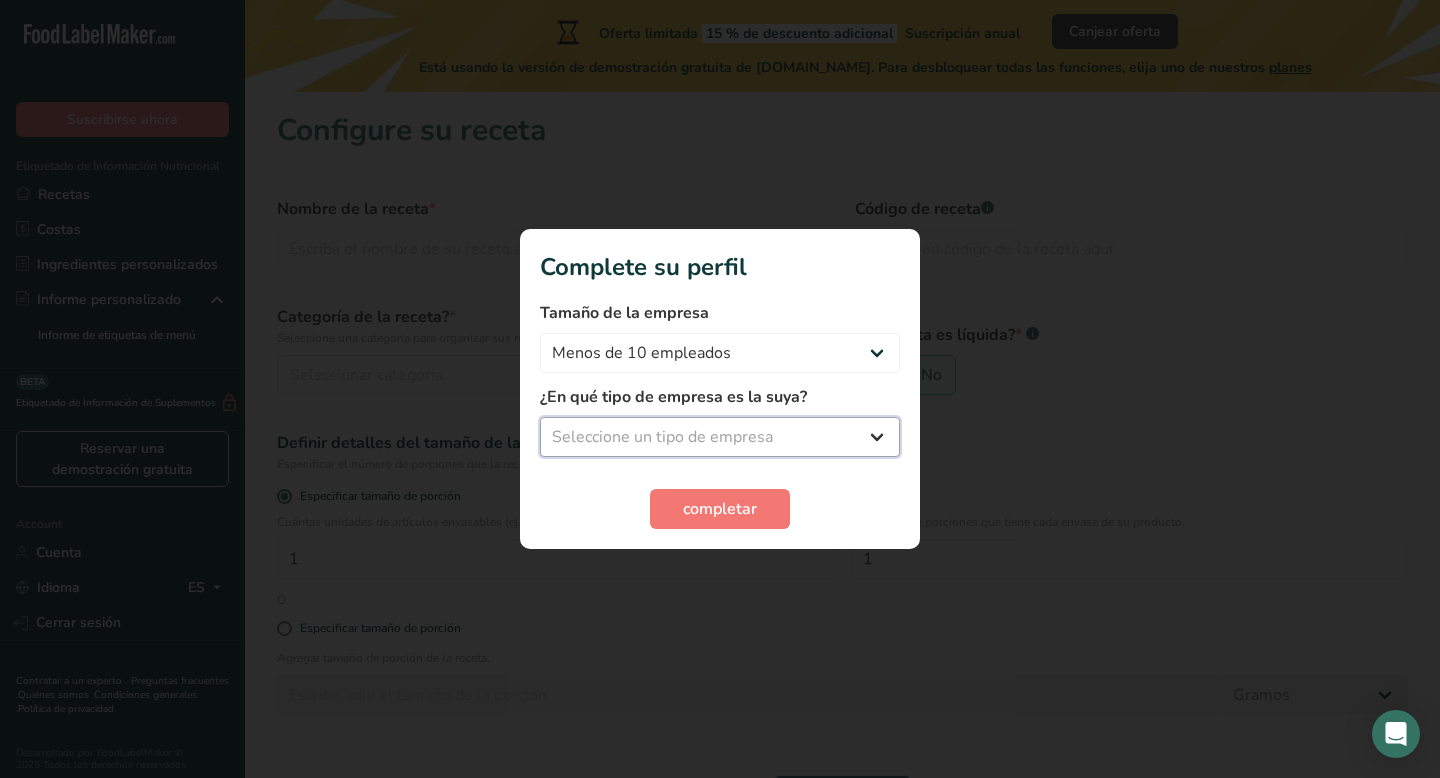 click on "Seleccione un tipo de empresa
Fabricante de alimentos envasados
Restaurante y cafetería
Panadería
Empresa de comidas preparadas y cáterin
Nutricionista
Bloguero gastronómico
Entrenador personal
Otro" at bounding box center (720, 437) 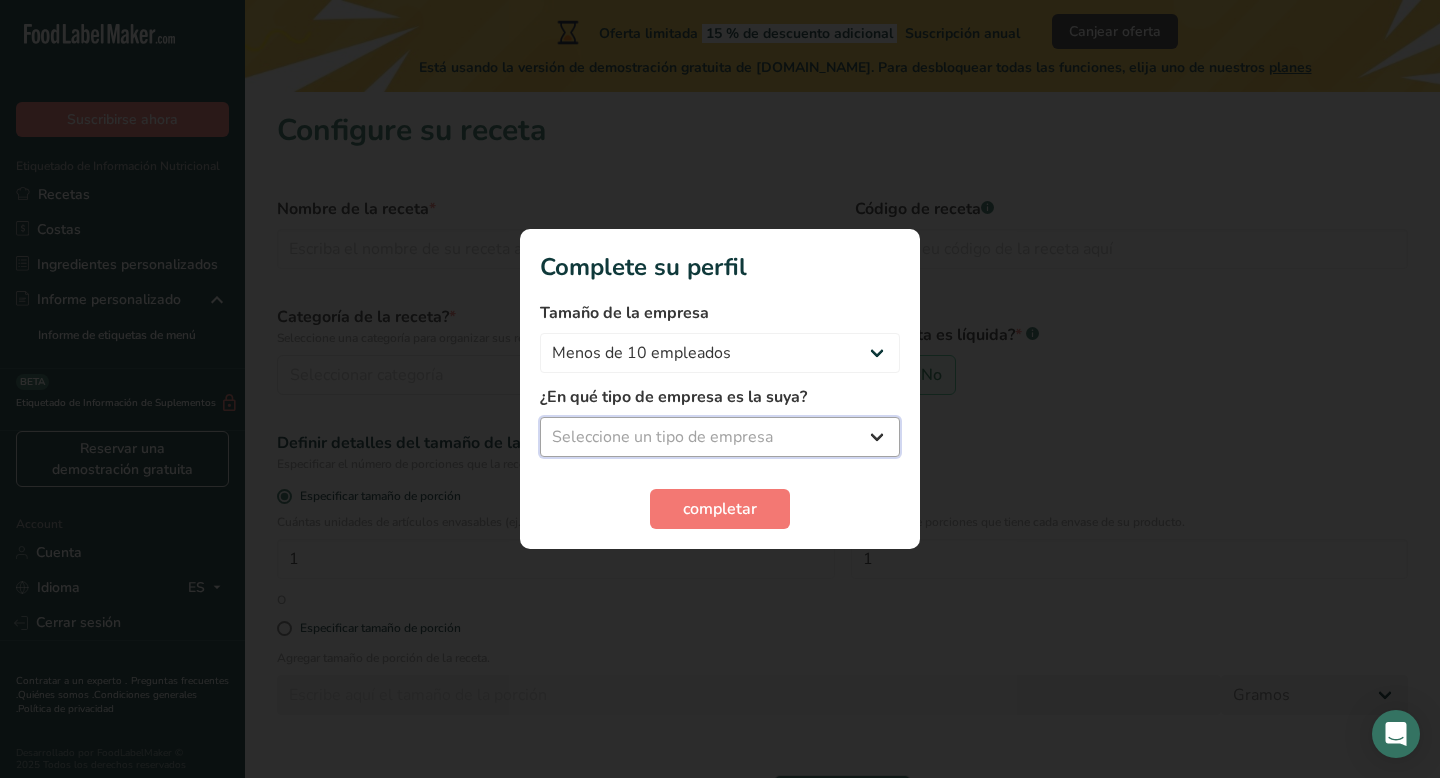 select on "3" 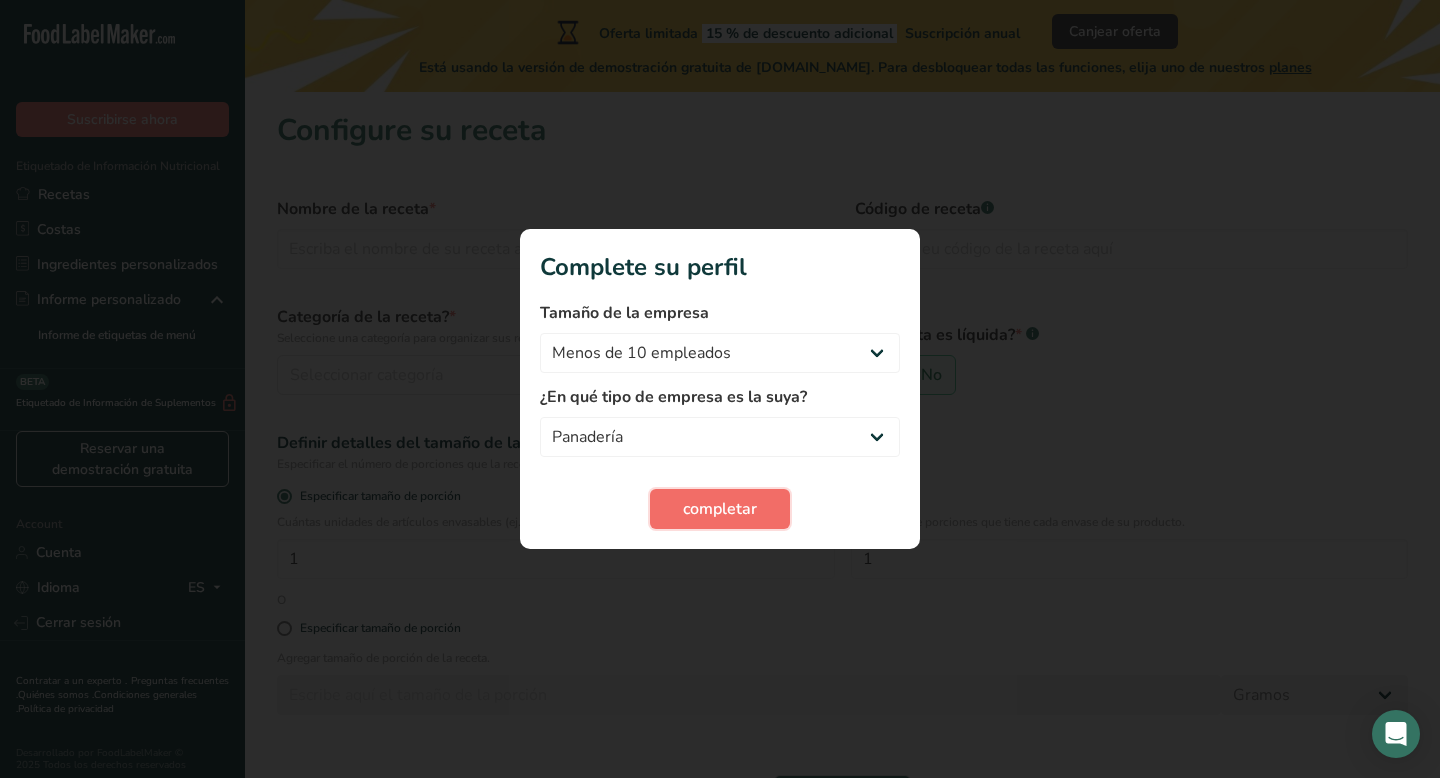 click on "completar" at bounding box center (720, 509) 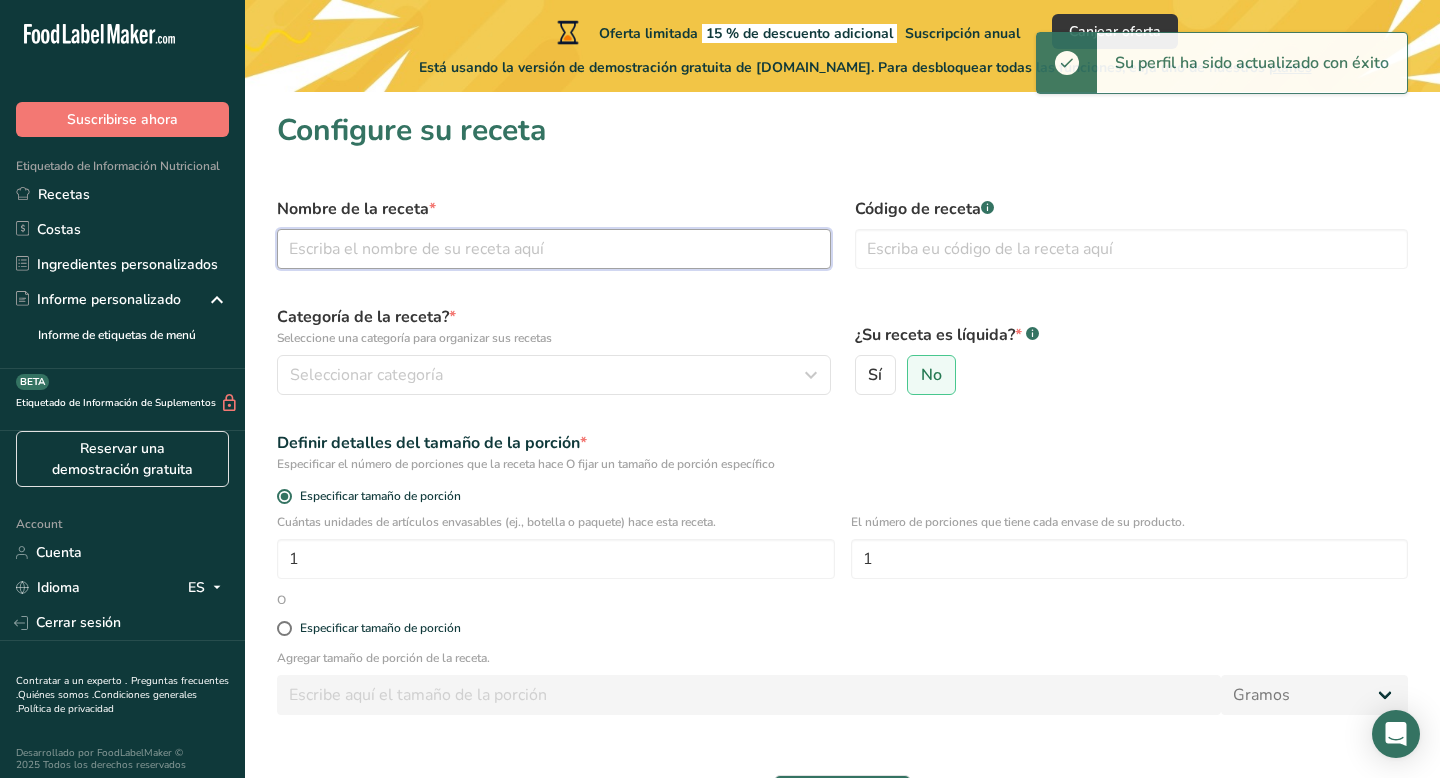 click at bounding box center (554, 249) 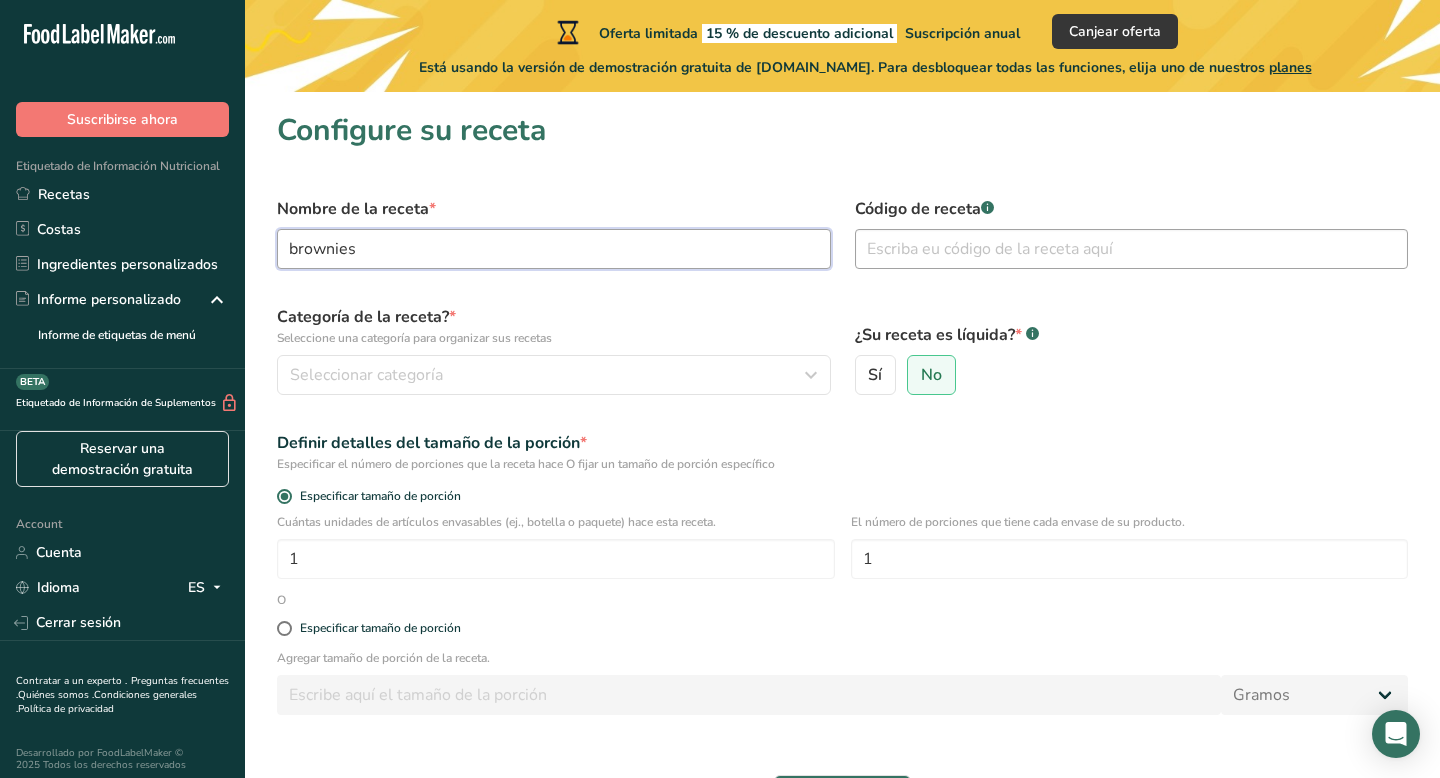 type on "brownies" 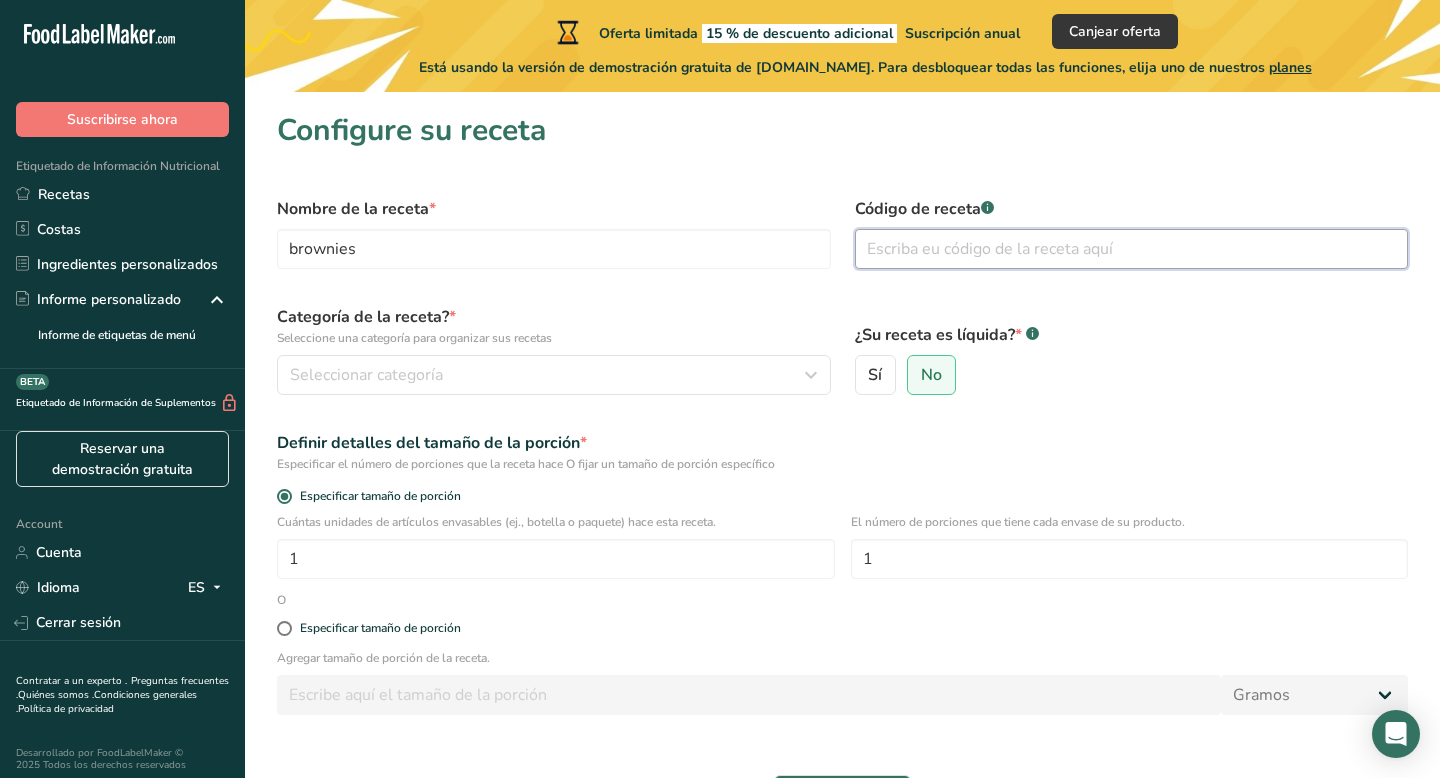 click at bounding box center (1132, 249) 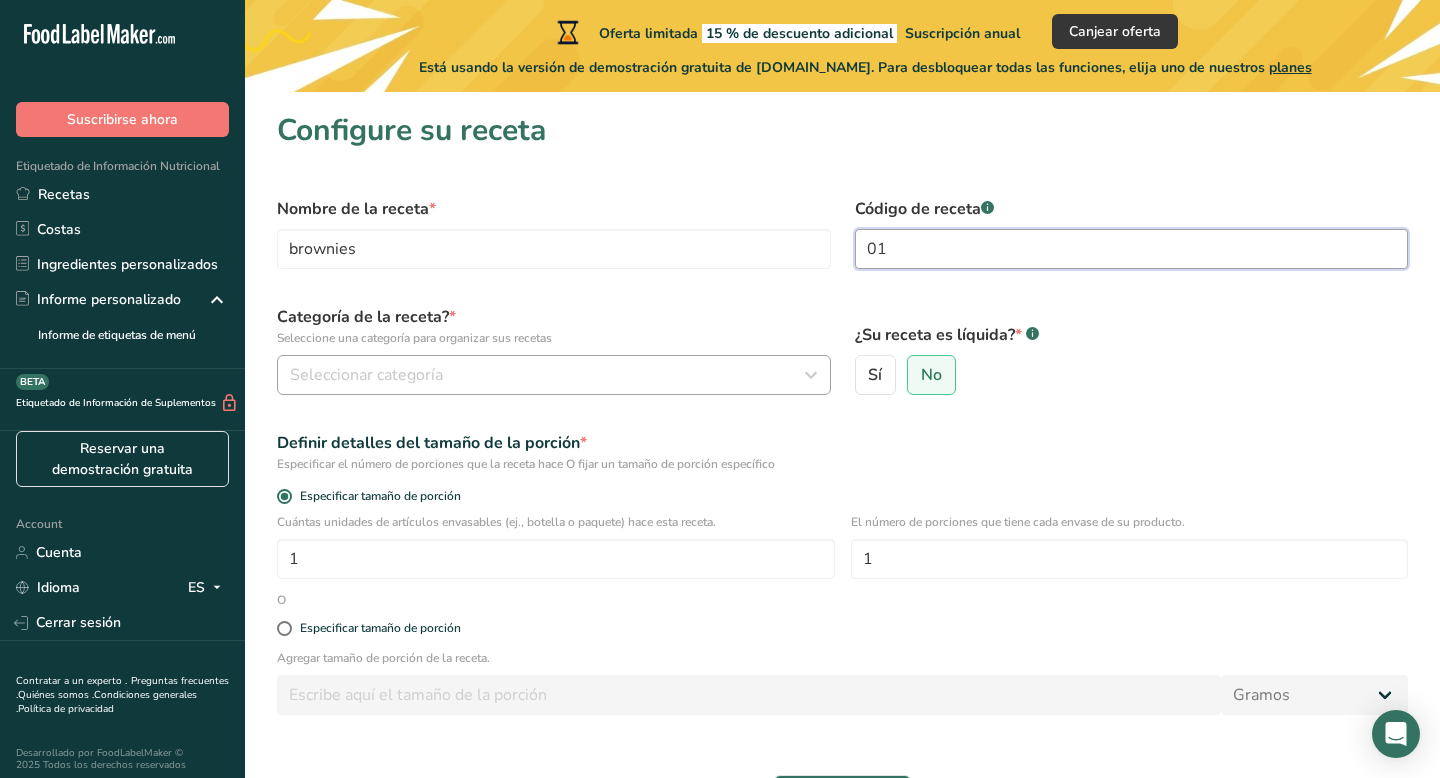 type on "01" 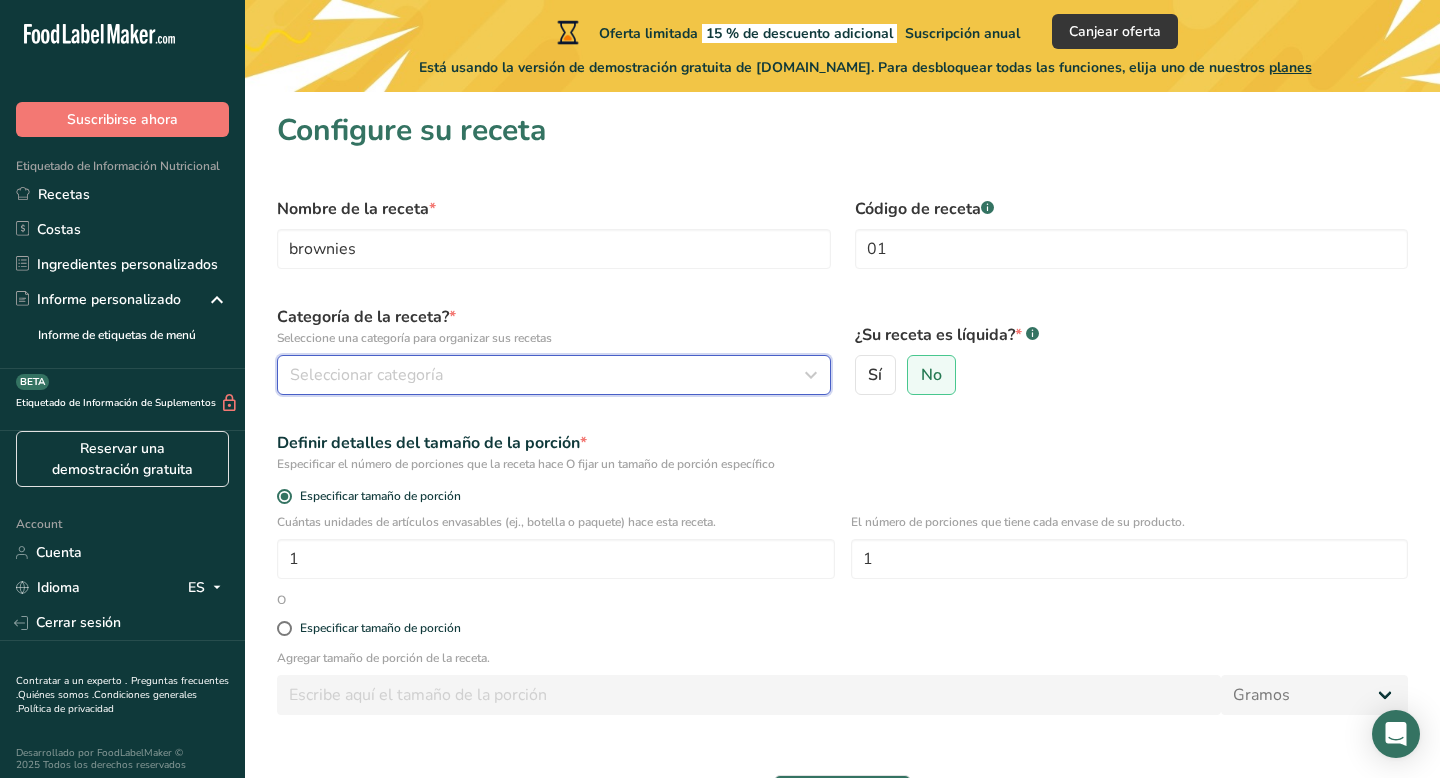 click on "Seleccionar categoría" at bounding box center (548, 375) 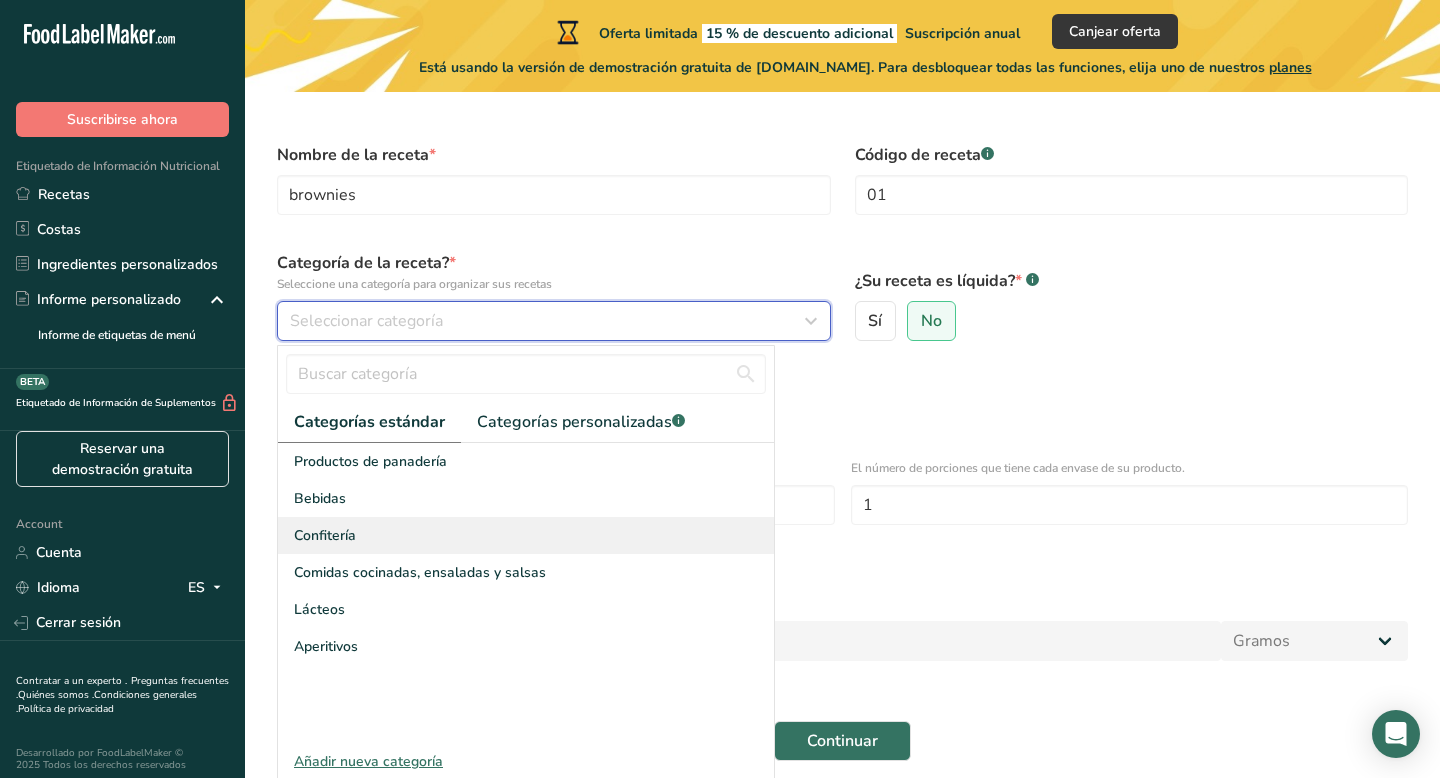 scroll, scrollTop: 56, scrollLeft: 0, axis: vertical 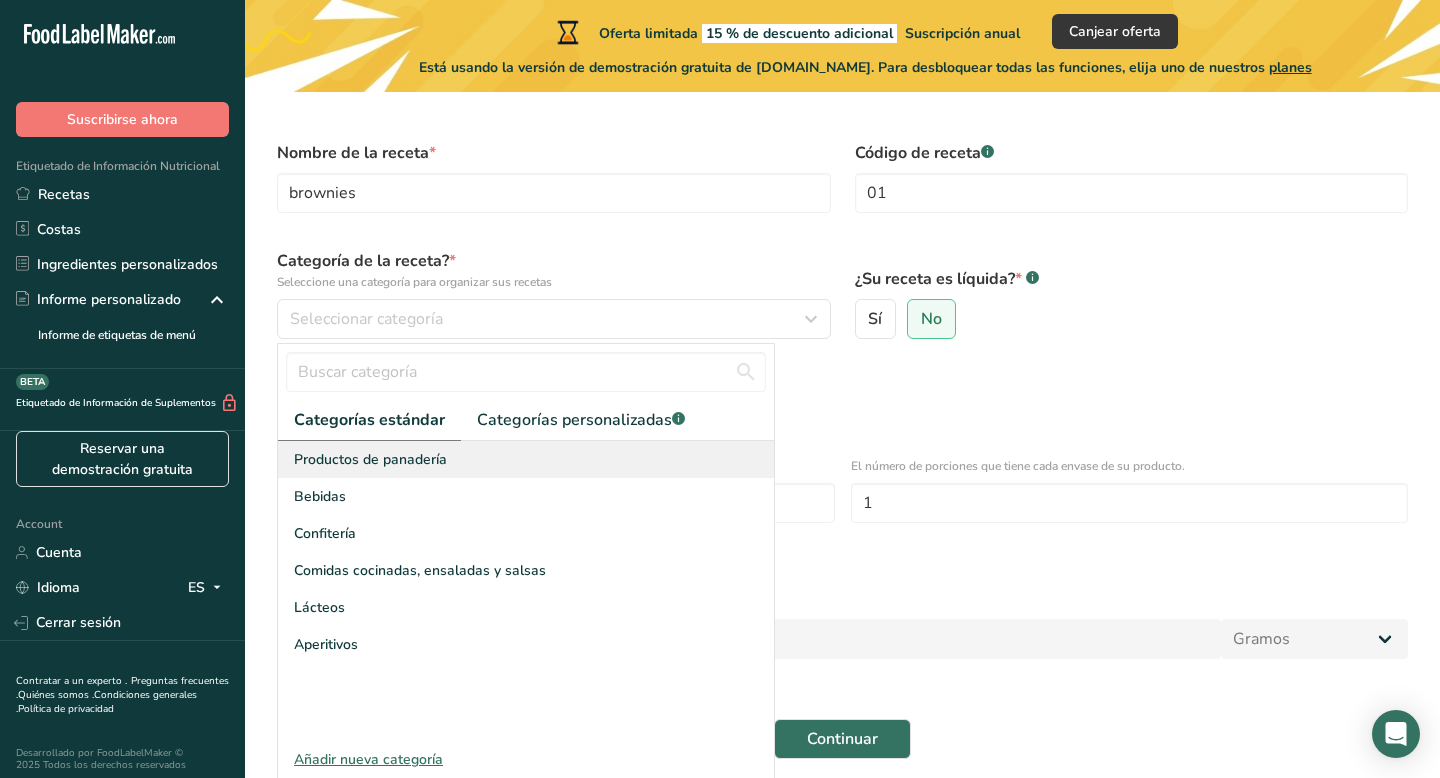 click on "Productos de panadería" at bounding box center [370, 459] 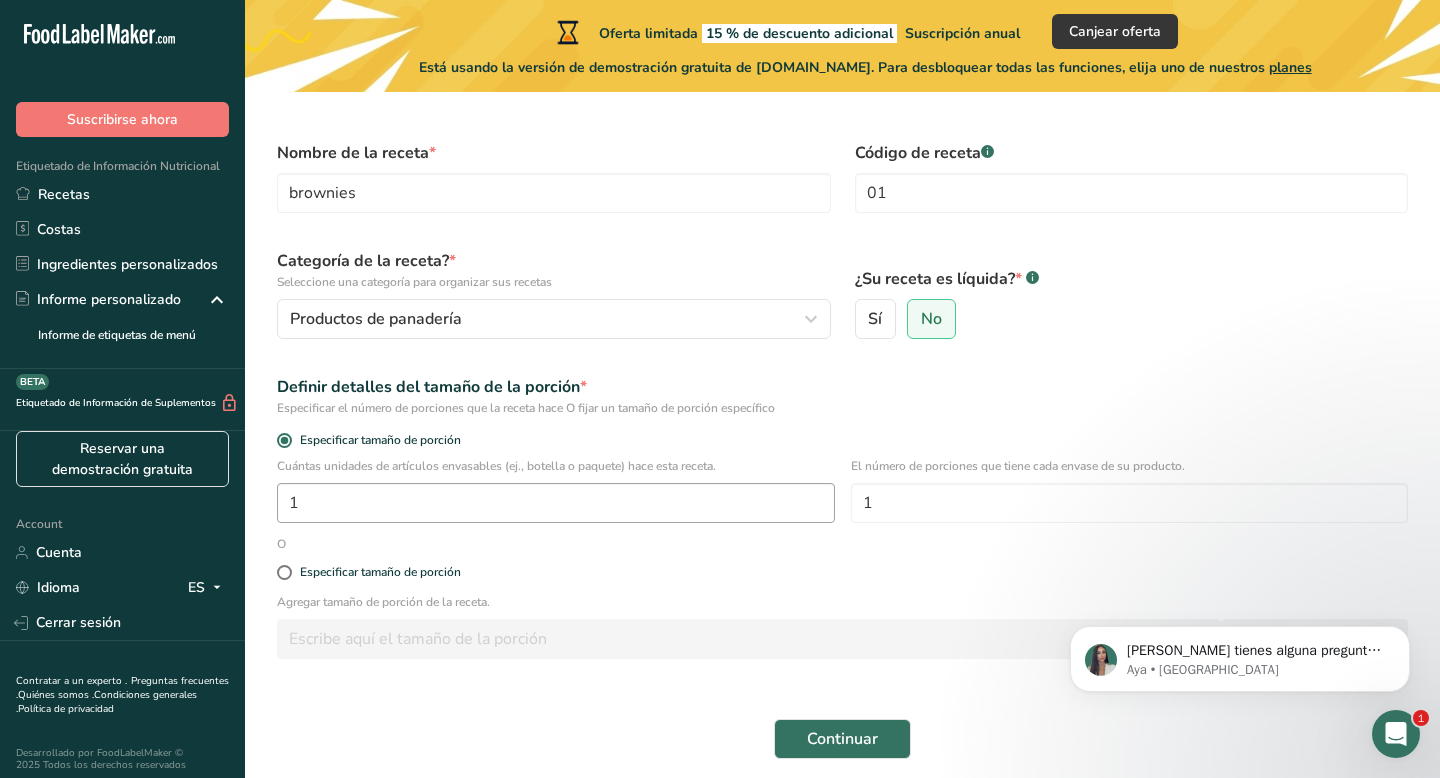 scroll, scrollTop: 0, scrollLeft: 0, axis: both 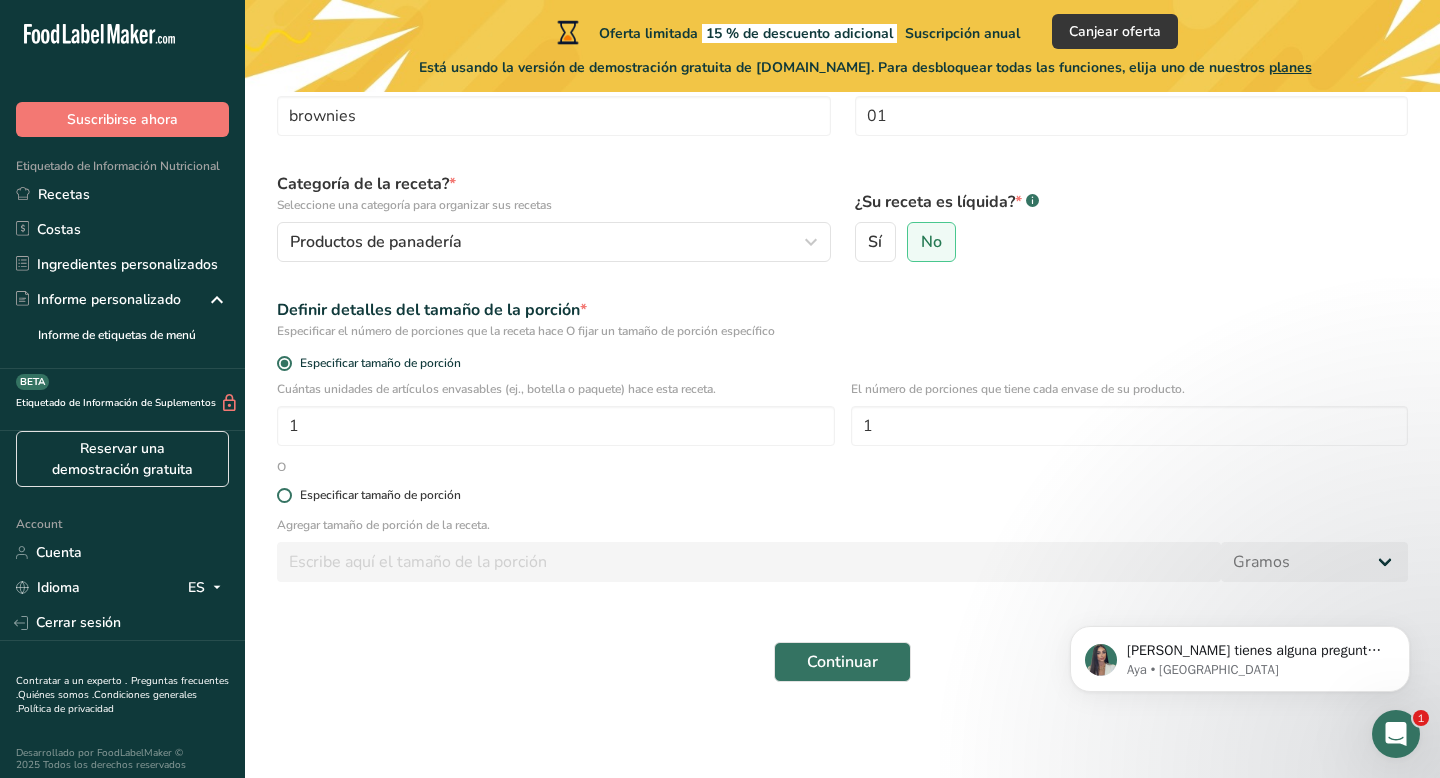 click at bounding box center [284, 495] 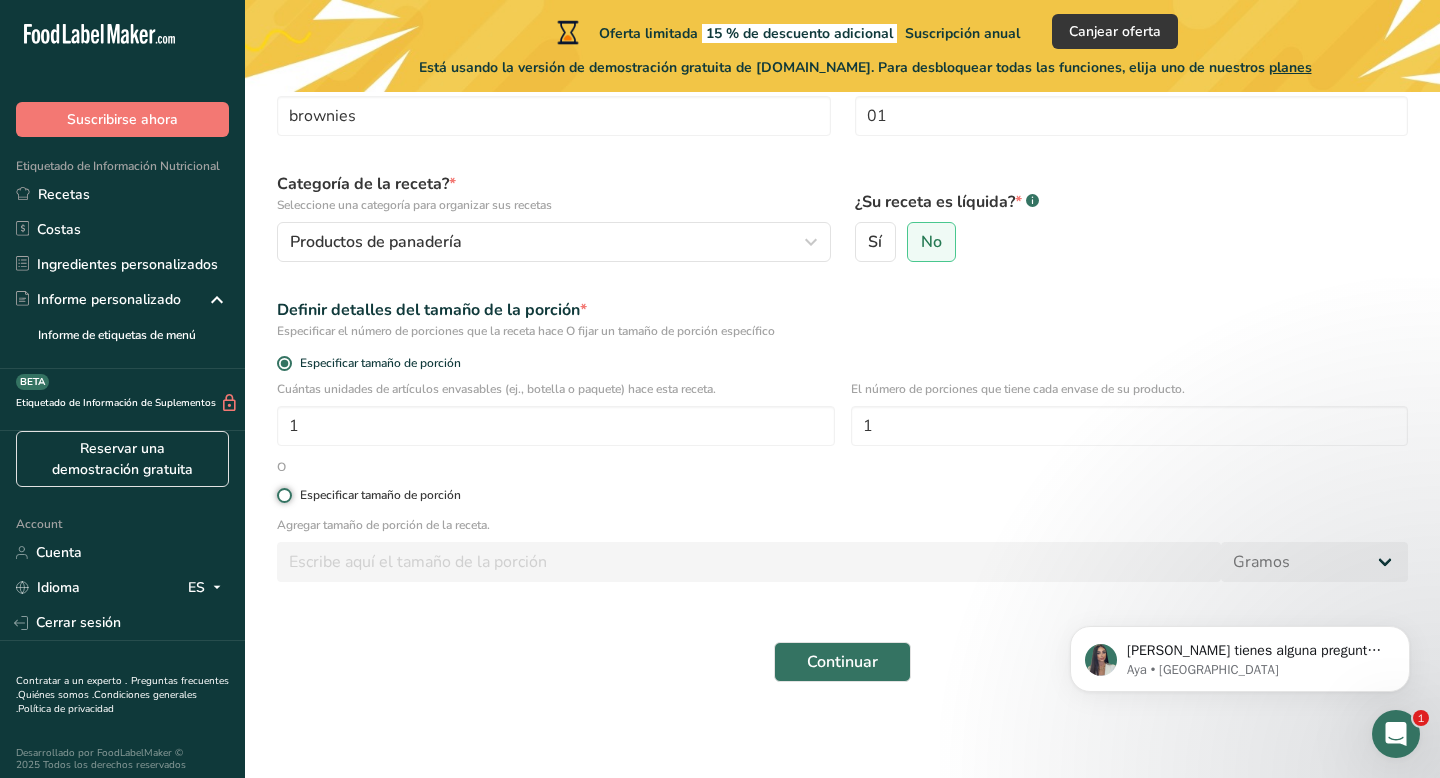 click on "Especificar tamaño de porción" at bounding box center (283, 495) 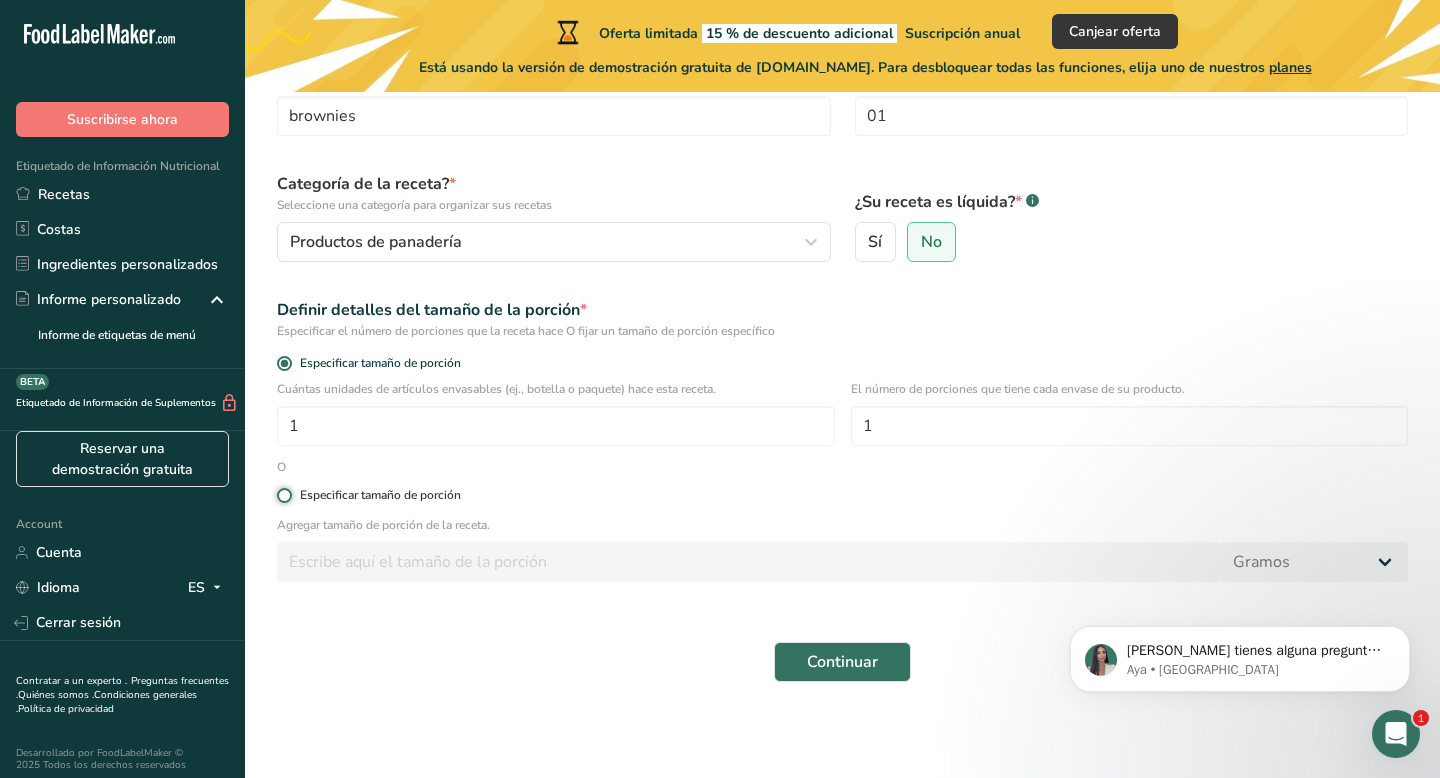 radio on "true" 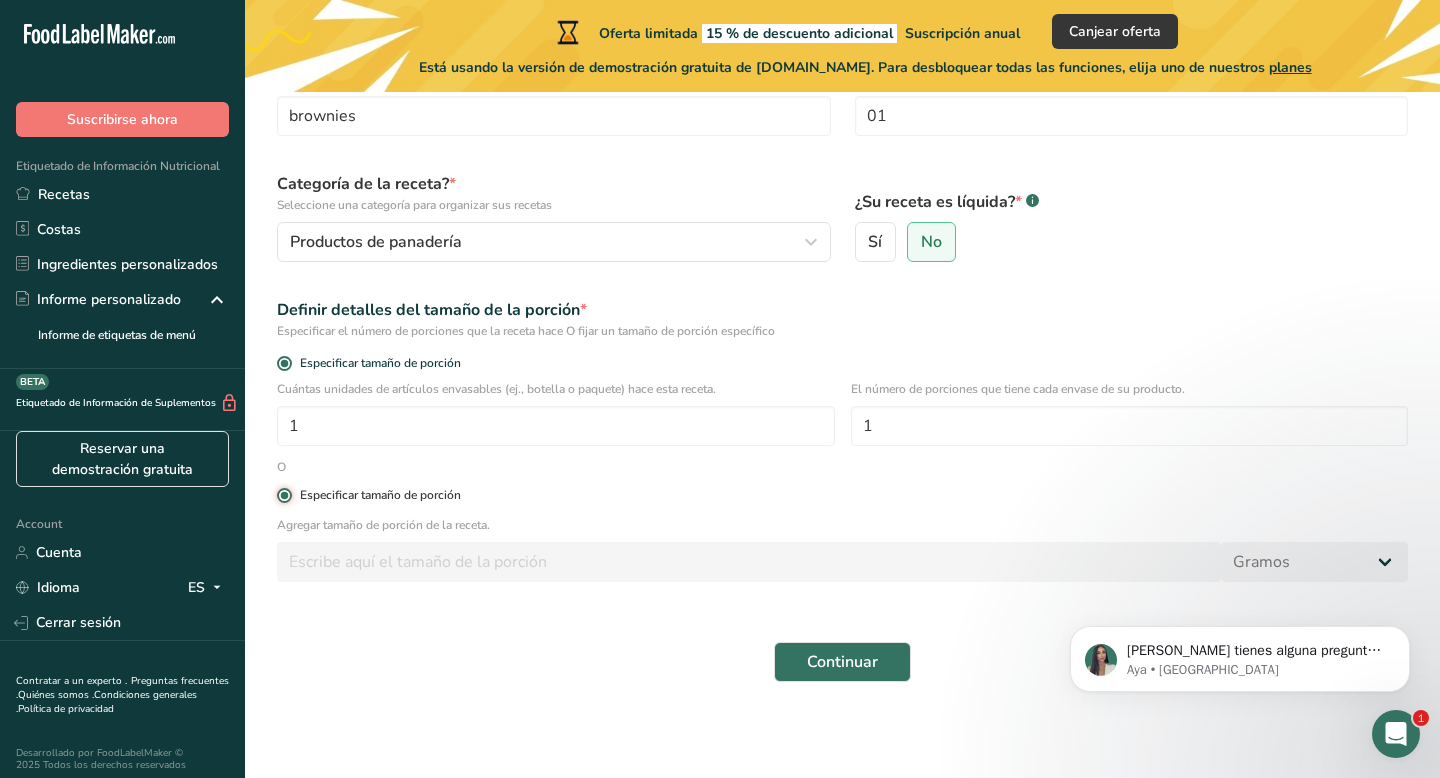 radio on "false" 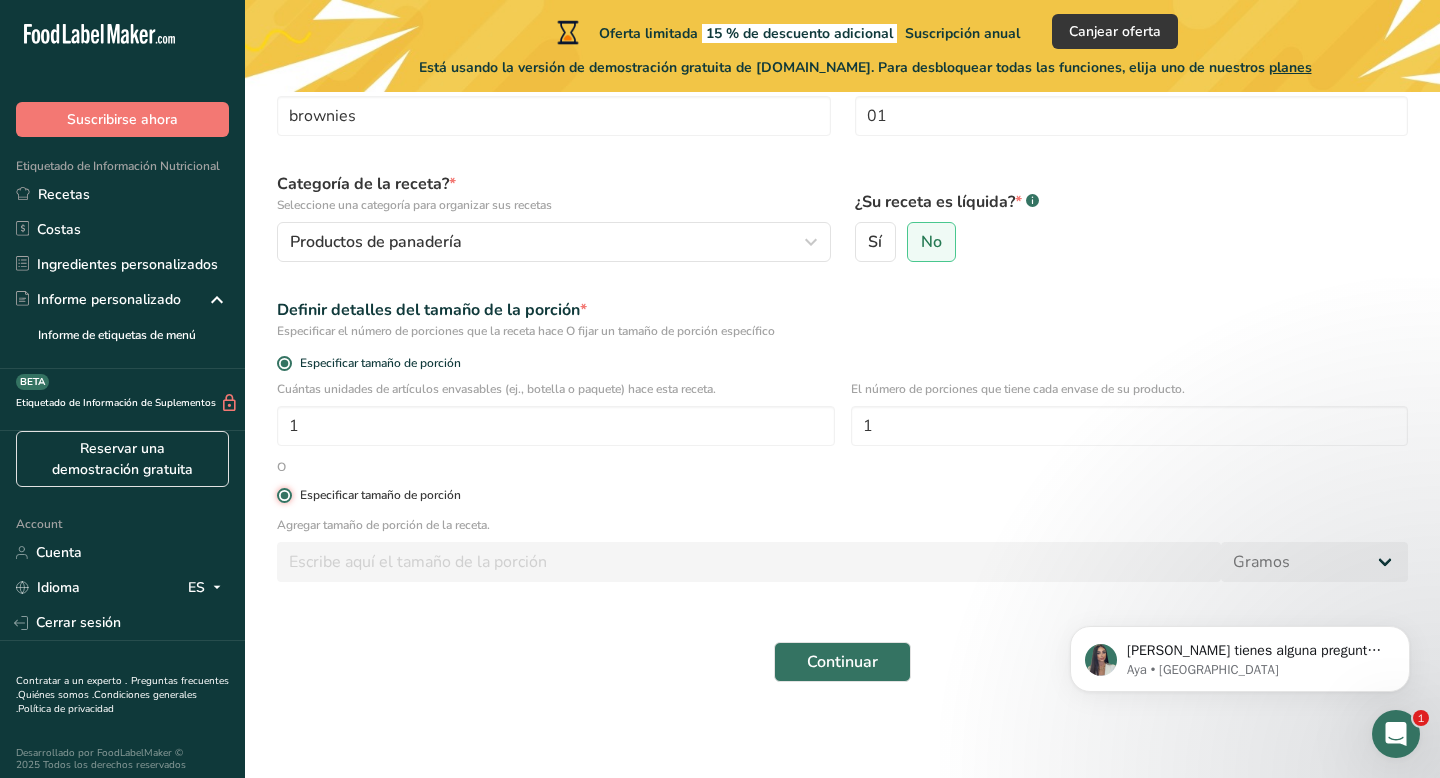 type 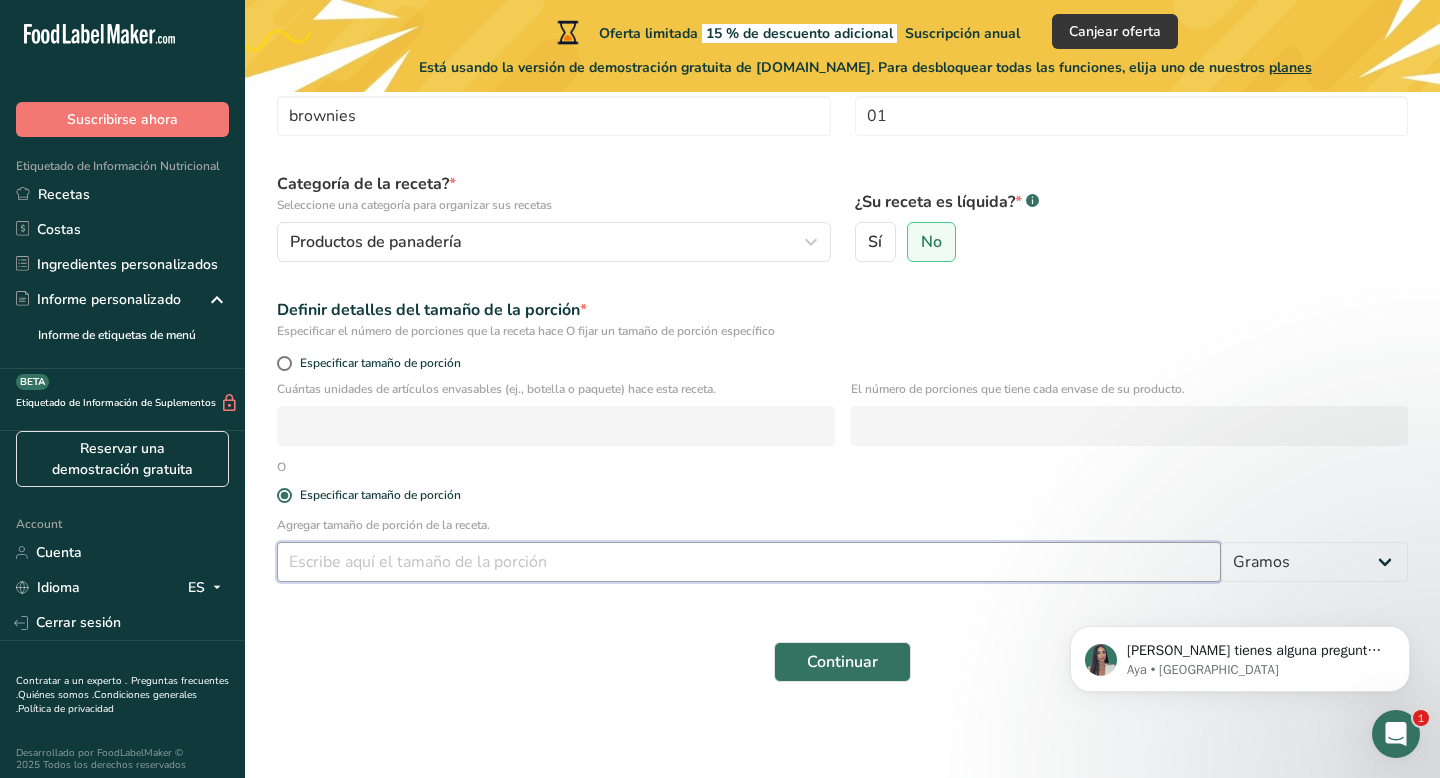 click at bounding box center [749, 562] 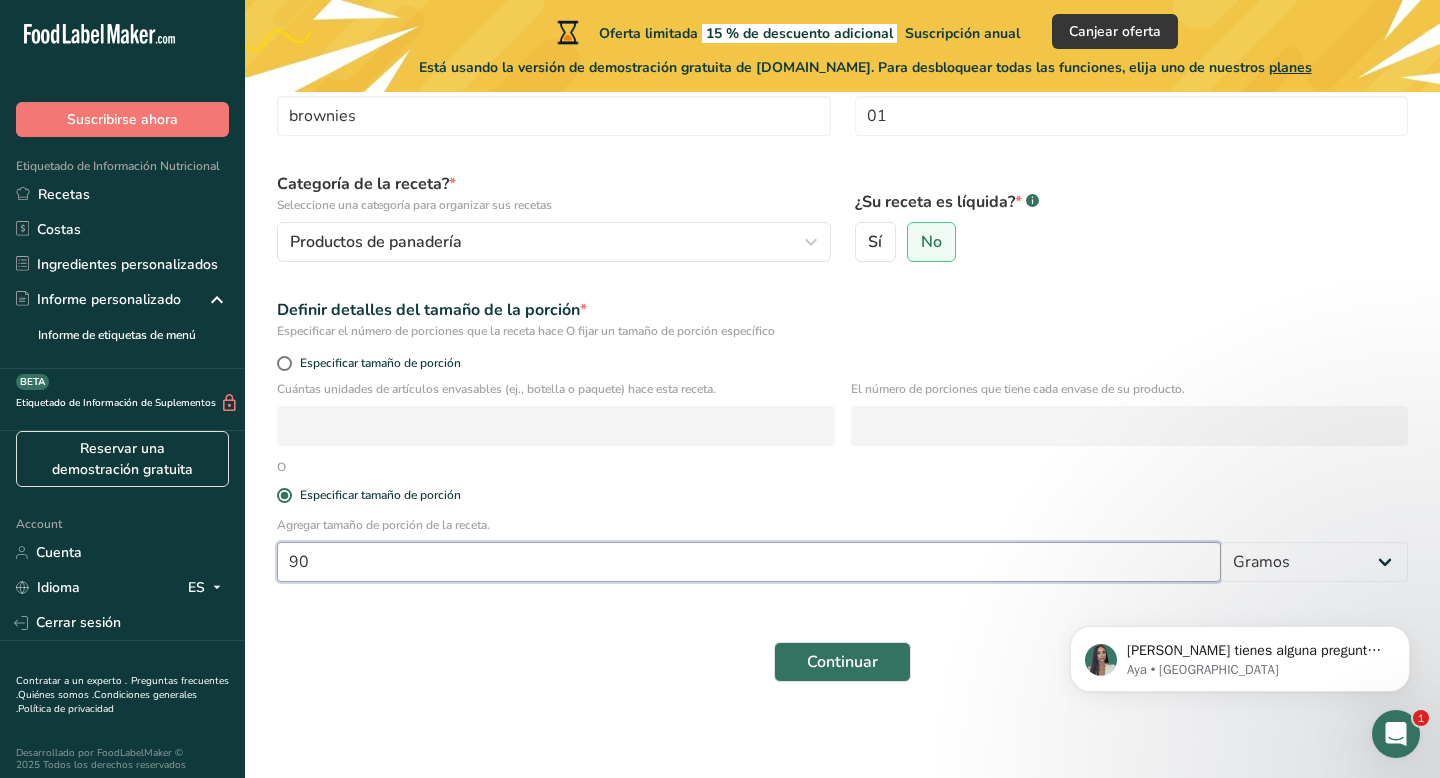 type on "90" 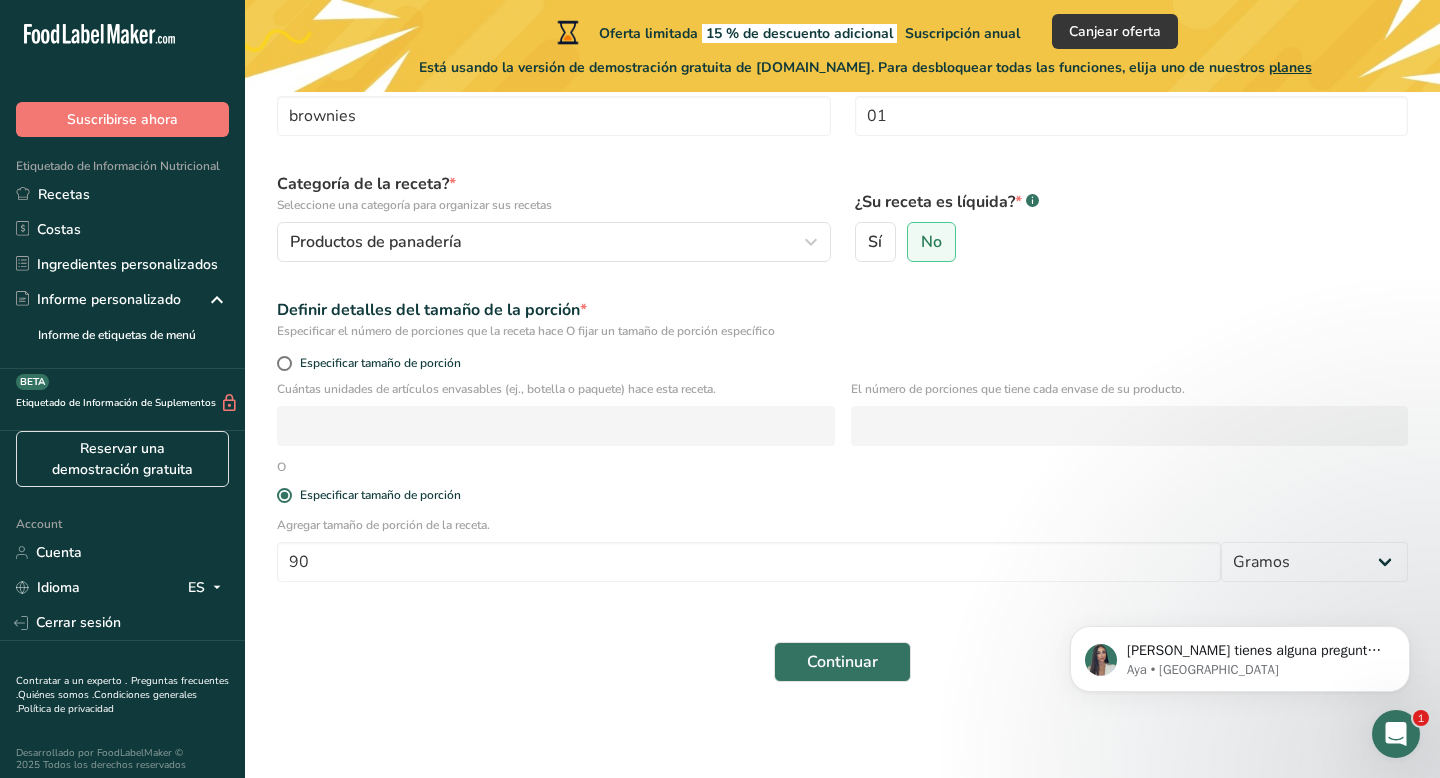 click on "Nombre de la receta *   brownies
Código de receta
.a-a{fill:#347362;}.b-a{fill:#fff;}           01
Categoría de la receta? *
Seleccione una categoría para organizar sus recetas
Productos de panadería
Categorías estándar
Categorías personalizadas
.a-a{fill:#347362;}.b-a{fill:#fff;}
Productos de panadería
Bebidas
Confitería
Comidas cocinadas, ensaladas y salsas
Lácteos
Aperitivos
Añadir nueva categoría
¿Su receta es líquida? *   .a-a{fill:#347362;}.b-a{fill:#fff;}           Sí   No
Definir detalles del tamaño de la porción *
Especificar tamaño de porción
O
90" at bounding box center (842, 373) 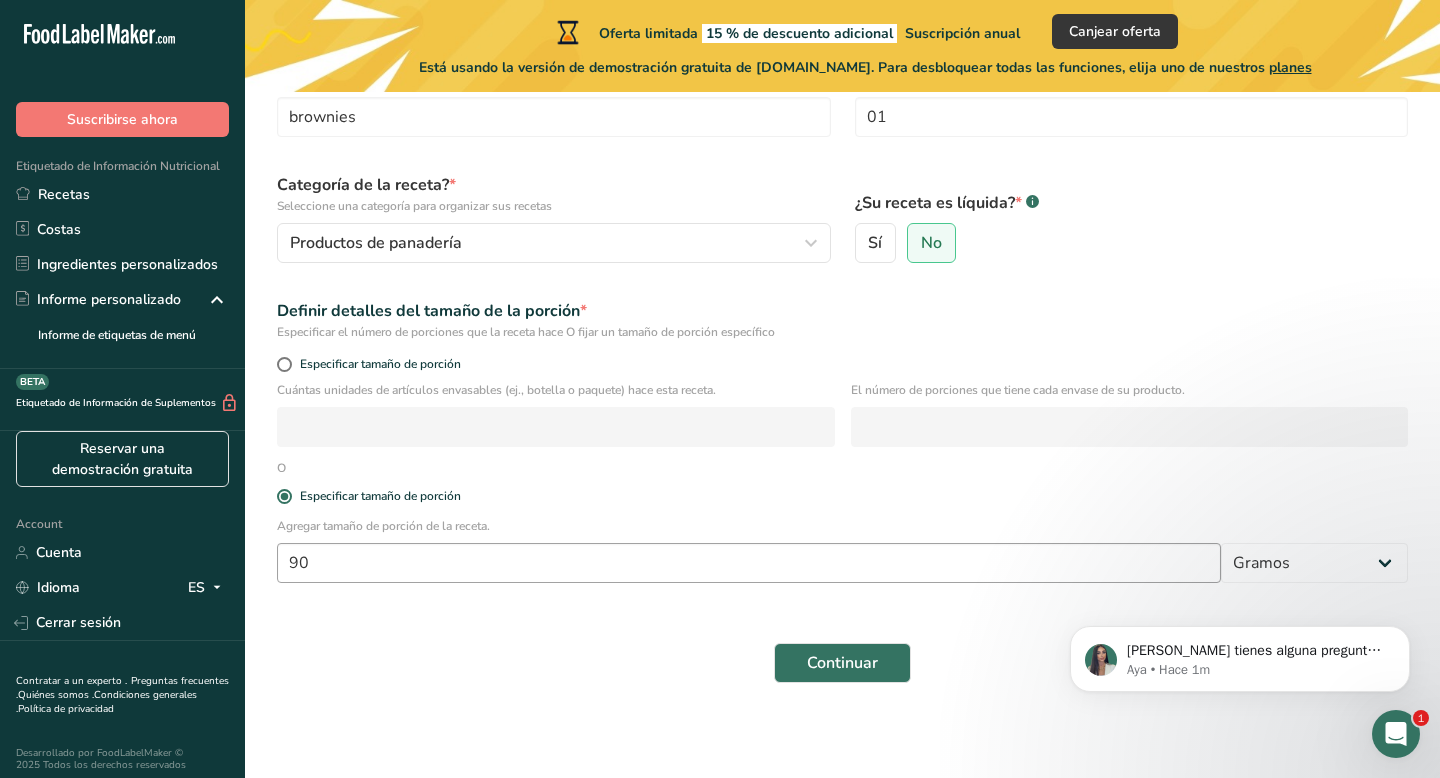 scroll, scrollTop: 133, scrollLeft: 0, axis: vertical 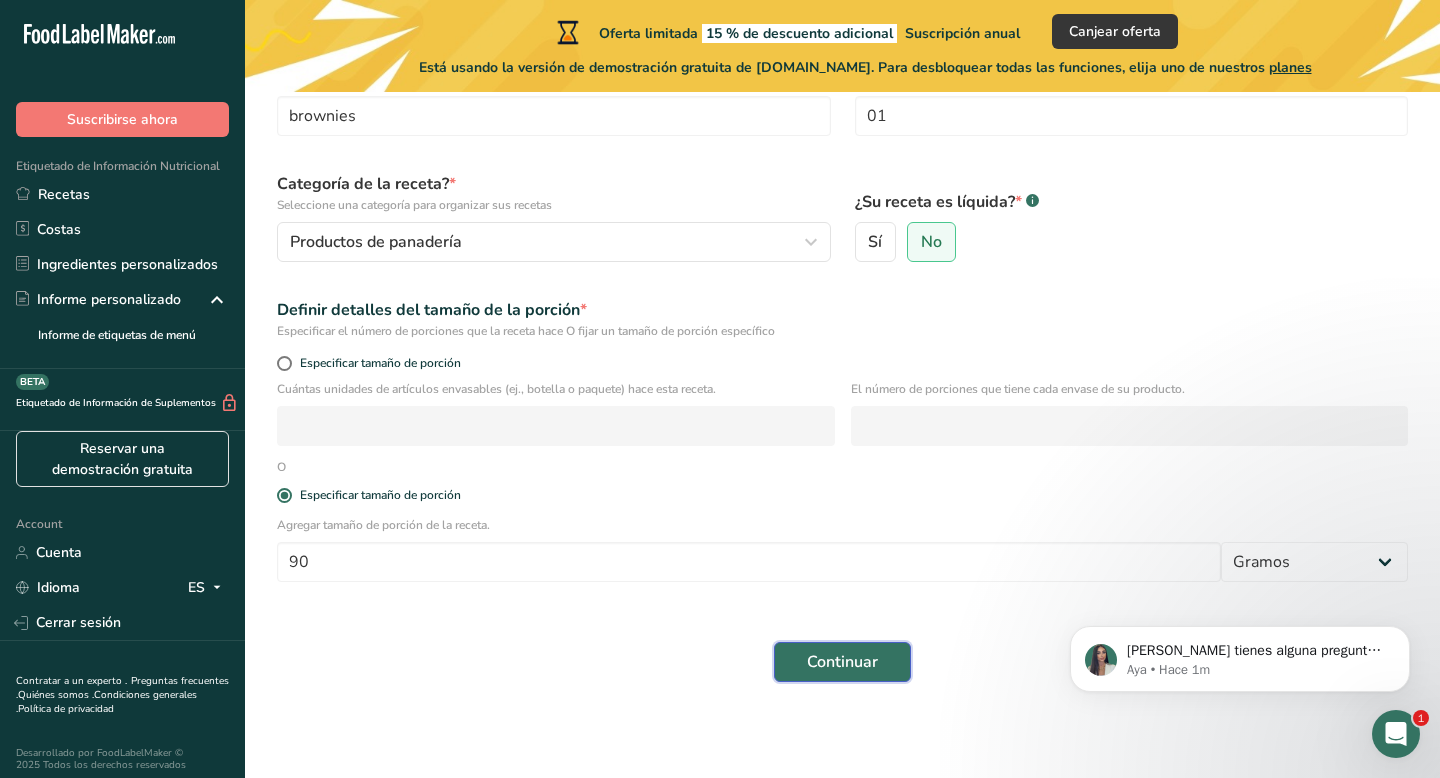 click on "Continuar" at bounding box center [842, 662] 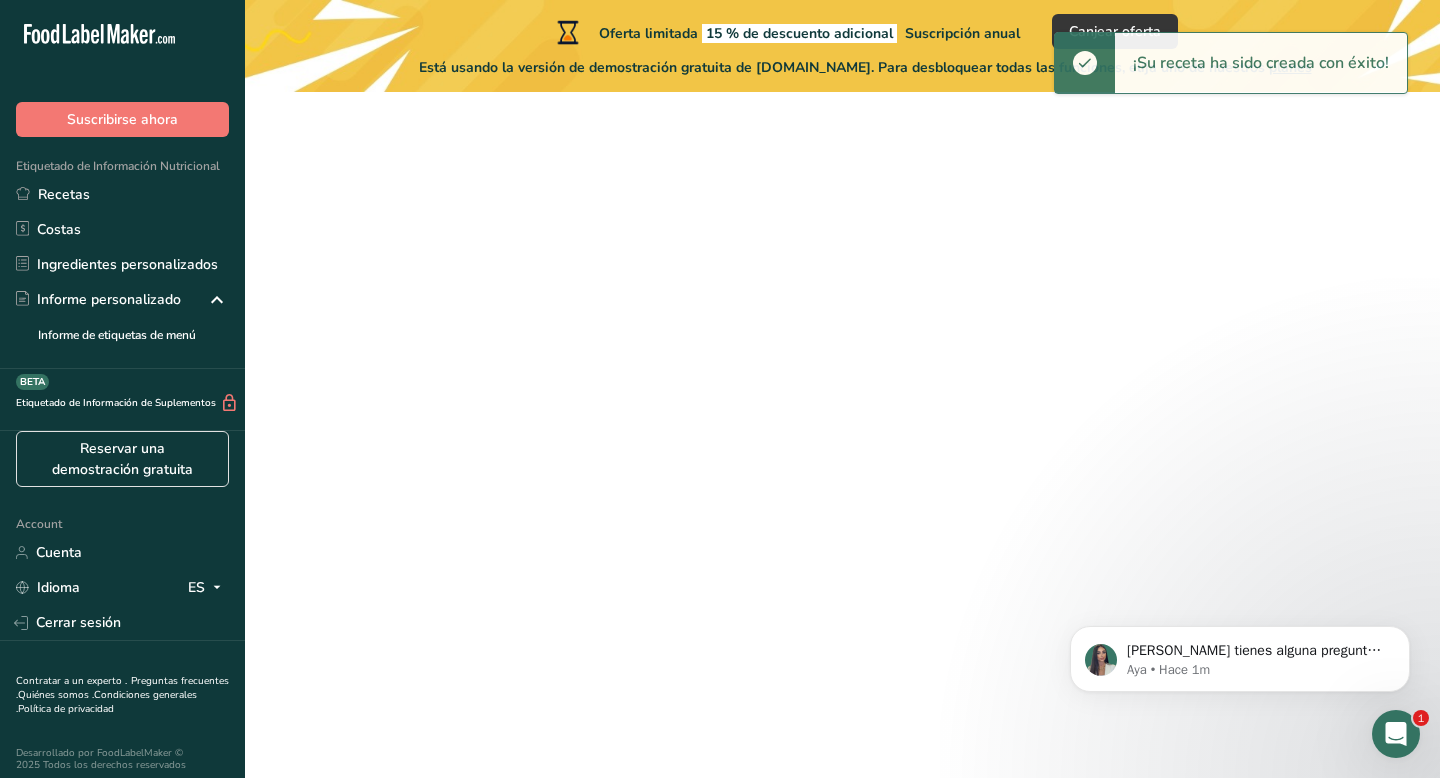 scroll, scrollTop: 0, scrollLeft: 0, axis: both 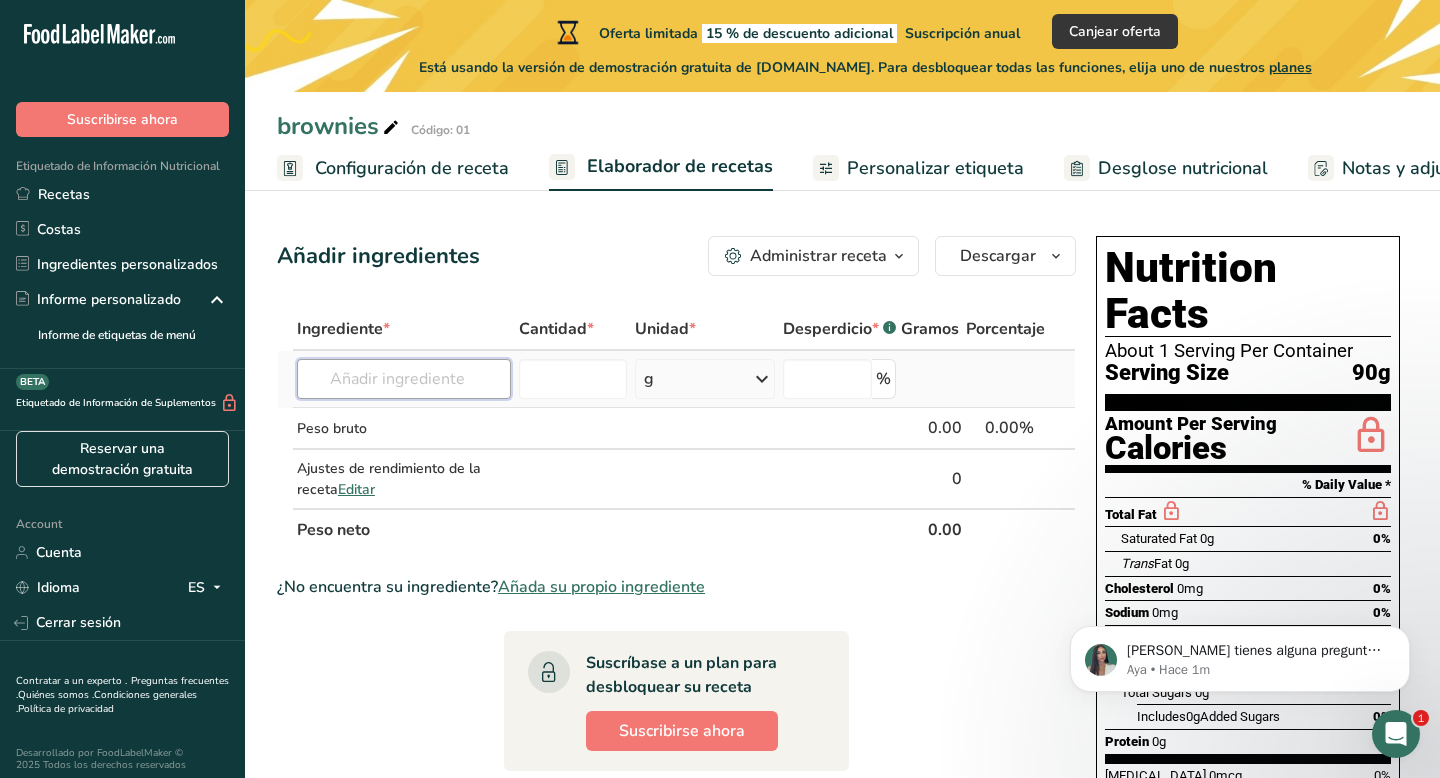 click at bounding box center [404, 379] 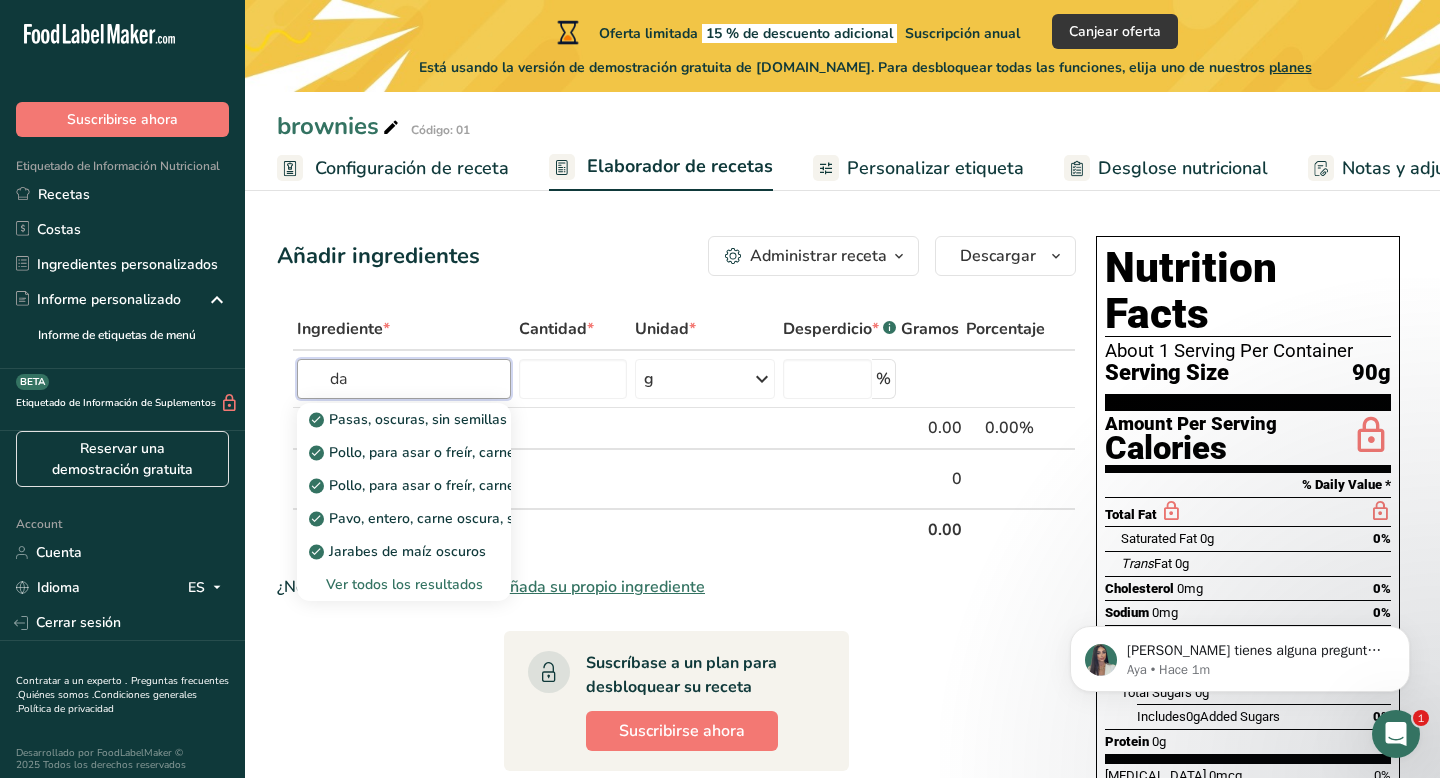 type on "d" 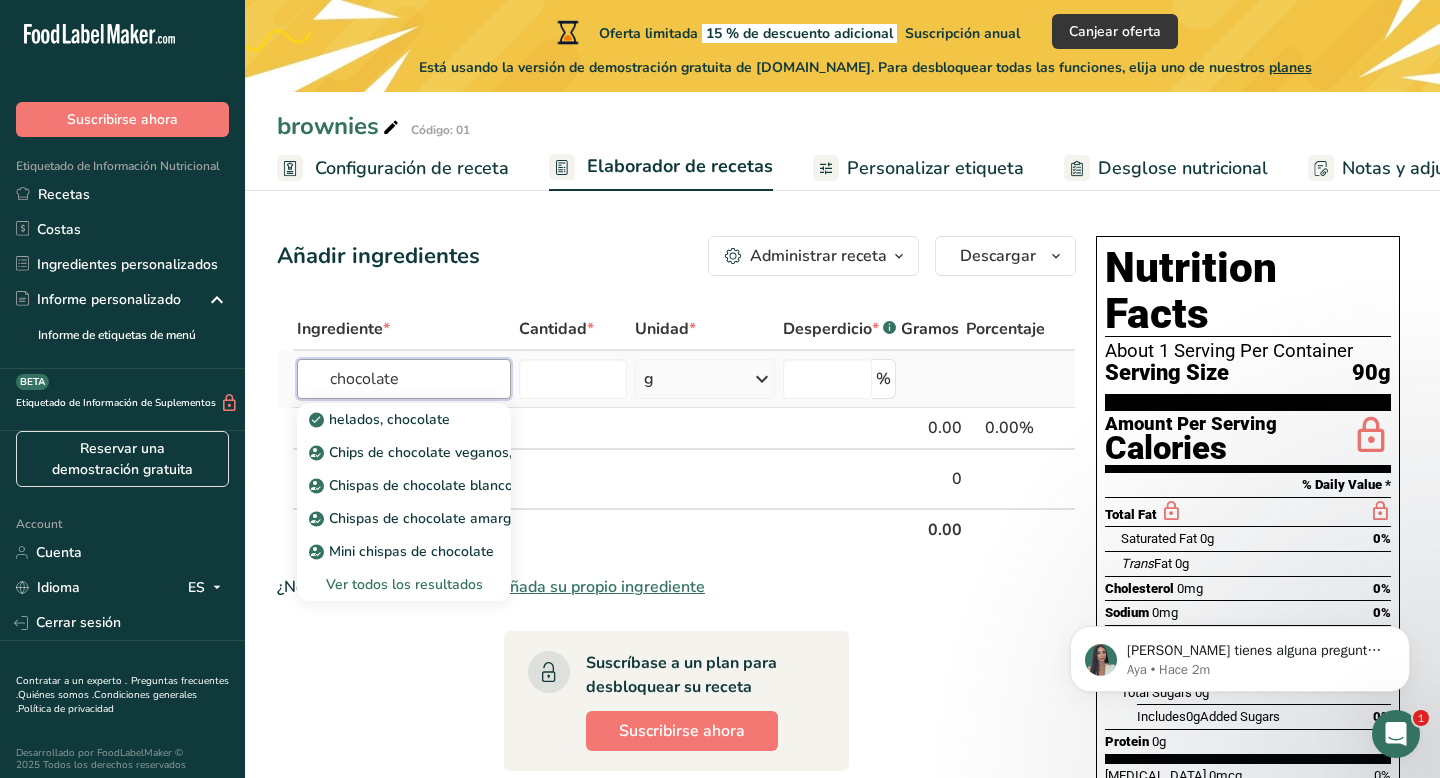 type on "chocolate" 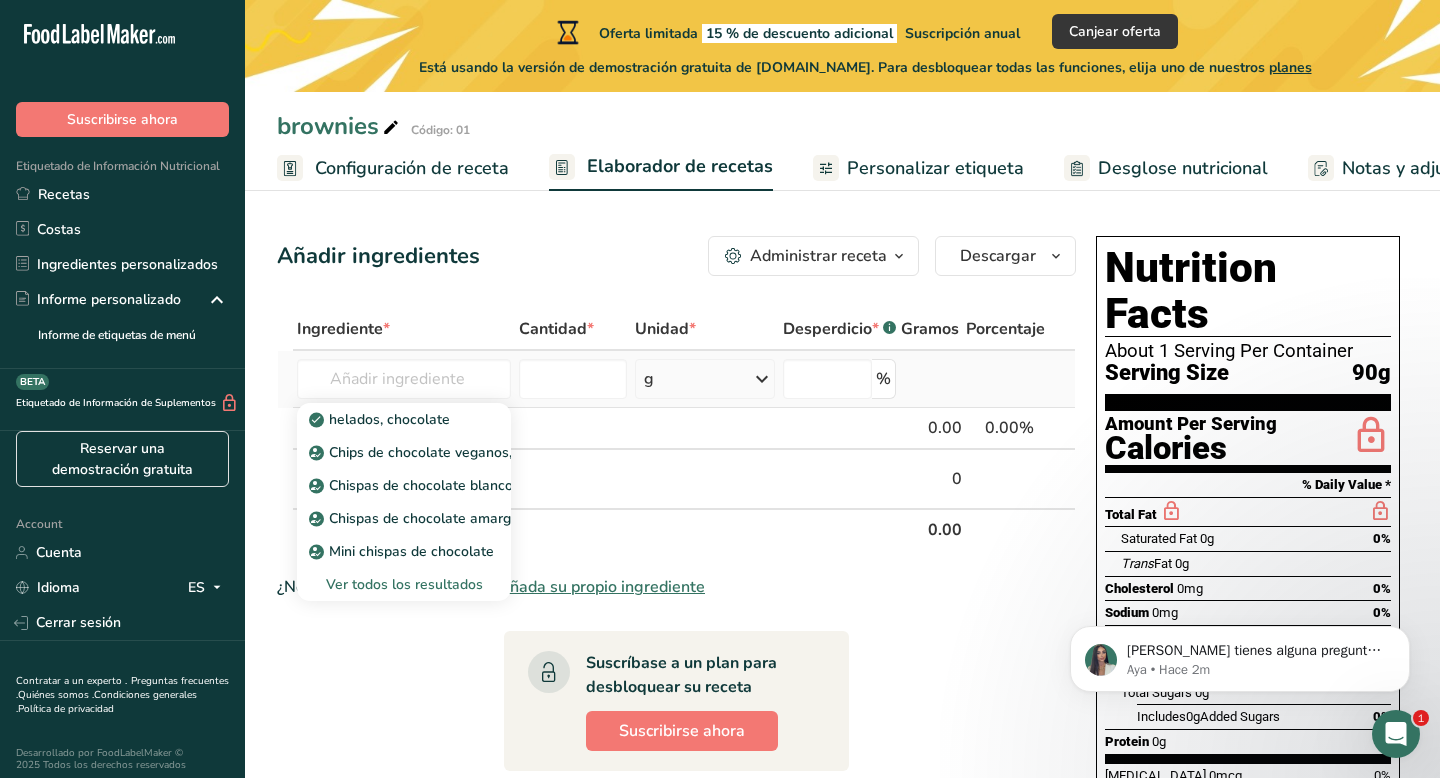 click on "Ver todos los resultados" at bounding box center (404, 584) 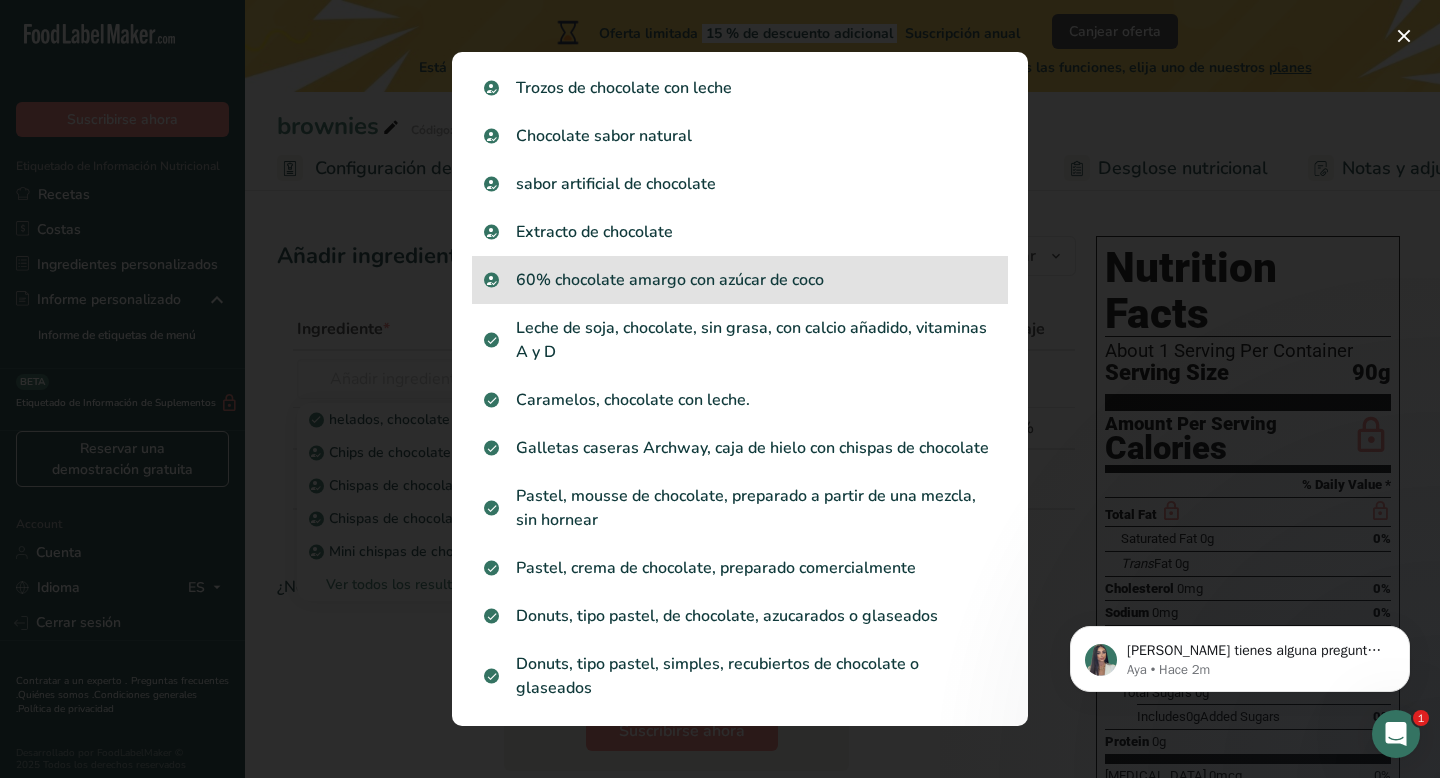 scroll, scrollTop: 0, scrollLeft: 0, axis: both 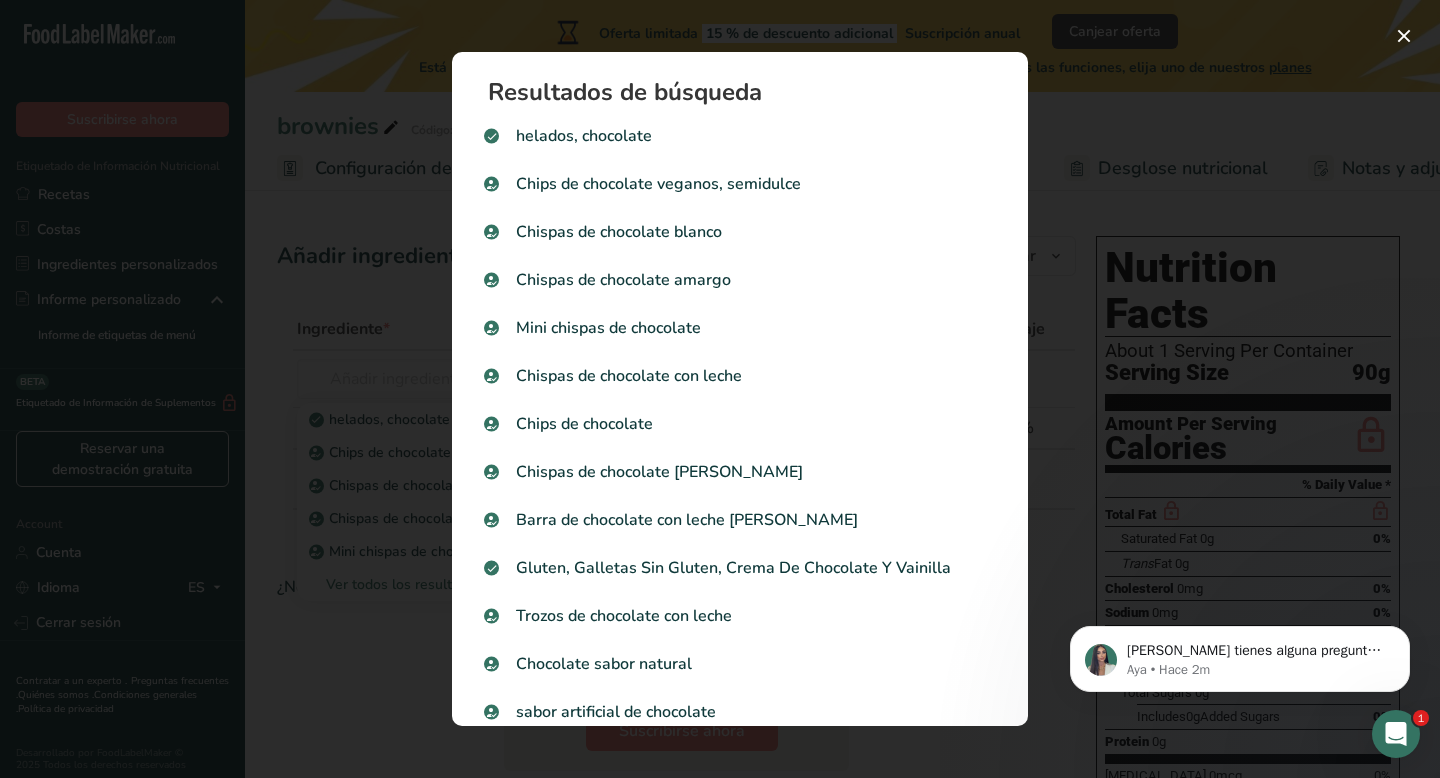 click at bounding box center (720, 389) 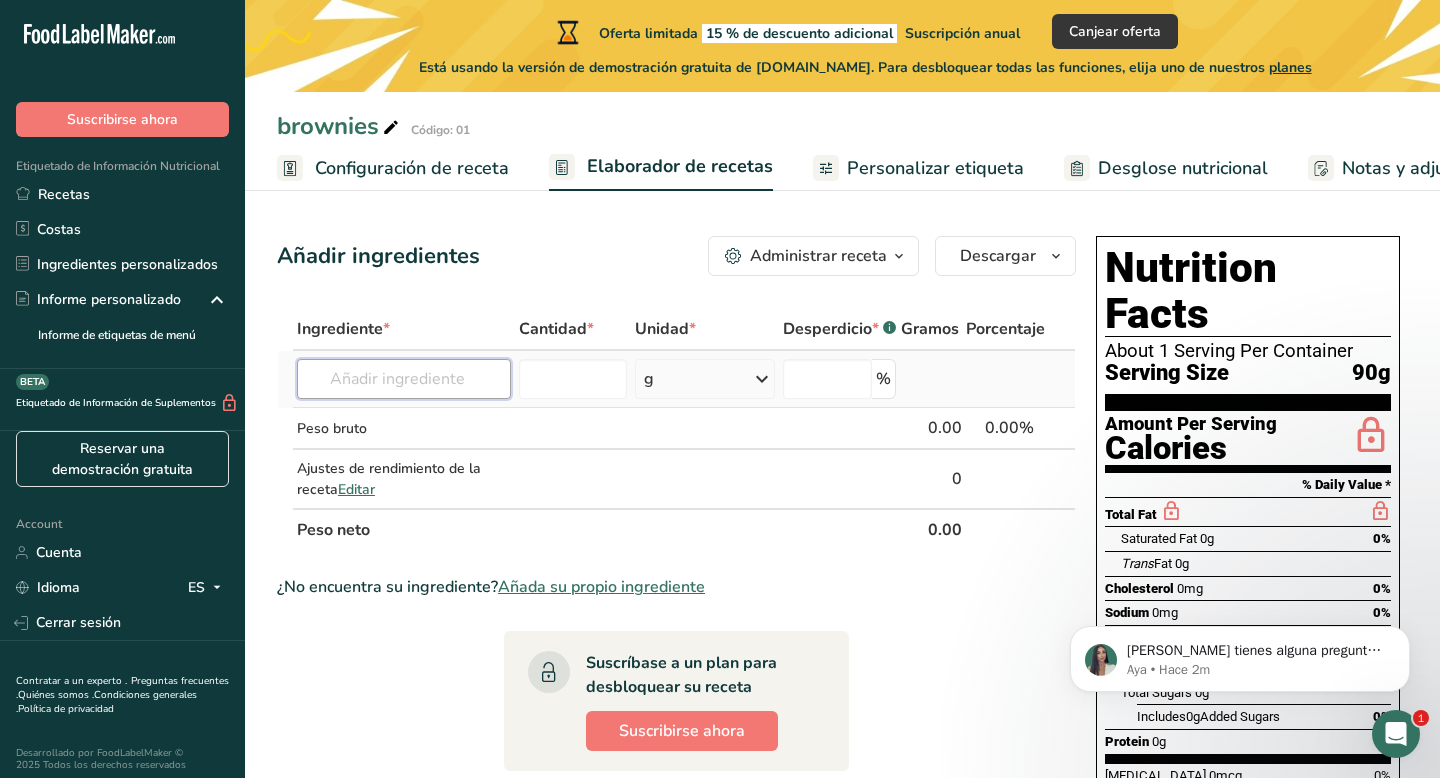click at bounding box center [404, 379] 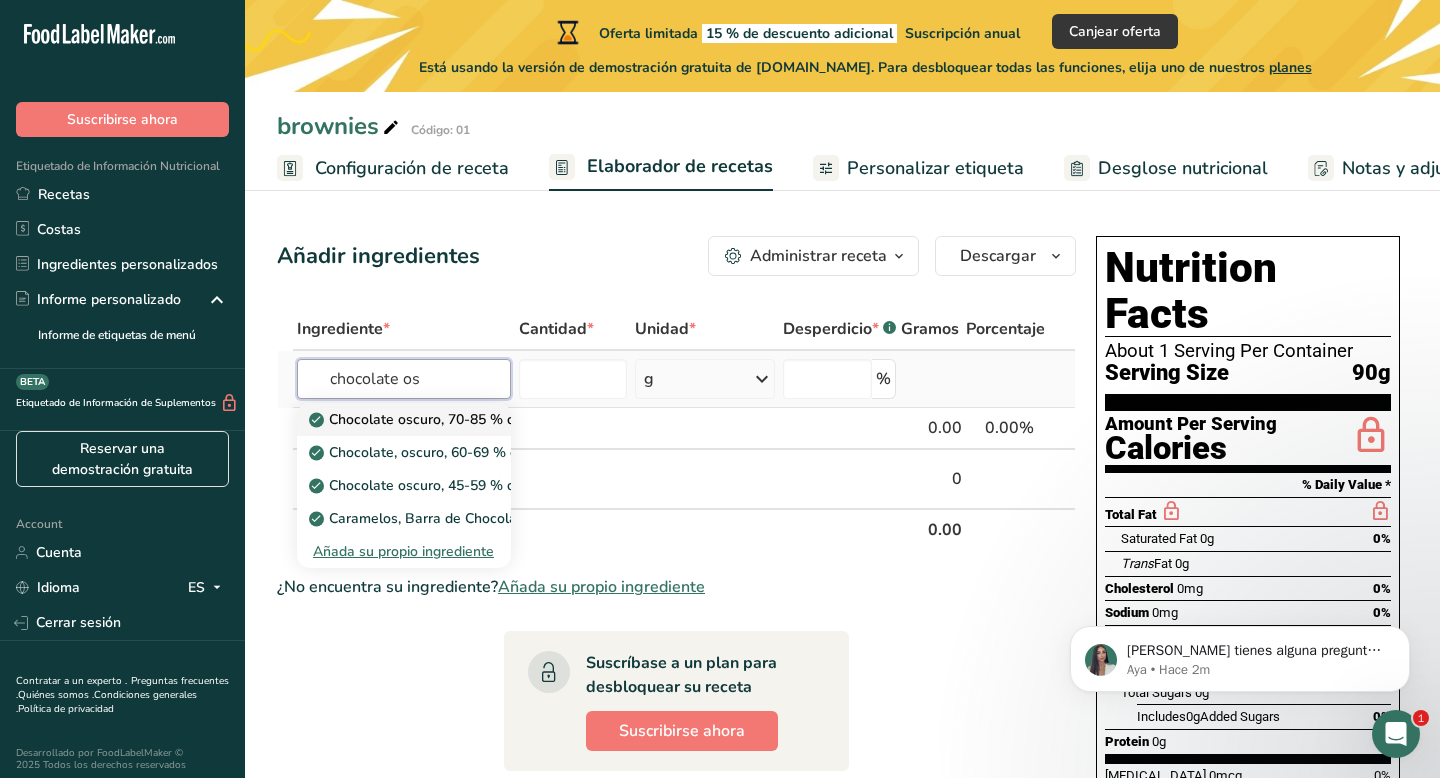 type on "chocolate os" 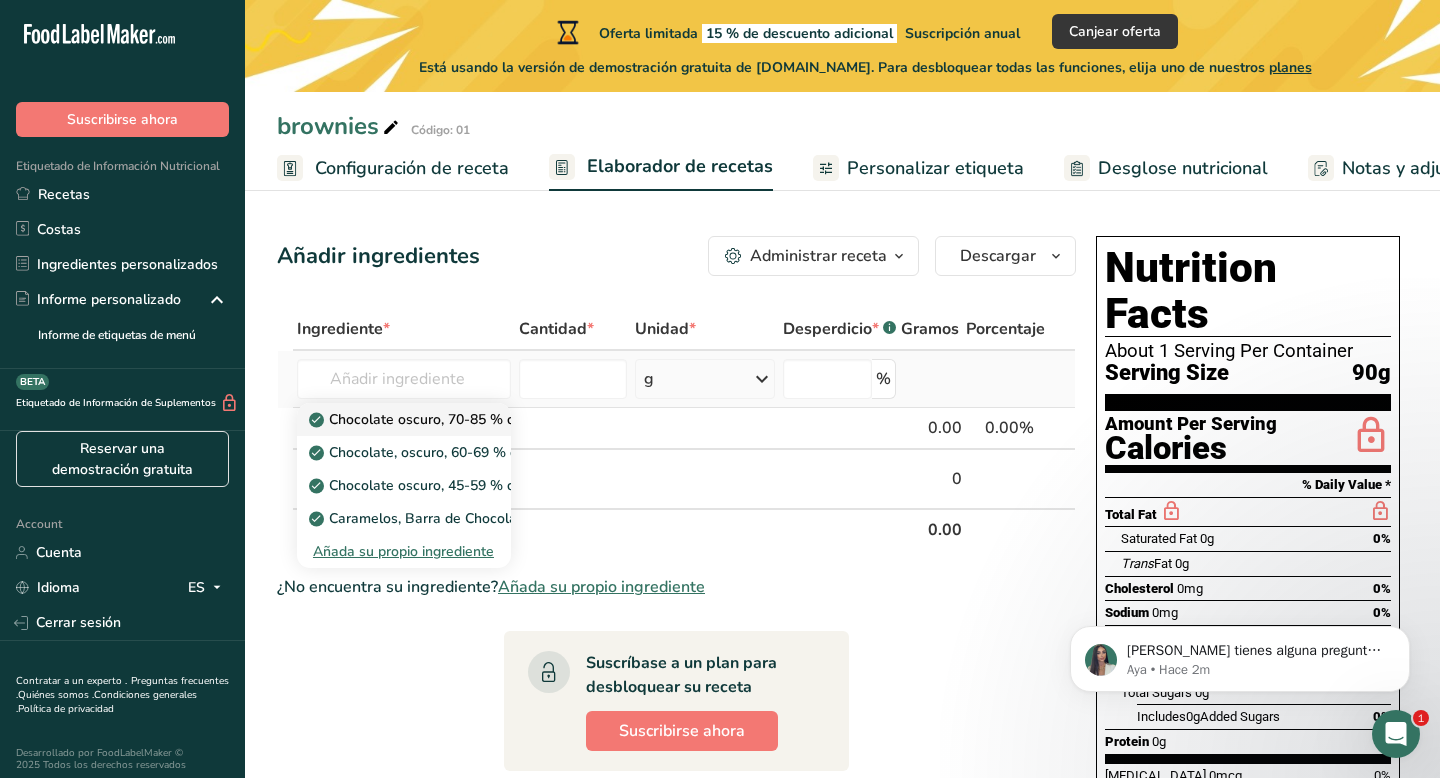 click on "Chocolate oscuro, 70-85 % de sólidos de cacao" at bounding box center [473, 419] 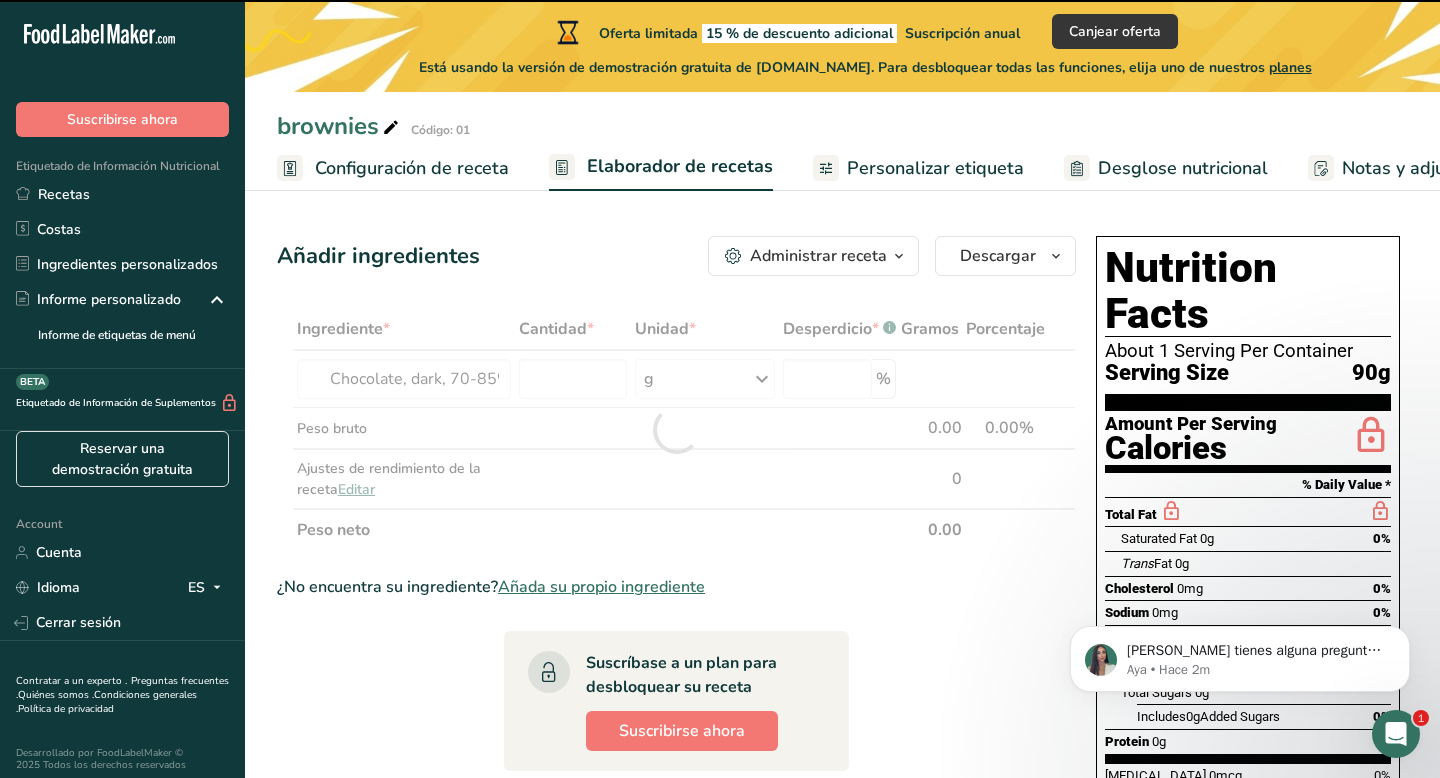 type on "0" 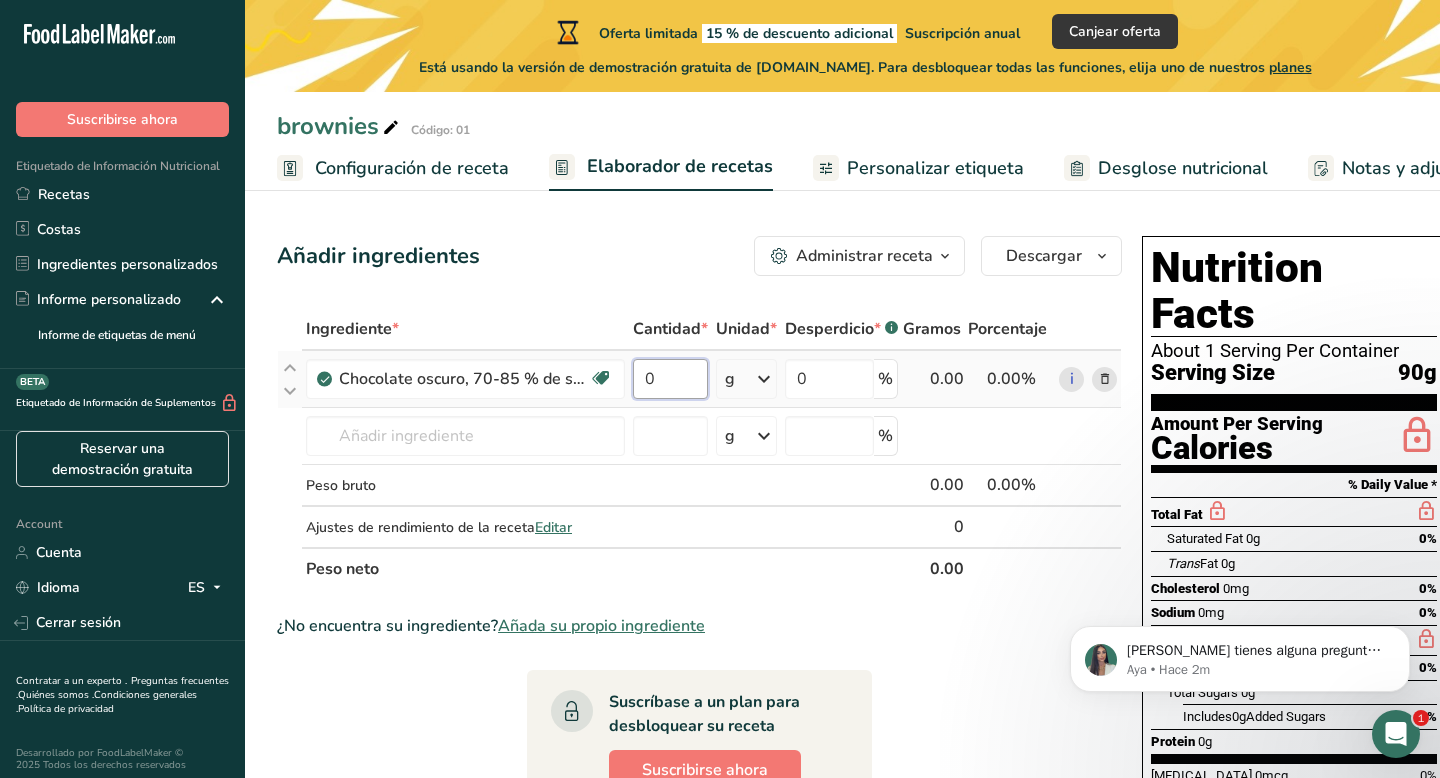 click on "0" at bounding box center (670, 379) 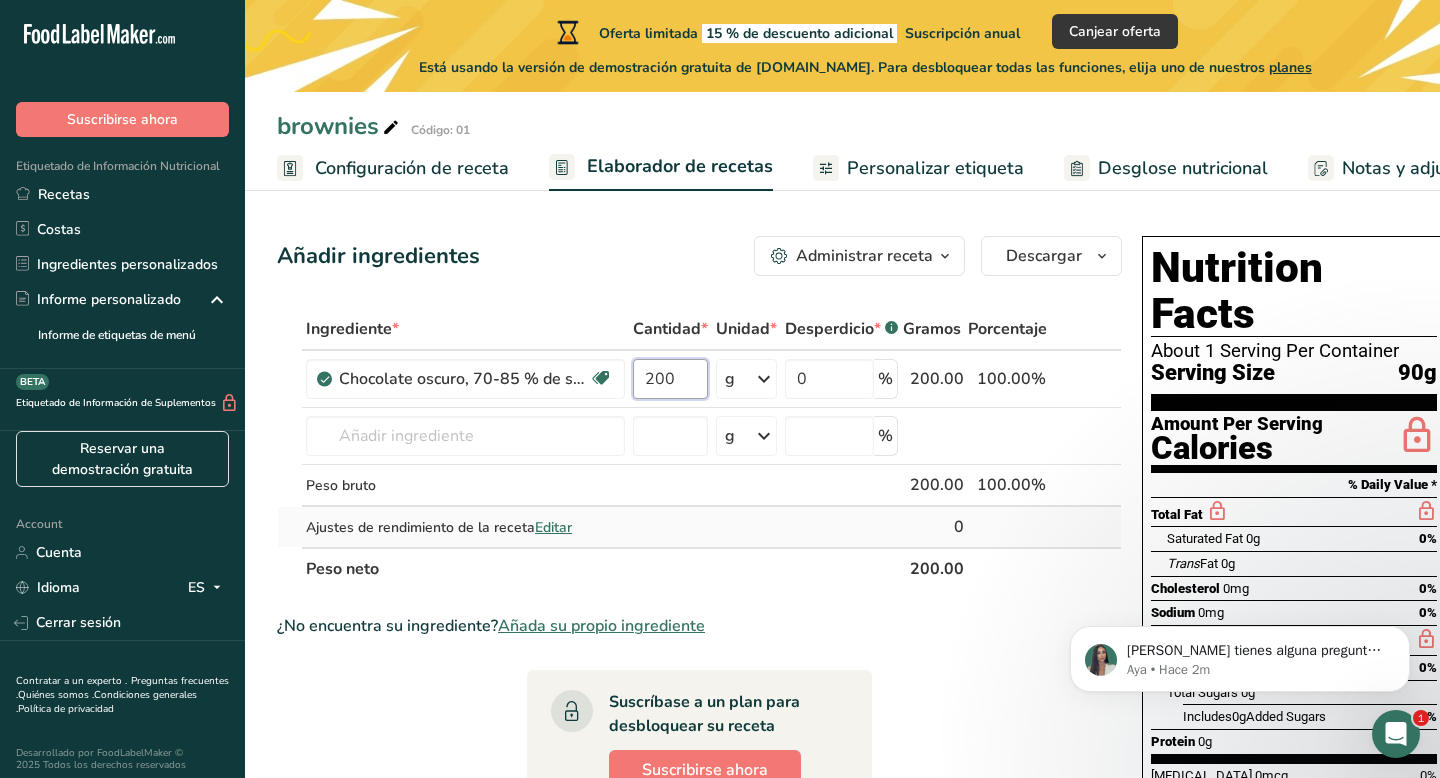 type on "200" 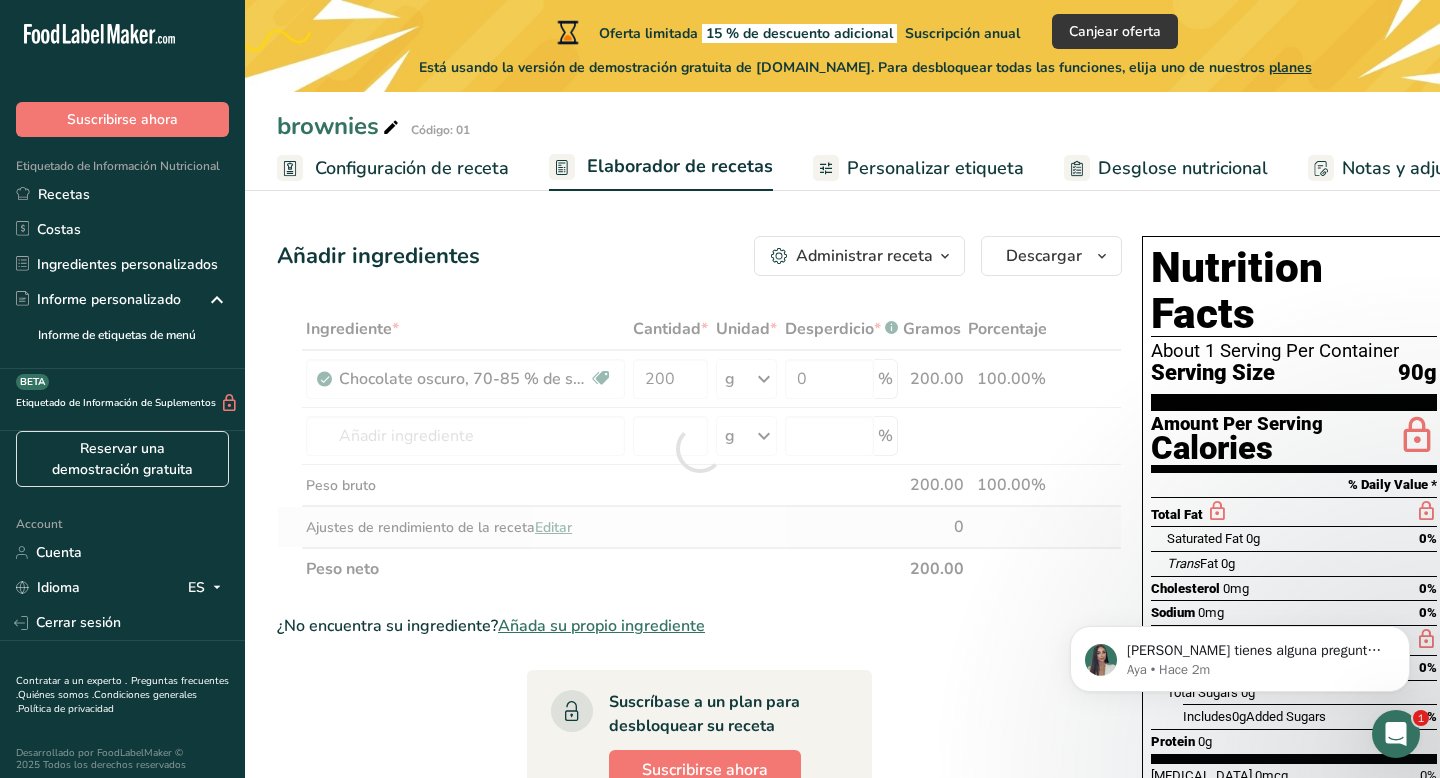 click on "Ingrediente *
Cantidad *
Unidad *
Desperdicio *   .a-a{fill:#347362;}.b-a{fill:#fff;}          Gramos
Porcentaje
Chocolate oscuro, 70-85 % de sólidos de cacao
Fuente de antioxidantes
Libre de lácteos
Libre de gluten
Vegano
Vegetariano
Libre de soja
200
g
Porciones
1 oz
1 bar
Unidades de peso
g
kg
mg
Ver más
Unidades de volumen
litro
Las unidades de volumen requieren una conversión de densidad. Si conoce la densidad de su ingrediente, introdúzcala a continuación. De lo contrario, haga clic en "RIA", nuestra asistente regulatoria de IA, quien podrá ayudarle.
lb/pie³" at bounding box center (699, 449) 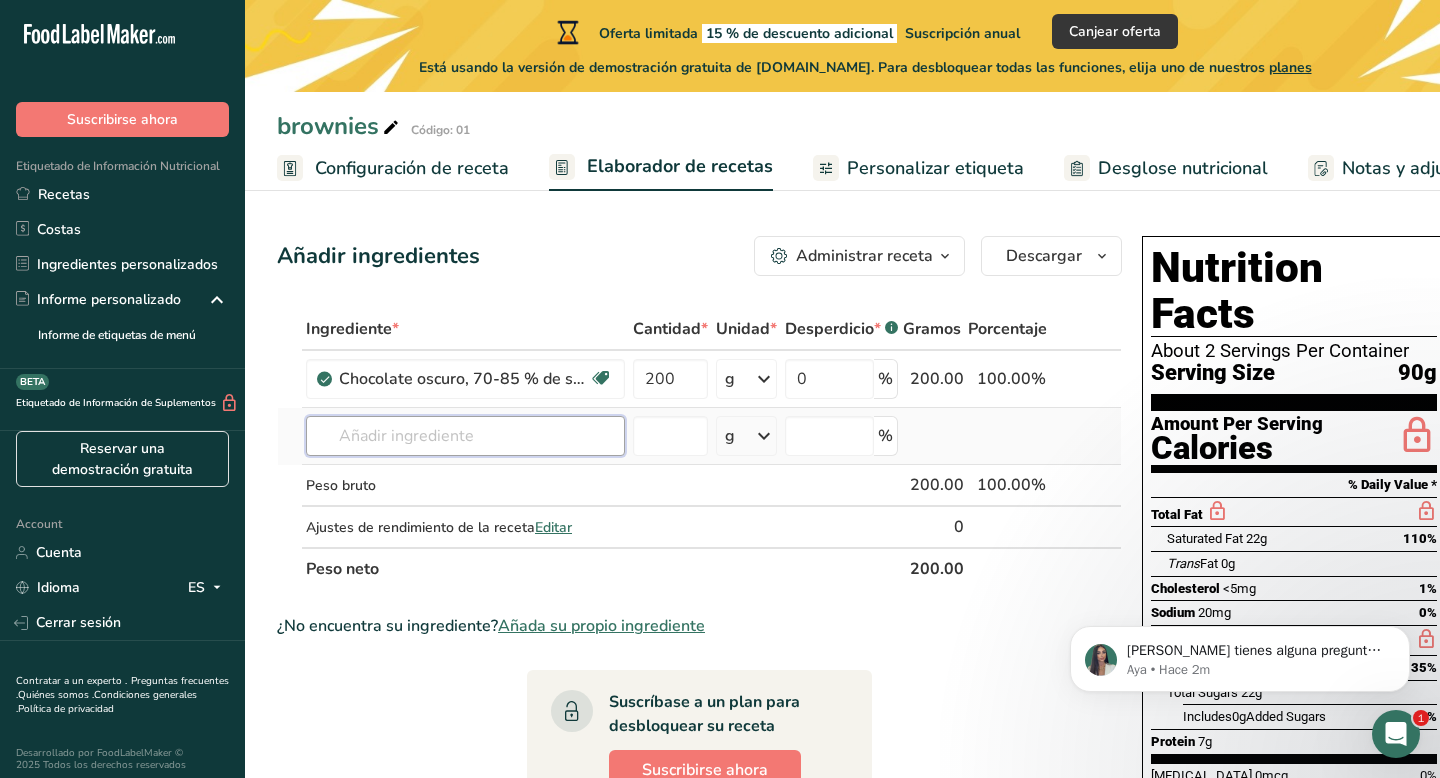 click at bounding box center (465, 436) 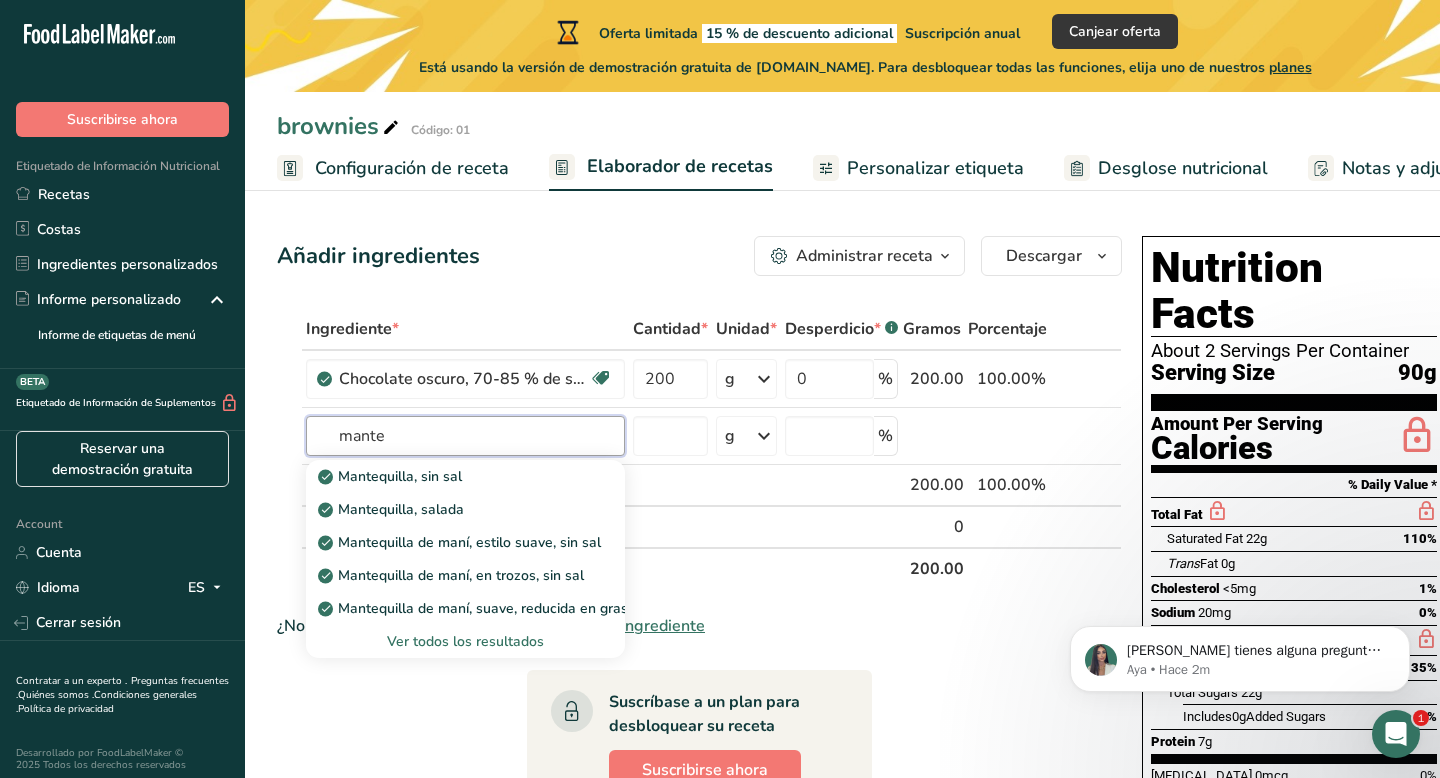 type on "mante" 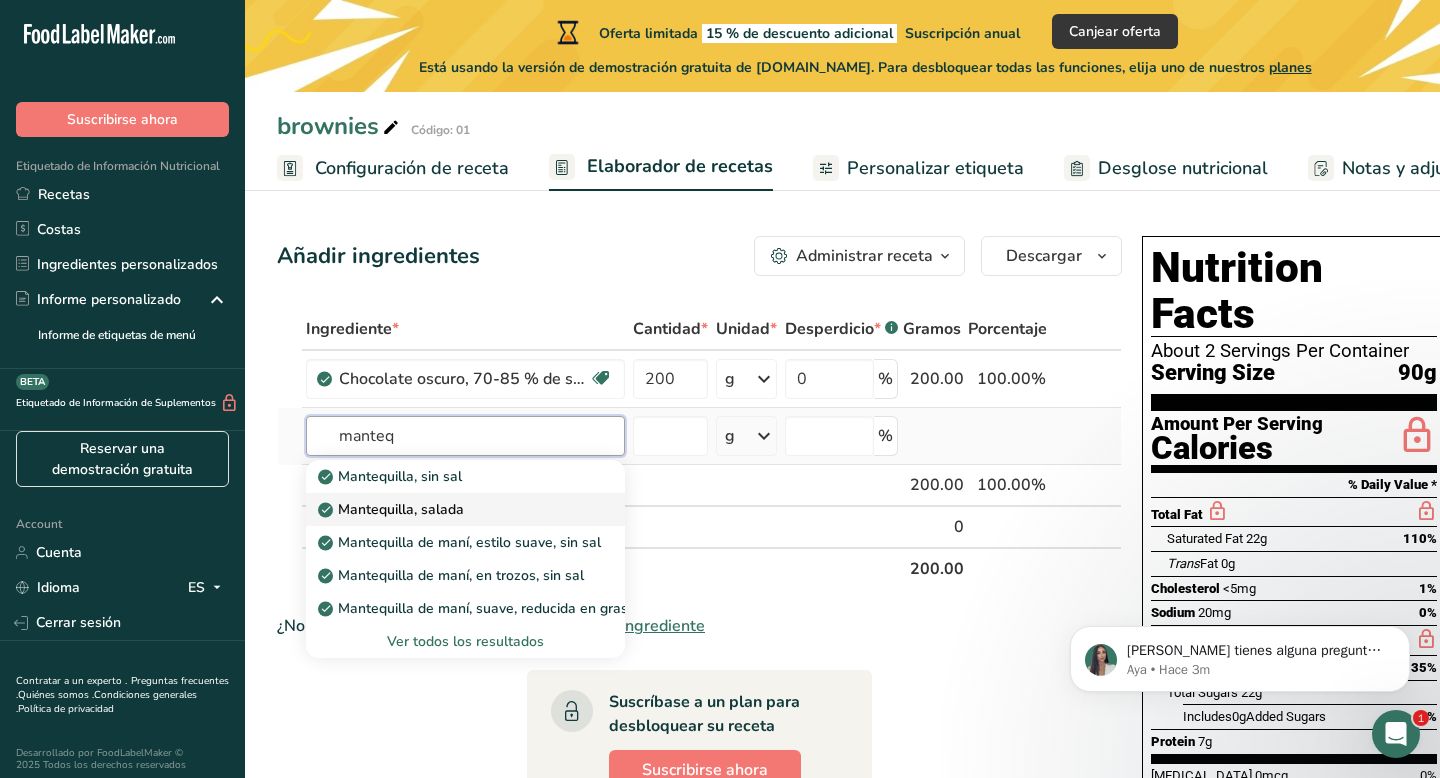 type on "manteq" 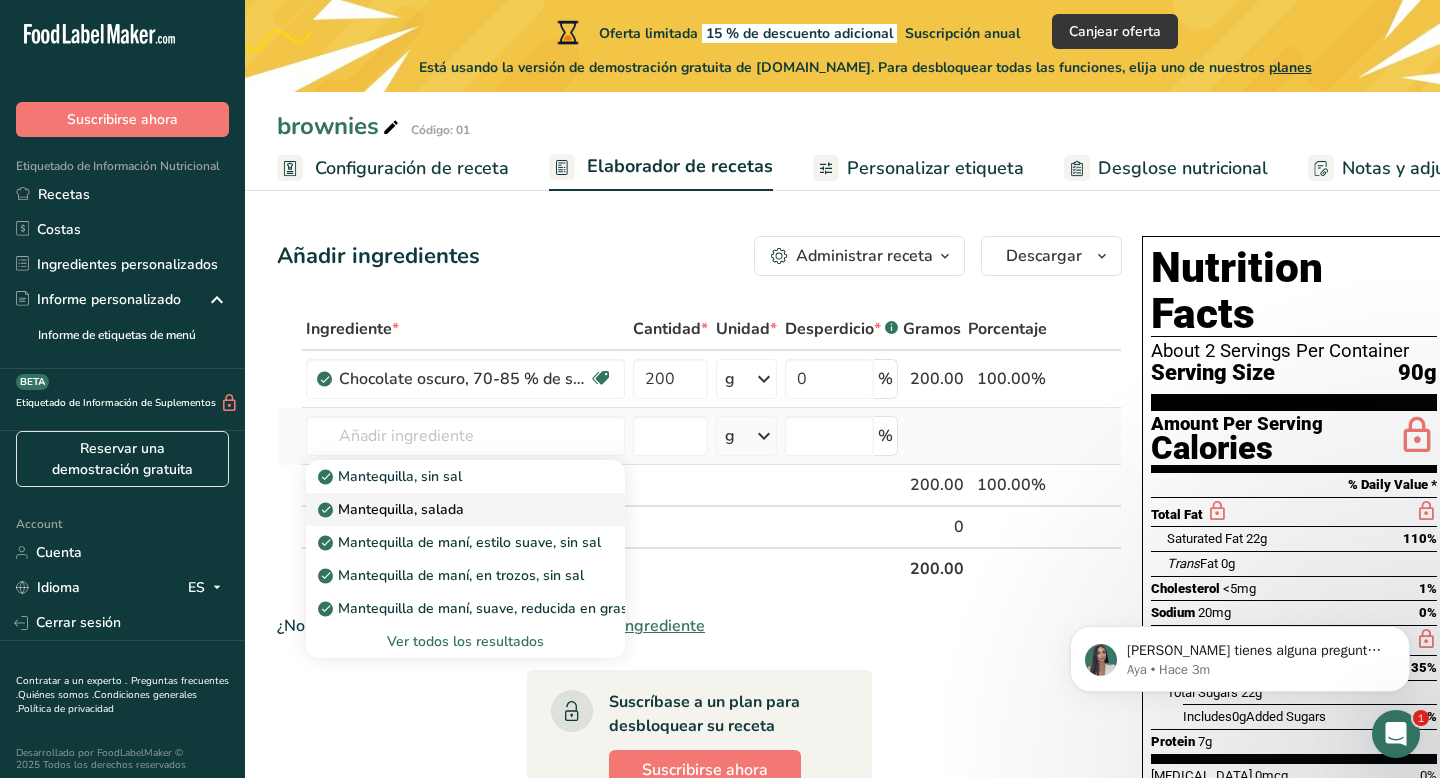 click on "Mantequilla, salada" at bounding box center (393, 509) 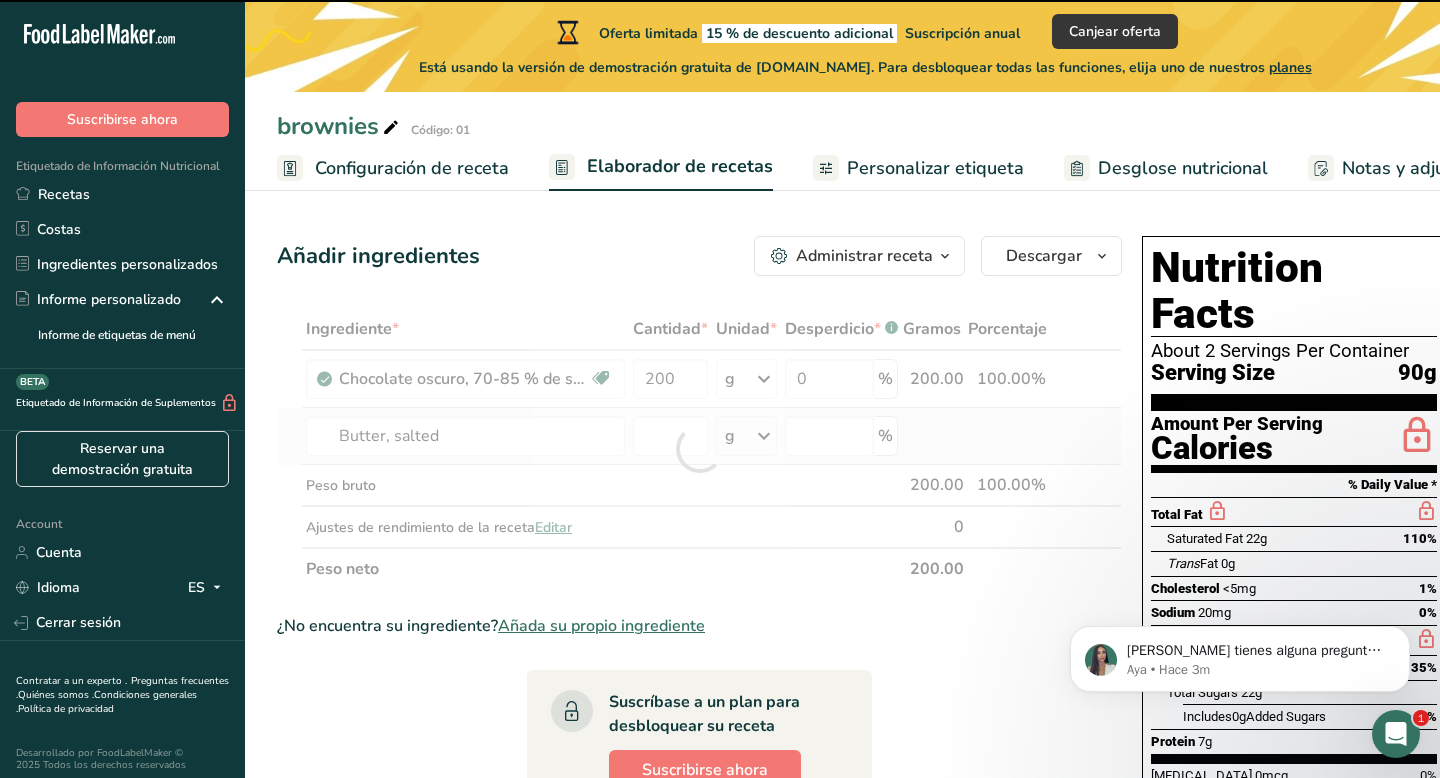 type on "0" 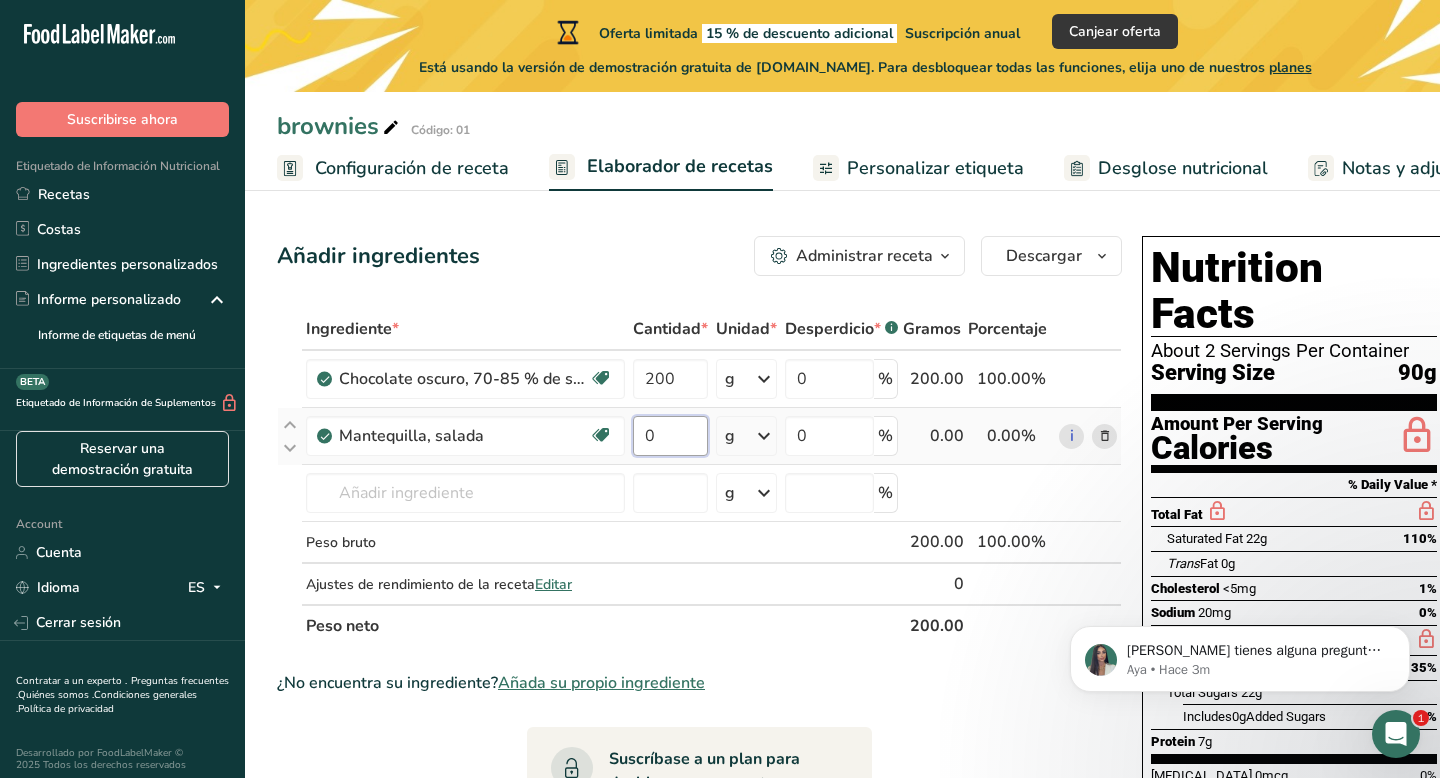 click on "0" at bounding box center (670, 436) 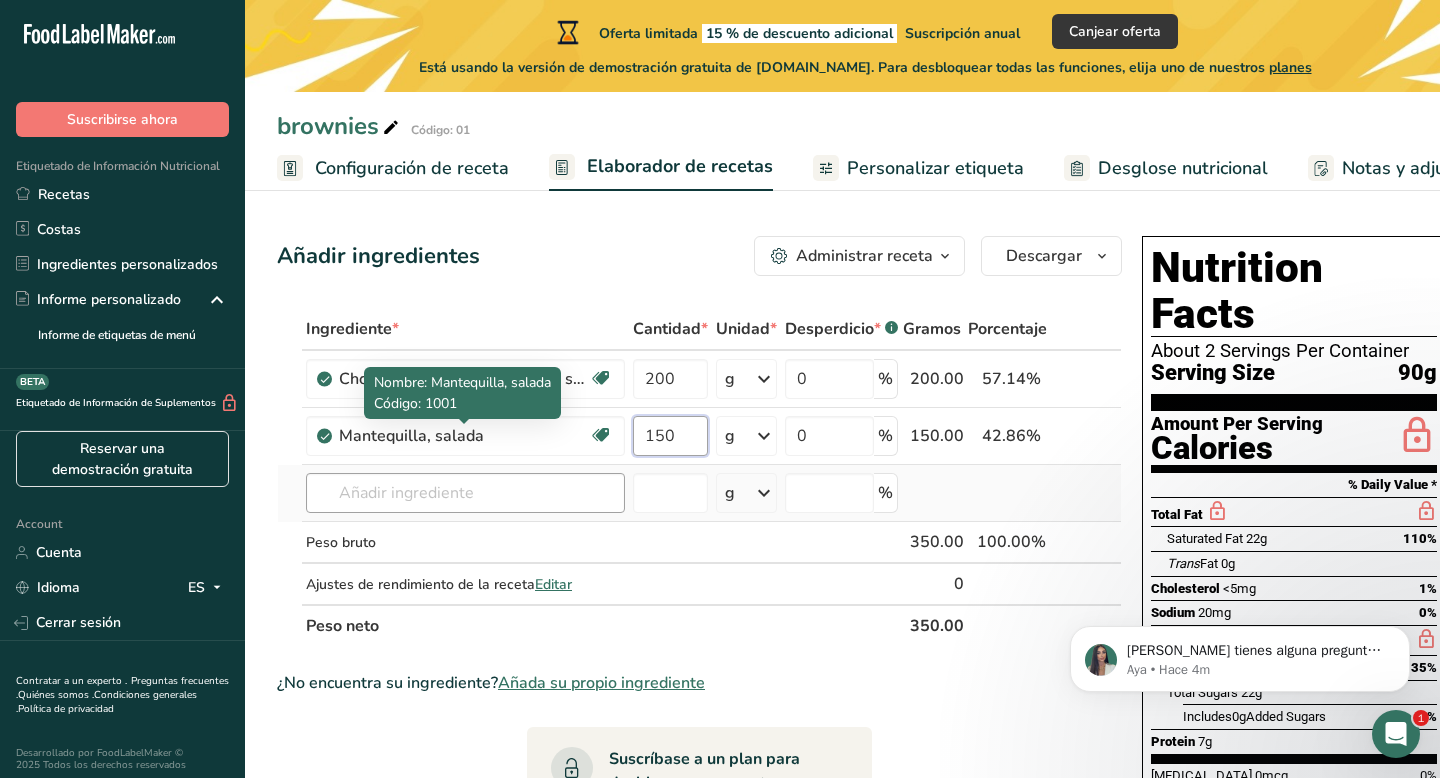 type on "150" 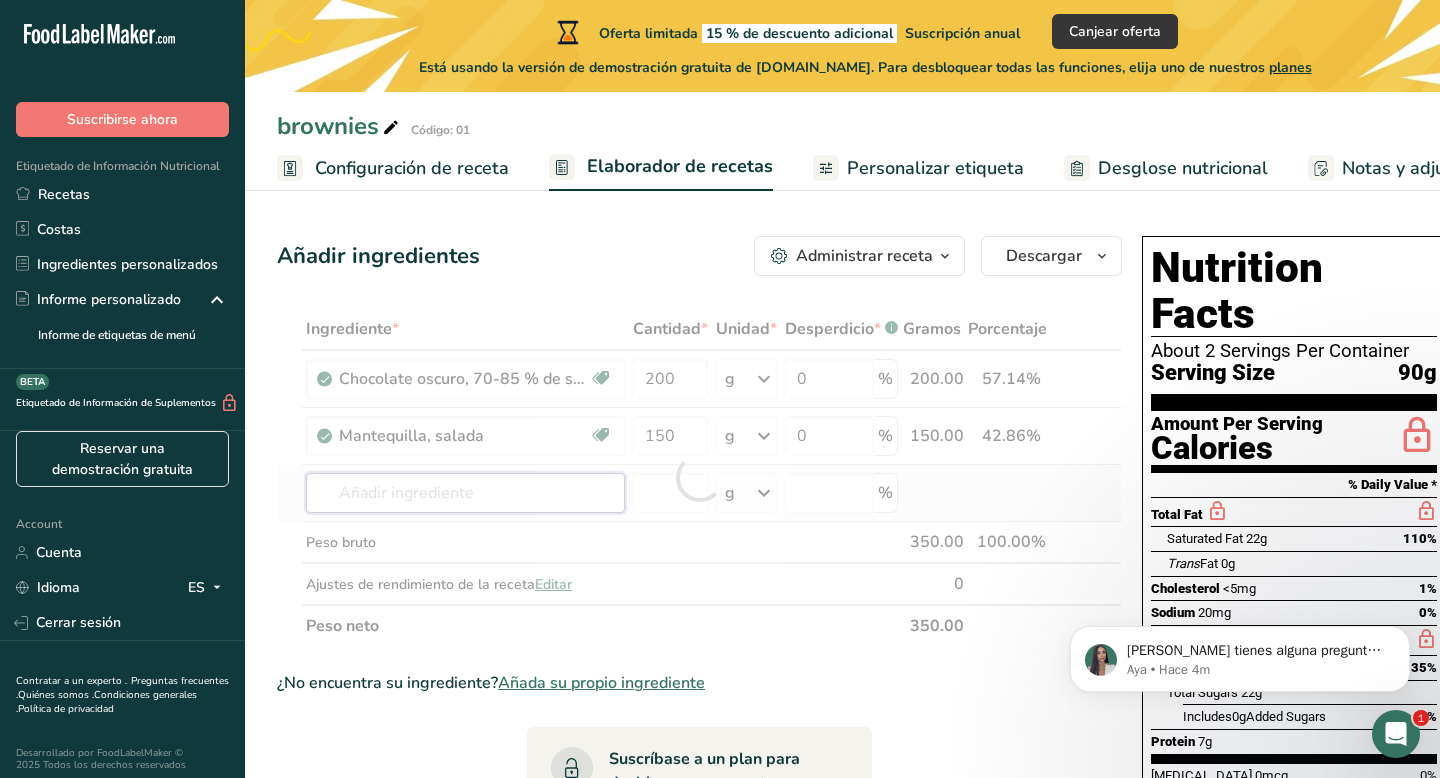 click on "Ingrediente *
Cantidad *
Unidad *
Desperdicio *   .a-a{fill:#347362;}.b-a{fill:#fff;}          Gramos
Porcentaje
Chocolate oscuro, 70-85 % de sólidos de cacao
Fuente de antioxidantes
Libre de lácteos
Libre de gluten
Vegano
Vegetariano
Libre de soja
200
g
Porciones
1 oz
1 bar
Unidades de peso
g
kg
mg
Ver más
Unidades de volumen
litro
Las unidades de volumen requieren una conversión de densidad. Si conoce la densidad de su ingrediente, introdúzcala a continuación. De lo contrario, haga clic en "RIA", nuestra asistente regulatoria de IA, quien podrá ayudarle.
lb/pie³" at bounding box center [699, 477] 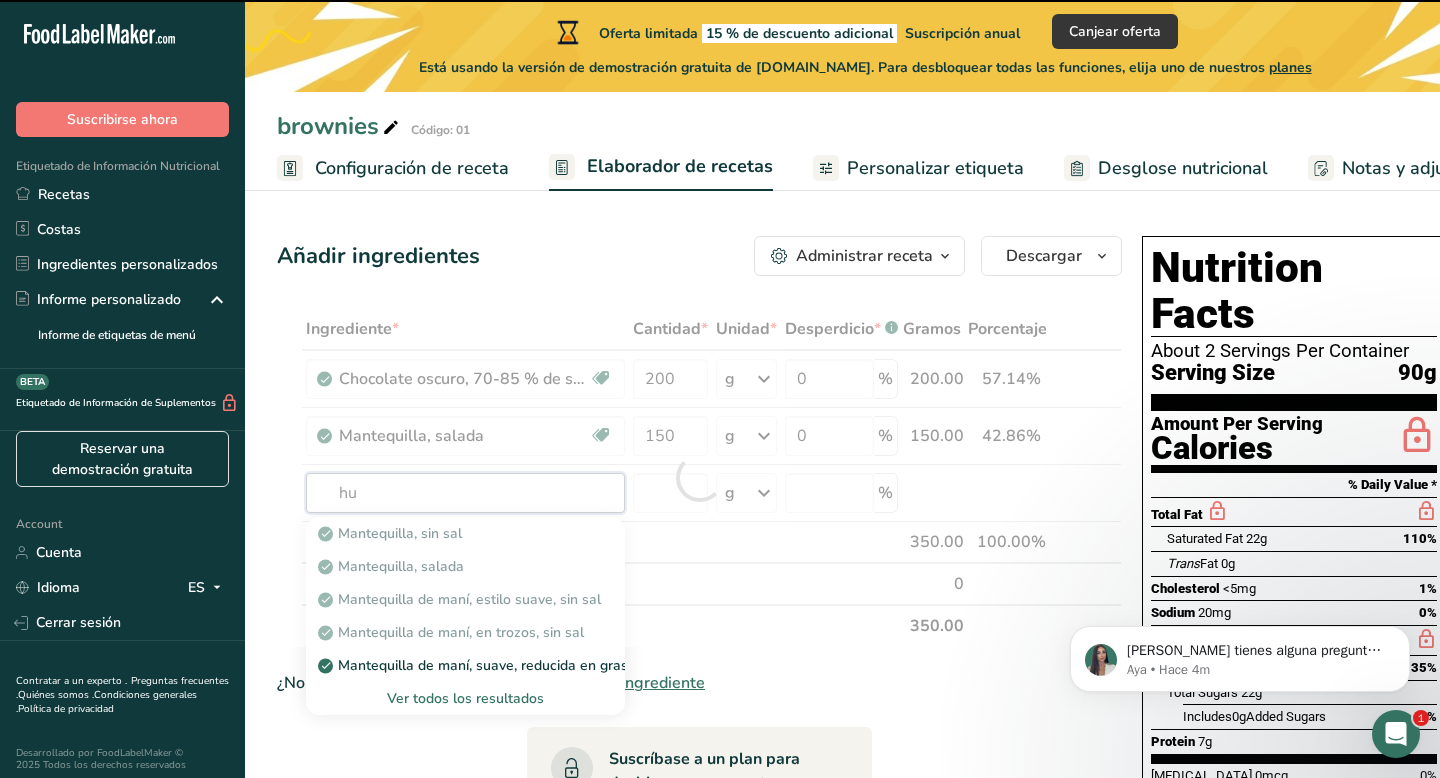 type on "hue" 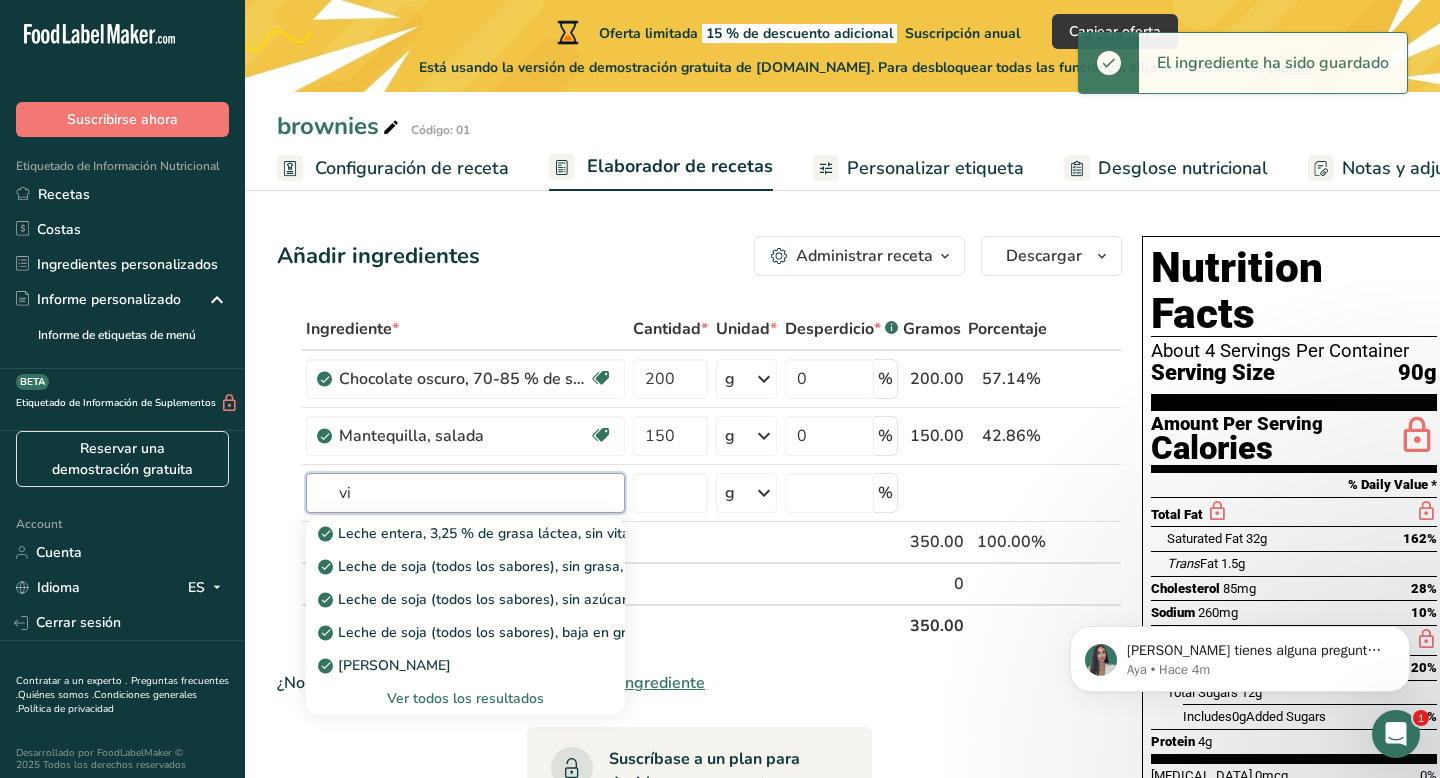 type on "v" 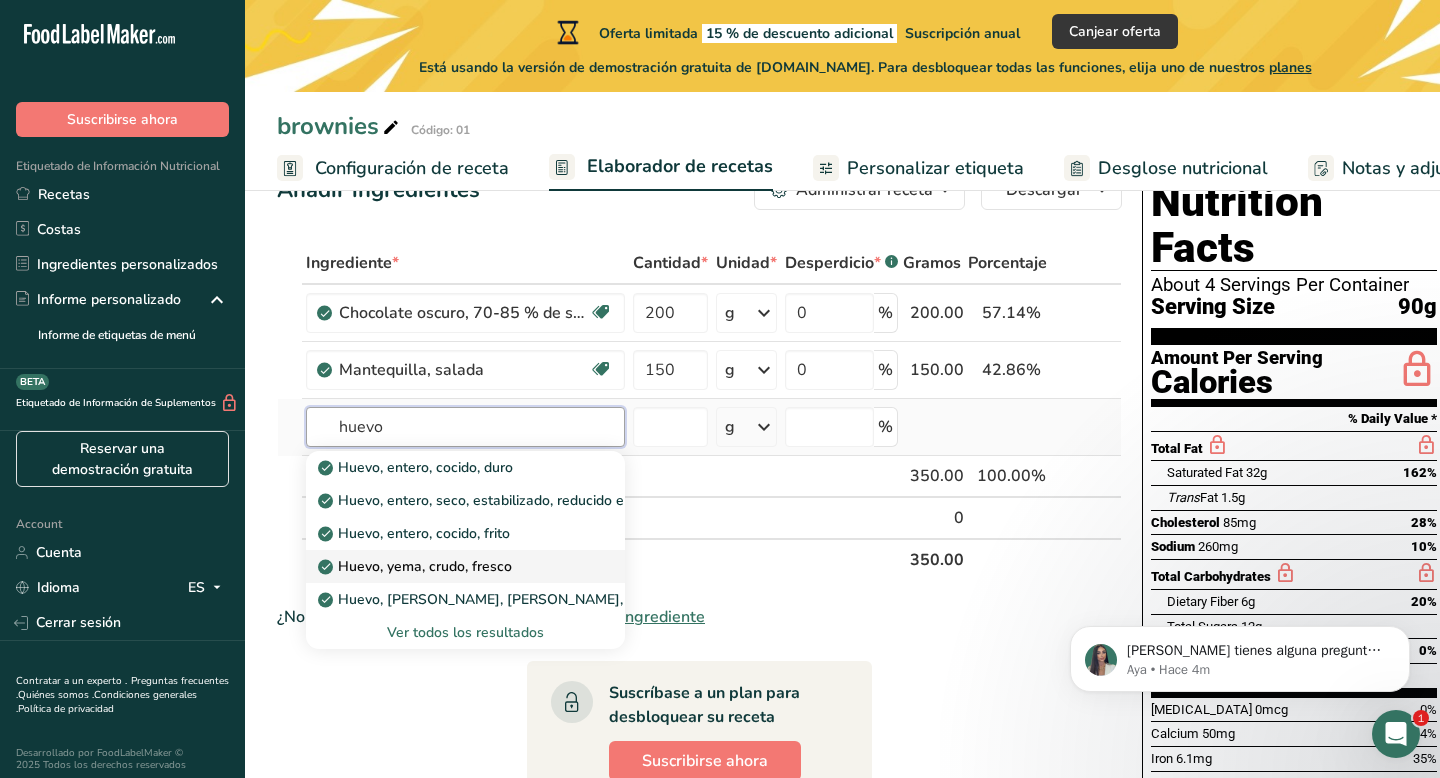 scroll, scrollTop: 68, scrollLeft: 0, axis: vertical 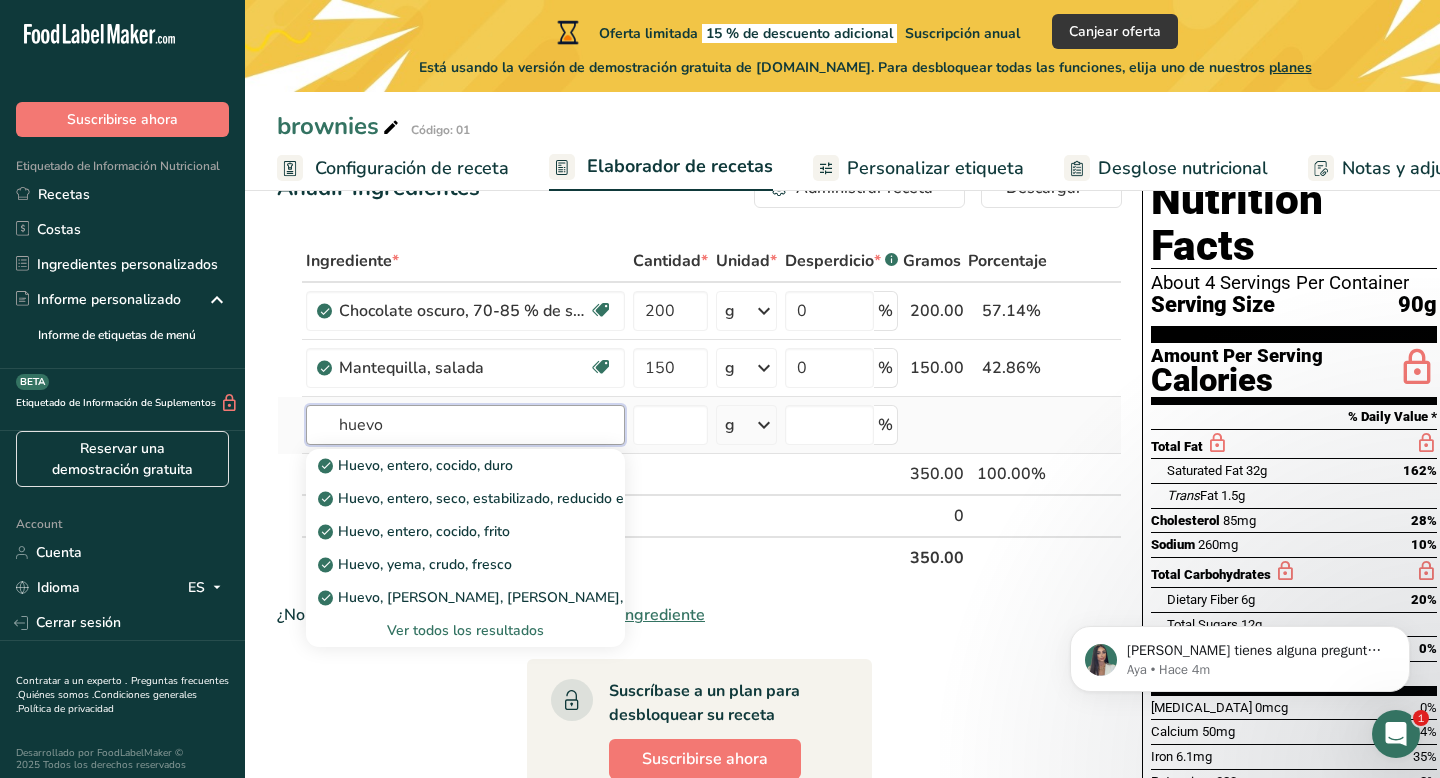 type on "huevo" 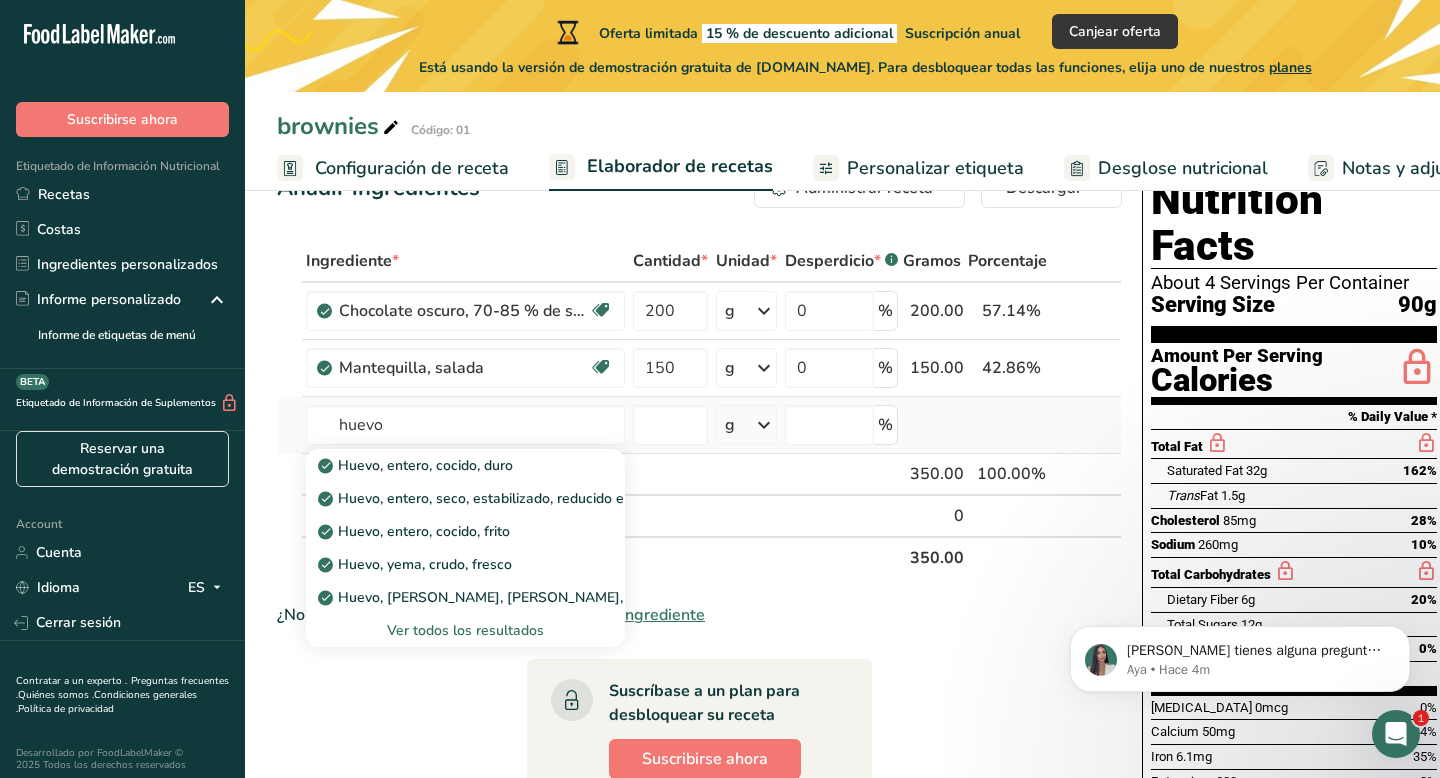 type 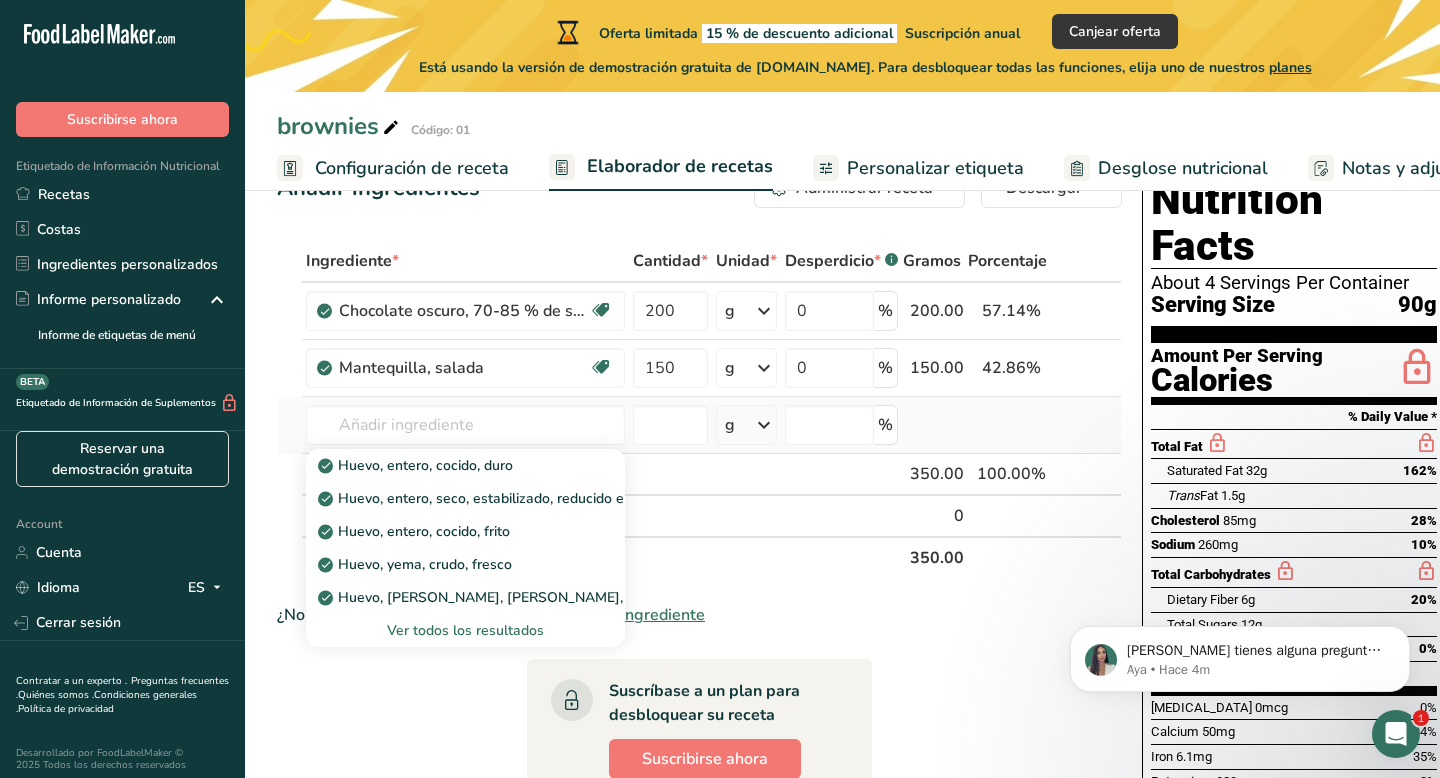click on "Ver todos los resultados" at bounding box center [465, 630] 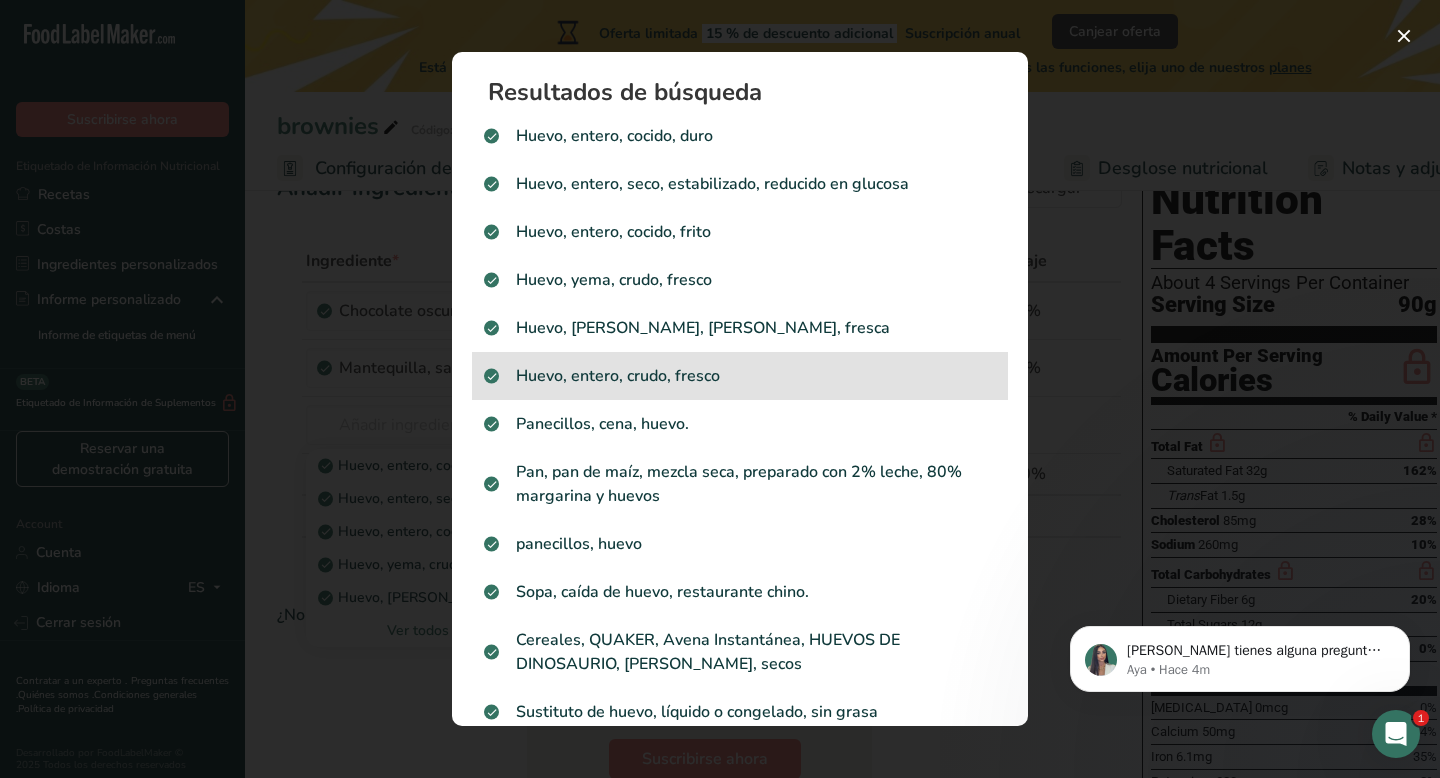 click on "Huevo, entero, crudo, fresco" at bounding box center (740, 376) 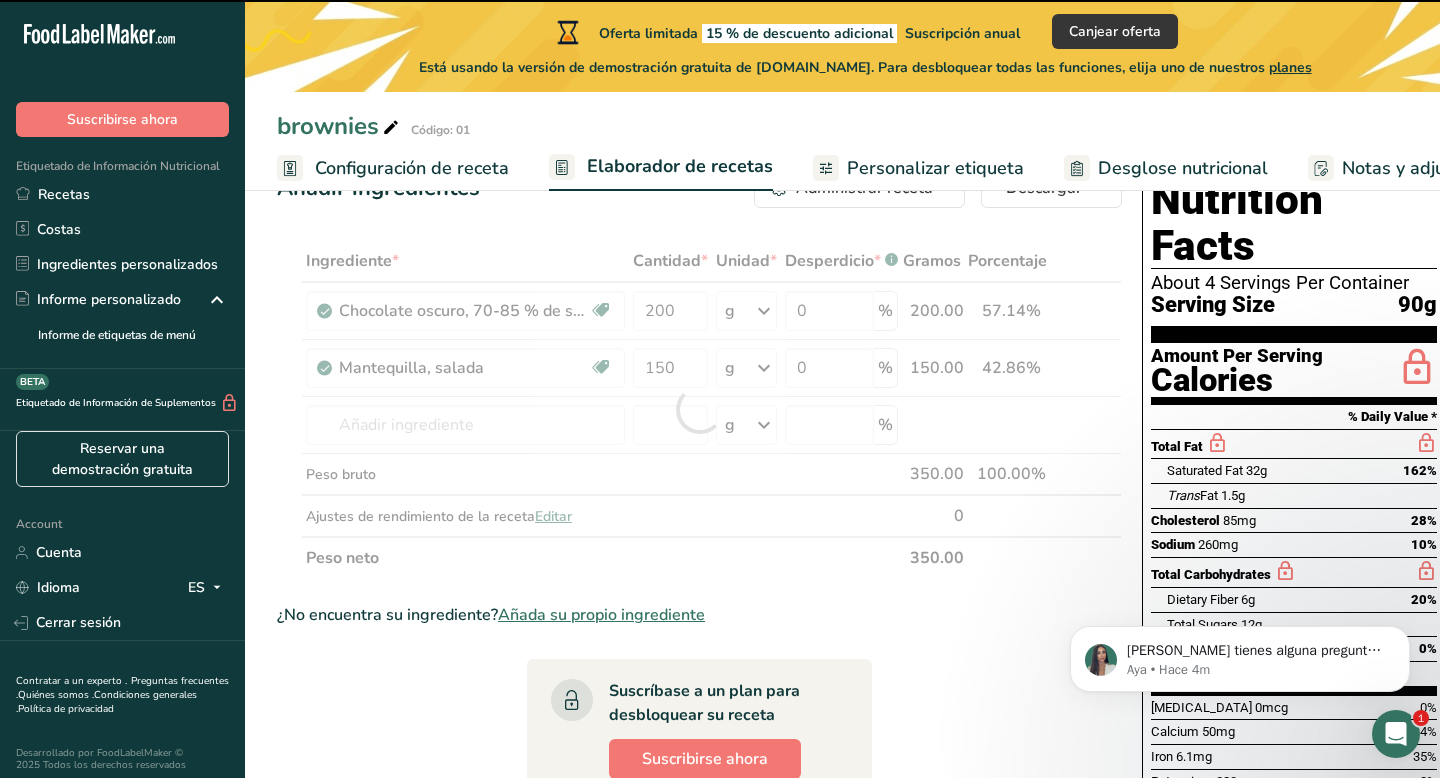 type on "0" 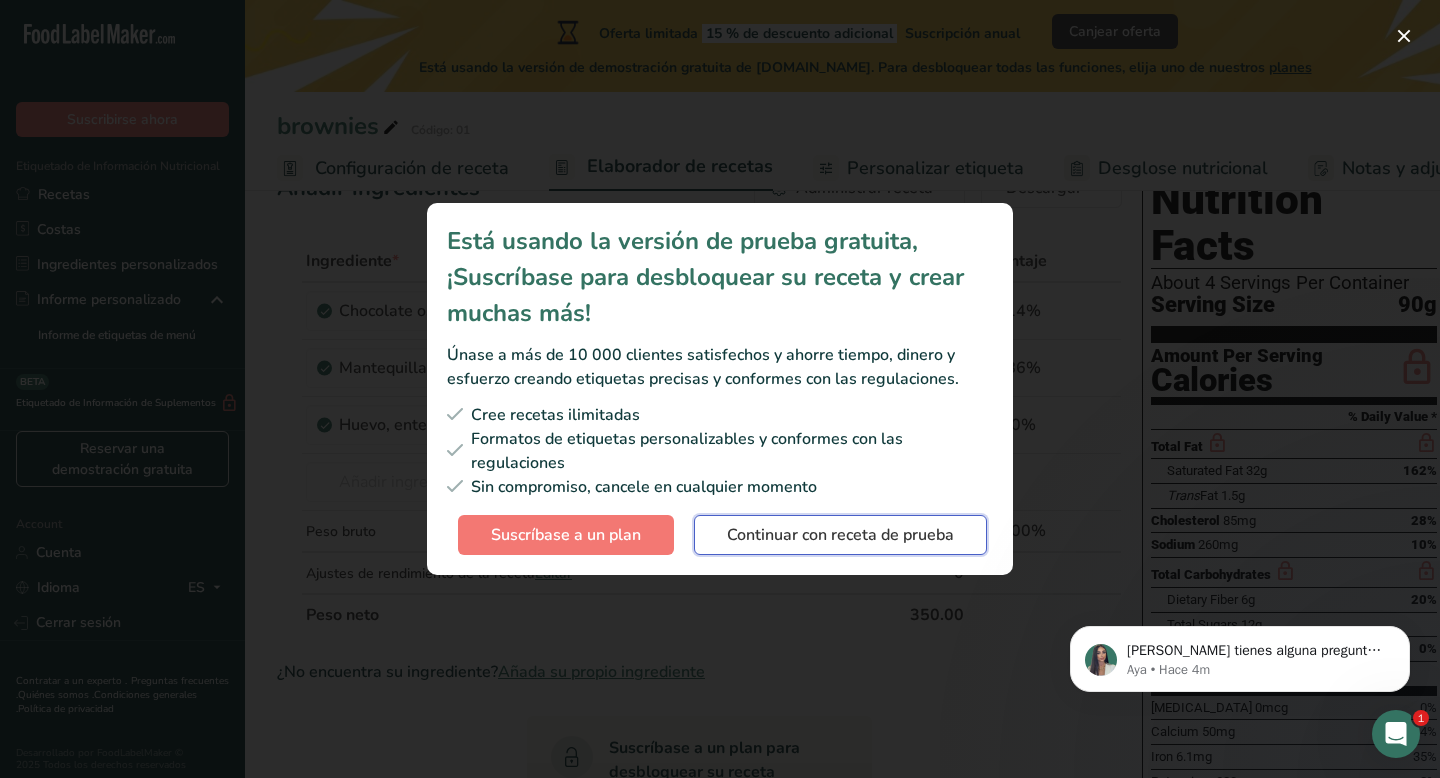 click on "Continuar con receta de prueba" at bounding box center [840, 535] 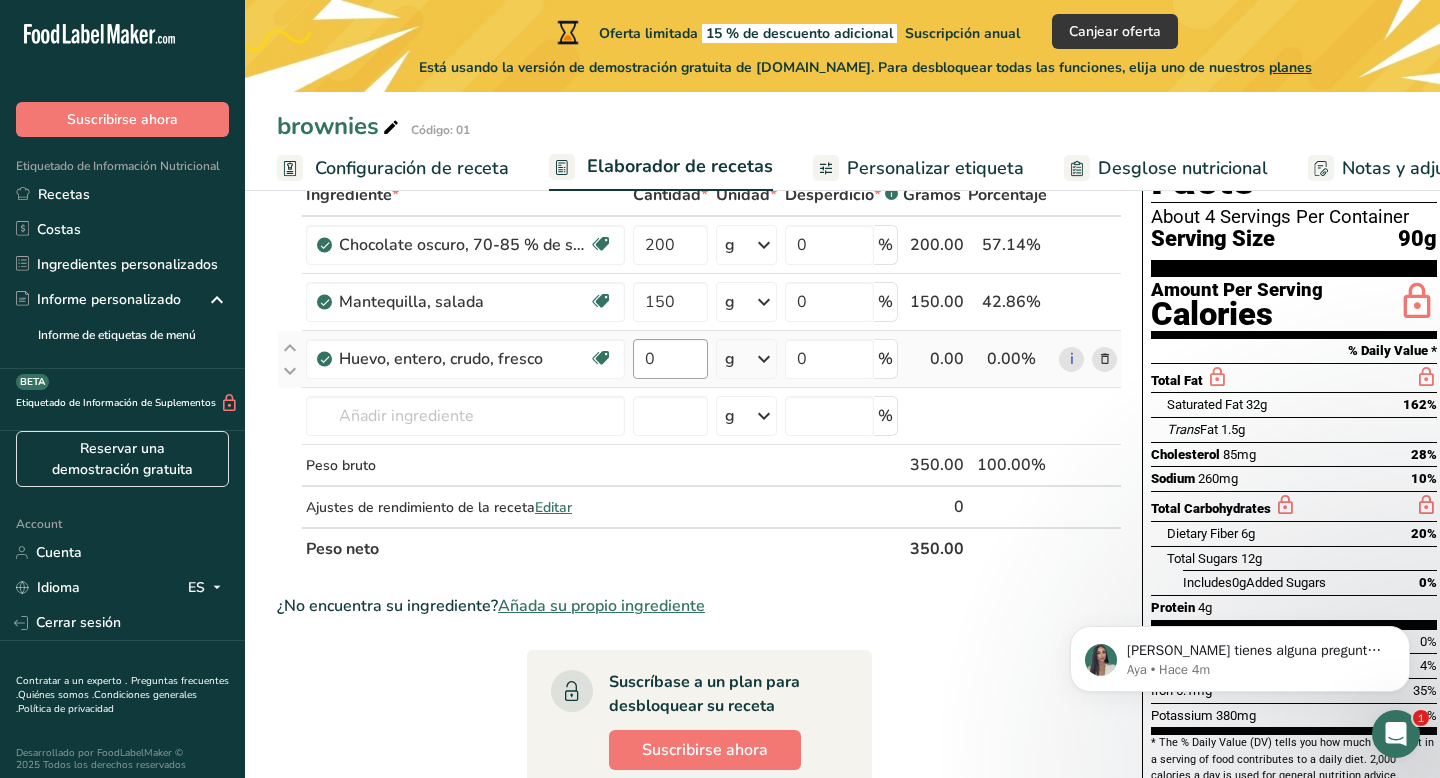 scroll, scrollTop: 28, scrollLeft: 0, axis: vertical 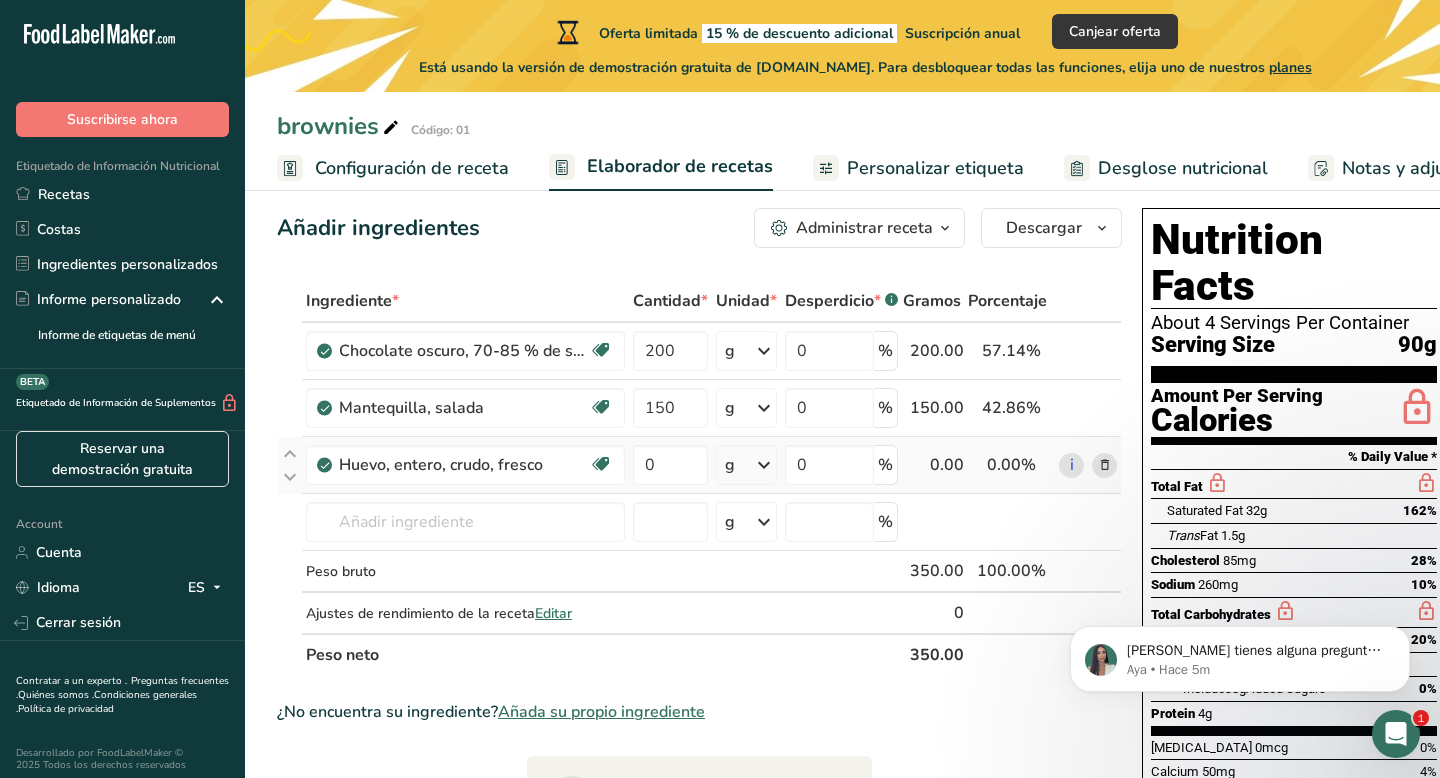 click on "g" at bounding box center (746, 465) 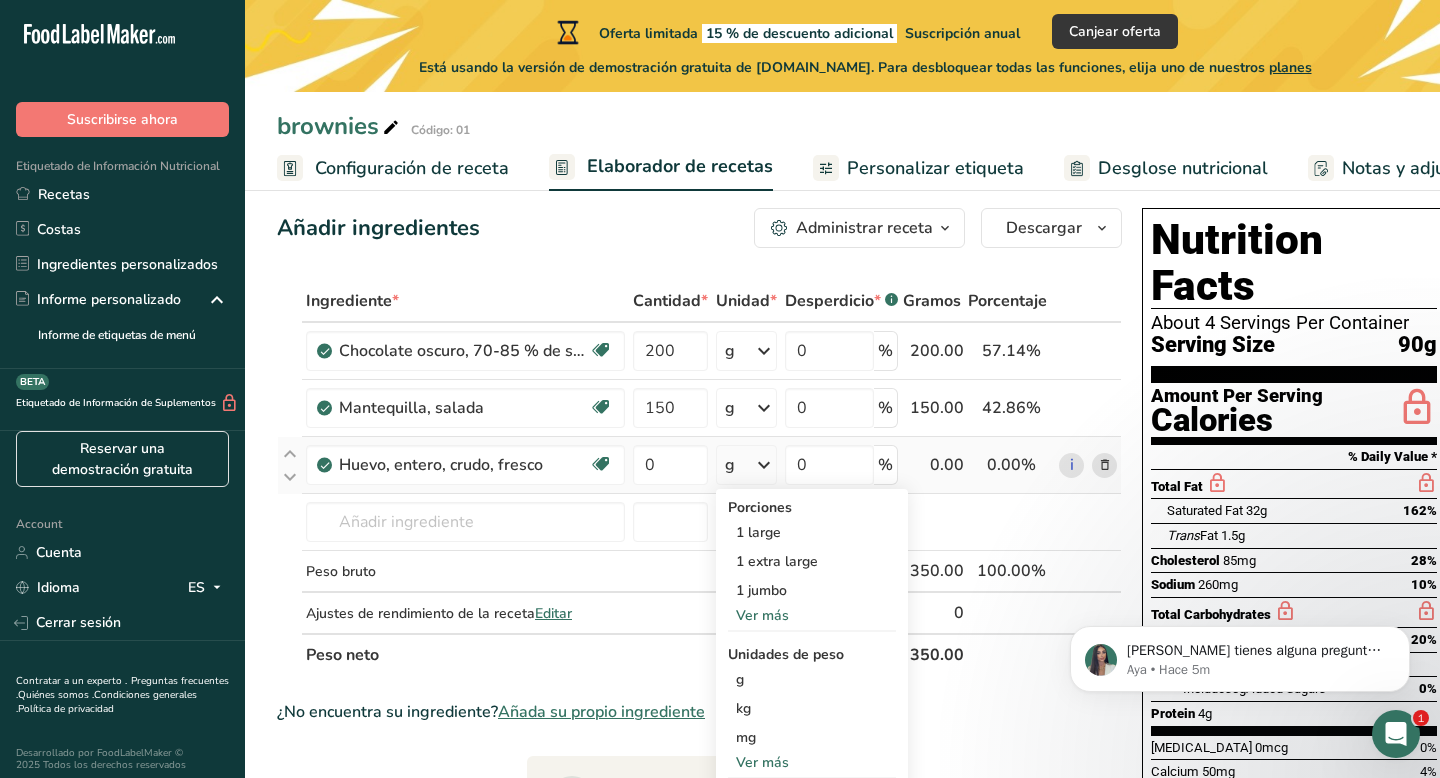 click on "g" at bounding box center [746, 465] 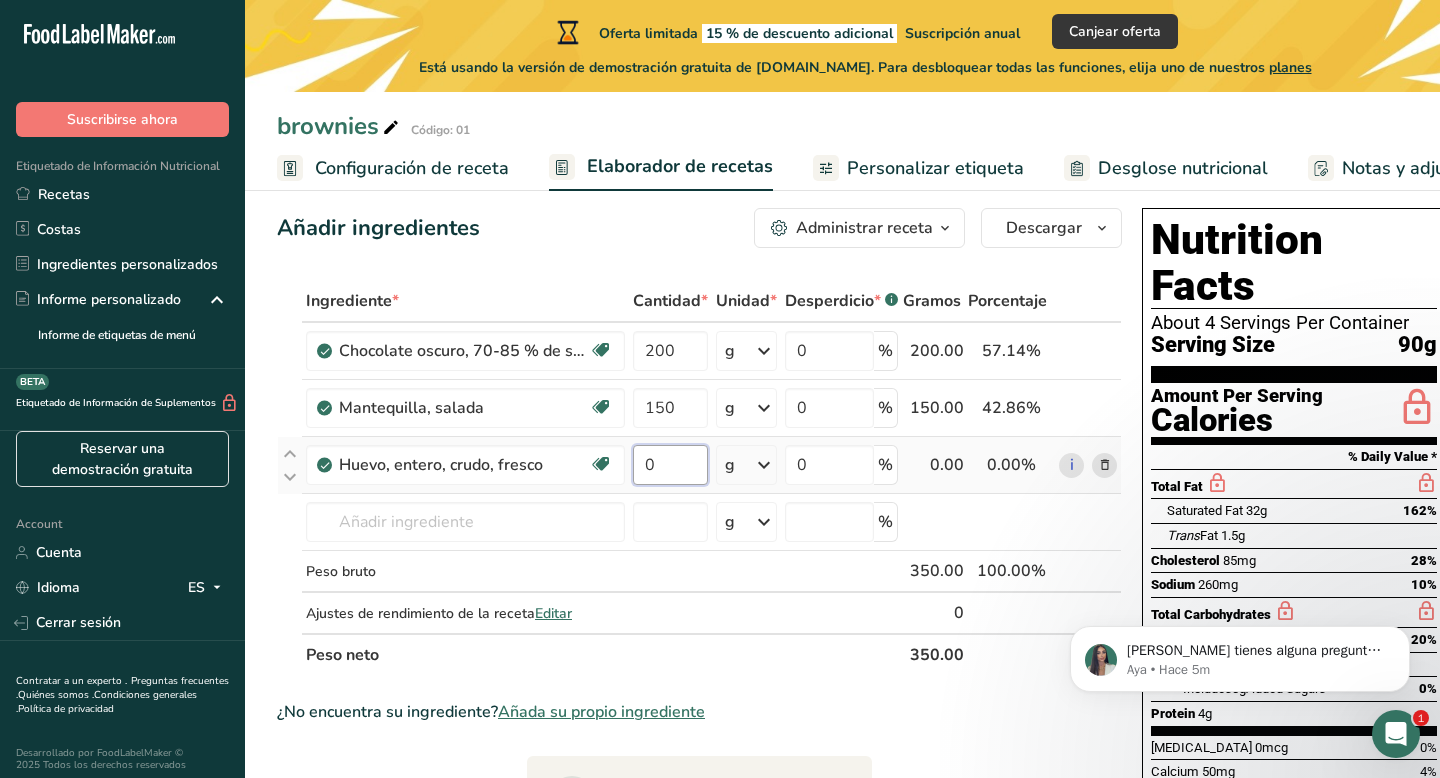 click on "0" at bounding box center (670, 465) 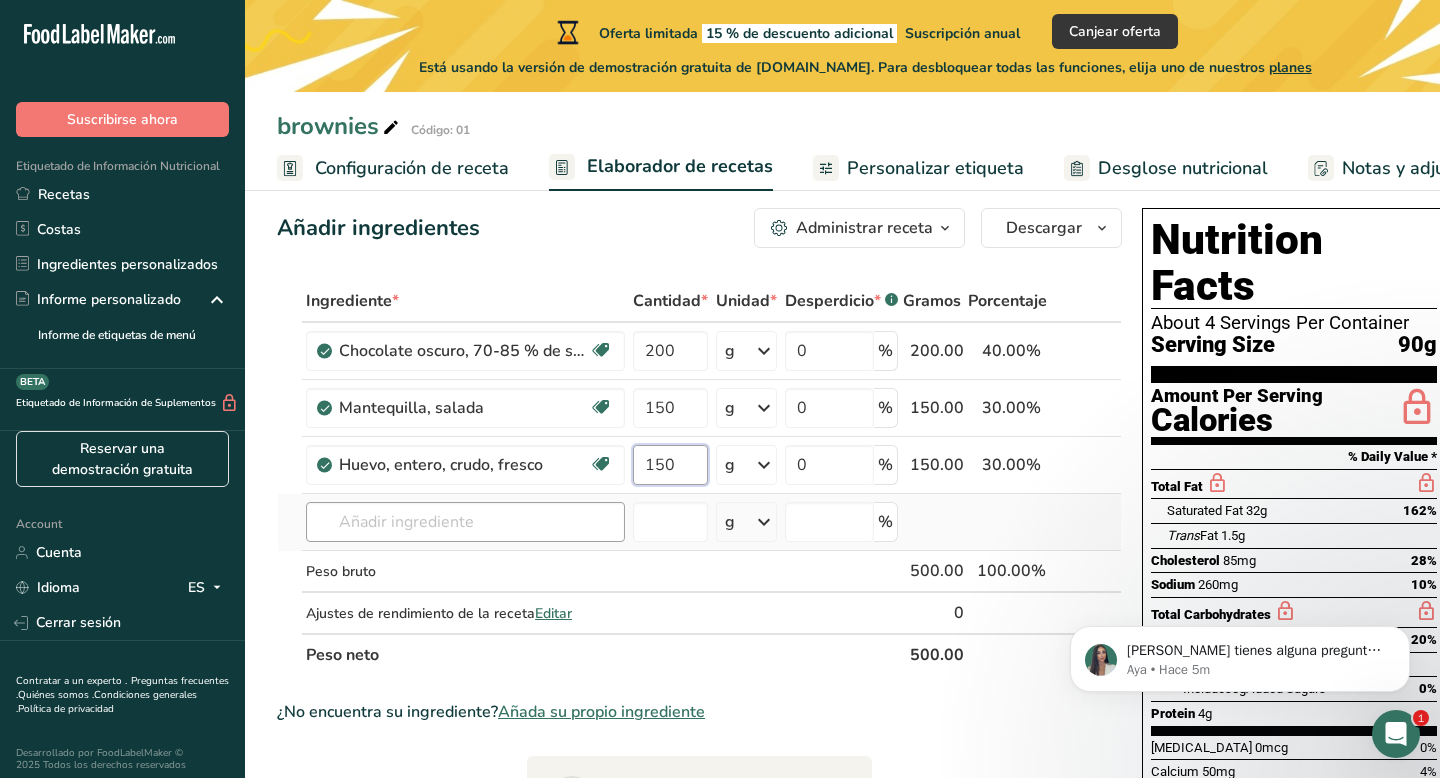 type on "150" 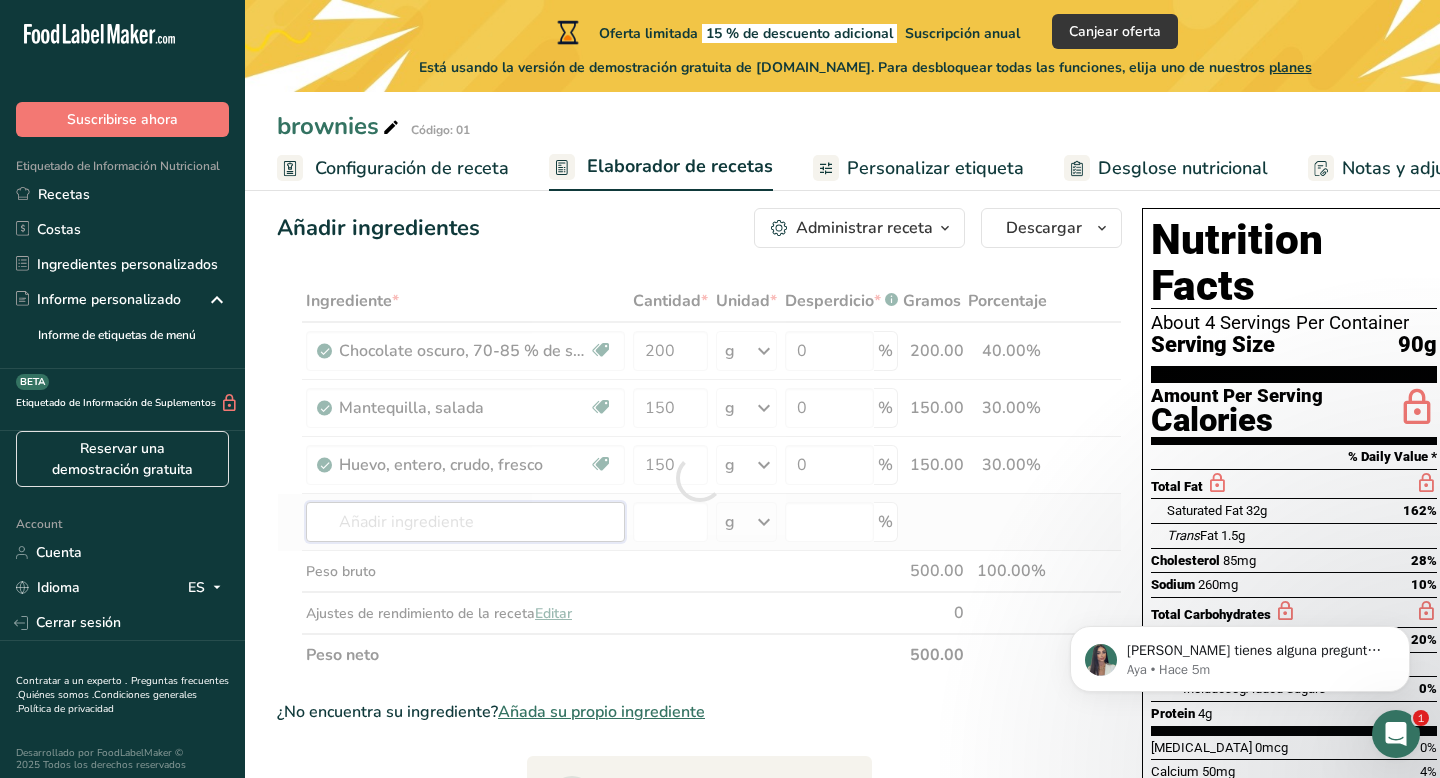 click on "Ingrediente *
Cantidad *
Unidad *
Desperdicio *   .a-a{fill:#347362;}.b-a{fill:#fff;}          Gramos
Porcentaje
Chocolate oscuro, 70-85 % de sólidos de cacao
Fuente de antioxidantes
Libre de lácteos
Libre de gluten
Vegano
Vegetariano
Libre de soja
200
g
Porciones
1 oz
1 bar
Unidades de peso
g
kg
mg
Ver más
Unidades de volumen
litro
Las unidades de volumen requieren una conversión de densidad. Si conoce la densidad de su ingrediente, introdúzcala a continuación. De lo contrario, haga clic en "RIA", nuestra asistente regulatoria de IA, quien podrá ayudarle.
lb/pie³" at bounding box center [699, 478] 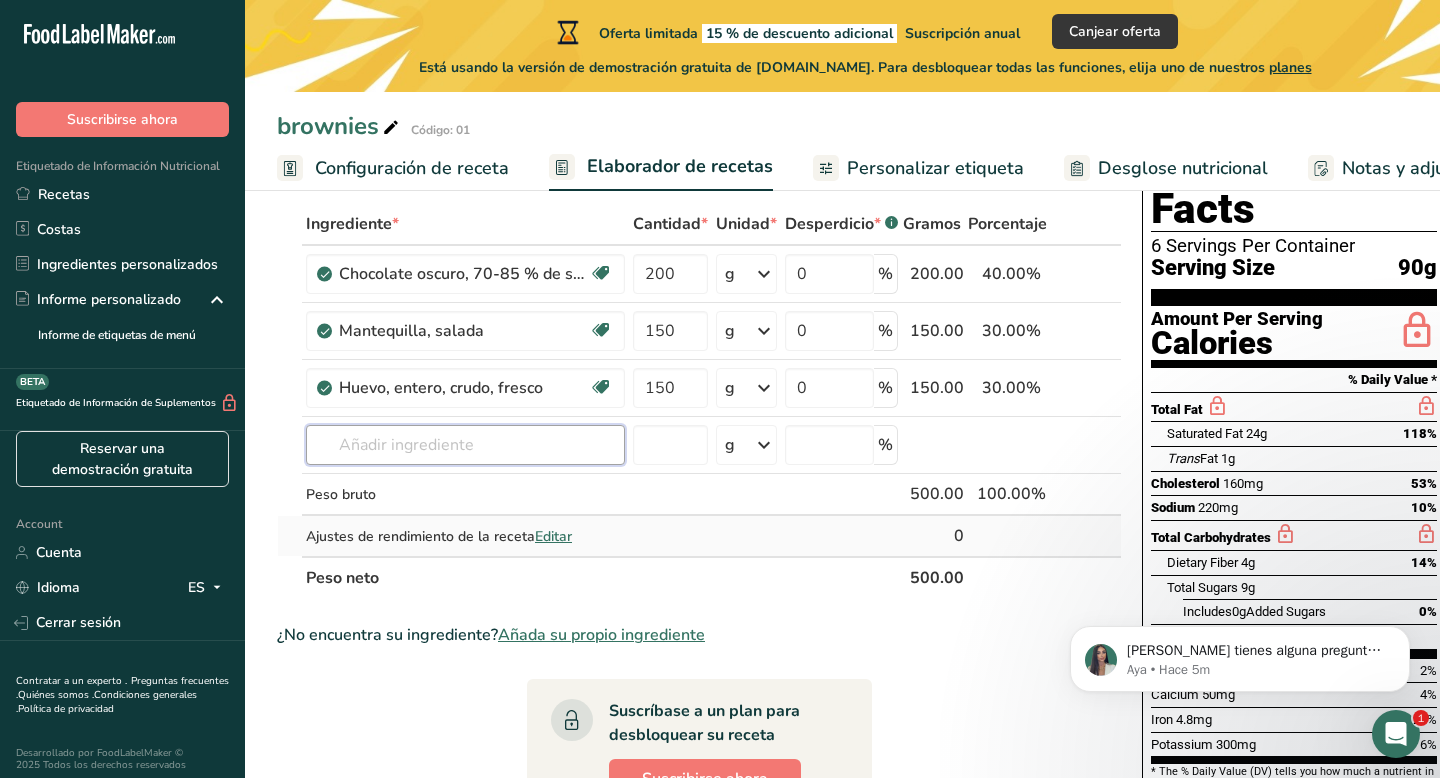 scroll, scrollTop: 104, scrollLeft: 0, axis: vertical 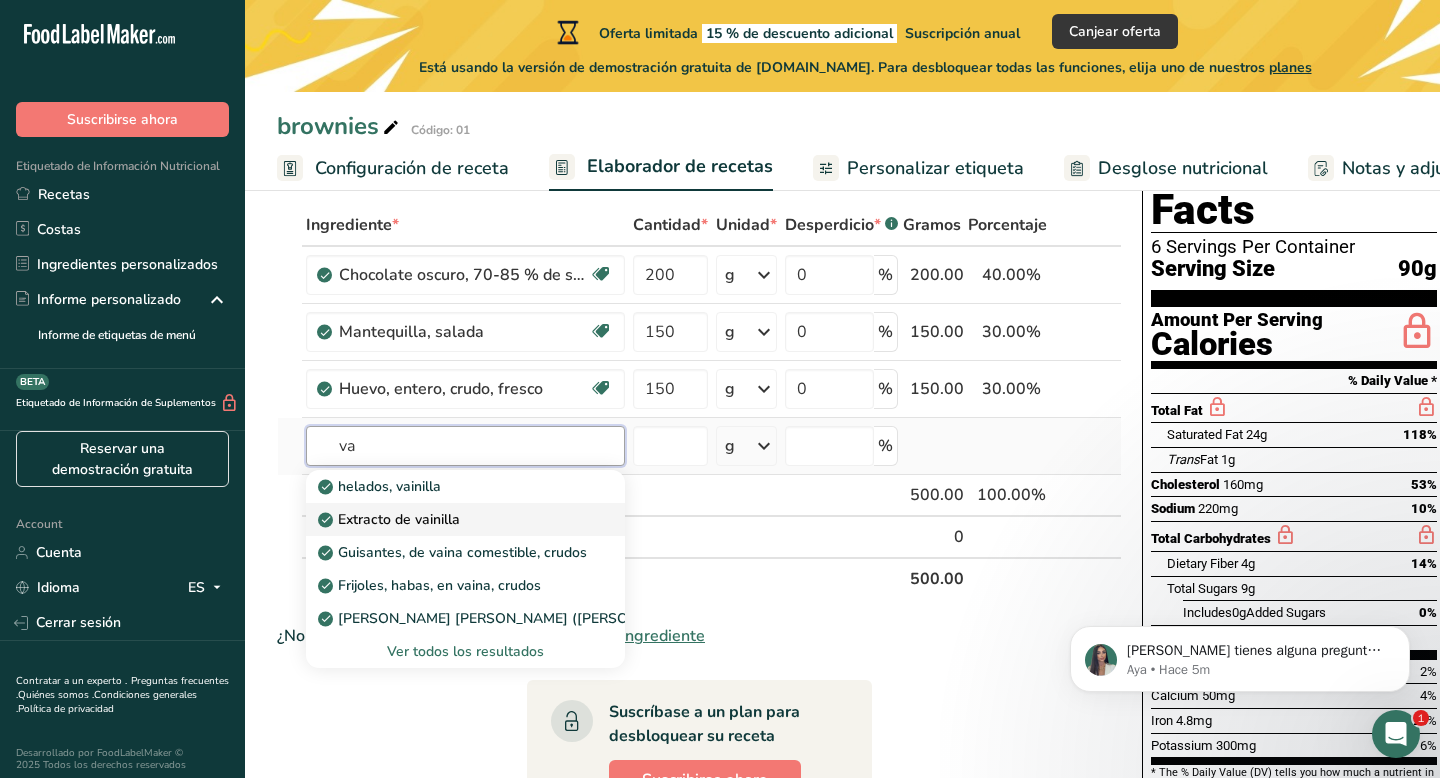 type on "v" 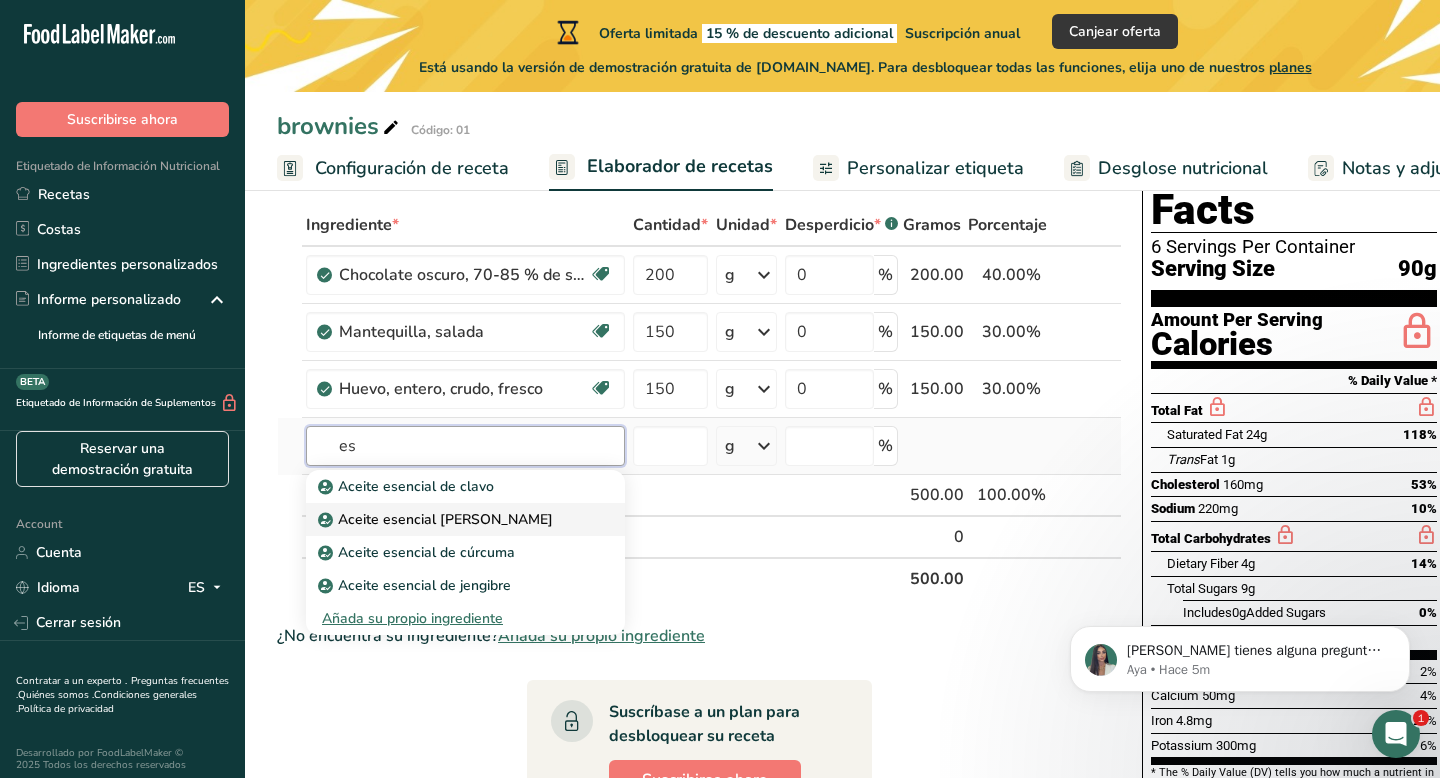 type on "e" 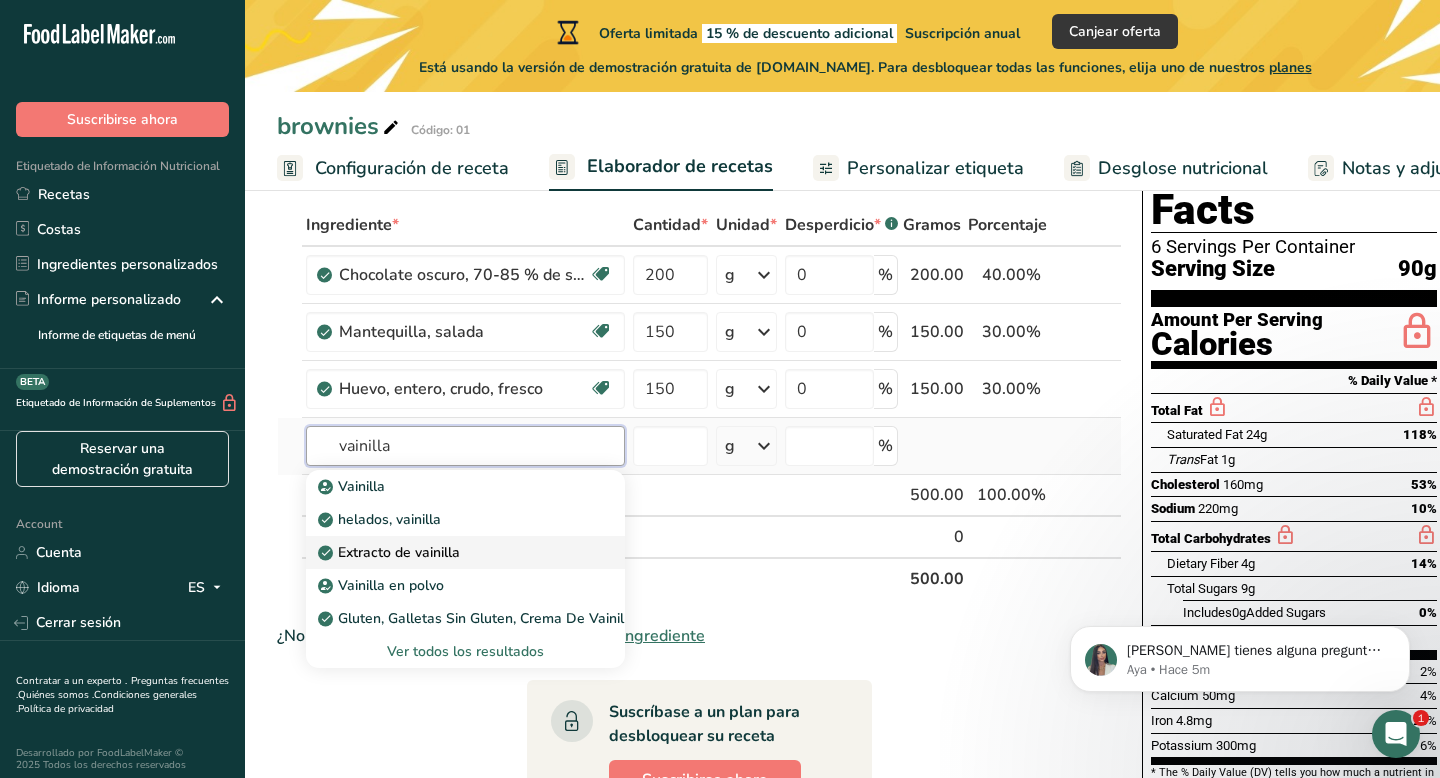 type on "vainilla" 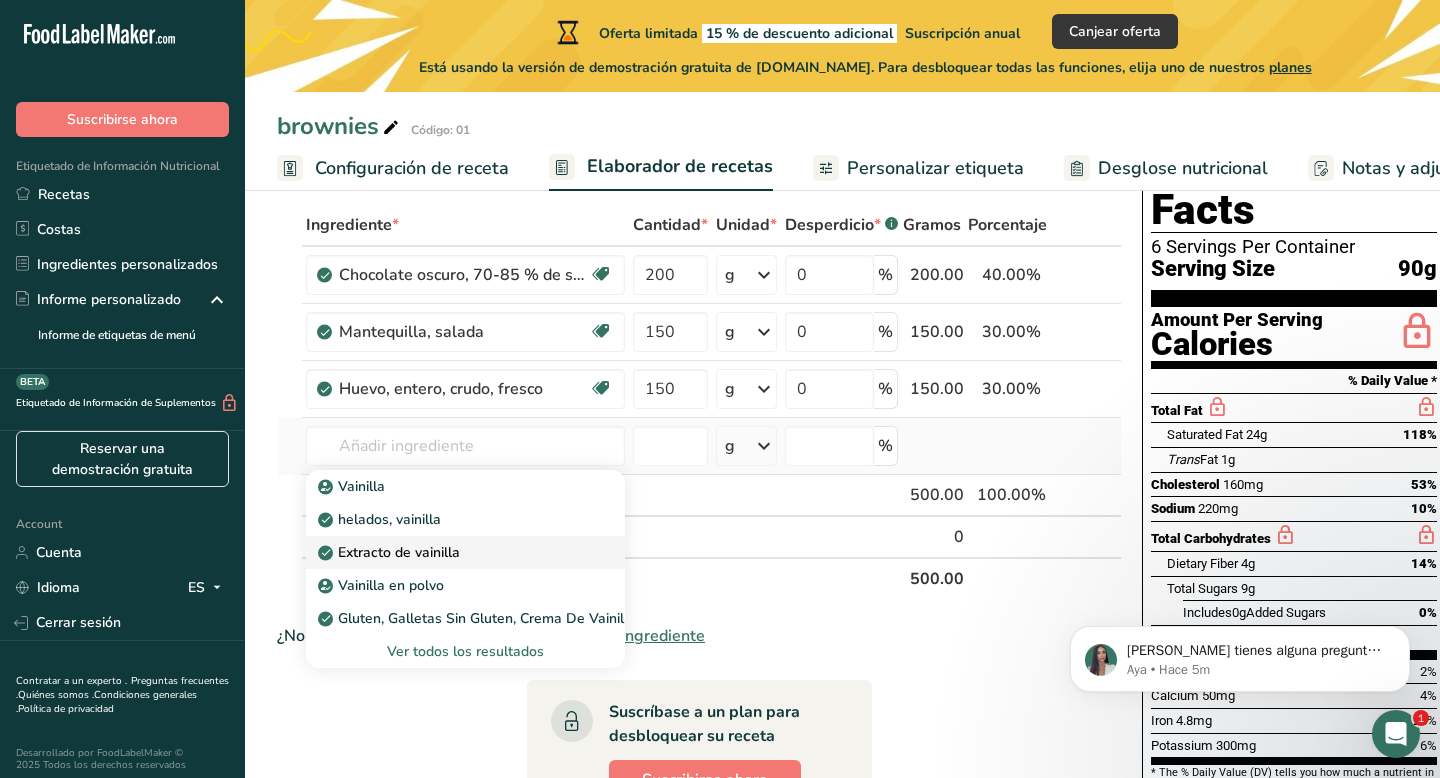 click on "Extracto de vainilla" at bounding box center (449, 552) 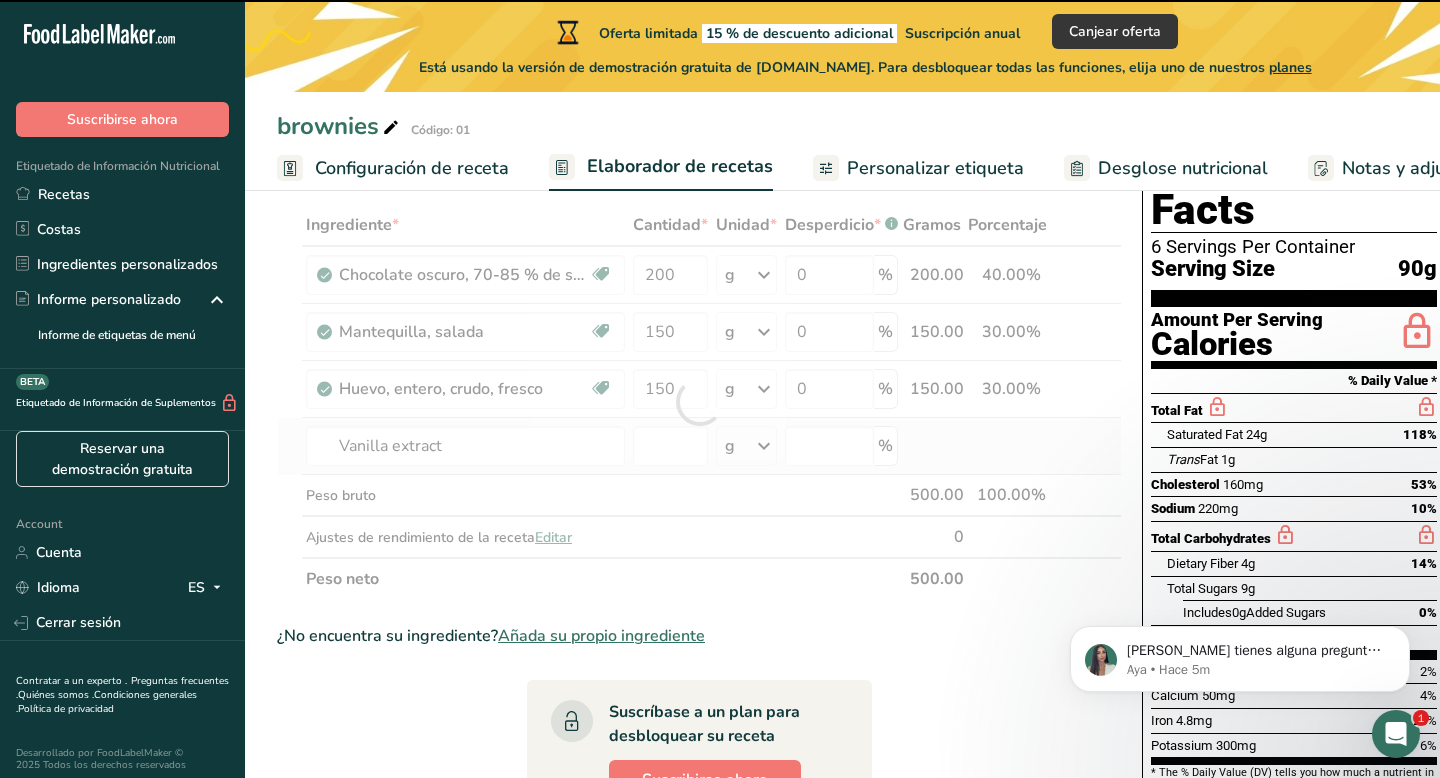 type on "0" 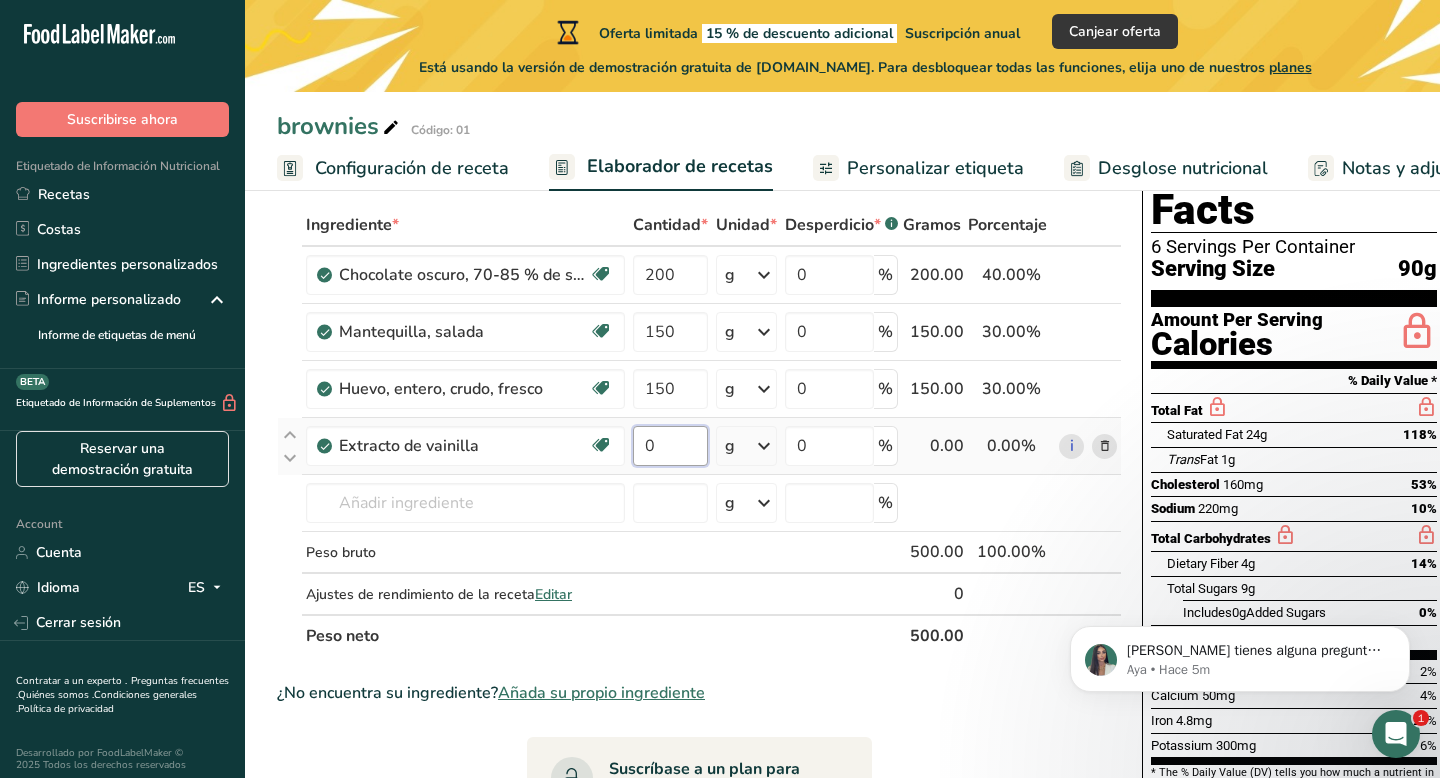 click on "0" at bounding box center (670, 446) 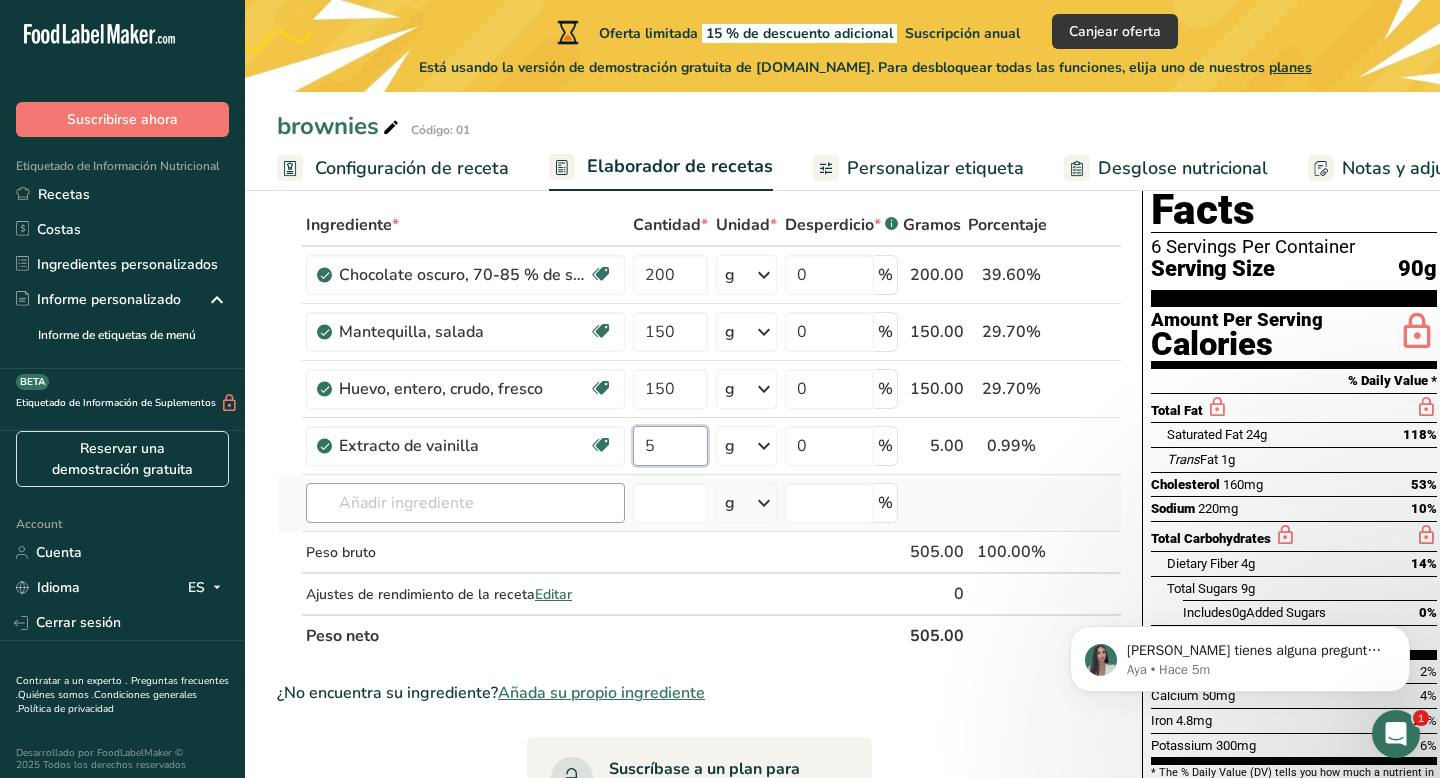 type on "5" 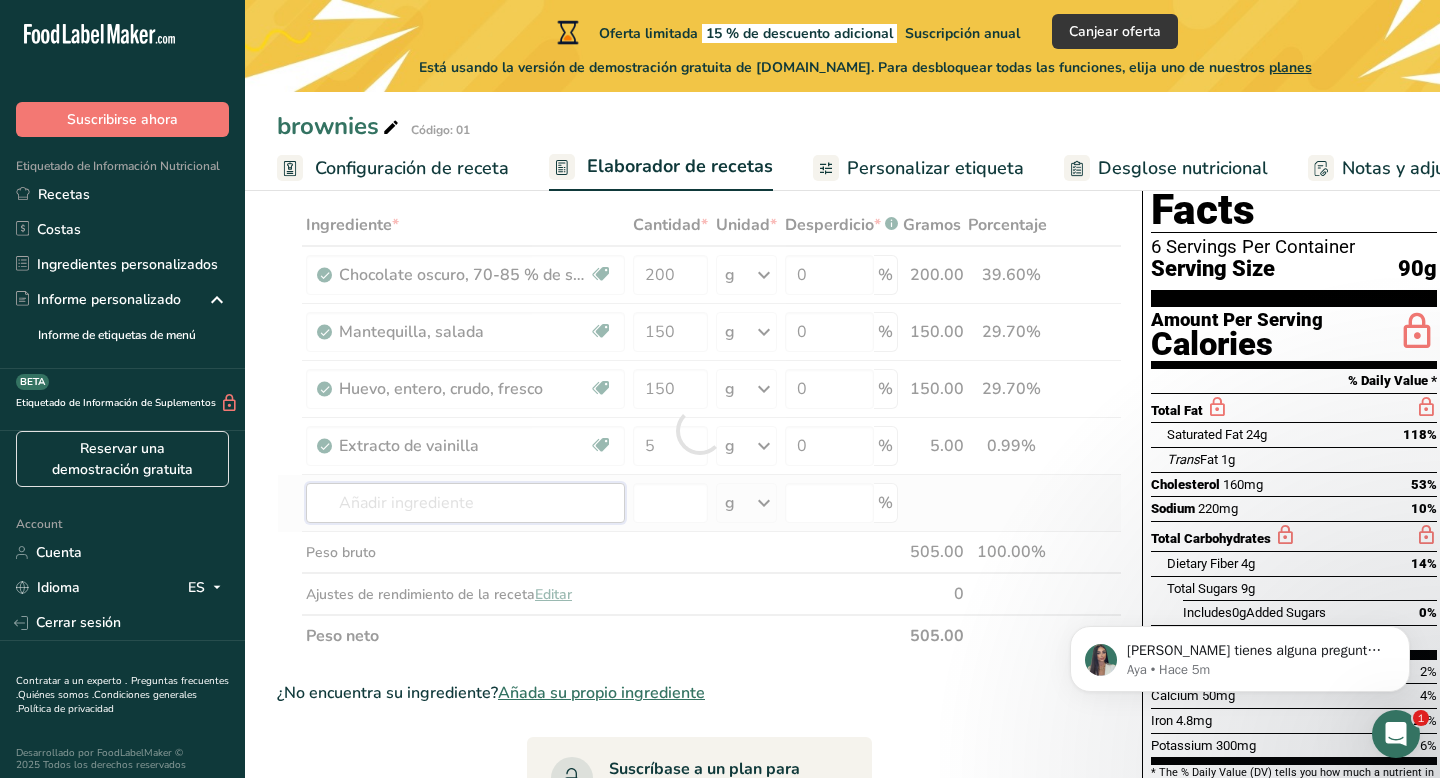 click on "Ingrediente *
Cantidad *
Unidad *
Desperdicio *   .a-a{fill:#347362;}.b-a{fill:#fff;}          Gramos
Porcentaje
Chocolate oscuro, 70-85 % de sólidos de cacao
Fuente de antioxidantes
Libre de lácteos
Libre de gluten
Vegano
Vegetariano
Libre de soja
200
g
Porciones
1 oz
1 bar
Unidades de peso
g
kg
mg
Ver más
Unidades de volumen
litro
Las unidades de volumen requieren una conversión de densidad. Si conoce la densidad de su ingrediente, introdúzcala a continuación. De lo contrario, haga clic en "RIA", nuestra asistente regulatoria de IA, quien podrá ayudarle.
lb/pie³" at bounding box center [699, 430] 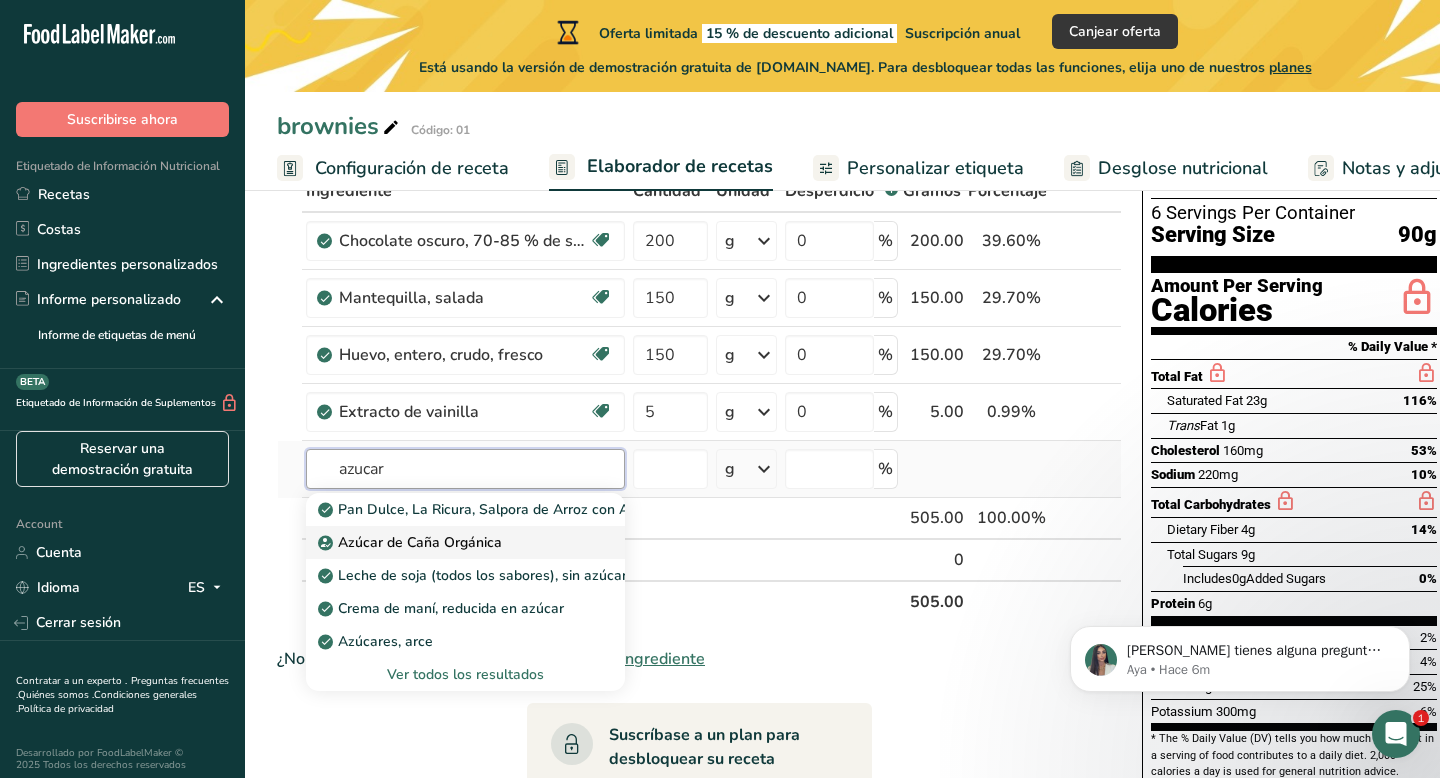 scroll, scrollTop: 143, scrollLeft: 0, axis: vertical 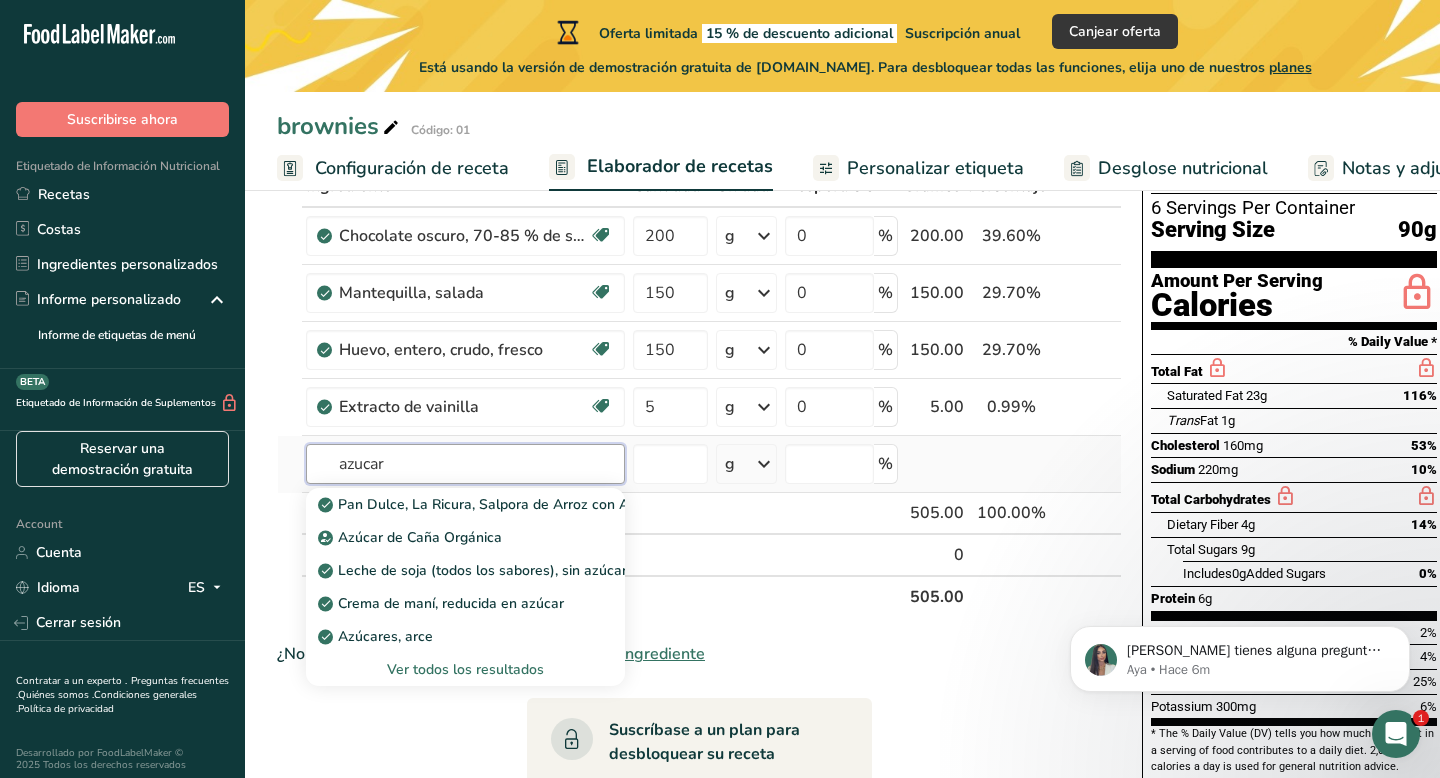 type on "azucar" 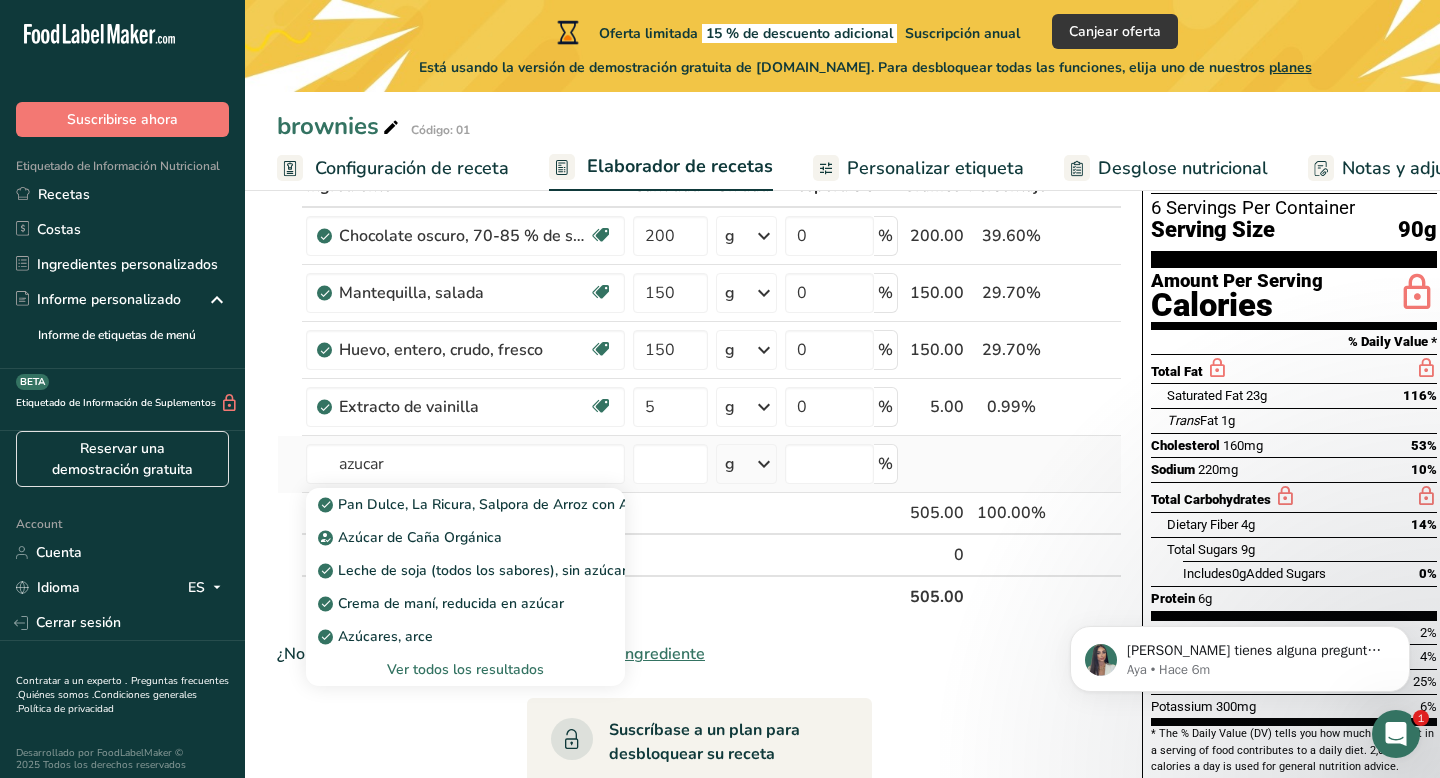 type 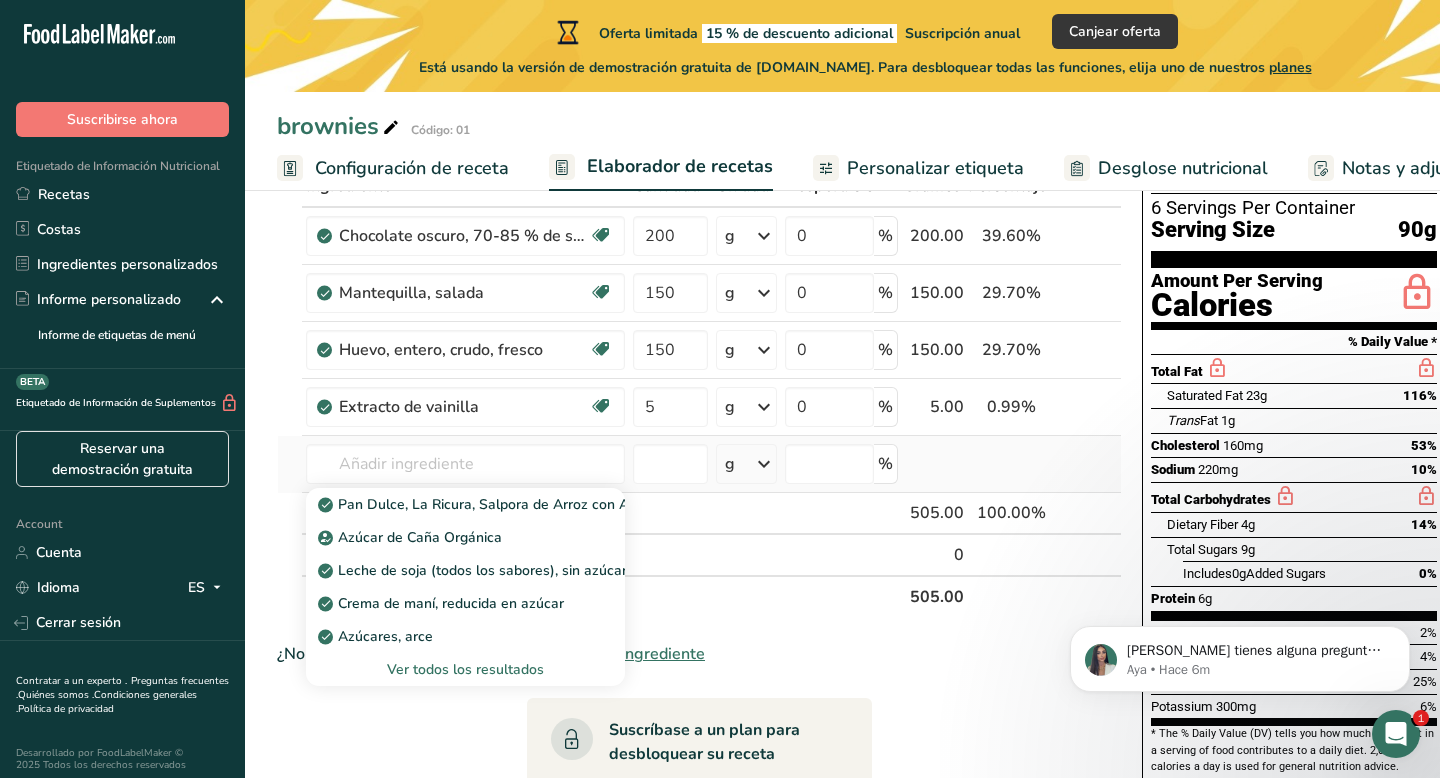 click on "Ver todos los resultados" at bounding box center [465, 669] 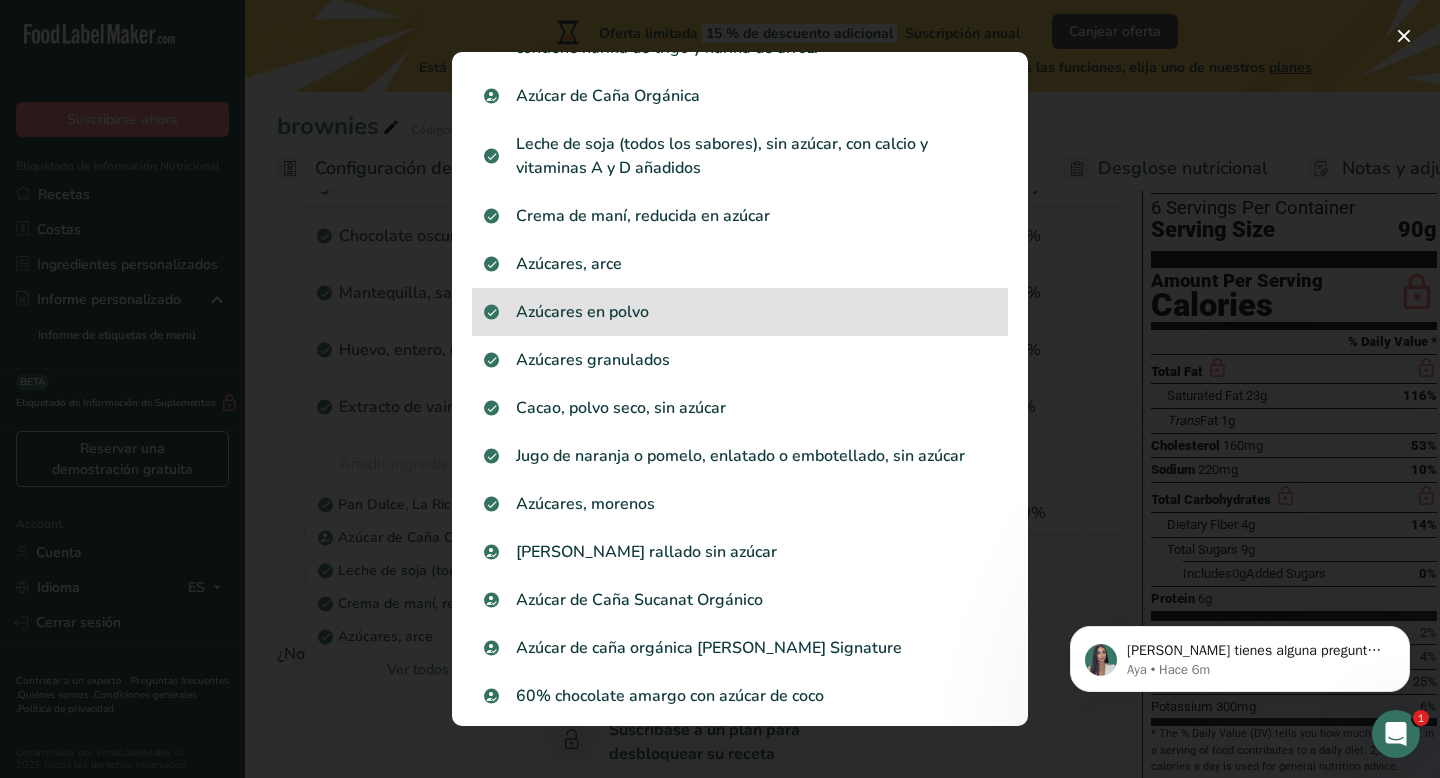 scroll, scrollTop: 11, scrollLeft: 0, axis: vertical 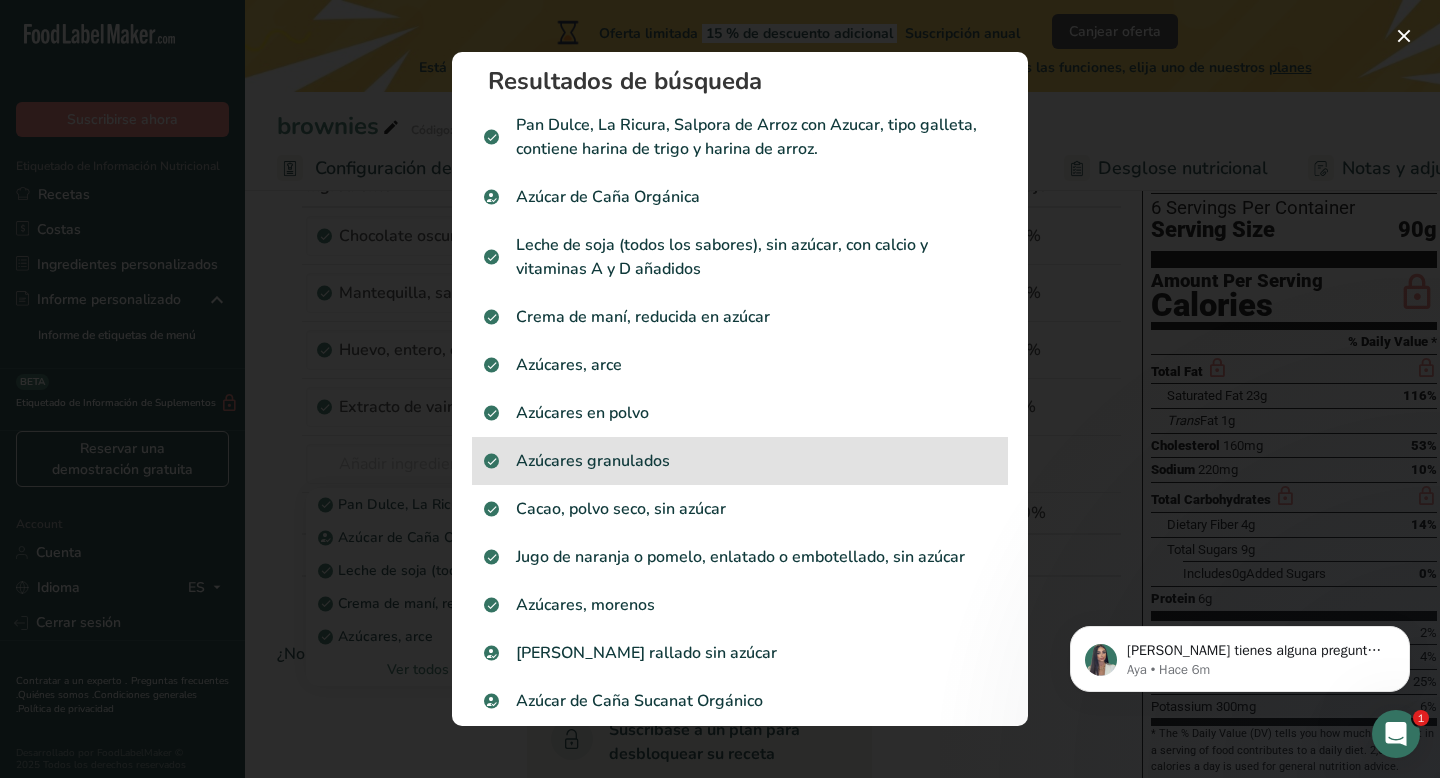 click on "Azúcares granulados" at bounding box center (740, 461) 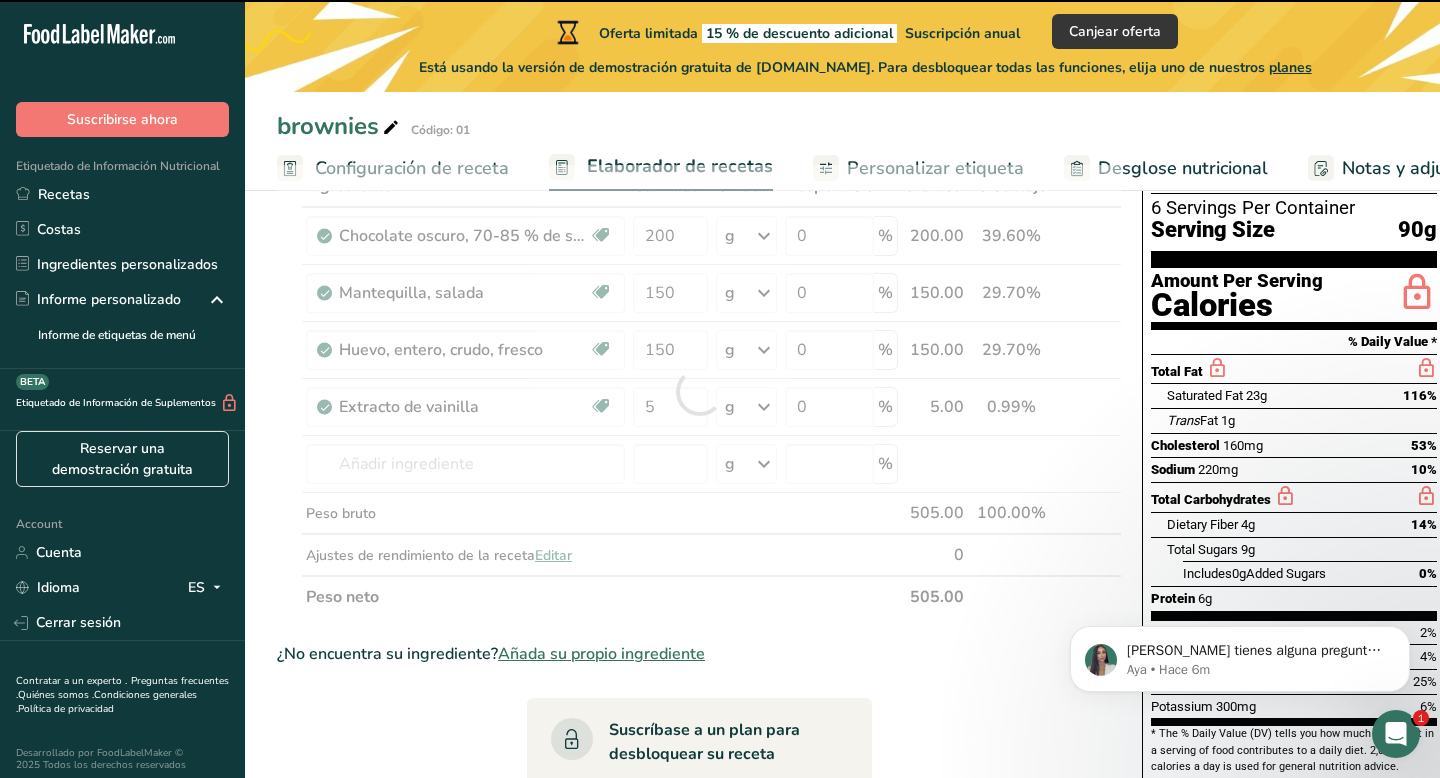 type on "0" 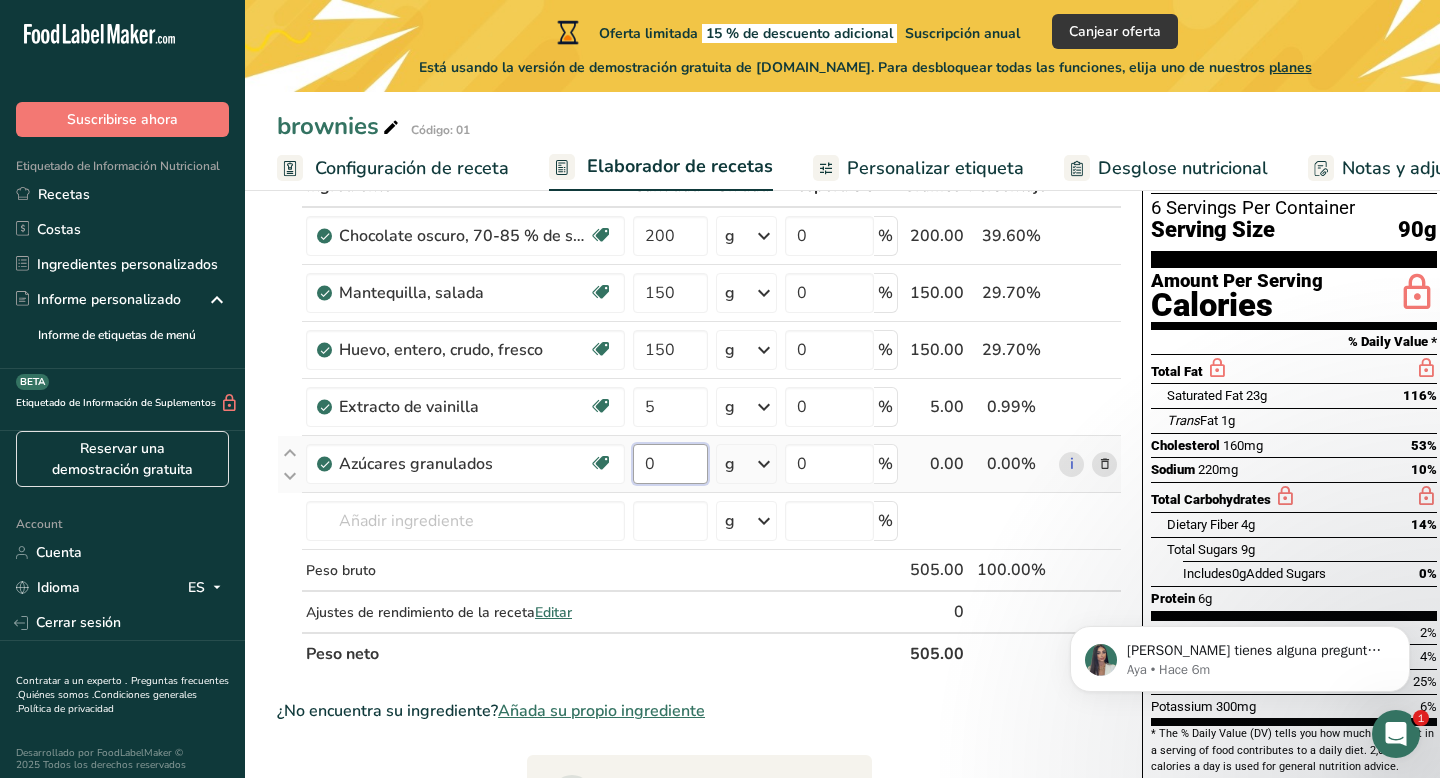click on "0" at bounding box center [670, 464] 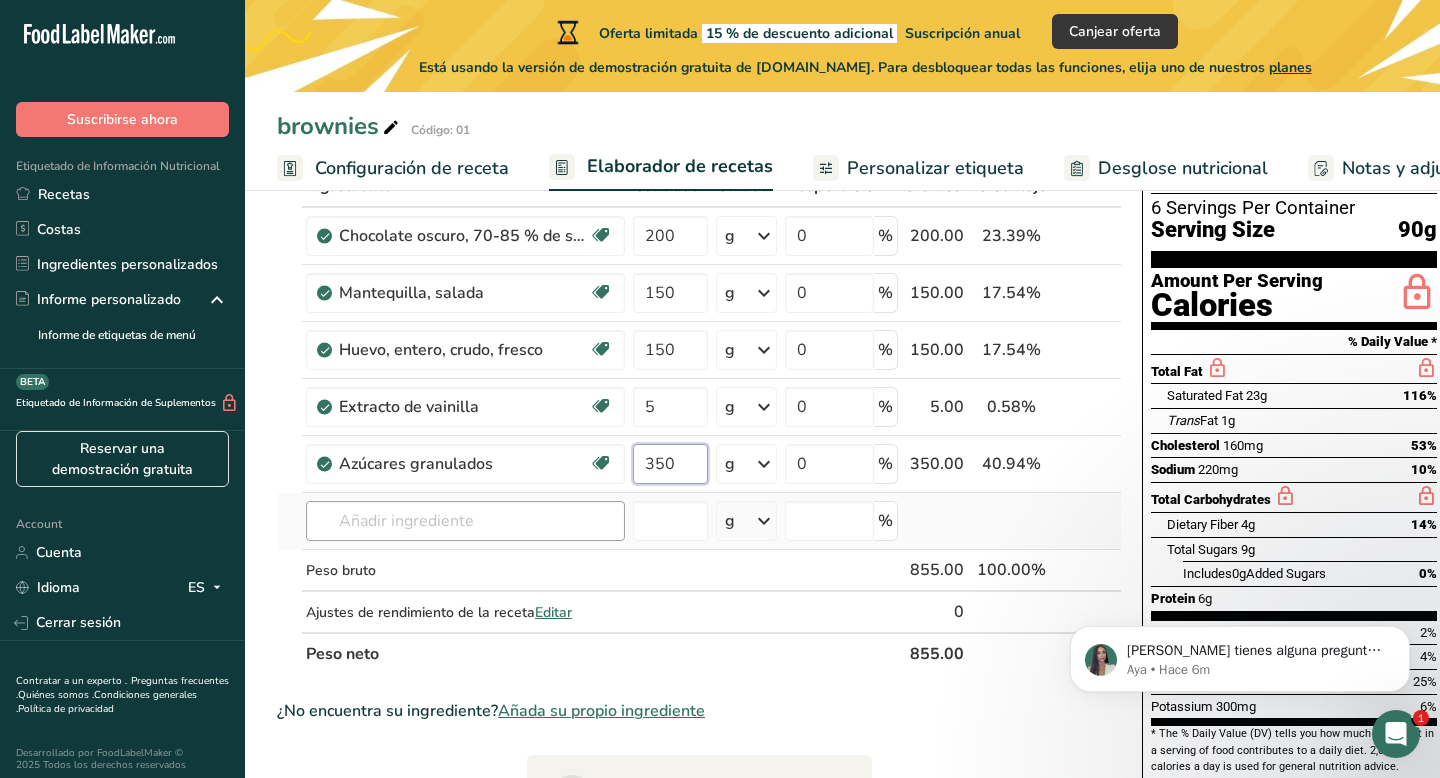 type on "350" 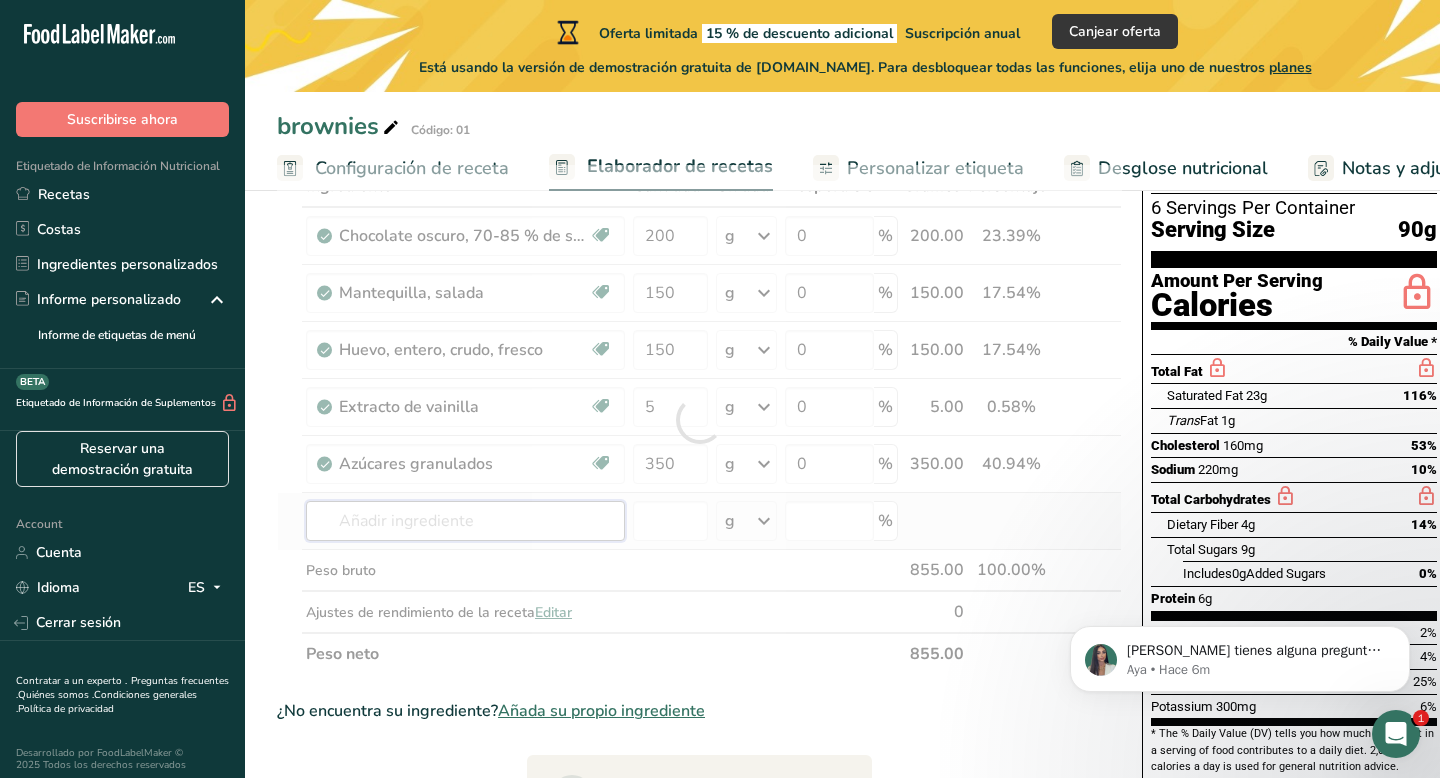 click on "Ingrediente *
Cantidad *
Unidad *
Desperdicio *   .a-a{fill:#347362;}.b-a{fill:#fff;}          Gramos
Porcentaje
Chocolate oscuro, 70-85 % de sólidos de cacao
Fuente de antioxidantes
Libre de lácteos
Libre de gluten
Vegano
Vegetariano
Libre de soja
200
g
Porciones
1 oz
1 bar
Unidades de peso
g
kg
mg
Ver más
Unidades de volumen
litro
Las unidades de volumen requieren una conversión de densidad. Si conoce la densidad de su ingrediente, introdúzcala a continuación. De lo contrario, haga clic en "RIA", nuestra asistente regulatoria de IA, quien podrá ayudarle.
lb/pie³" at bounding box center (699, 420) 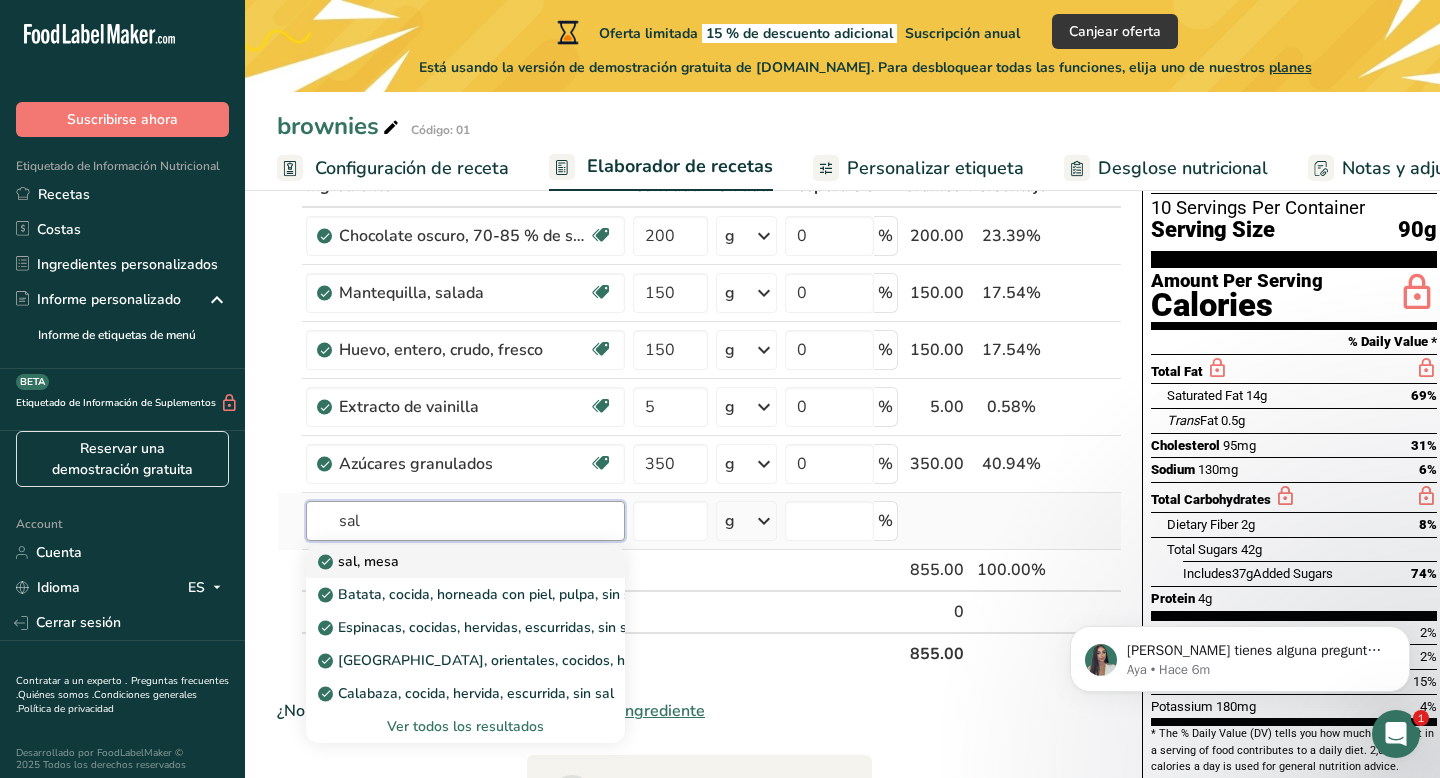 type on "sal" 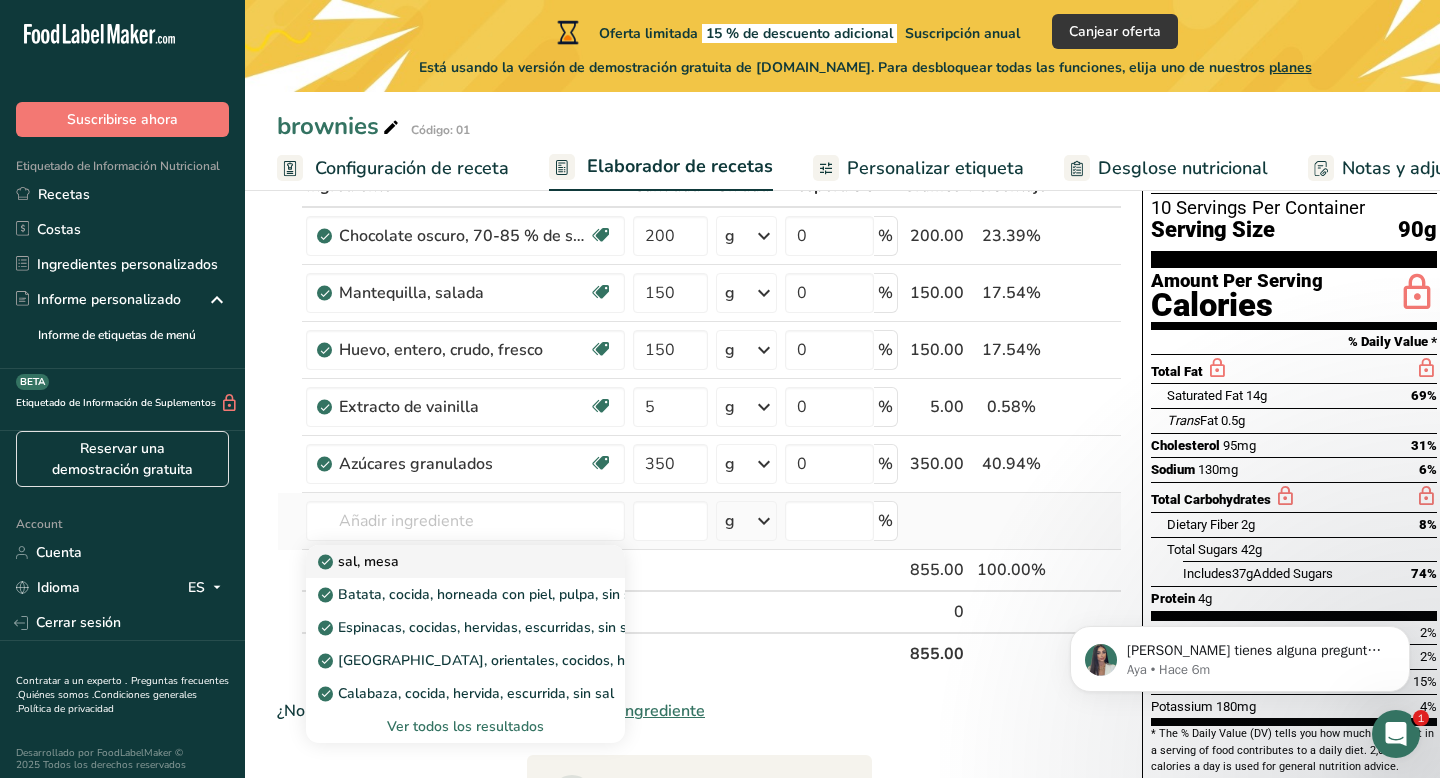 click on "sal, mesa" at bounding box center [449, 561] 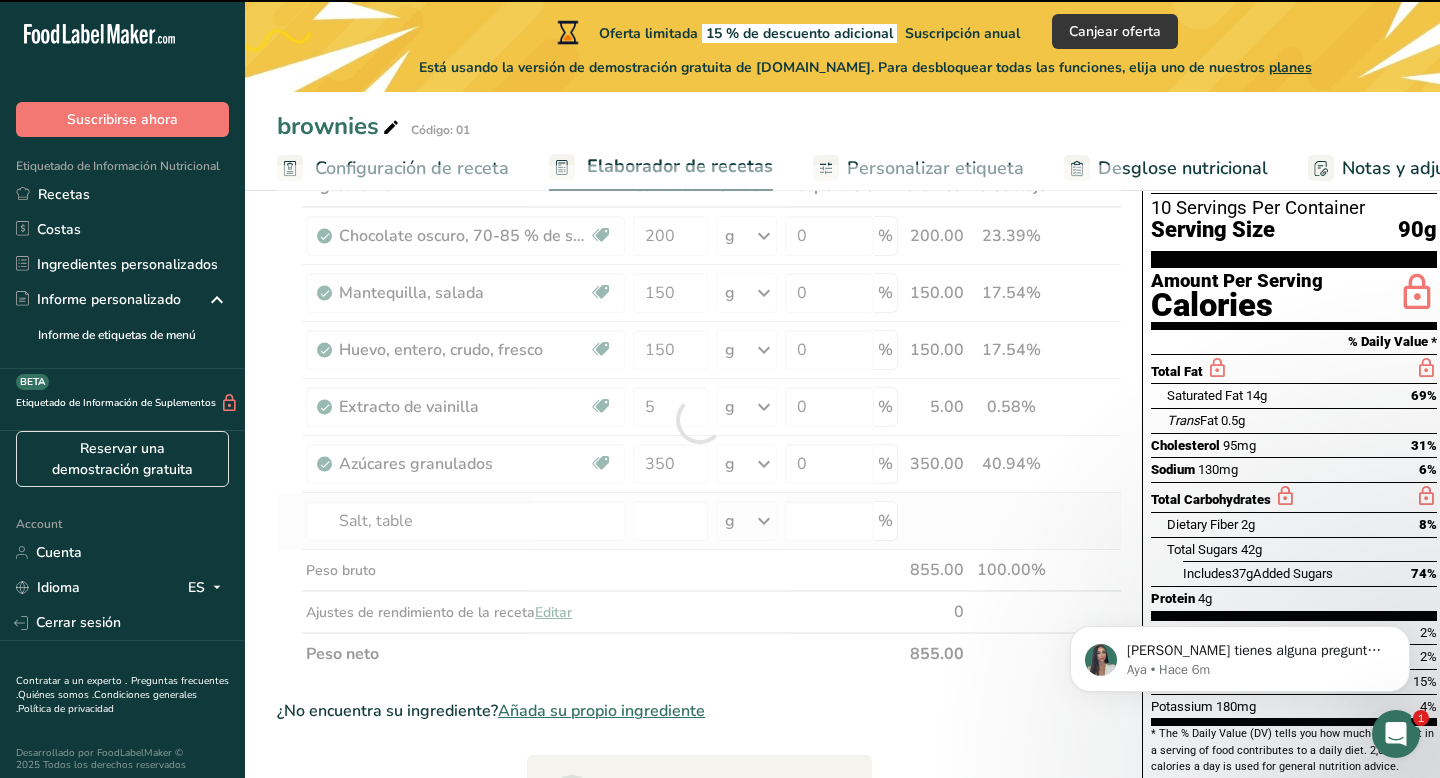 type on "0" 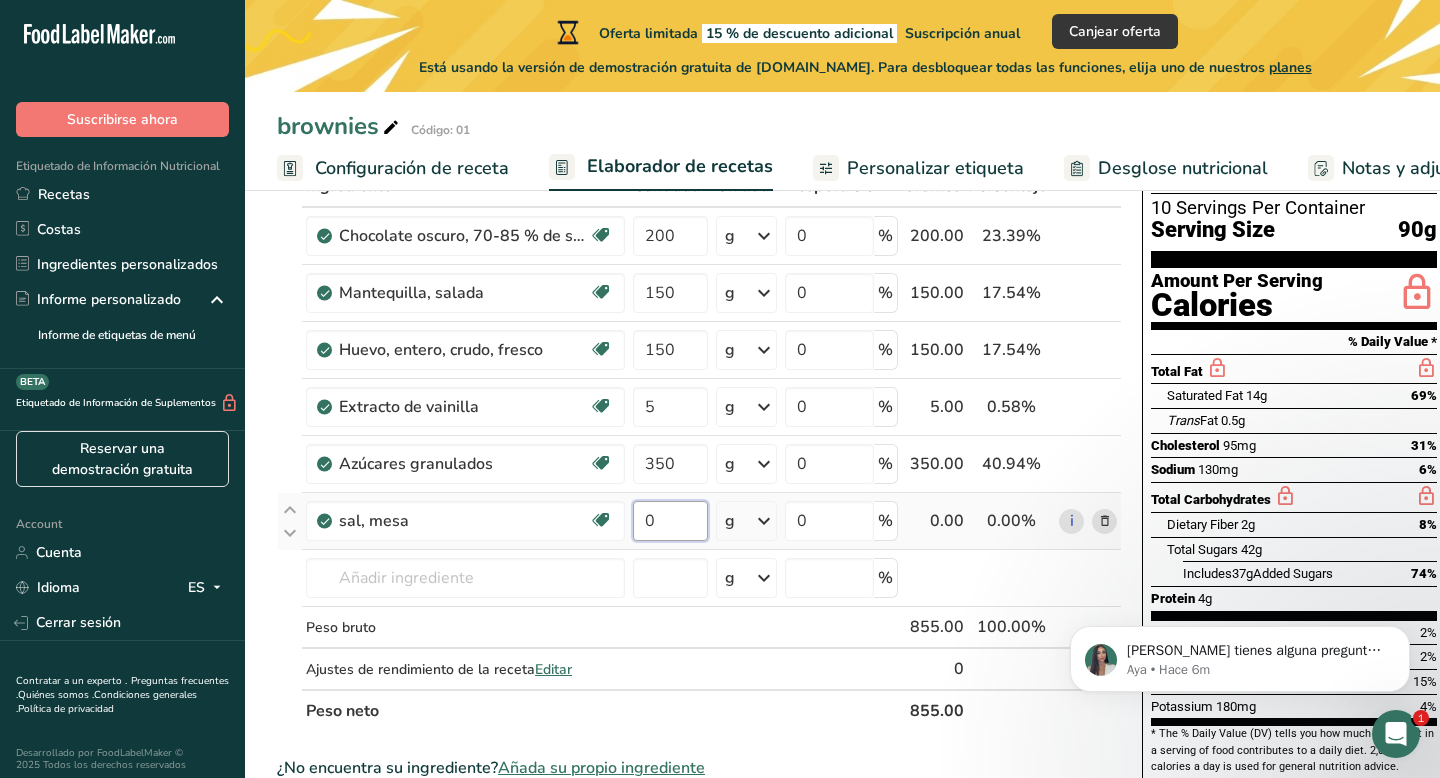 click on "0" at bounding box center [670, 521] 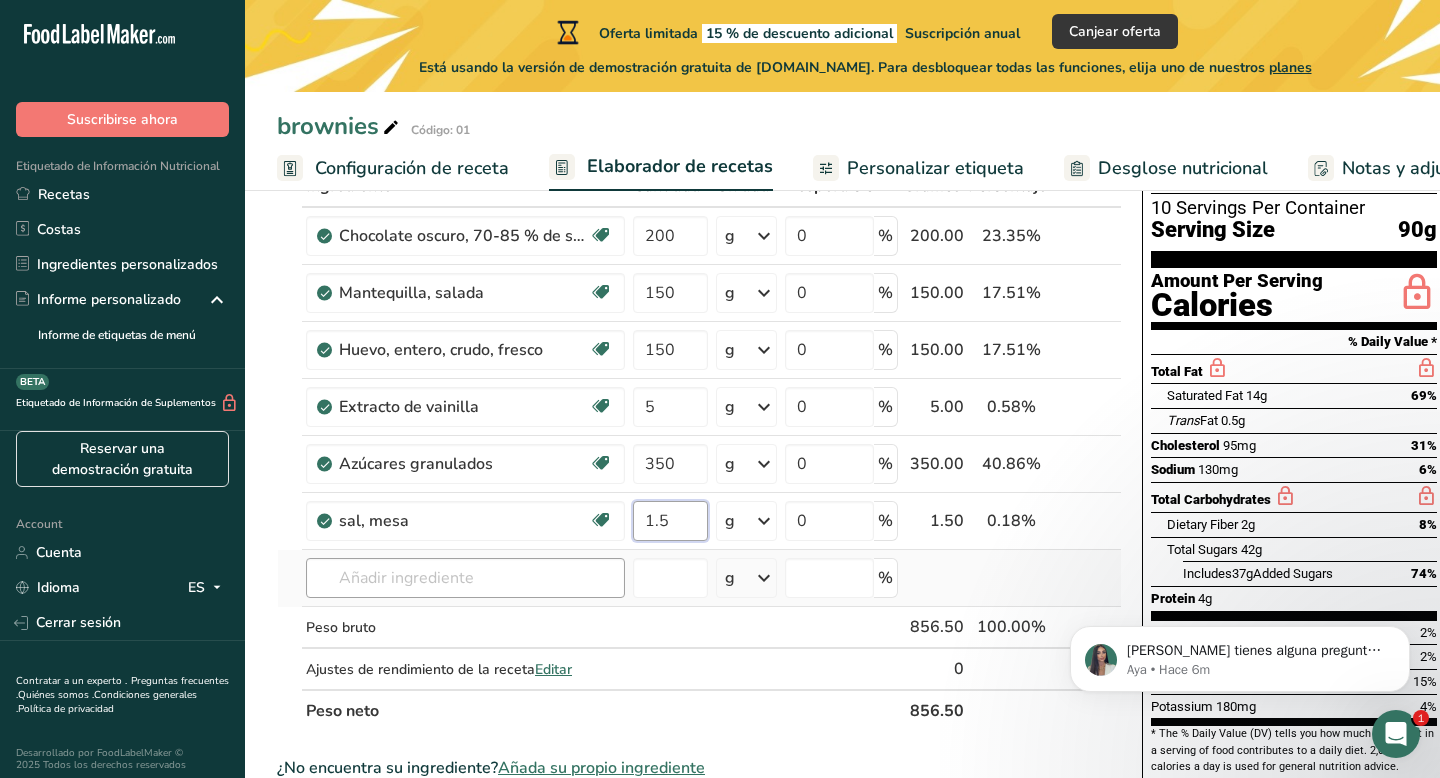type on "1.5" 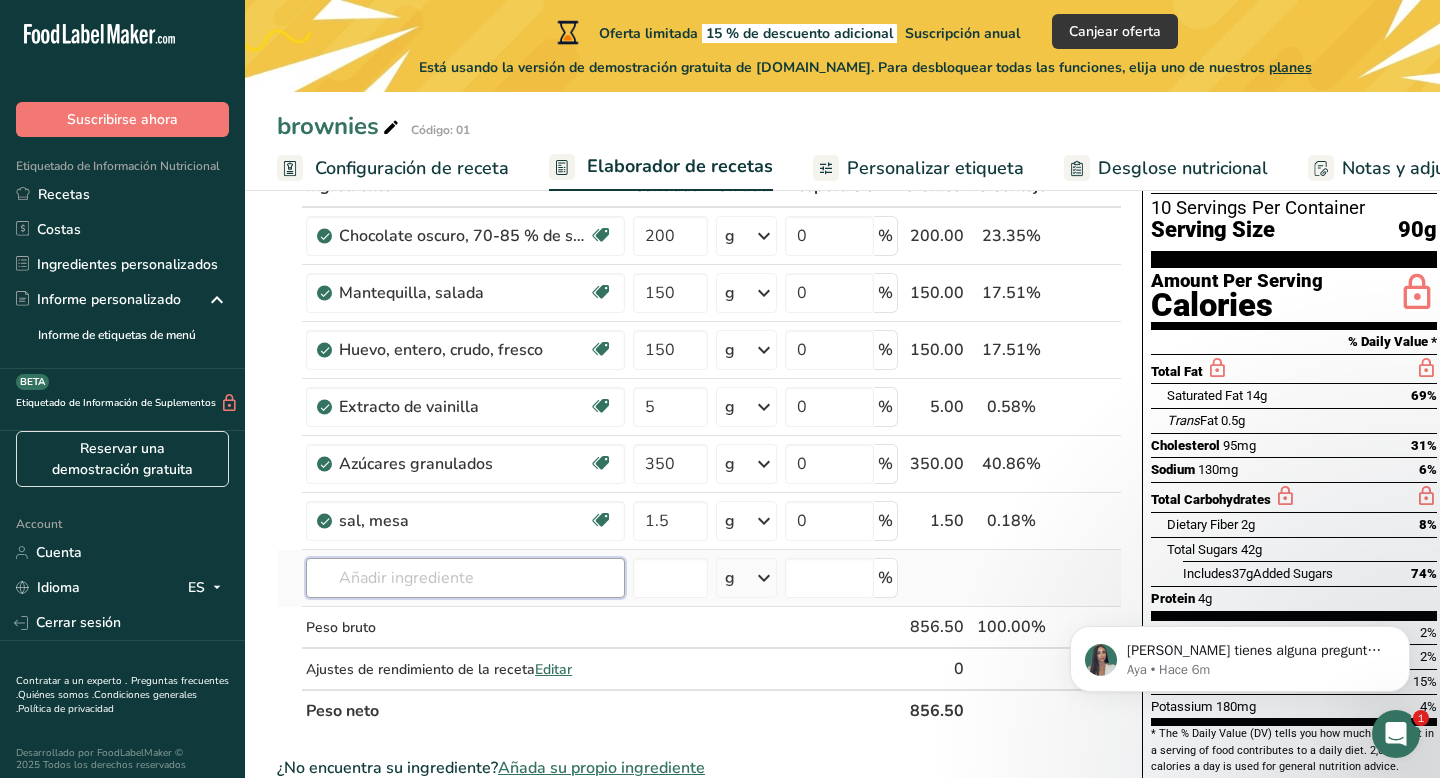 click on "Ingrediente *
Cantidad *
Unidad *
Desperdicio *   .a-a{fill:#347362;}.b-a{fill:#fff;}          Gramos
Porcentaje
Chocolate oscuro, 70-85 % de sólidos de cacao
Fuente de antioxidantes
Libre de lácteos
Libre de gluten
Vegano
Vegetariano
Libre de soja
200
g
Porciones
1 oz
1 bar
Unidades de peso
g
kg
mg
Ver más
Unidades de volumen
litro
Las unidades de volumen requieren una conversión de densidad. Si conoce la densidad de su ingrediente, introdúzcala a continuación. De lo contrario, haga clic en "RIA", nuestra asistente regulatoria de IA, quien podrá ayudarle.
lb/pie³" at bounding box center [699, 448] 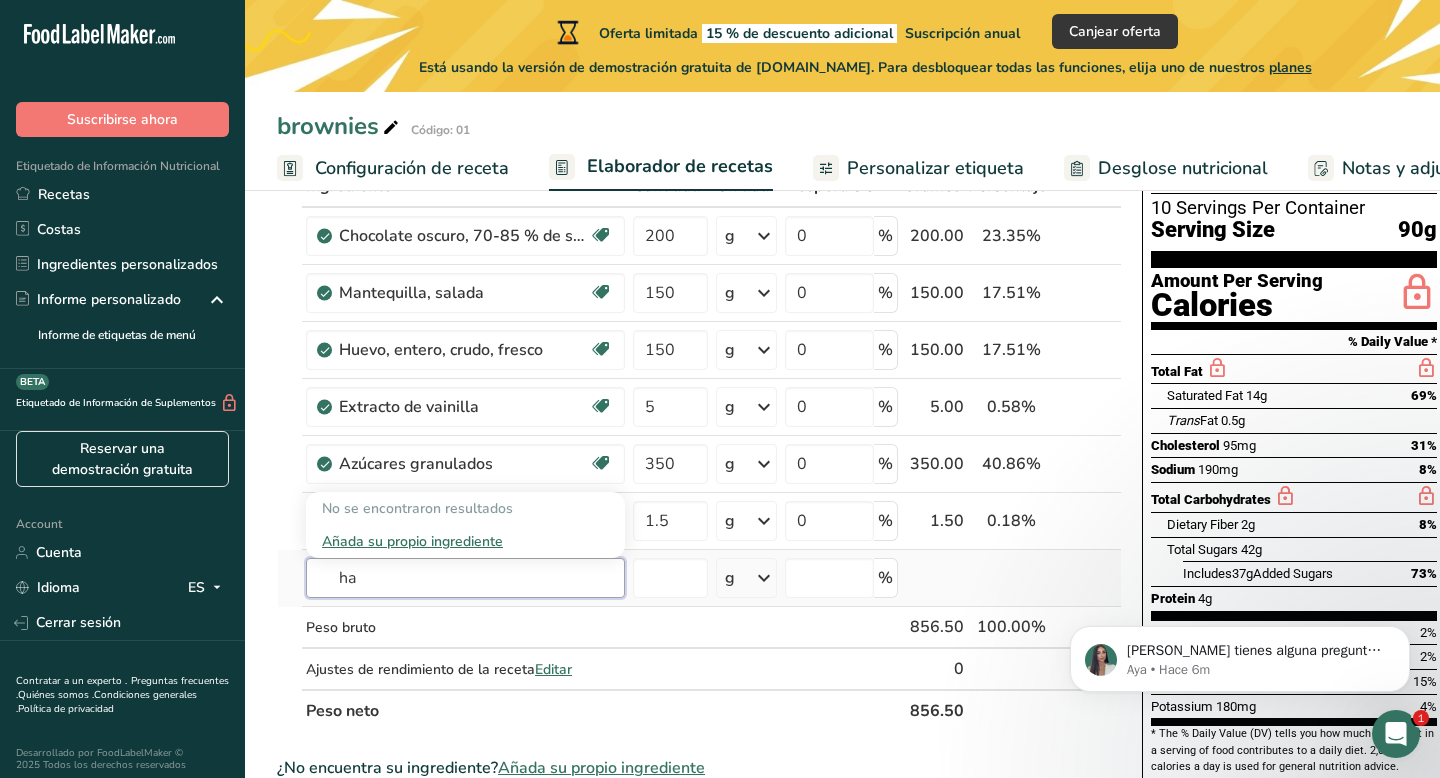 type on "h" 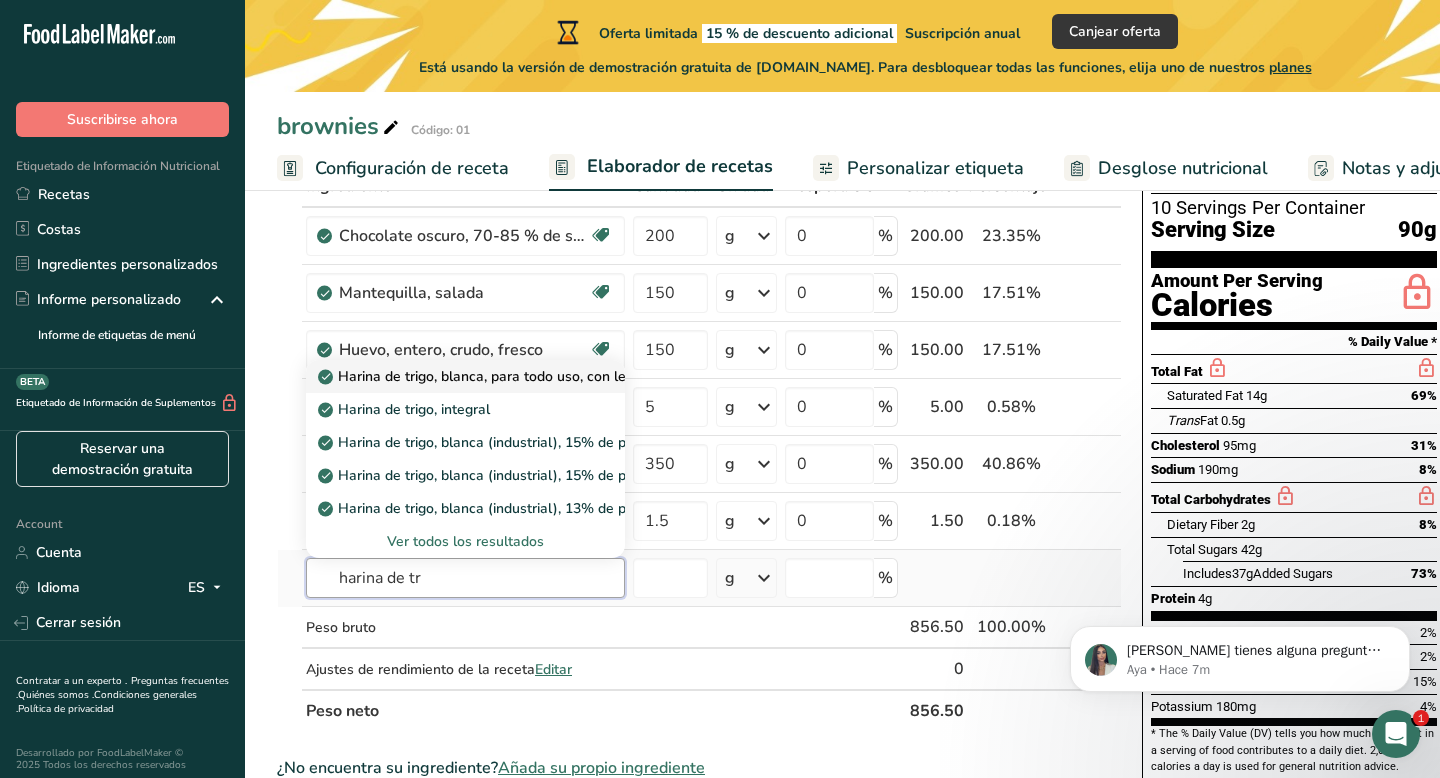 type on "harina de tr" 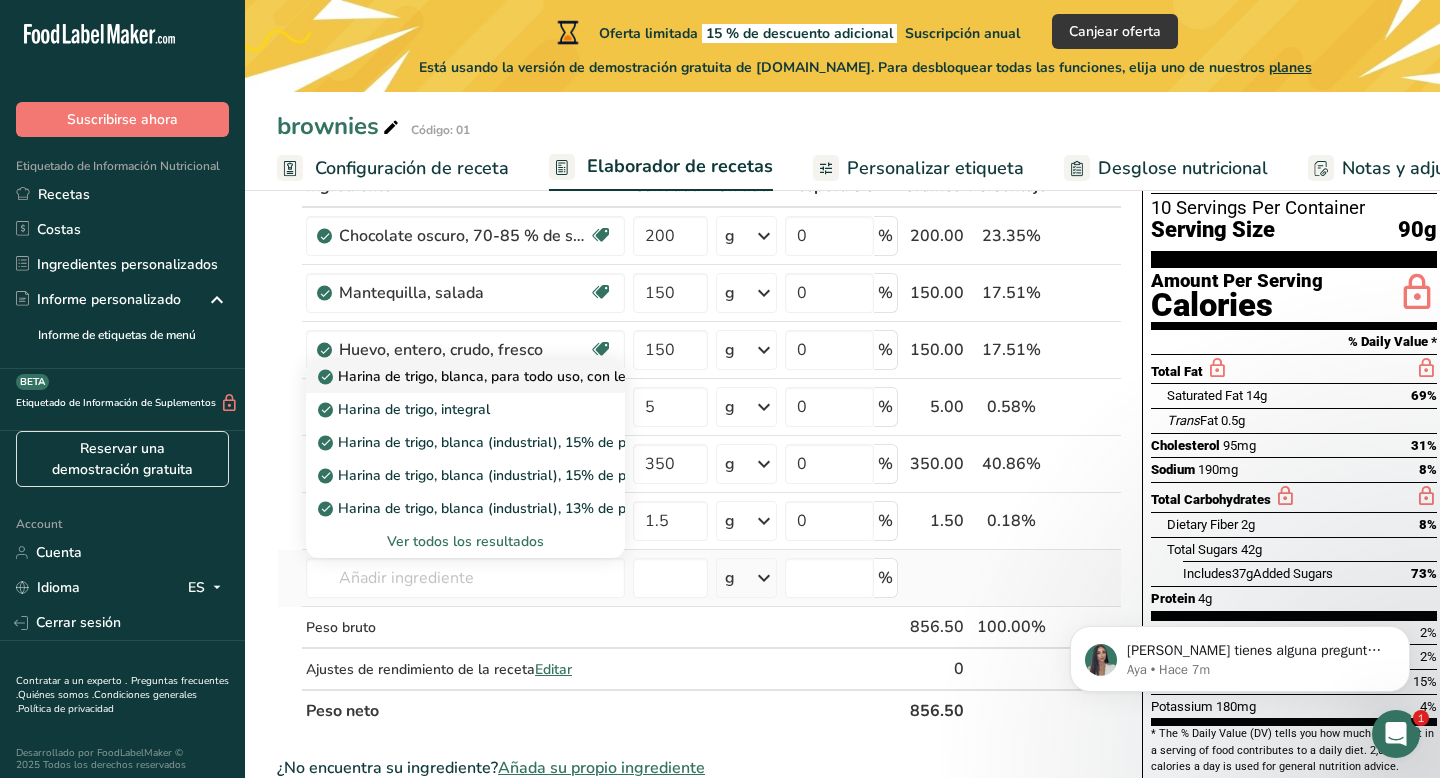 click on "Harina de trigo, blanca, para todo uso, con levadura, enriquecida" at bounding box center (536, 376) 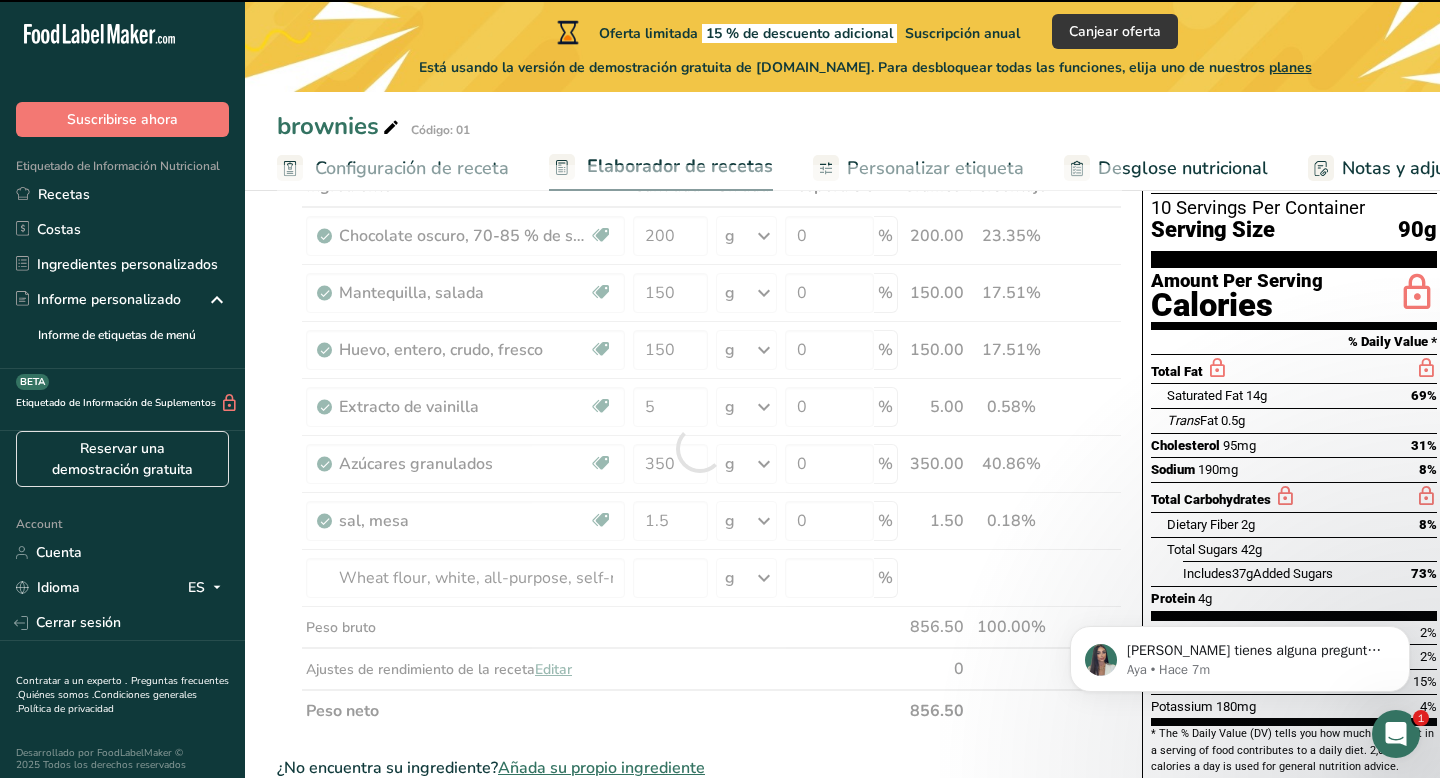 type on "0" 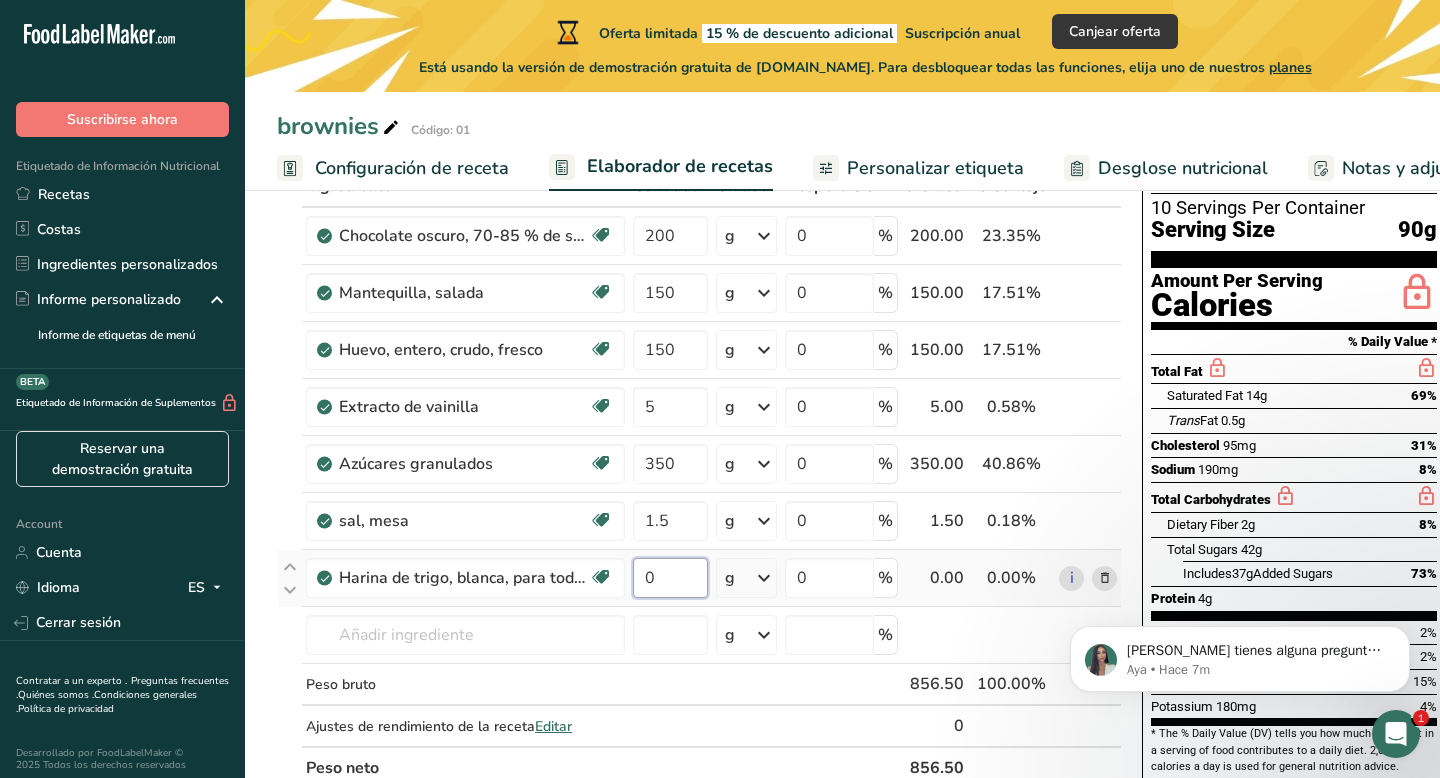 click on "0" at bounding box center [670, 578] 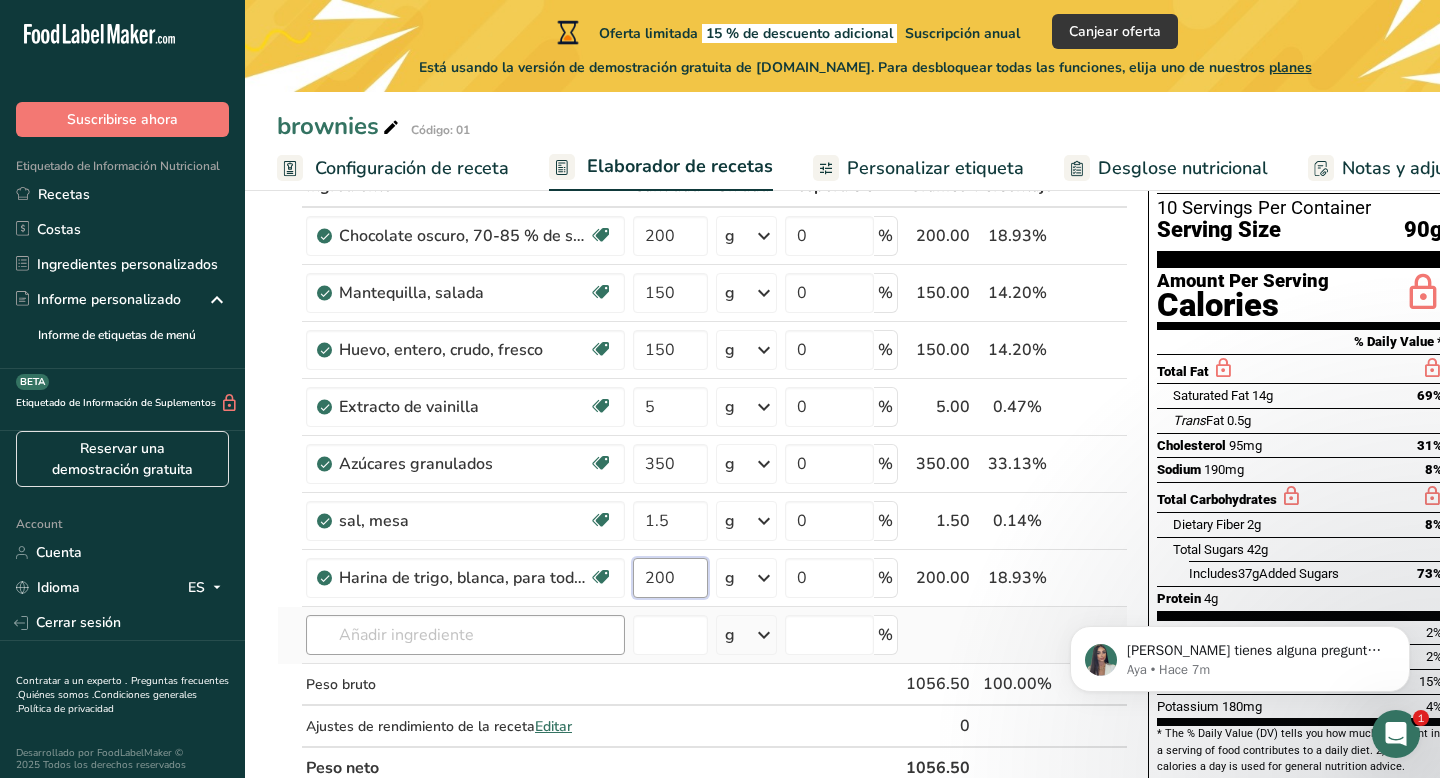 type on "200" 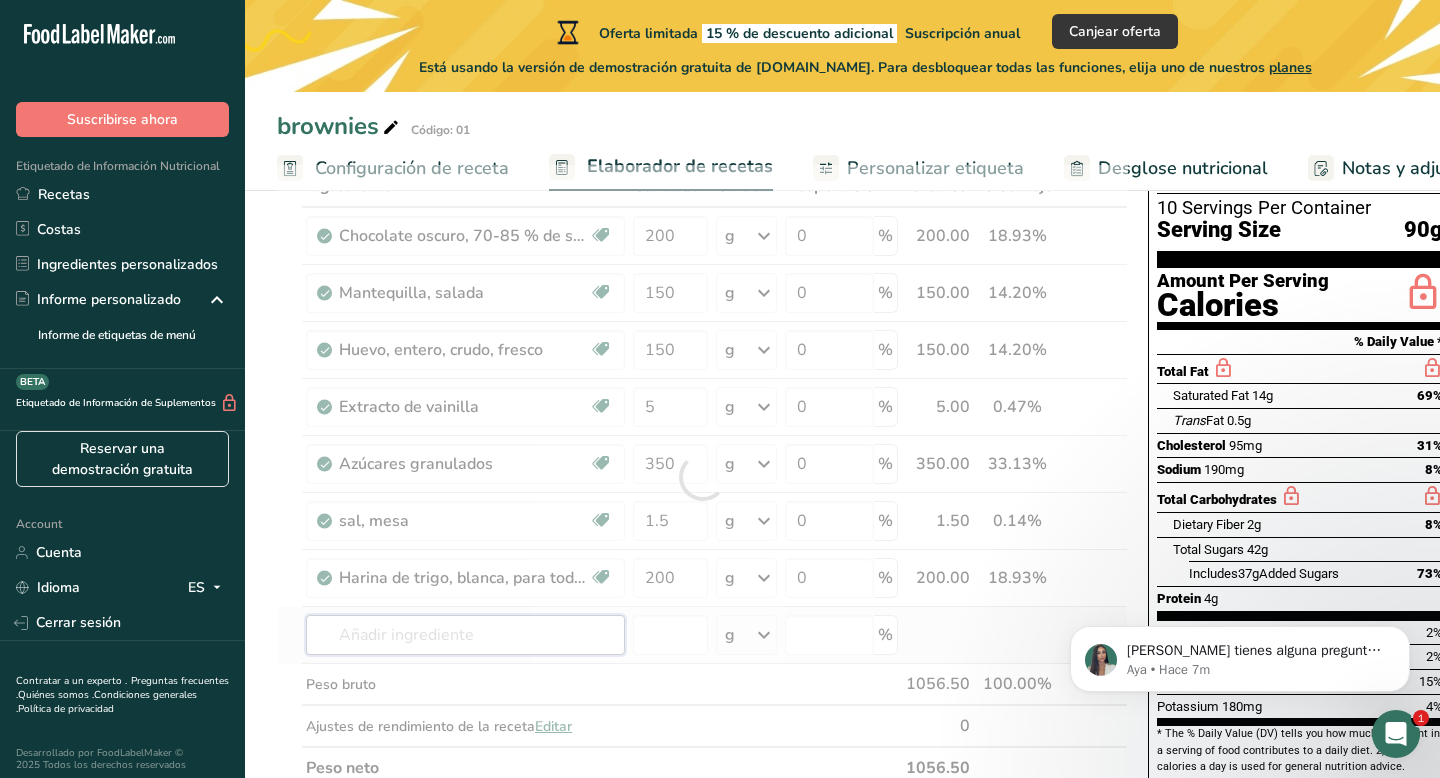 click on "Ingrediente *
Cantidad *
Unidad *
Desperdicio *   .a-a{fill:#347362;}.b-a{fill:#fff;}          Gramos
Porcentaje
Chocolate oscuro, 70-85 % de sólidos de cacao
Fuente de antioxidantes
Libre de lácteos
Libre de gluten
Vegano
Vegetariano
Libre de soja
200
g
Porciones
1 oz
1 bar
Unidades de peso
g
kg
mg
Ver más
Unidades de volumen
litro
Las unidades de volumen requieren una conversión de densidad. Si conoce la densidad de su ingrediente, introdúzcala a continuación. De lo contrario, haga clic en "RIA", nuestra asistente regulatoria de IA, quien podrá ayudarle.
lb/pie³" at bounding box center (702, 477) 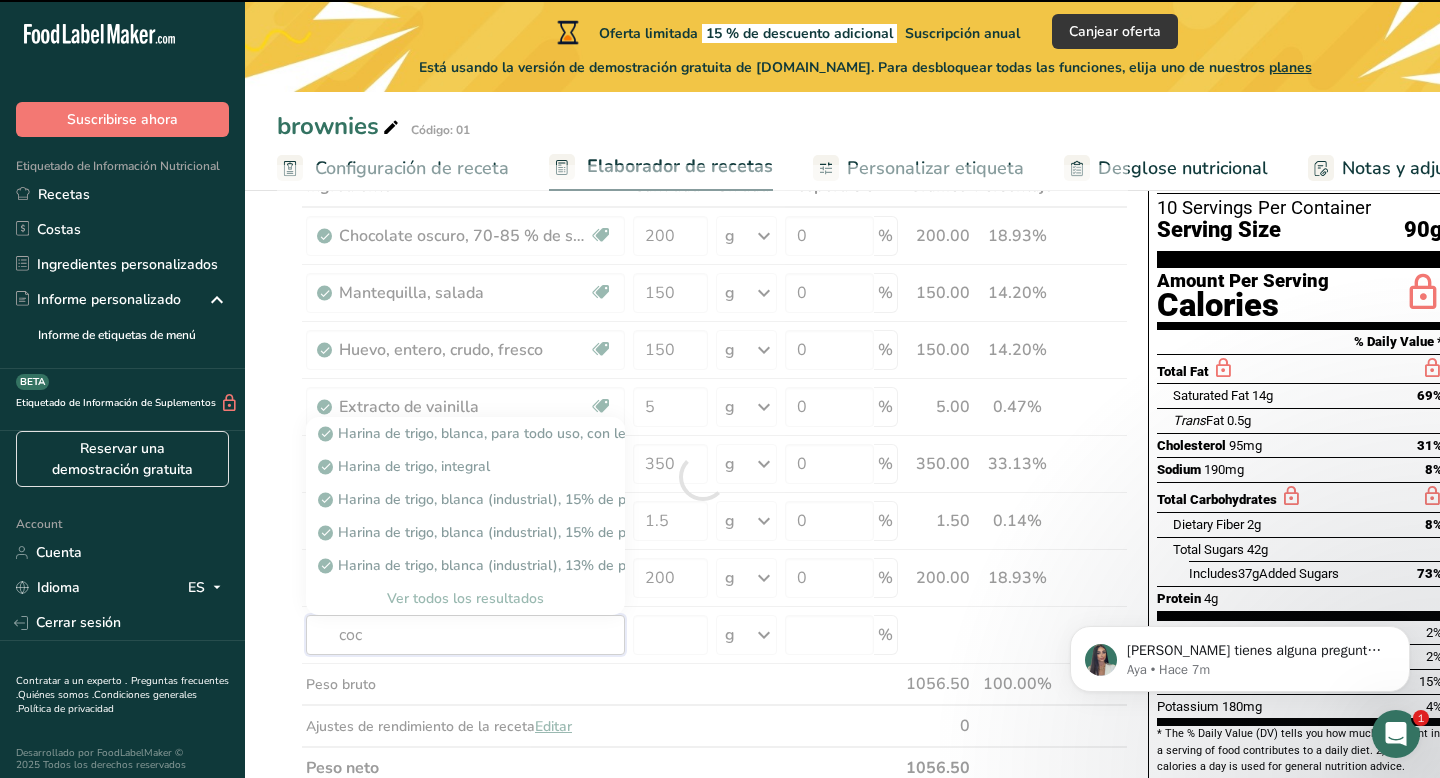 type on "coco" 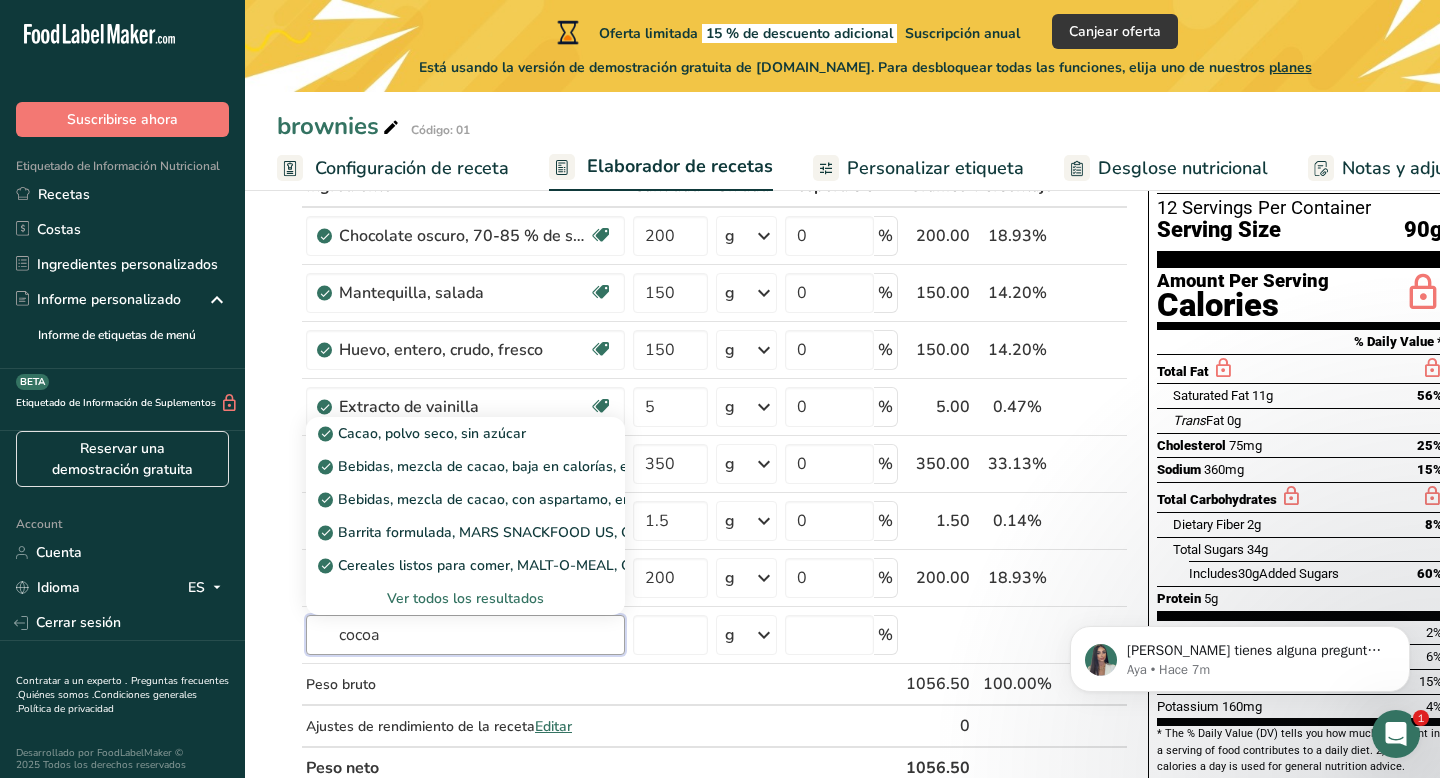 type on "cocoa" 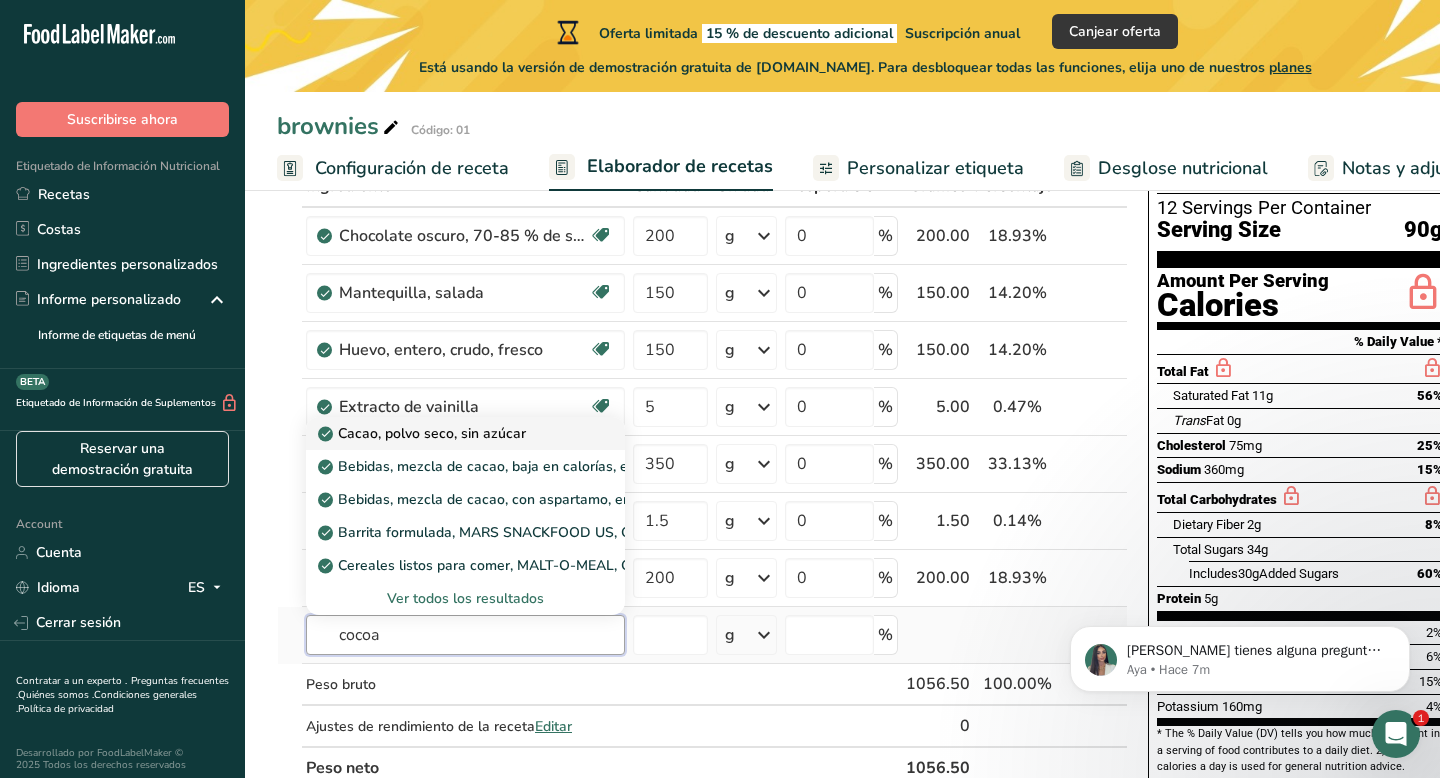 type on "cocoa" 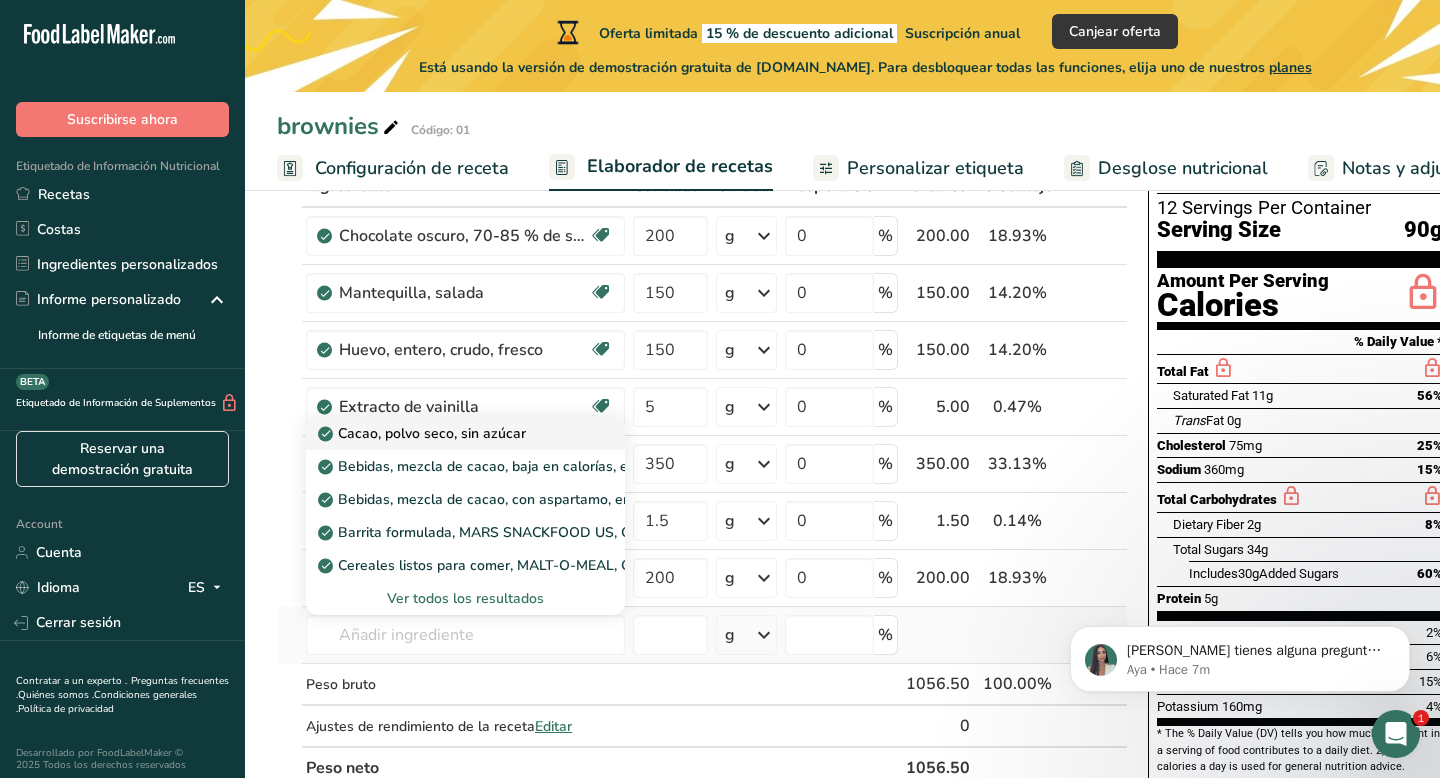 click on "Cacao, polvo seco, sin azúcar" at bounding box center [465, 433] 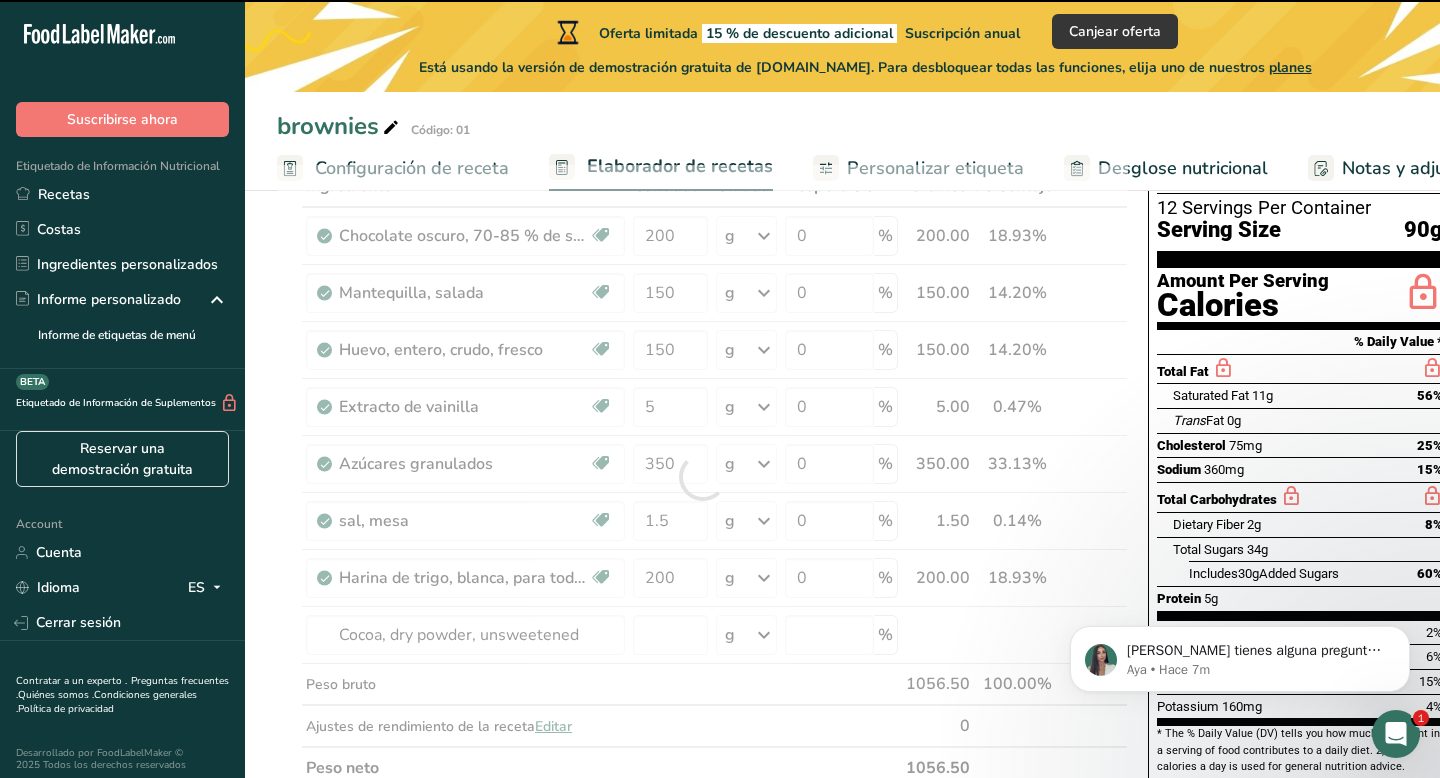 type on "0" 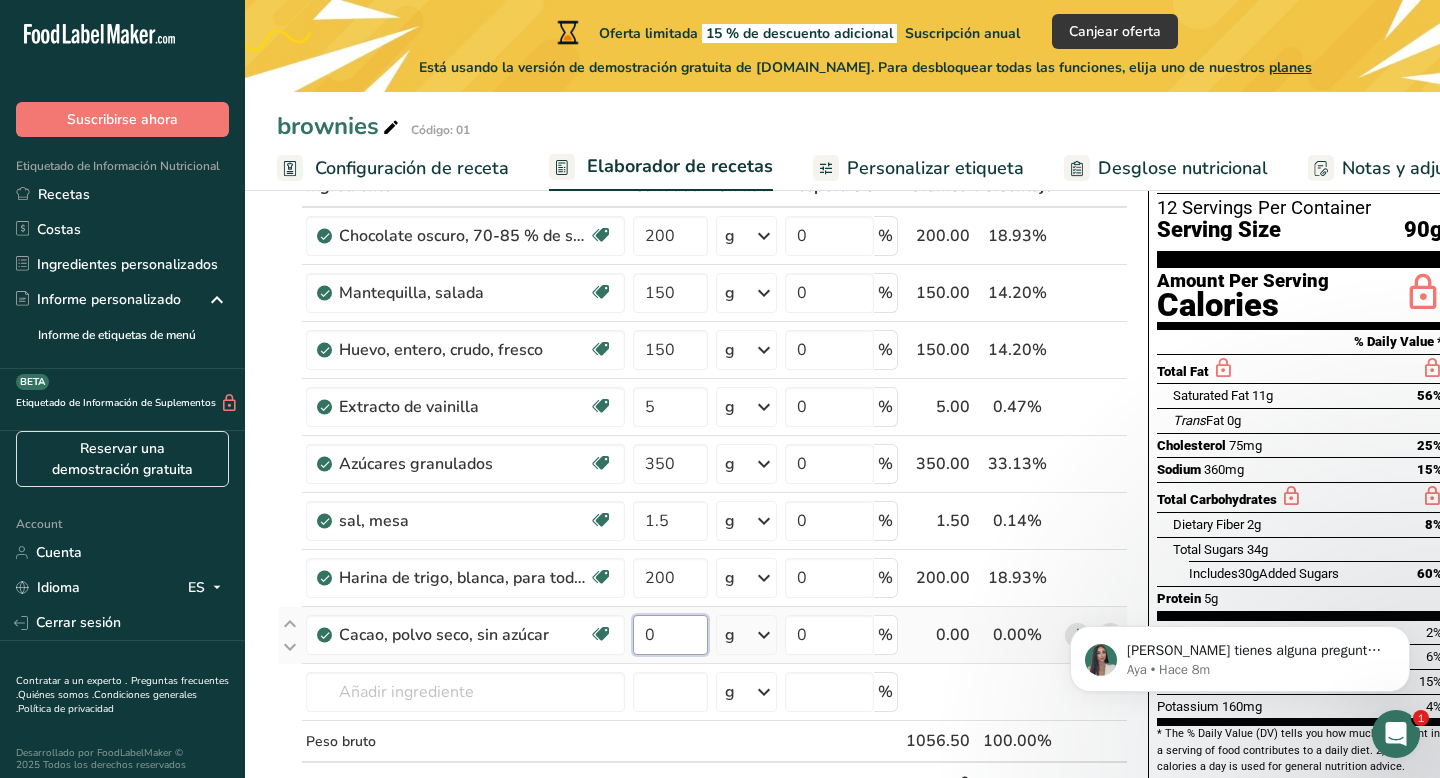 click on "0" at bounding box center [670, 635] 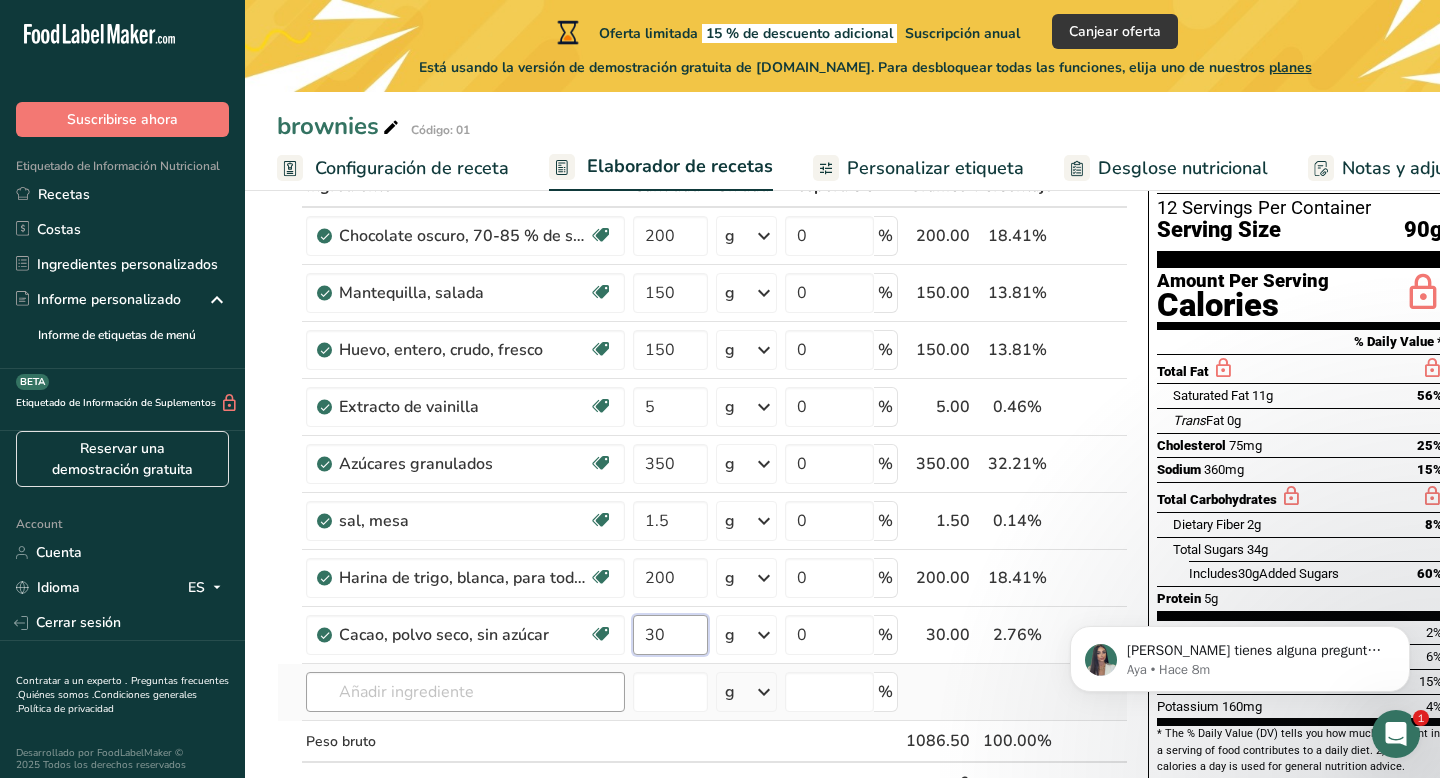 type on "30" 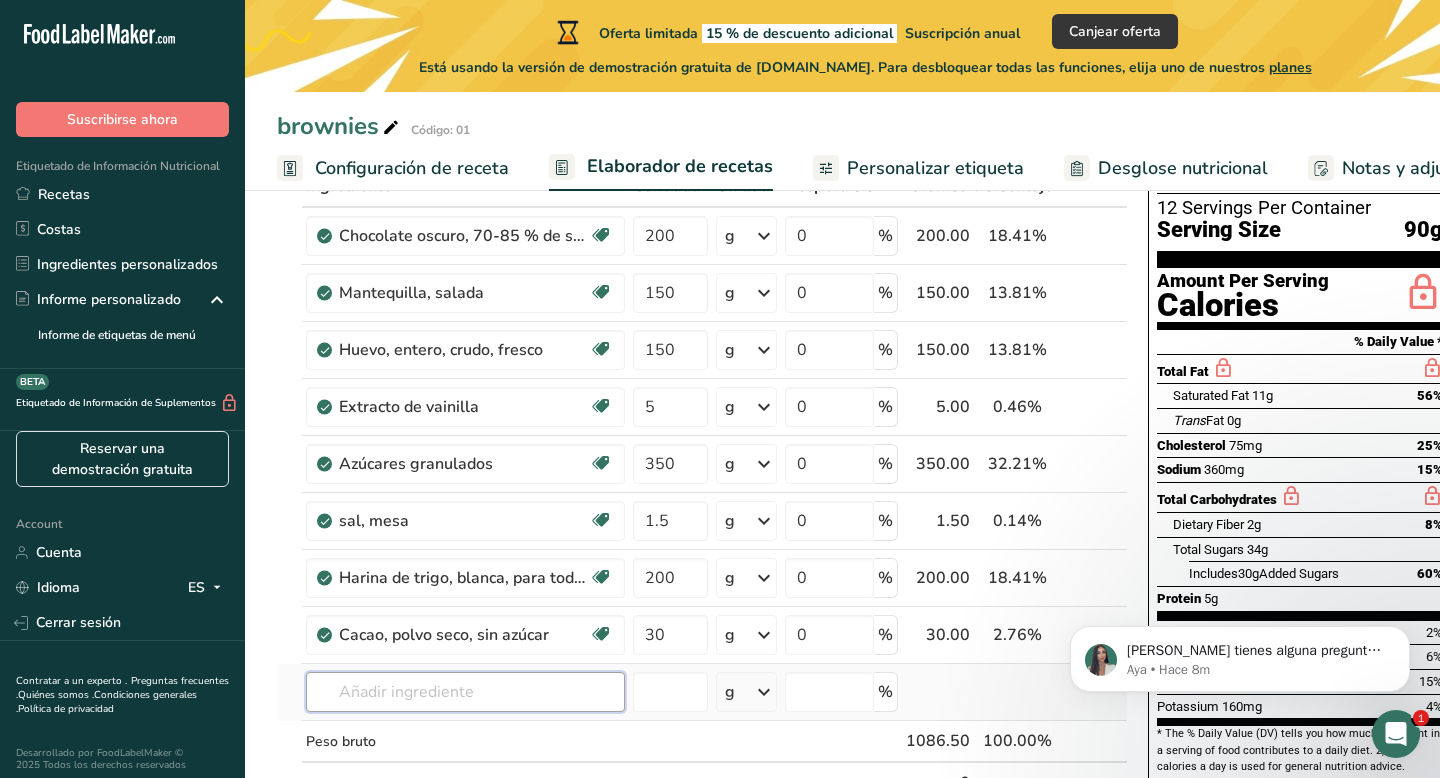 click on "Ingrediente *
Cantidad *
Unidad *
Desperdicio *   .a-a{fill:#347362;}.b-a{fill:#fff;}          Gramos
Porcentaje
Chocolate oscuro, 70-85 % de sólidos de cacao
Fuente de antioxidantes
Libre de lácteos
Libre de gluten
Vegano
Vegetariano
Libre de soja
200
g
Porciones
1 oz
1 bar
Unidades de peso
g
kg
mg
Ver más
Unidades de volumen
litro
Las unidades de volumen requieren una conversión de densidad. Si conoce la densidad de su ingrediente, introdúzcala a continuación. De lo contrario, haga clic en "RIA", nuestra asistente regulatoria de IA, quien podrá ayudarle.
lb/pie³" at bounding box center [702, 505] 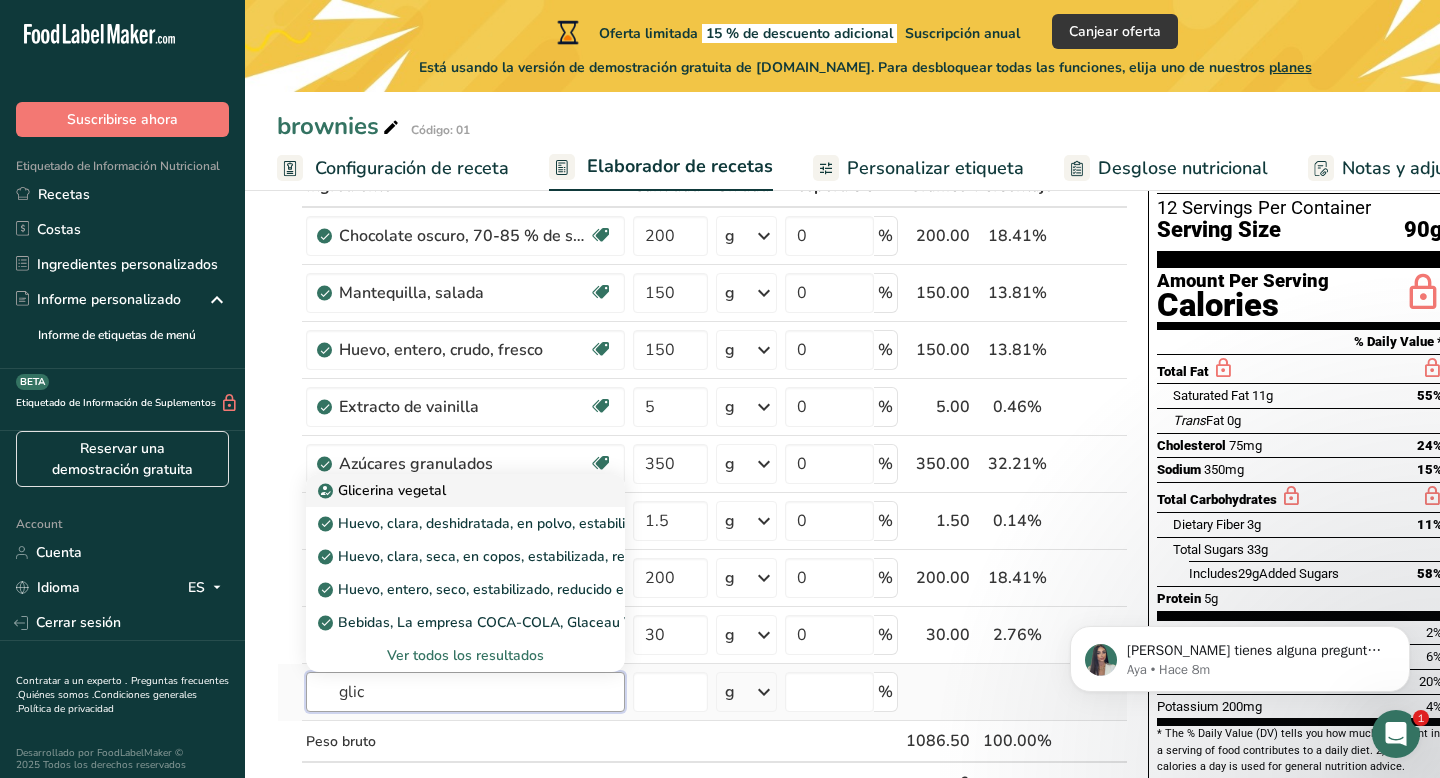 type on "glic" 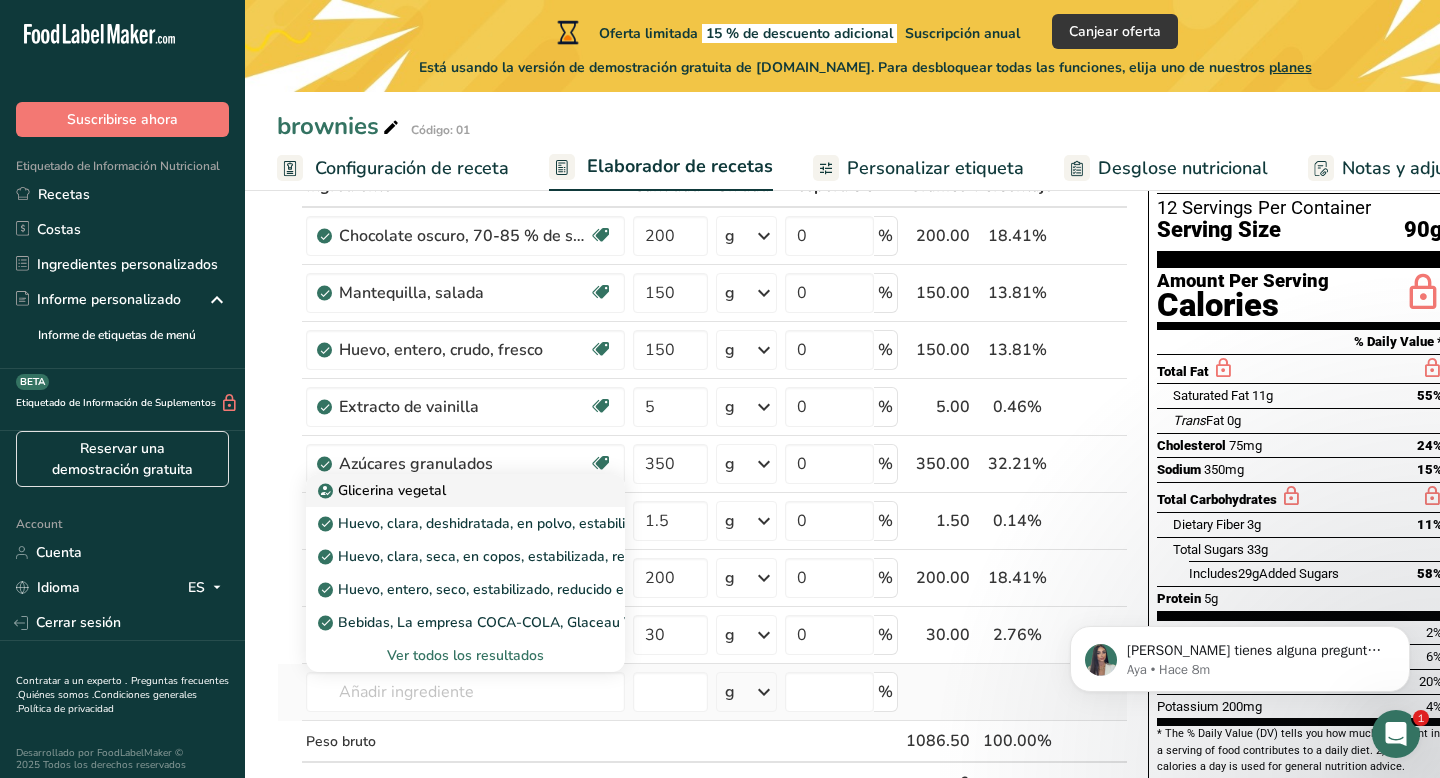 click on "Glicerina vegetal" at bounding box center [384, 490] 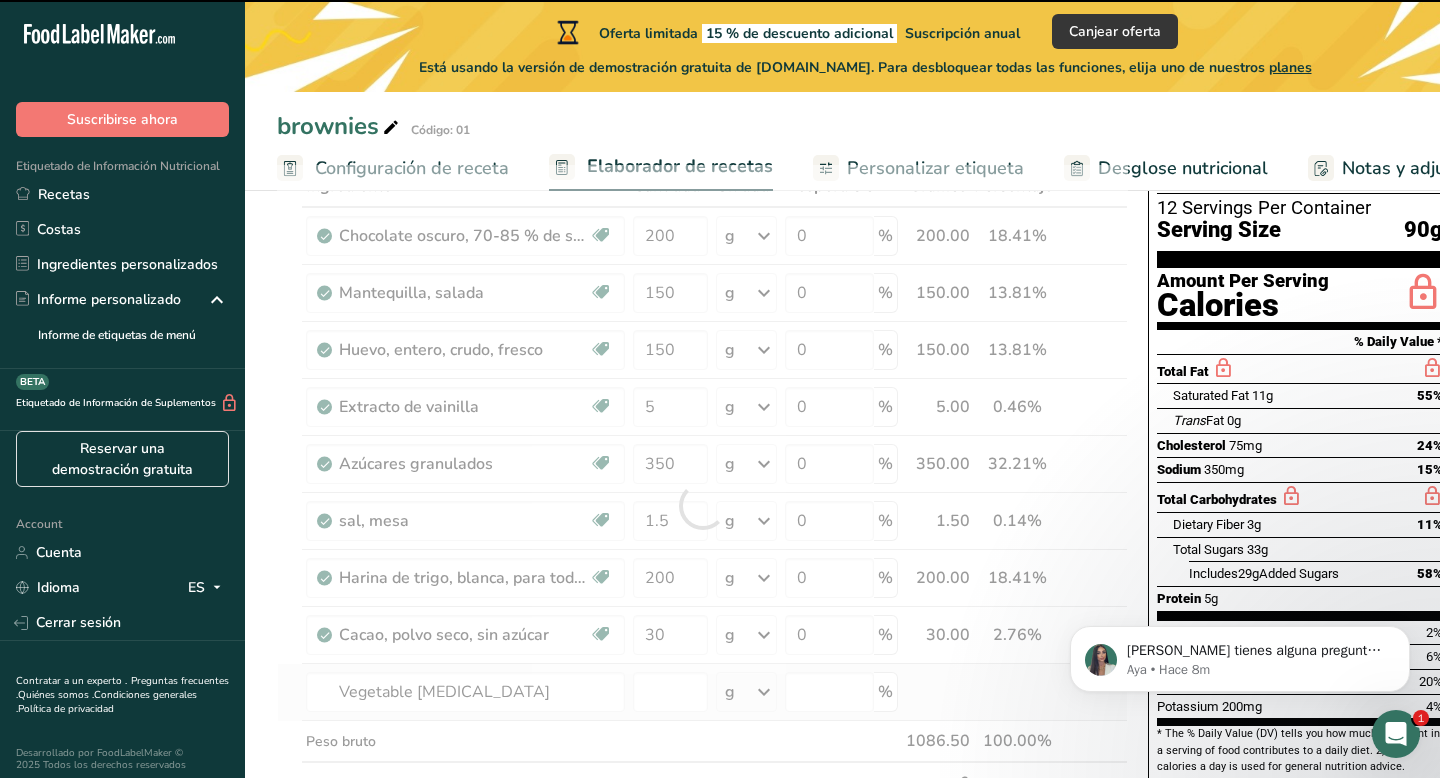 type on "0" 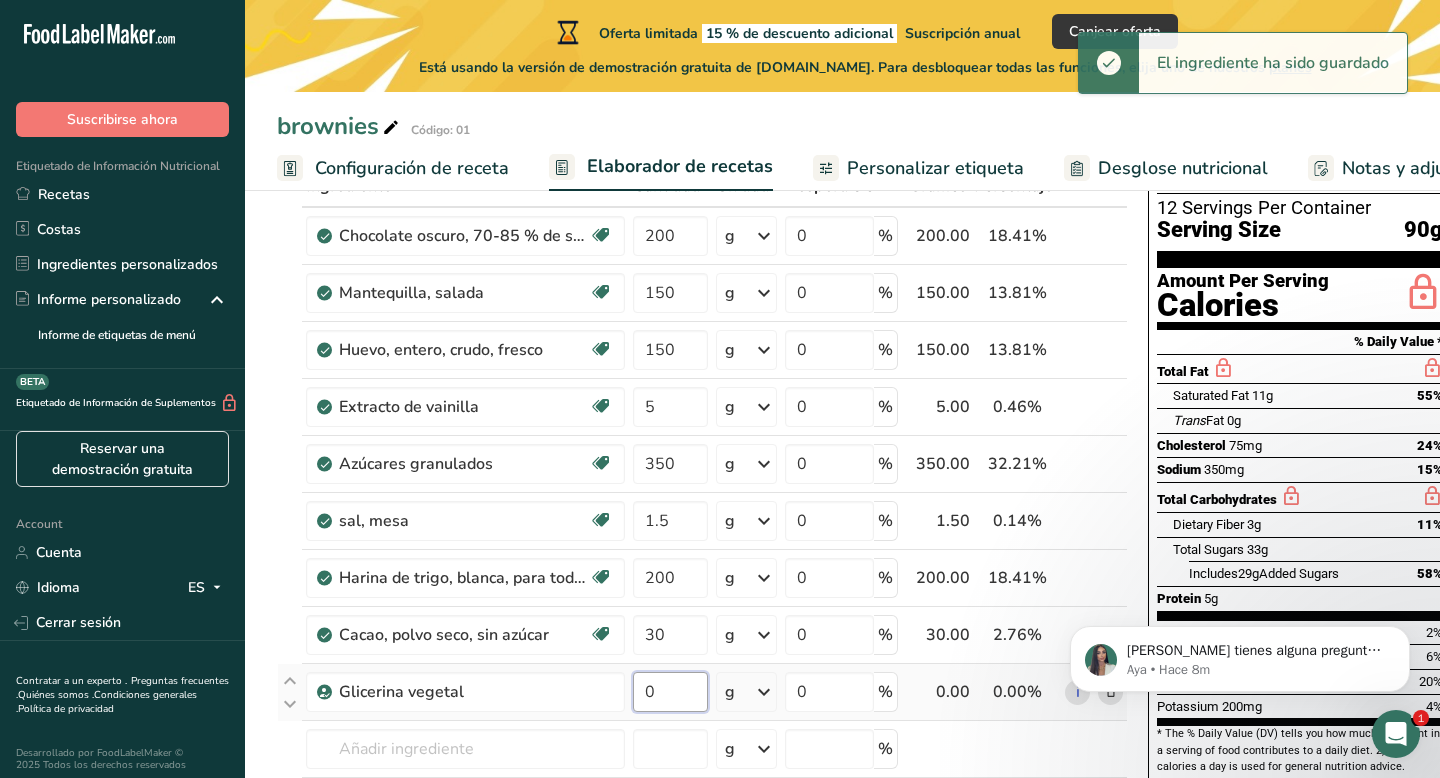 click on "0" at bounding box center [670, 692] 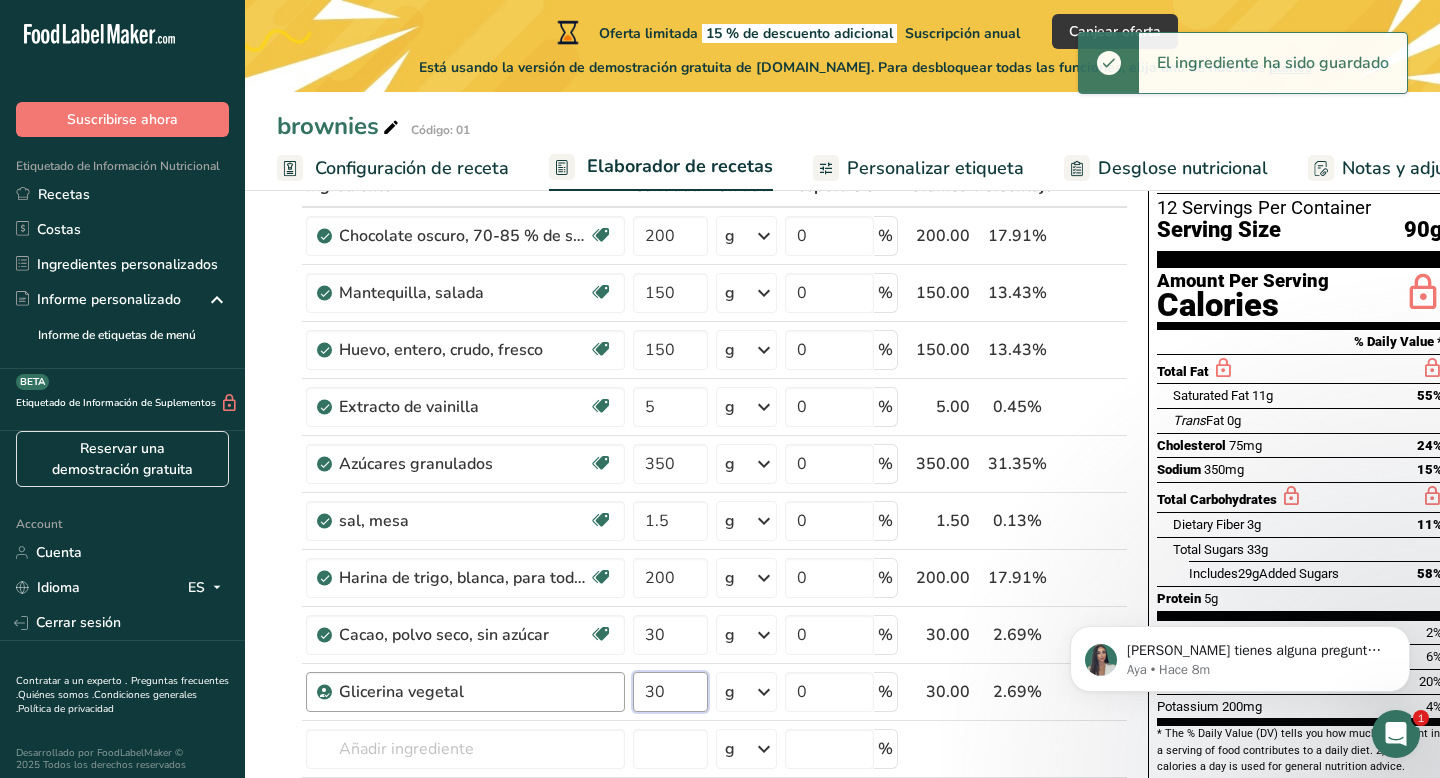 scroll, scrollTop: 234, scrollLeft: 0, axis: vertical 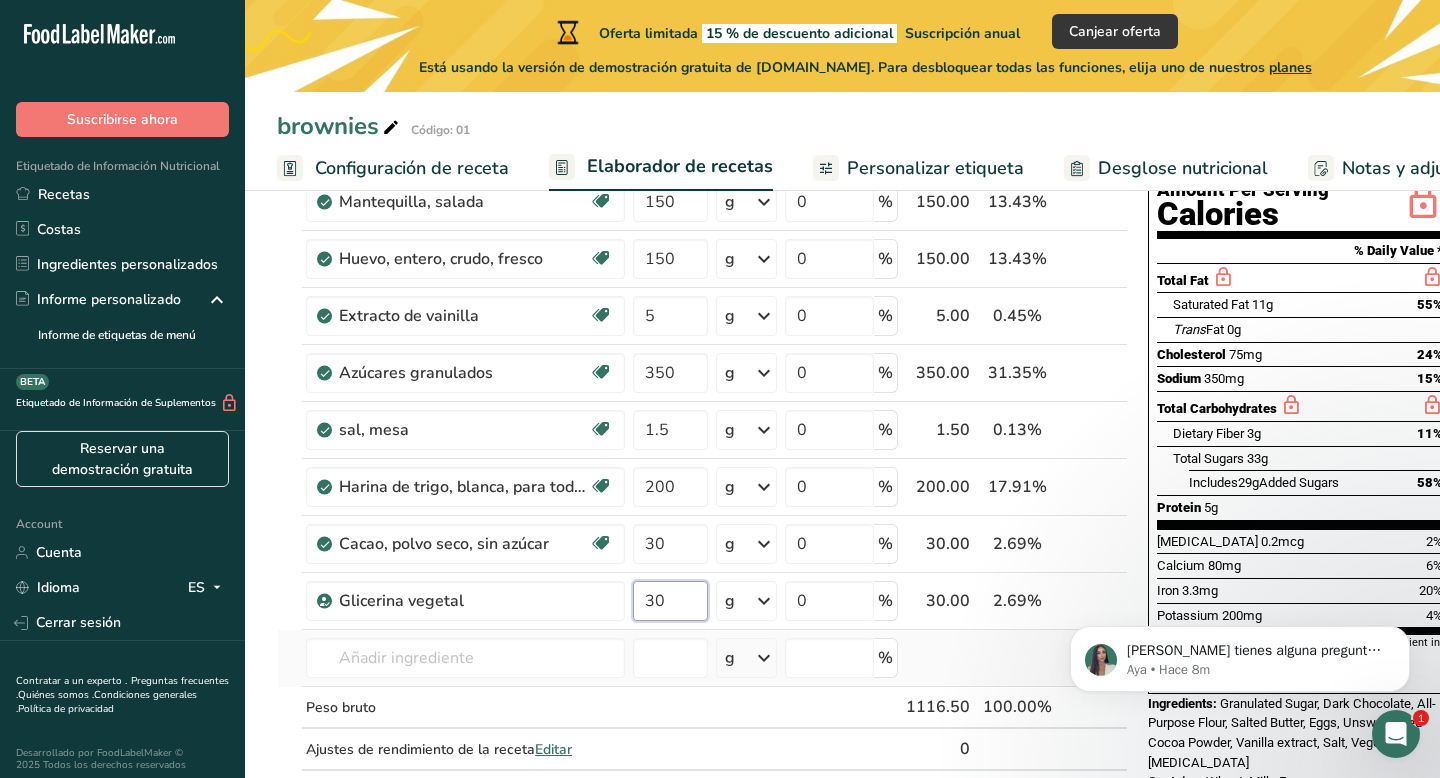 type on "30" 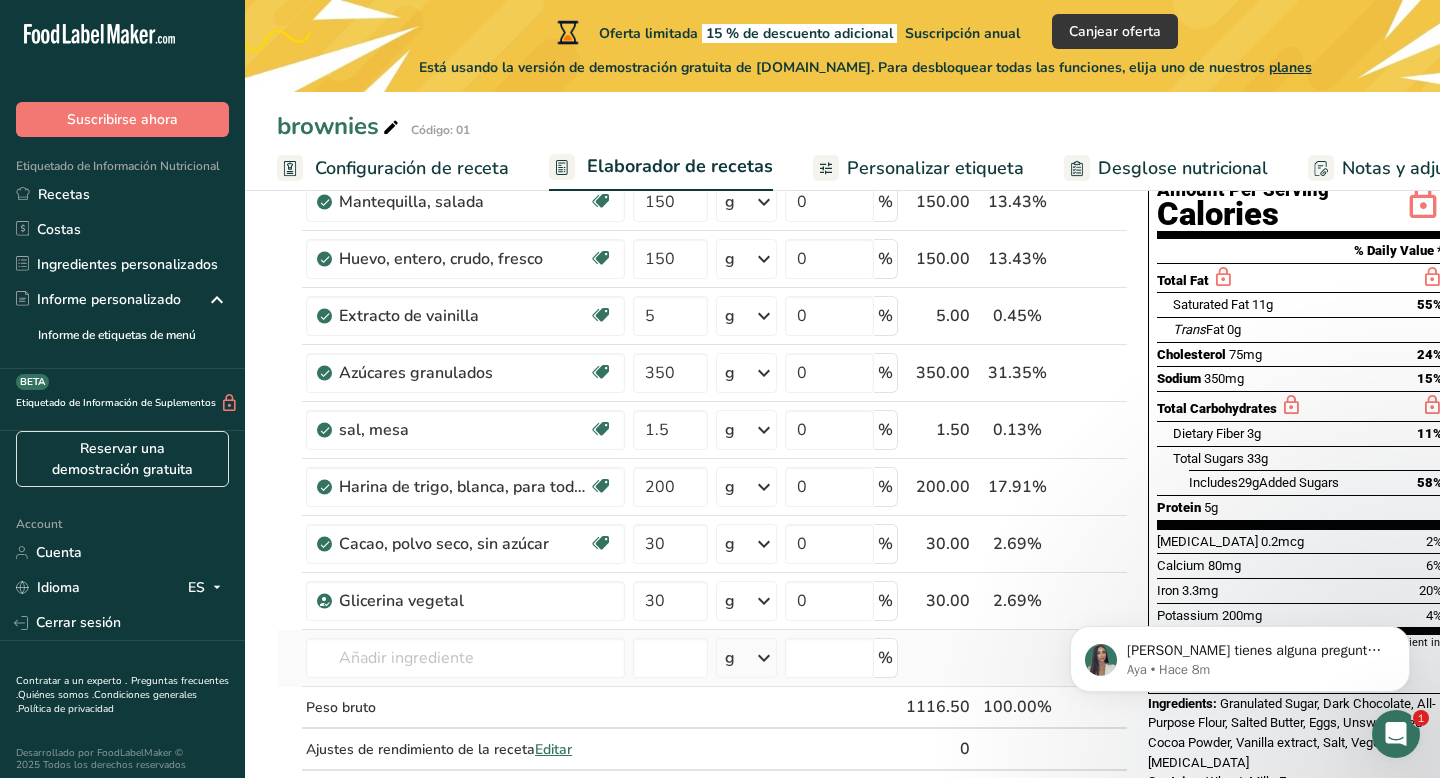 click on "Ingrediente *
Cantidad *
Unidad *
Desperdicio *   .a-a{fill:#347362;}.b-a{fill:#fff;}          Gramos
Porcentaje
Chocolate oscuro, 70-85 % de sólidos de cacao
Fuente de antioxidantes
Libre de lácteos
Libre de gluten
Vegano
Vegetariano
Libre de soja
200
g
Porciones
1 oz
1 bar
Unidades de peso
g
kg
mg
Ver más
Unidades de volumen
litro
Las unidades de volumen requieren una conversión de densidad. Si conoce la densidad de su ingrediente, introdúzcala a continuación. De lo contrario, haga clic en "RIA", nuestra asistente regulatoria de IA, quien podrá ayudarle.
lb/pie³" at bounding box center [702, 443] 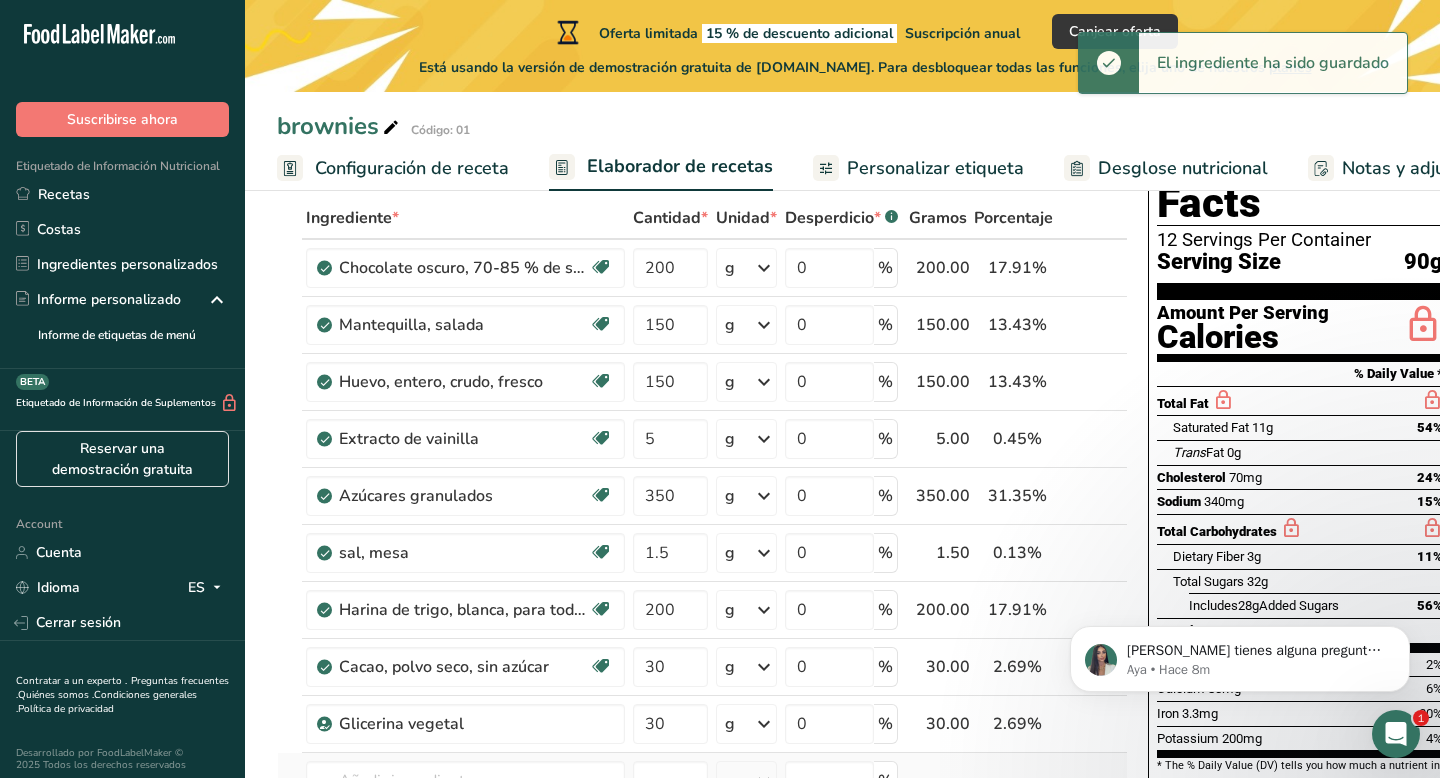 scroll, scrollTop: 110, scrollLeft: 0, axis: vertical 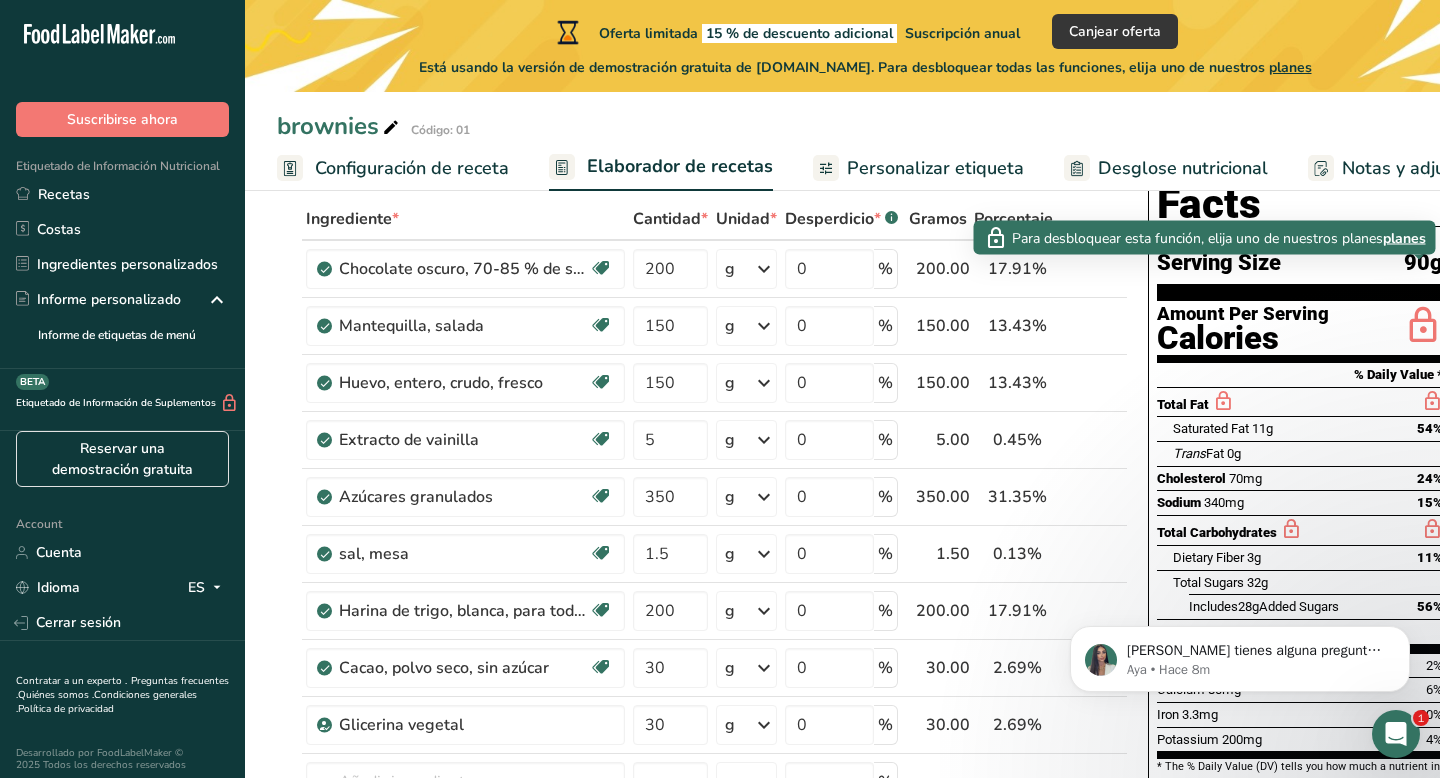 click on "planes" at bounding box center (1404, 237) 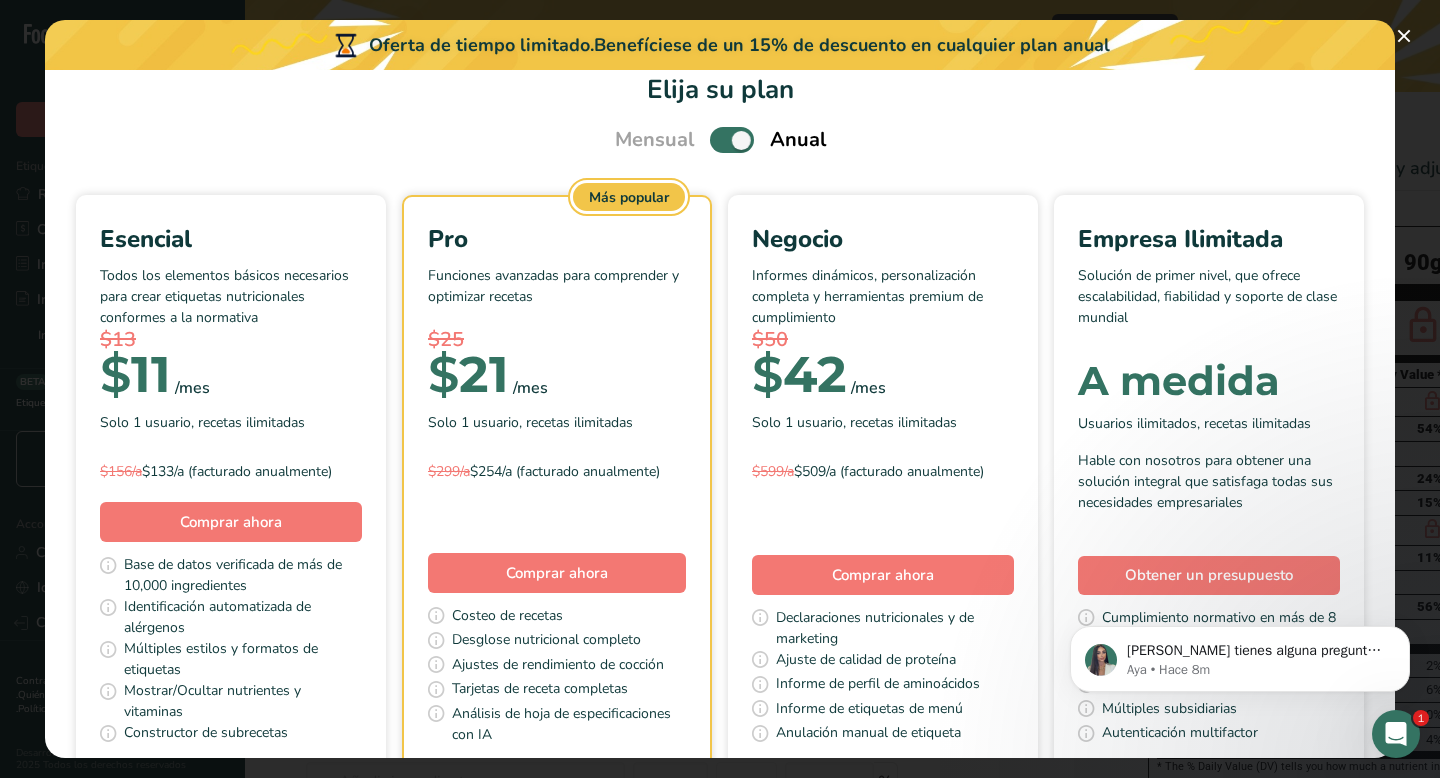 scroll, scrollTop: 0, scrollLeft: 0, axis: both 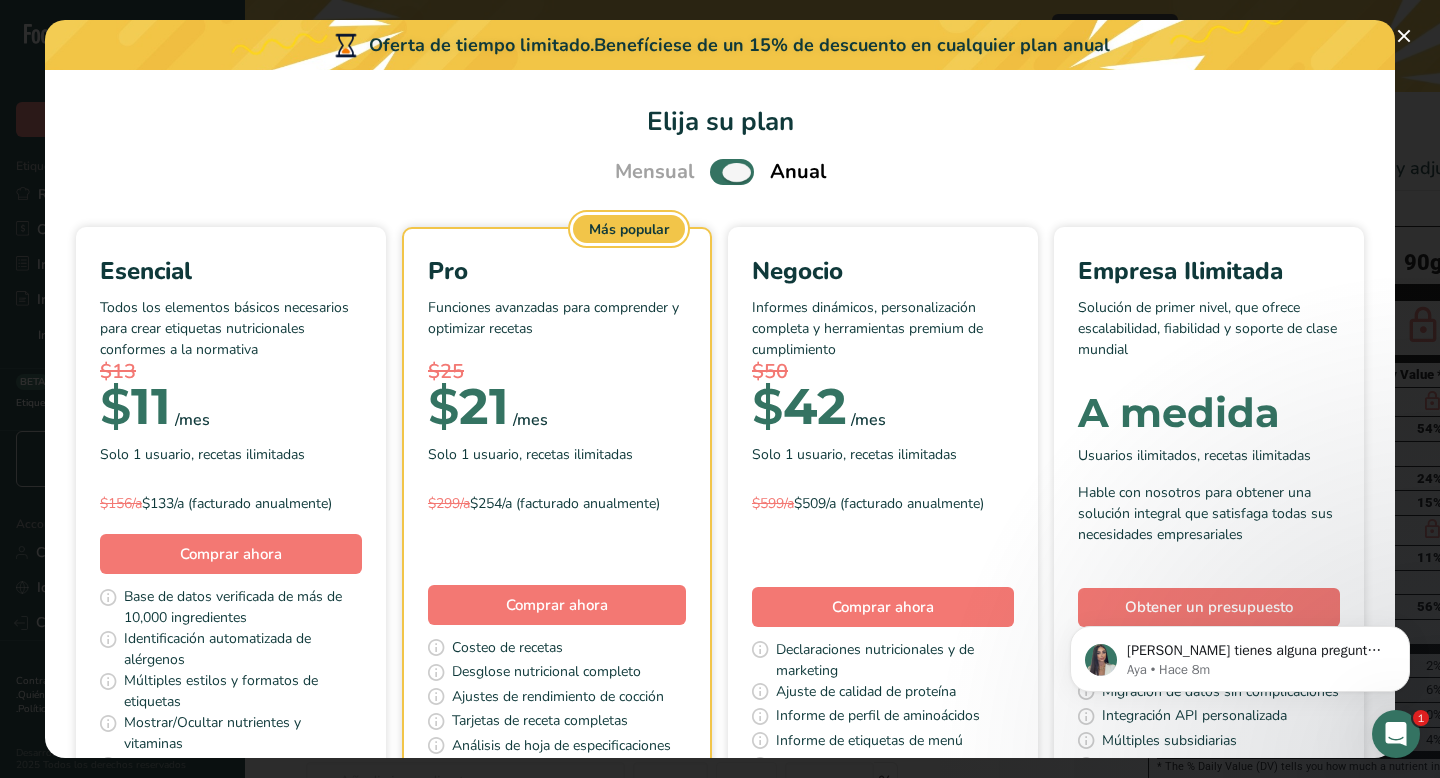 click at bounding box center [732, 171] 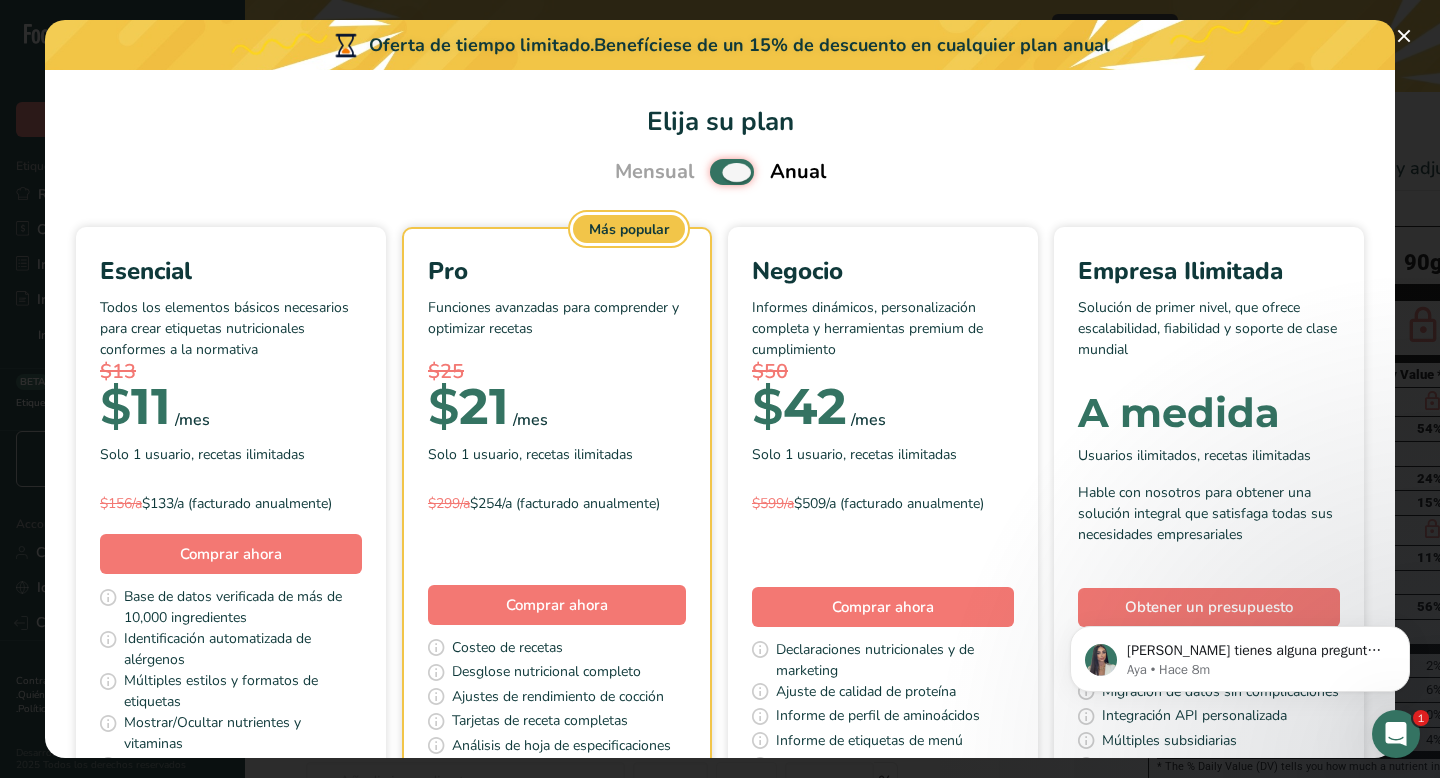 click at bounding box center (716, 172) 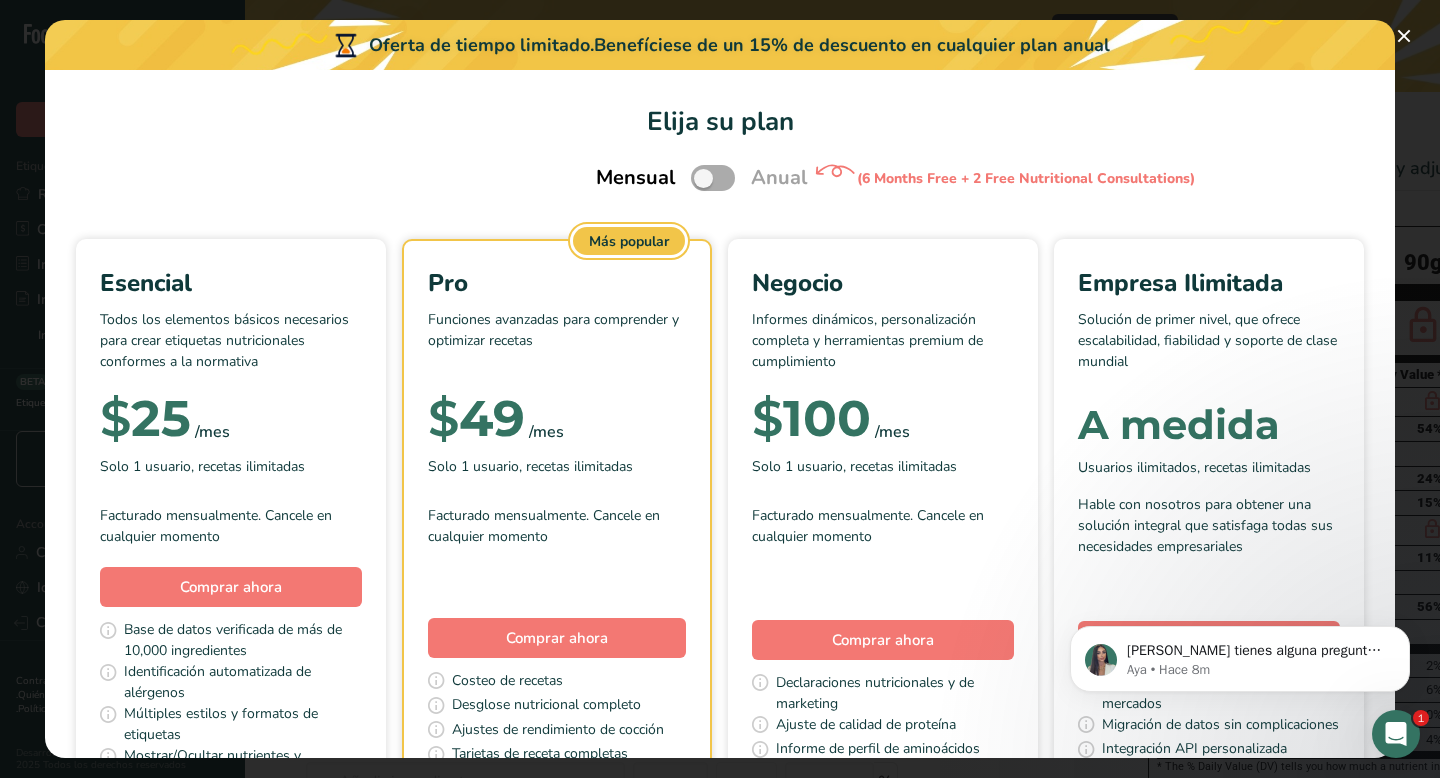 click at bounding box center [713, 177] 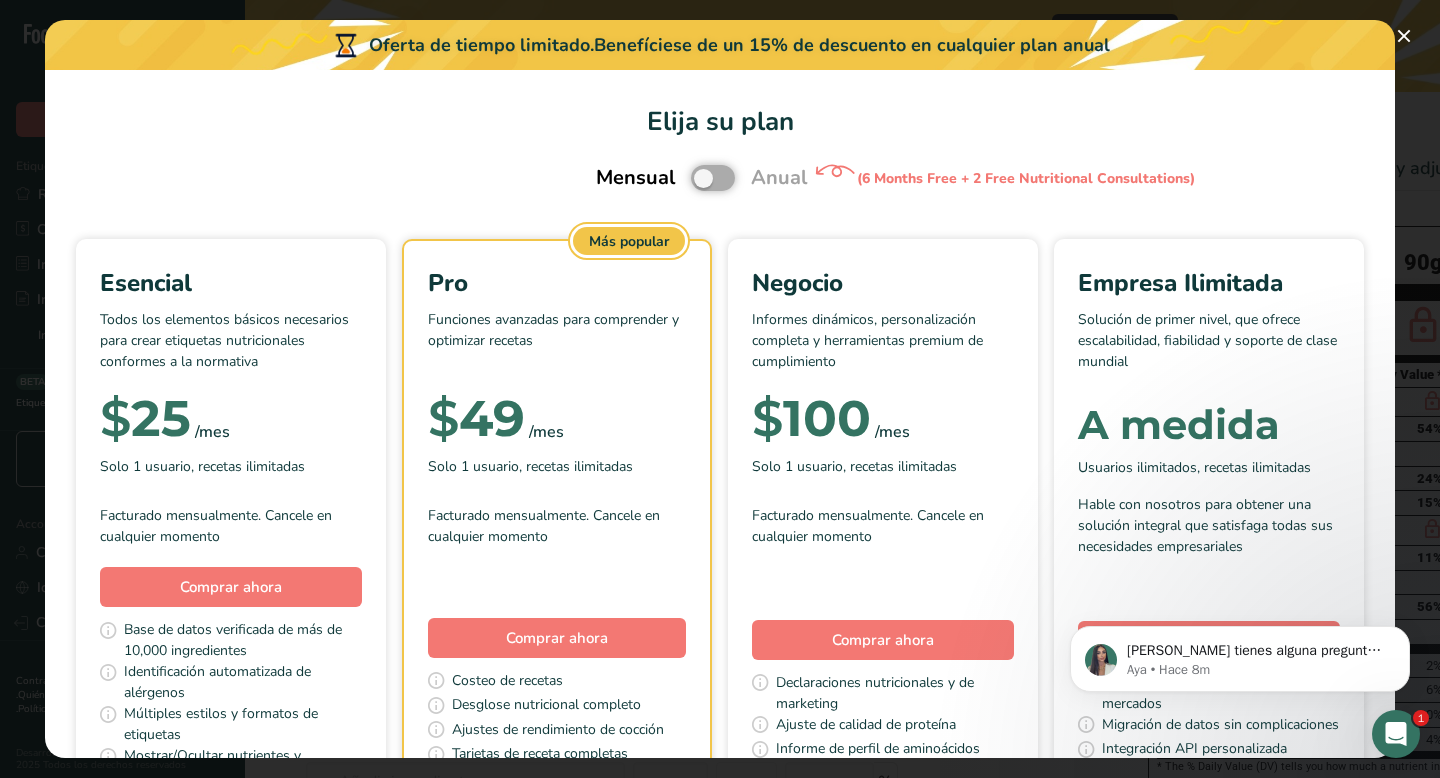 click at bounding box center [697, 178] 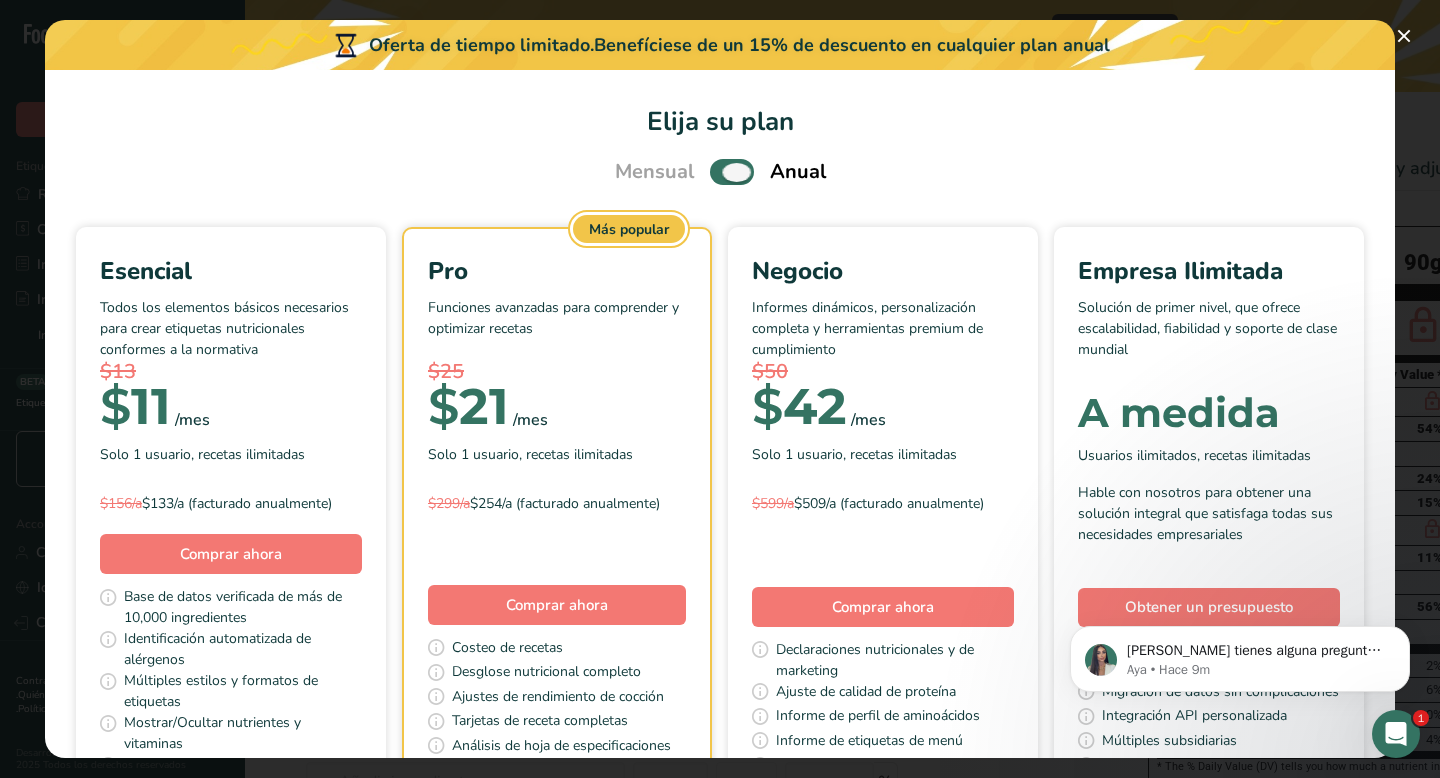 click at bounding box center (732, 171) 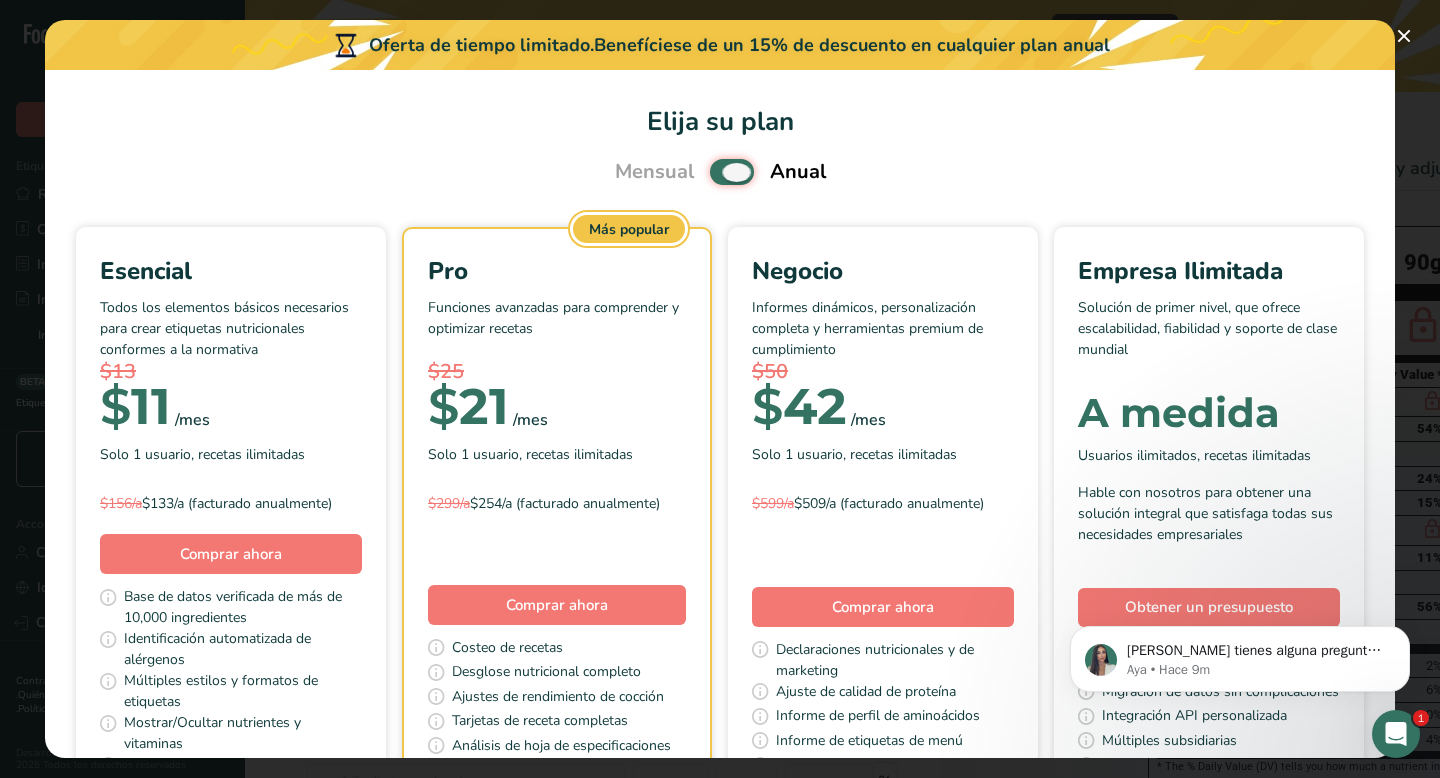 click at bounding box center [716, 172] 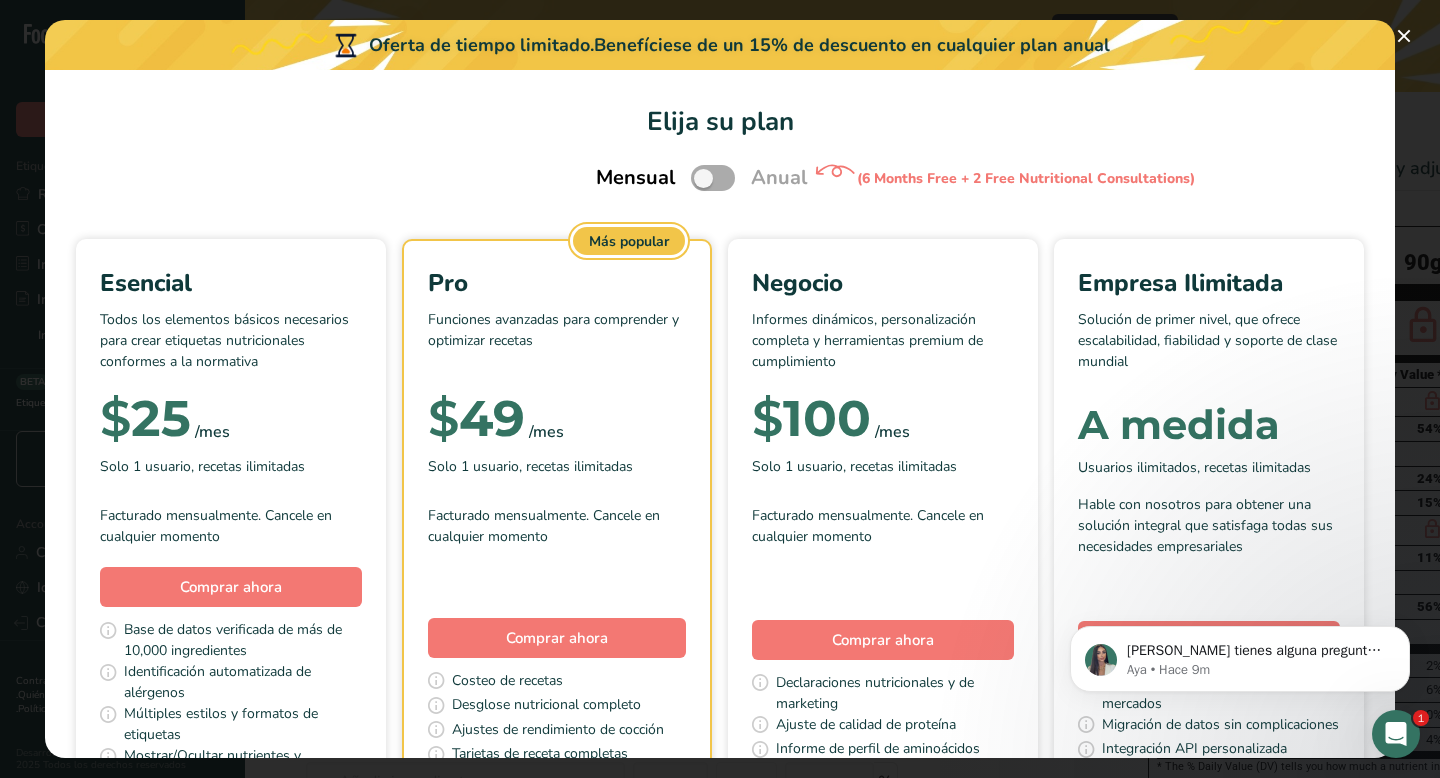 click at bounding box center (713, 177) 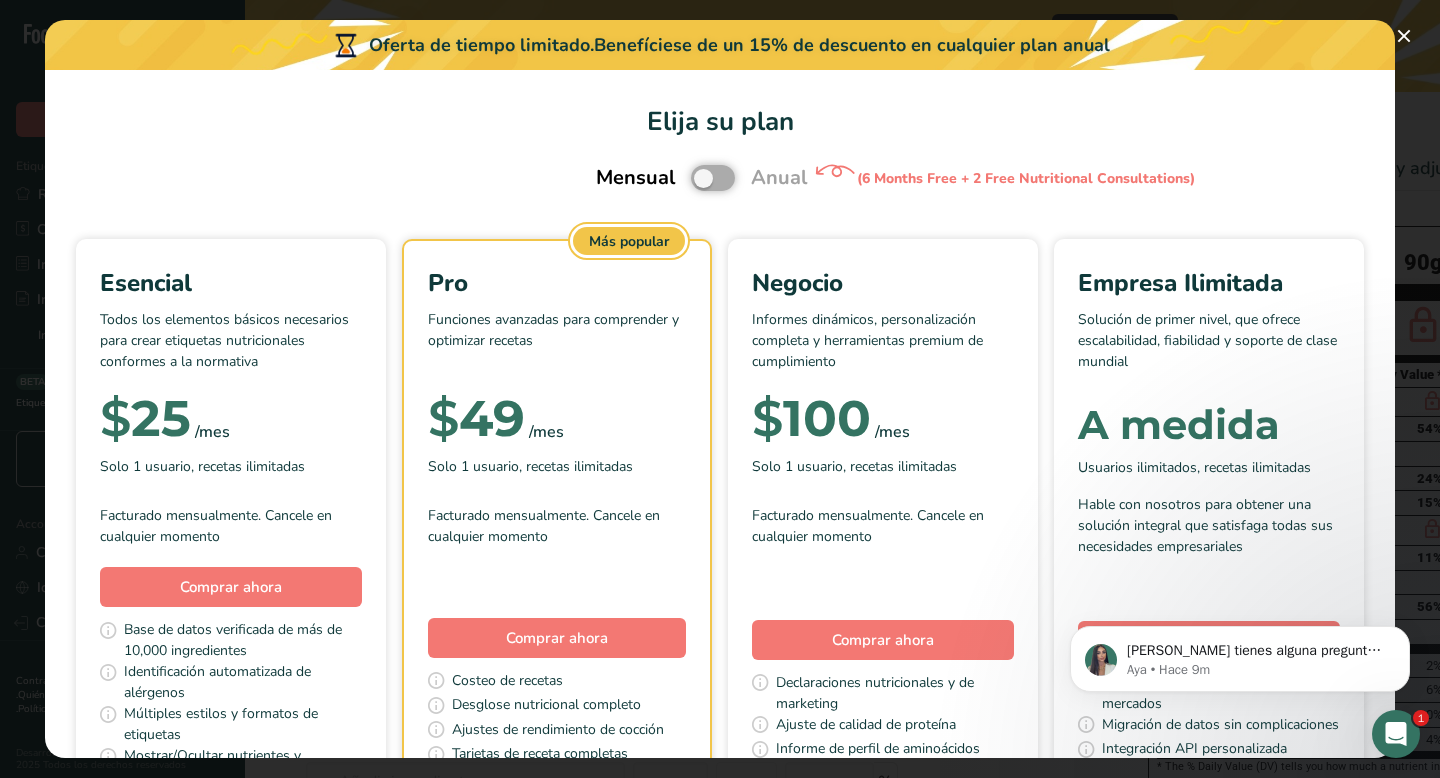 click at bounding box center [697, 178] 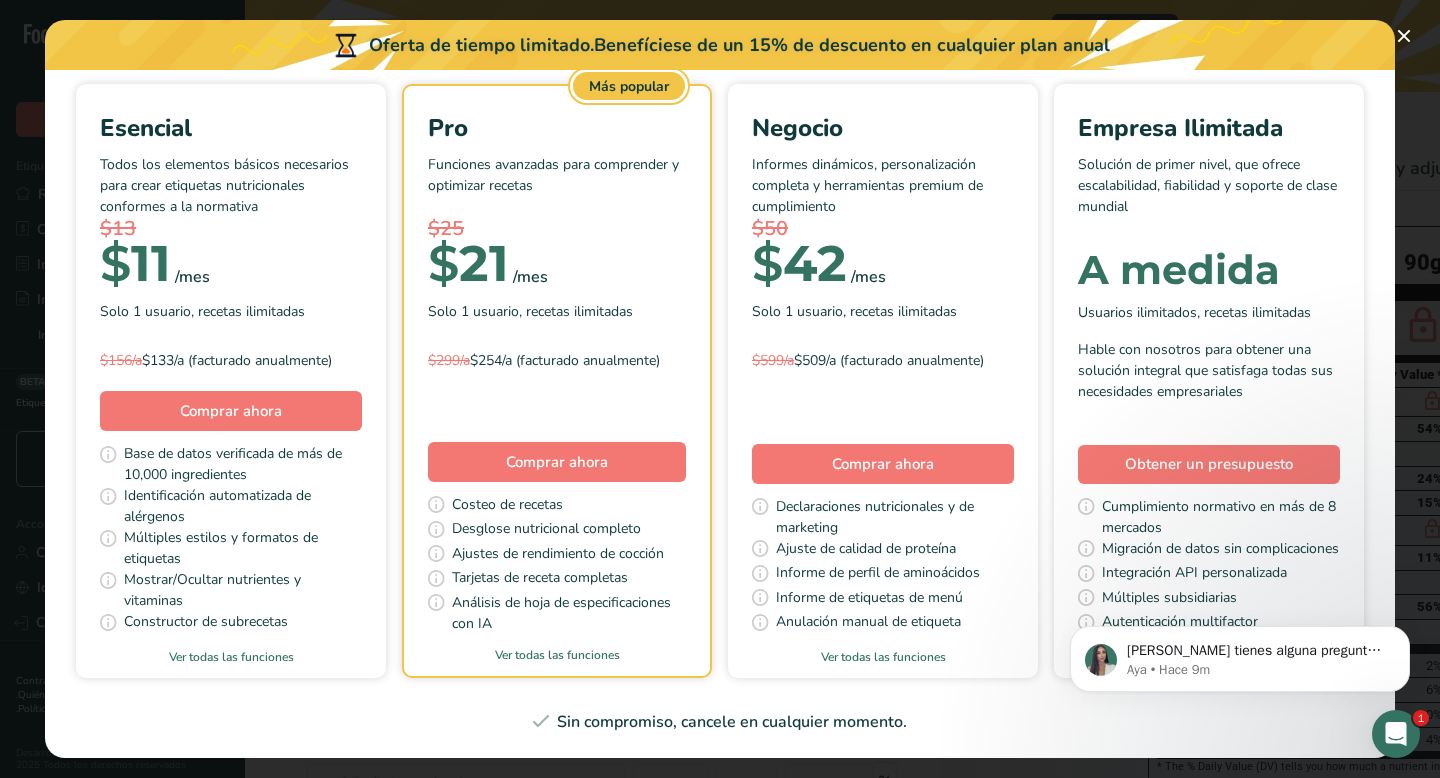 scroll, scrollTop: 142, scrollLeft: 0, axis: vertical 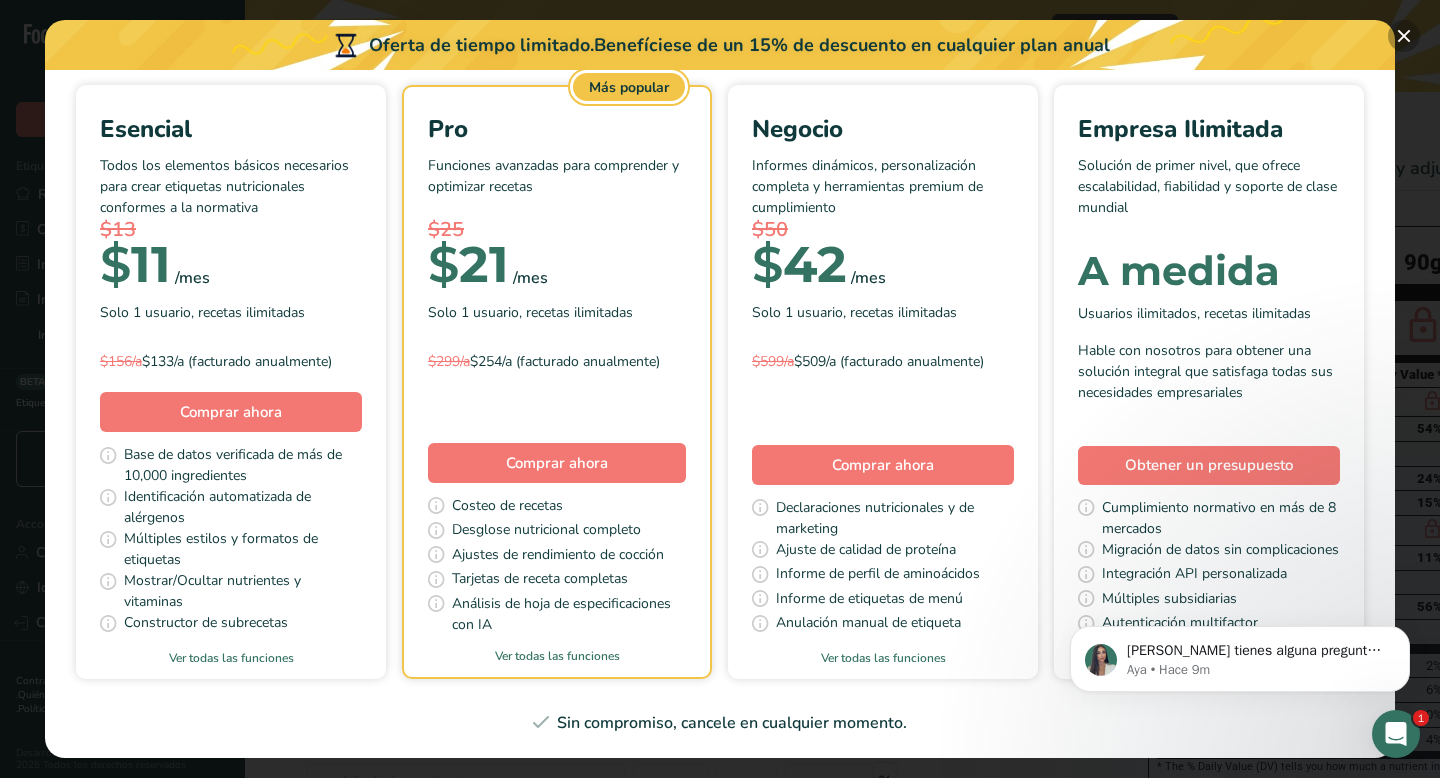 click at bounding box center (1404, 36) 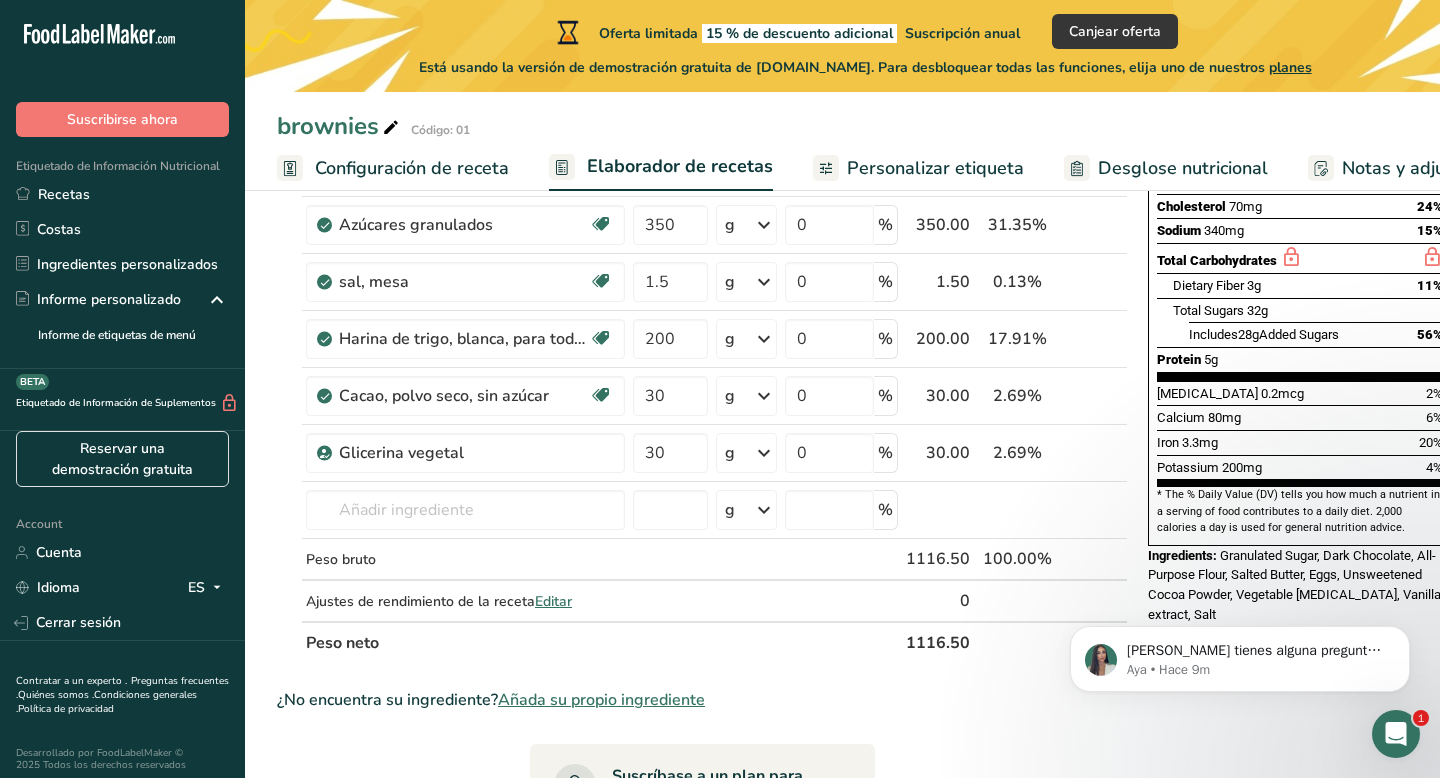 scroll, scrollTop: 375, scrollLeft: 0, axis: vertical 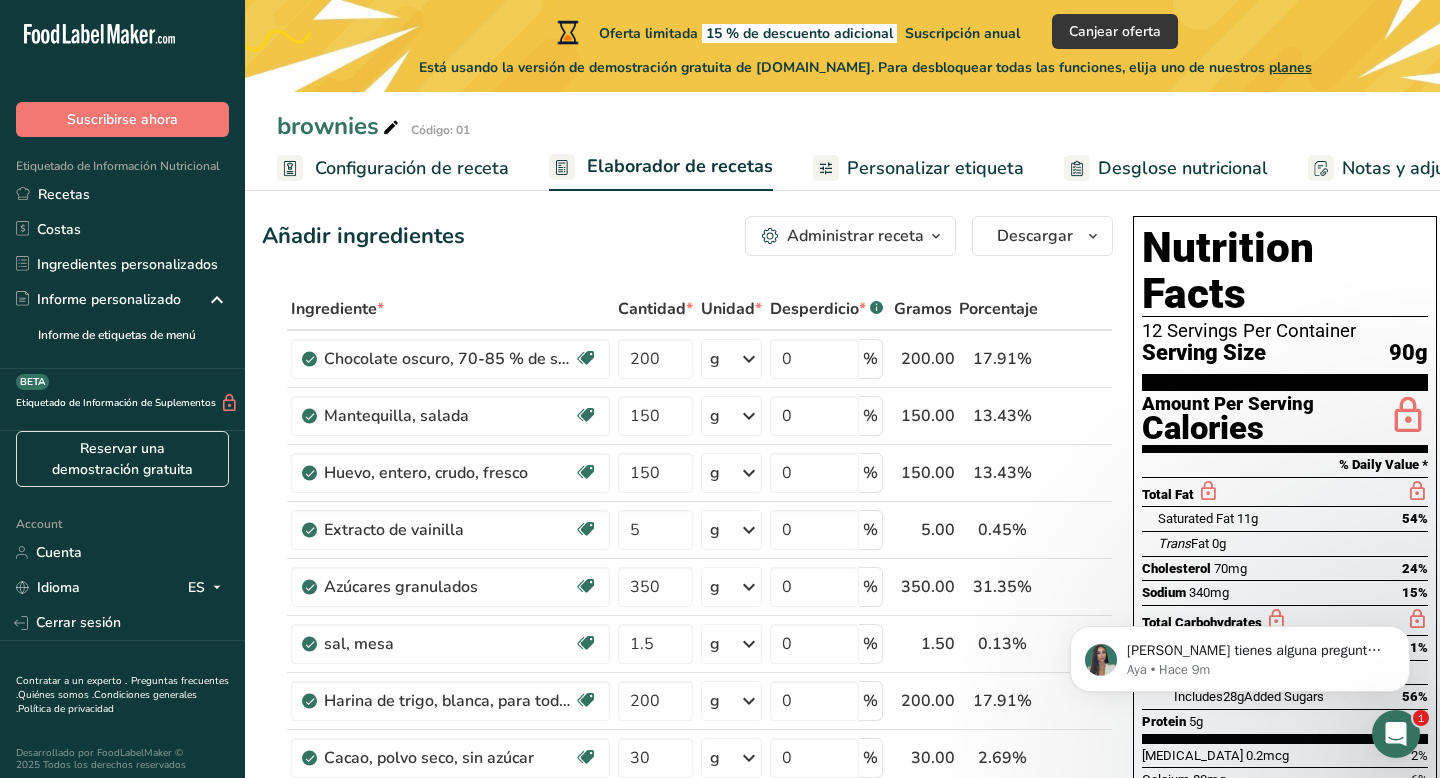 click on "Nutrition Facts" at bounding box center (1285, 271) 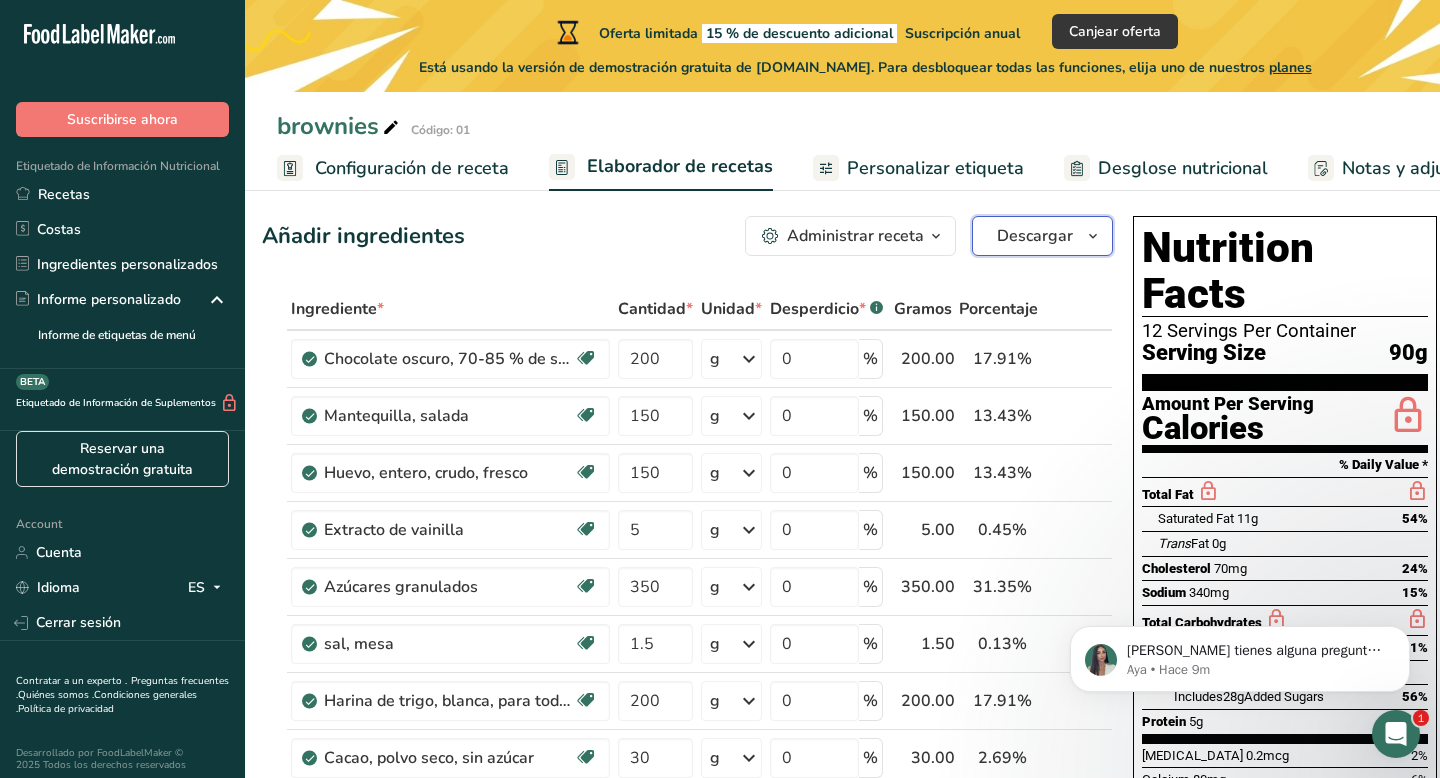 click on "Descargar" at bounding box center [1035, 236] 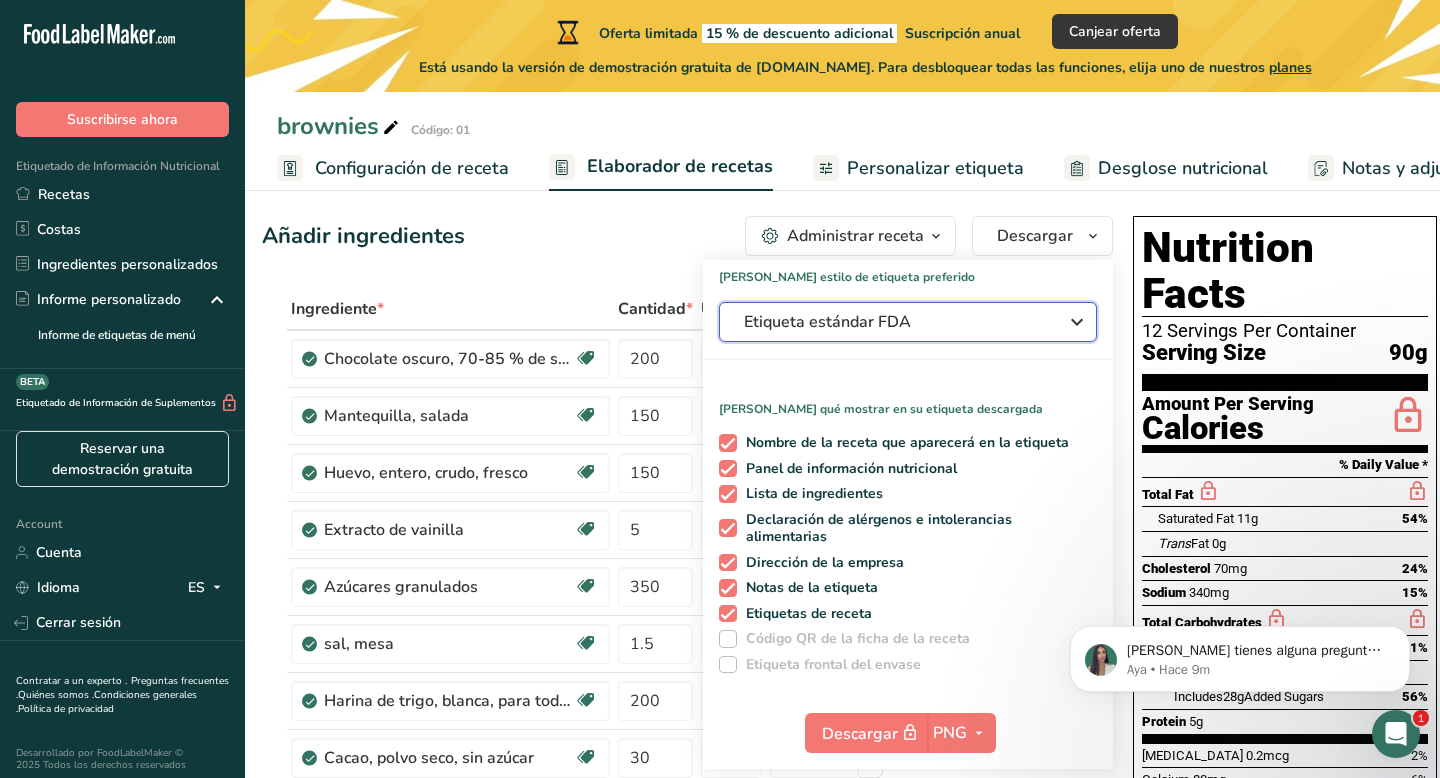 click on "Etiqueta estándar FDA" at bounding box center (894, 322) 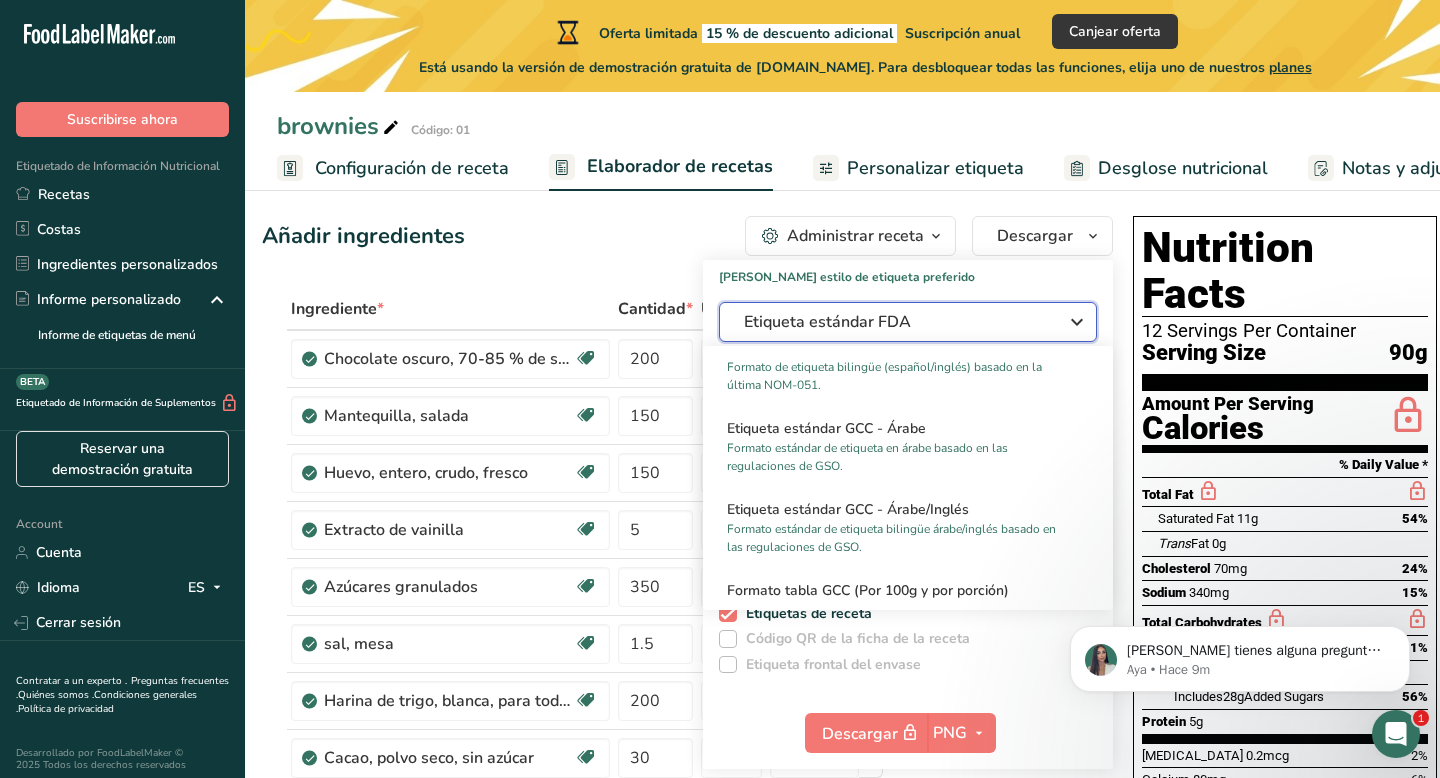 scroll, scrollTop: 1743, scrollLeft: 0, axis: vertical 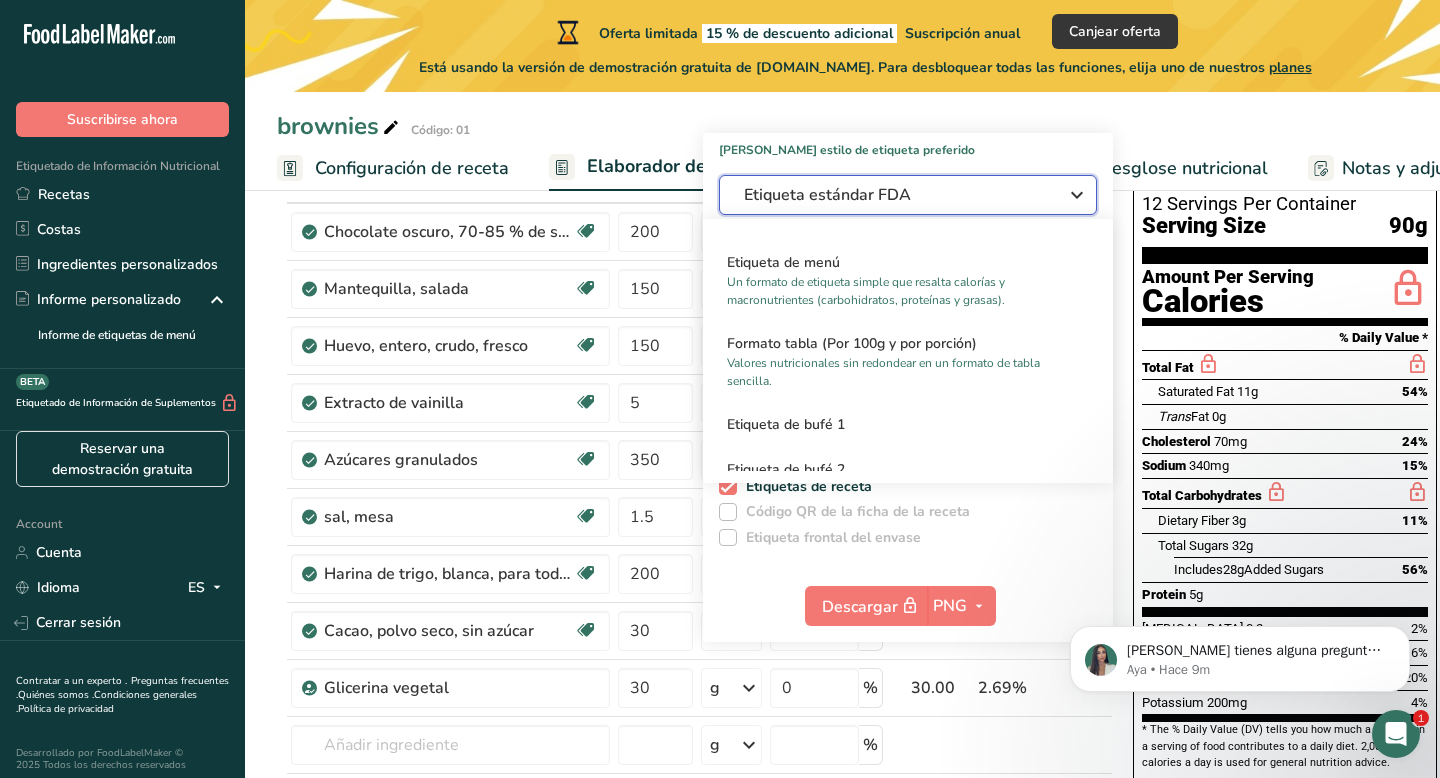 click on "Etiqueta estándar FDA" at bounding box center (894, 195) 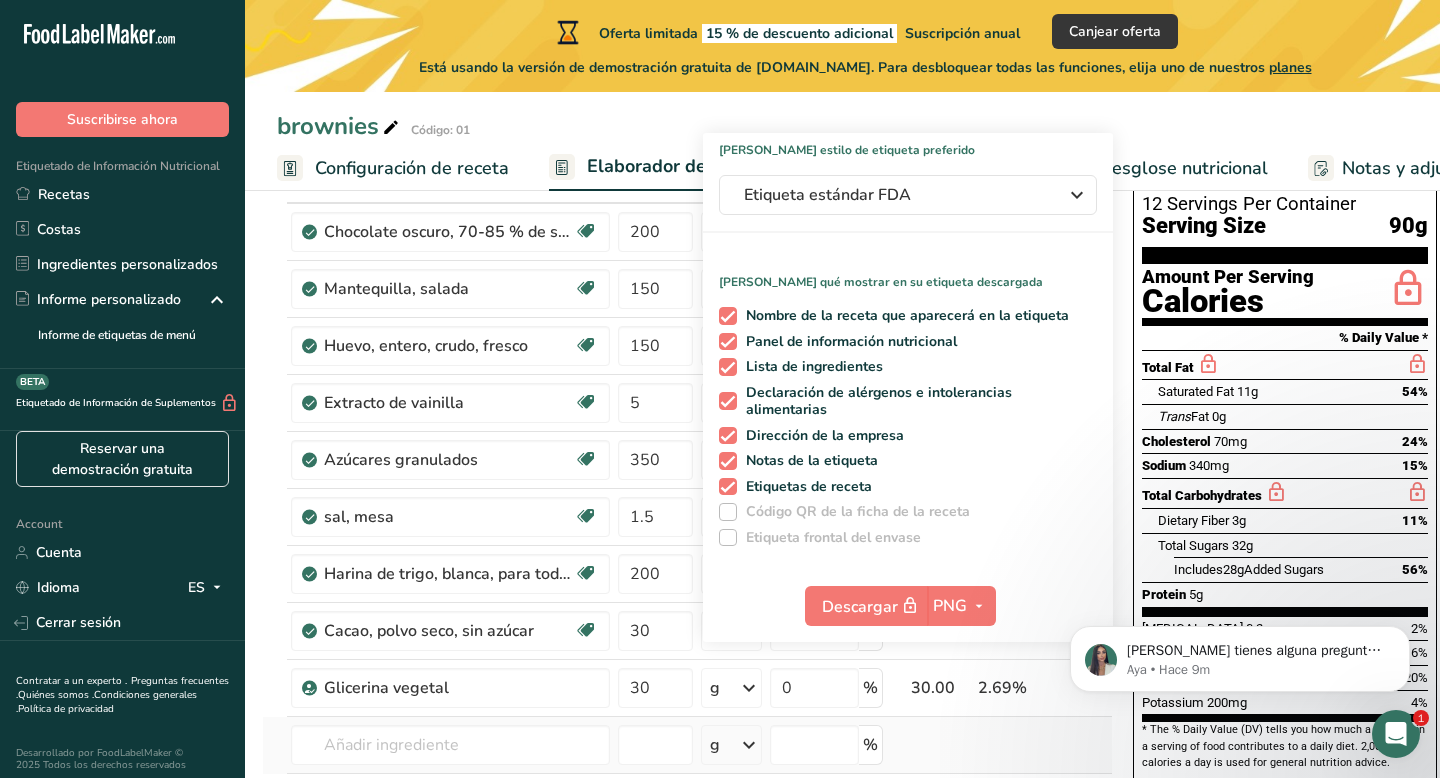 click at bounding box center [1002, 745] 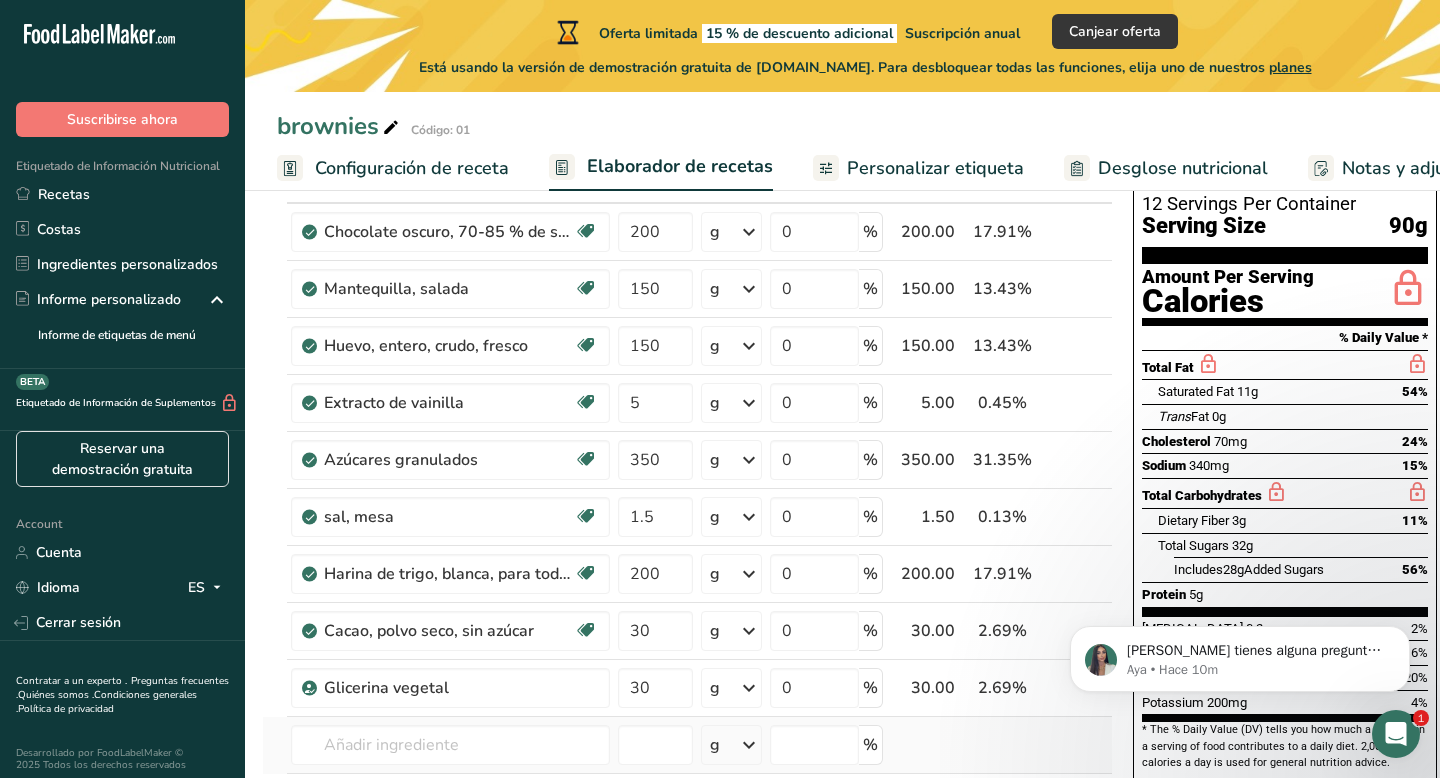 scroll, scrollTop: 164, scrollLeft: 0, axis: vertical 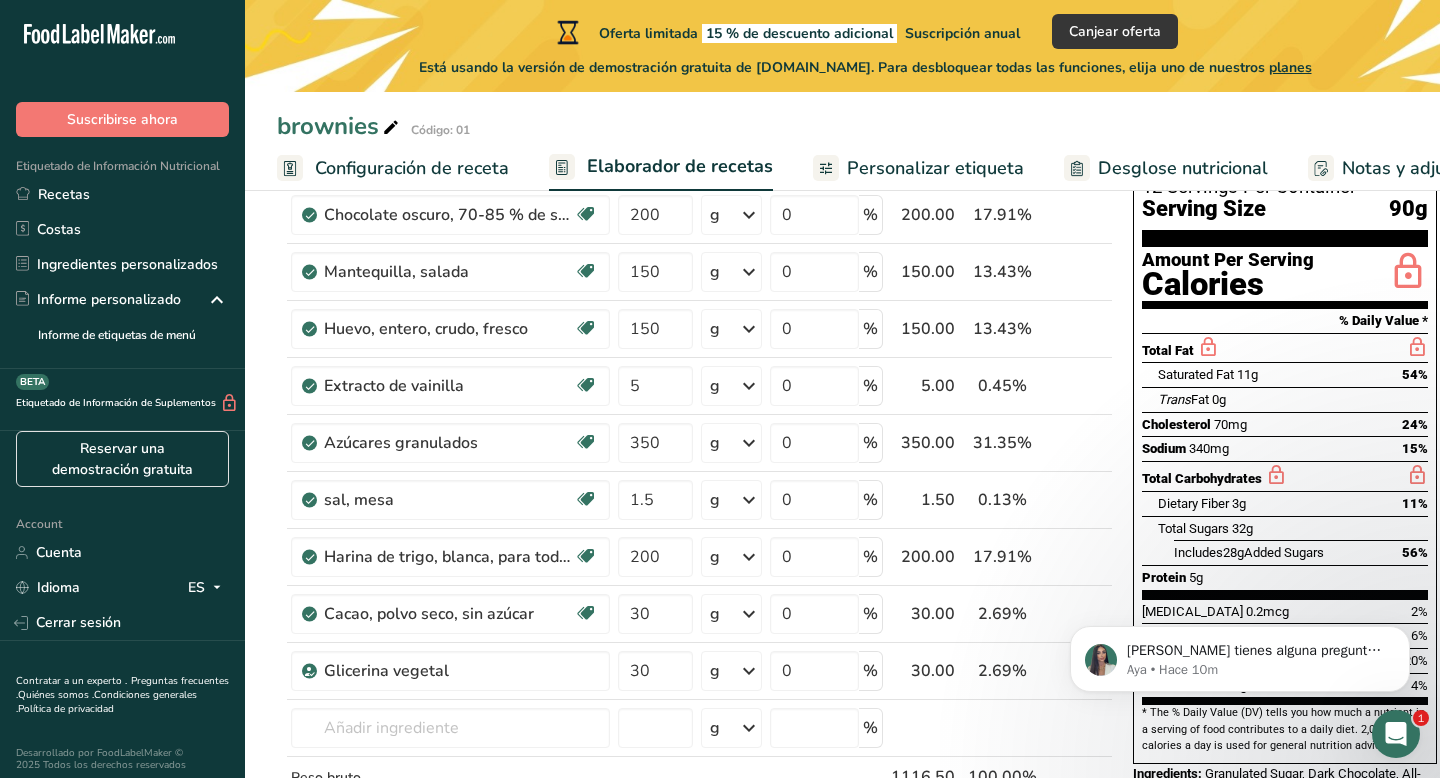 click 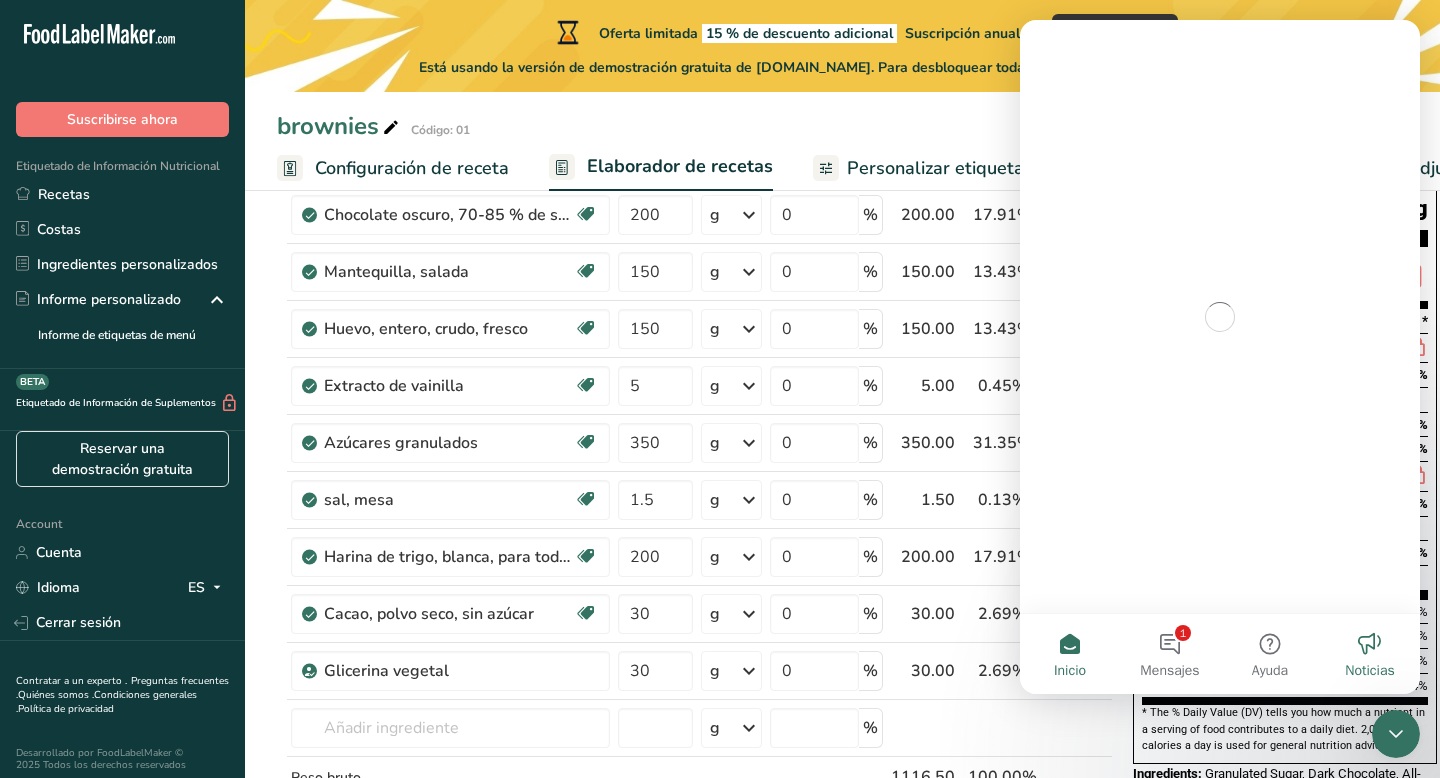 scroll, scrollTop: 0, scrollLeft: 0, axis: both 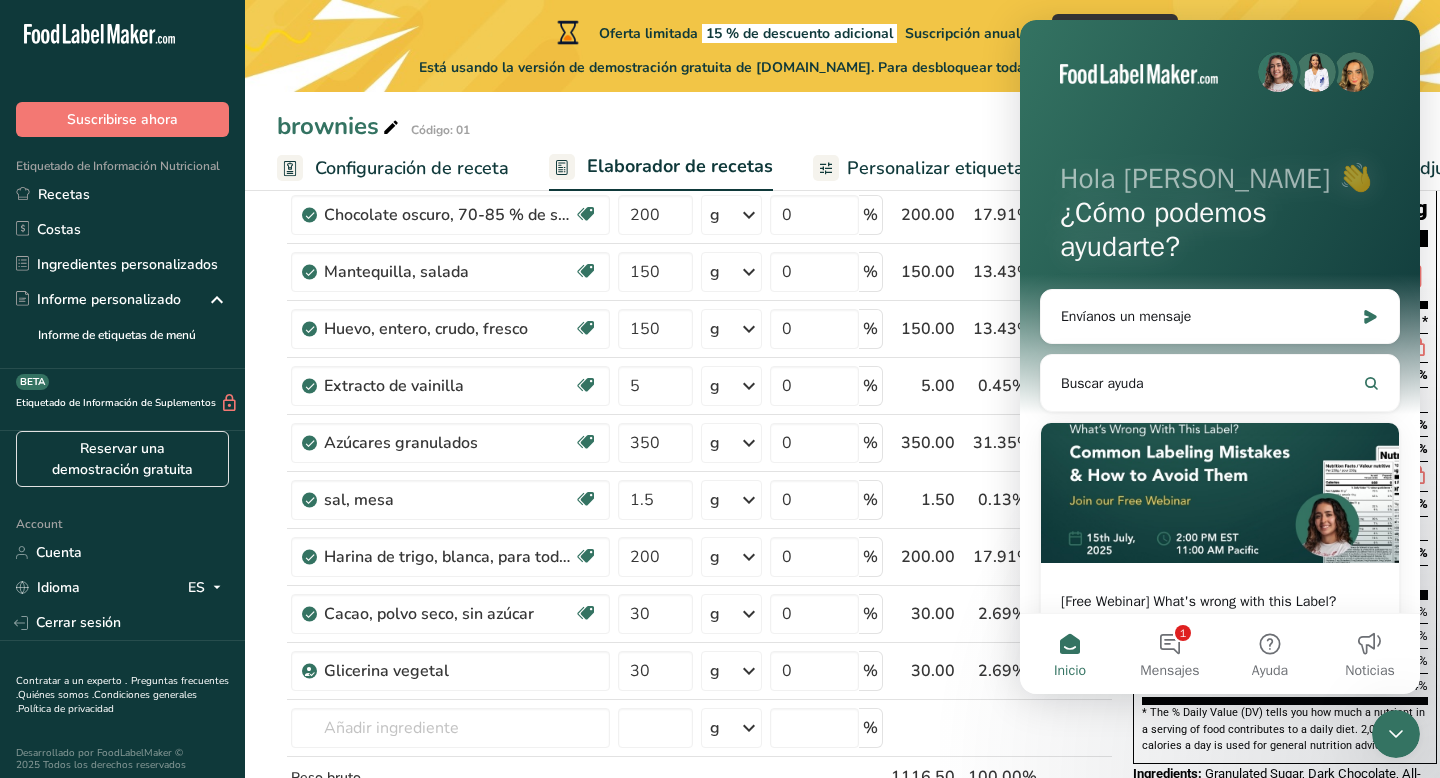 click at bounding box center (1396, 734) 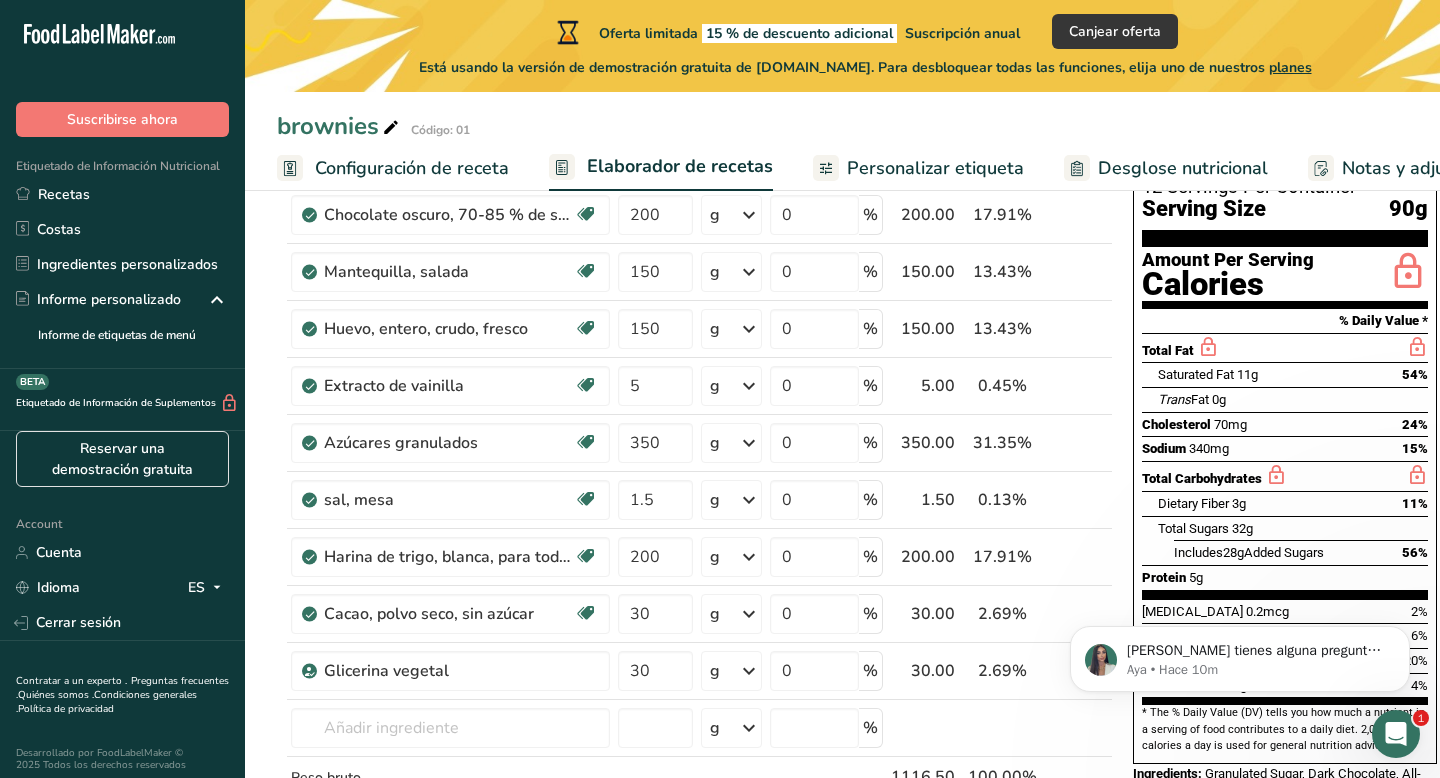 scroll, scrollTop: 0, scrollLeft: 0, axis: both 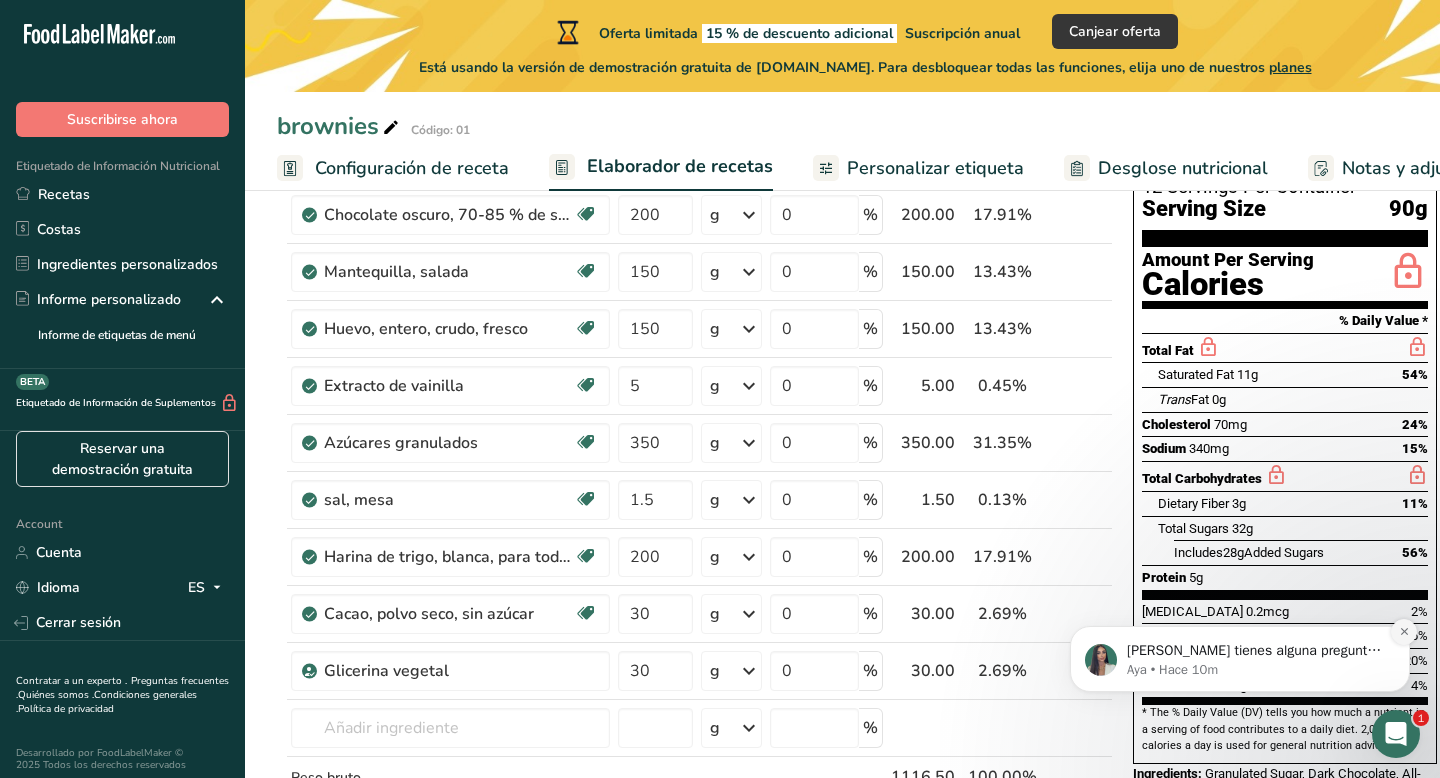 click at bounding box center [1404, 632] 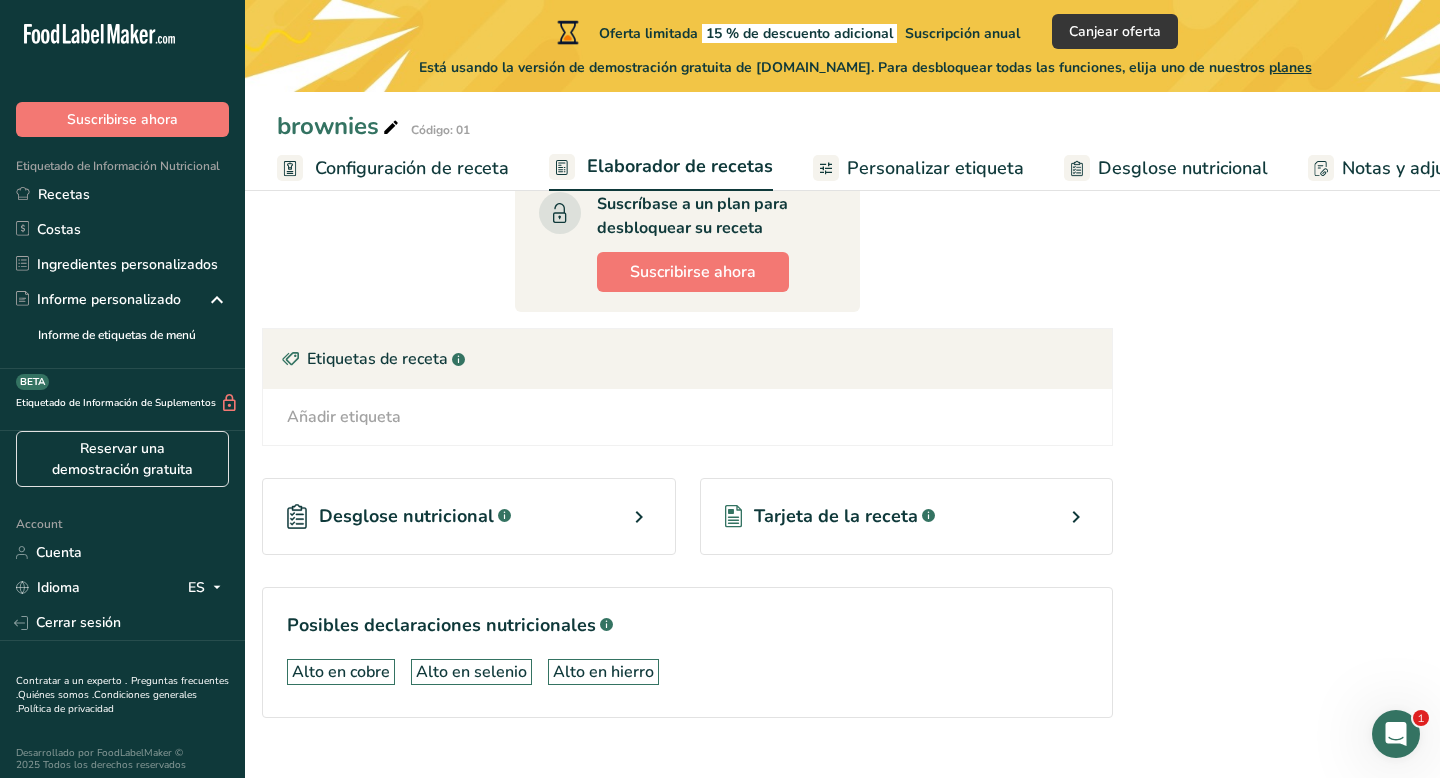 scroll, scrollTop: 990, scrollLeft: 0, axis: vertical 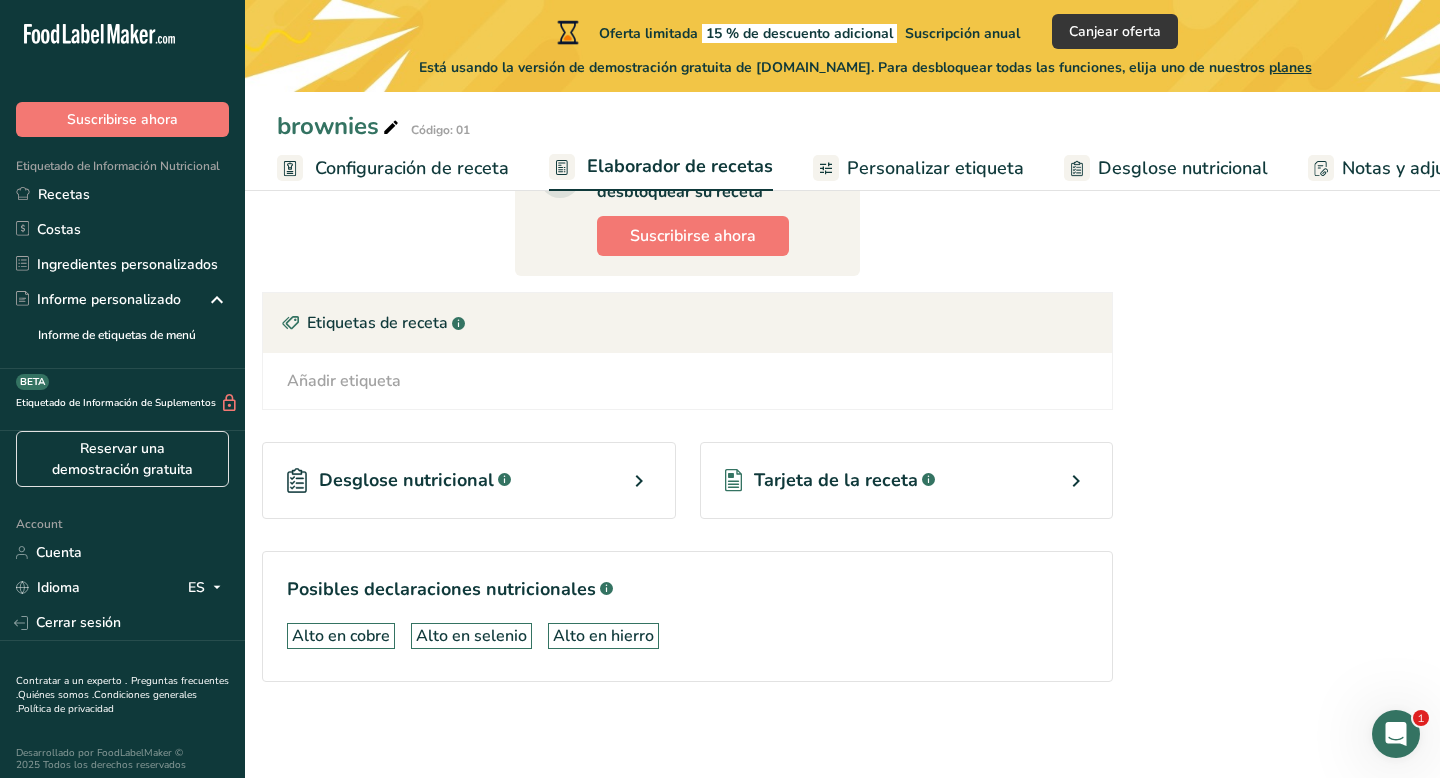 click at bounding box center (639, 481) 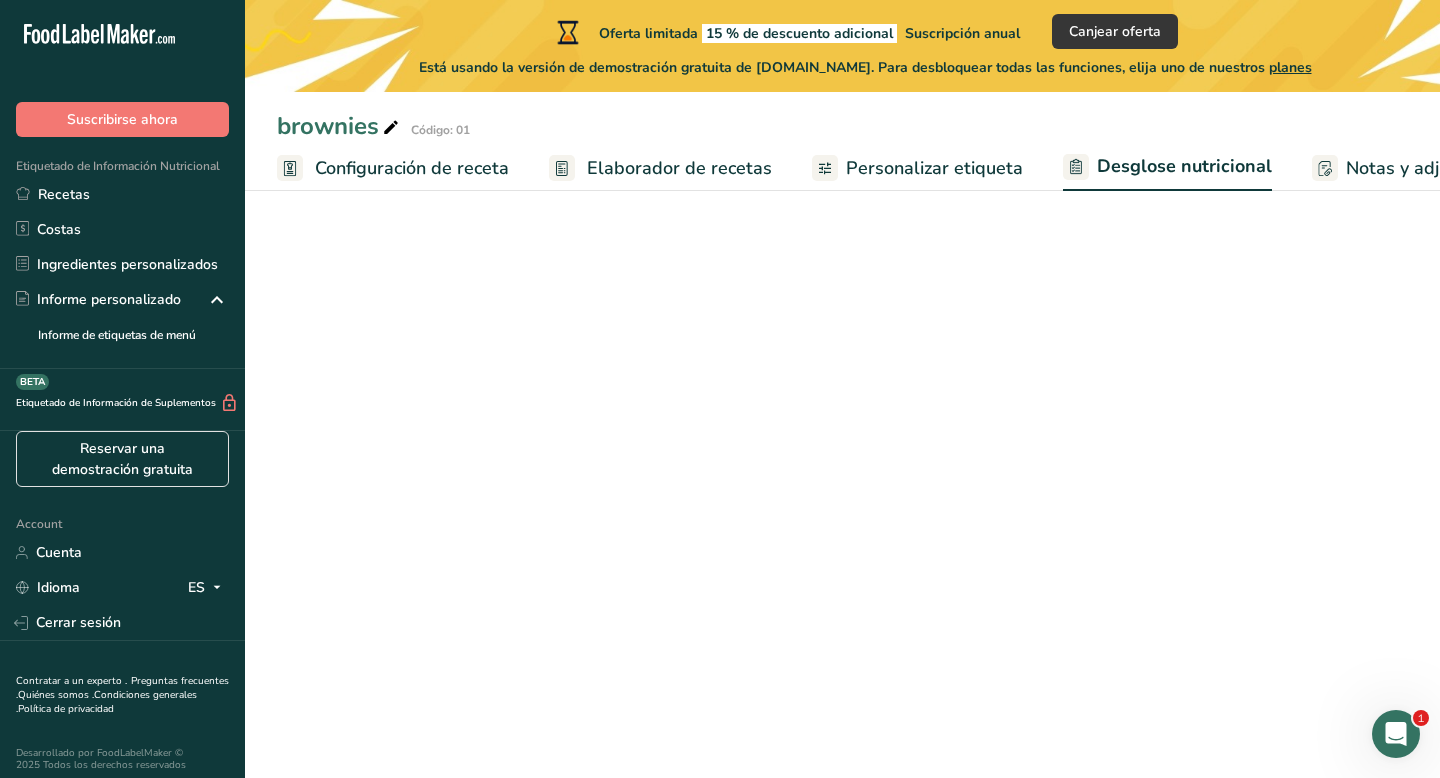 select on "Calories" 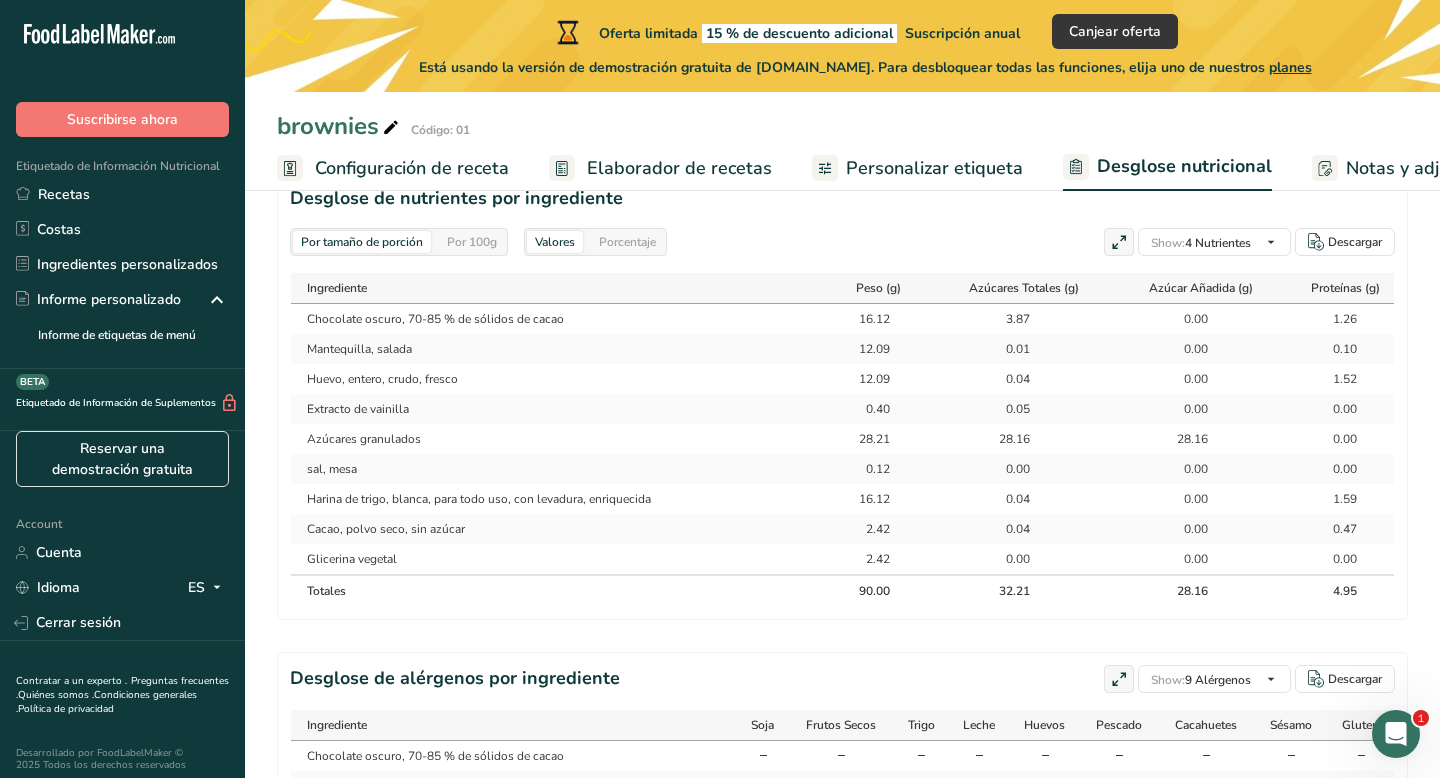 scroll, scrollTop: 0, scrollLeft: 0, axis: both 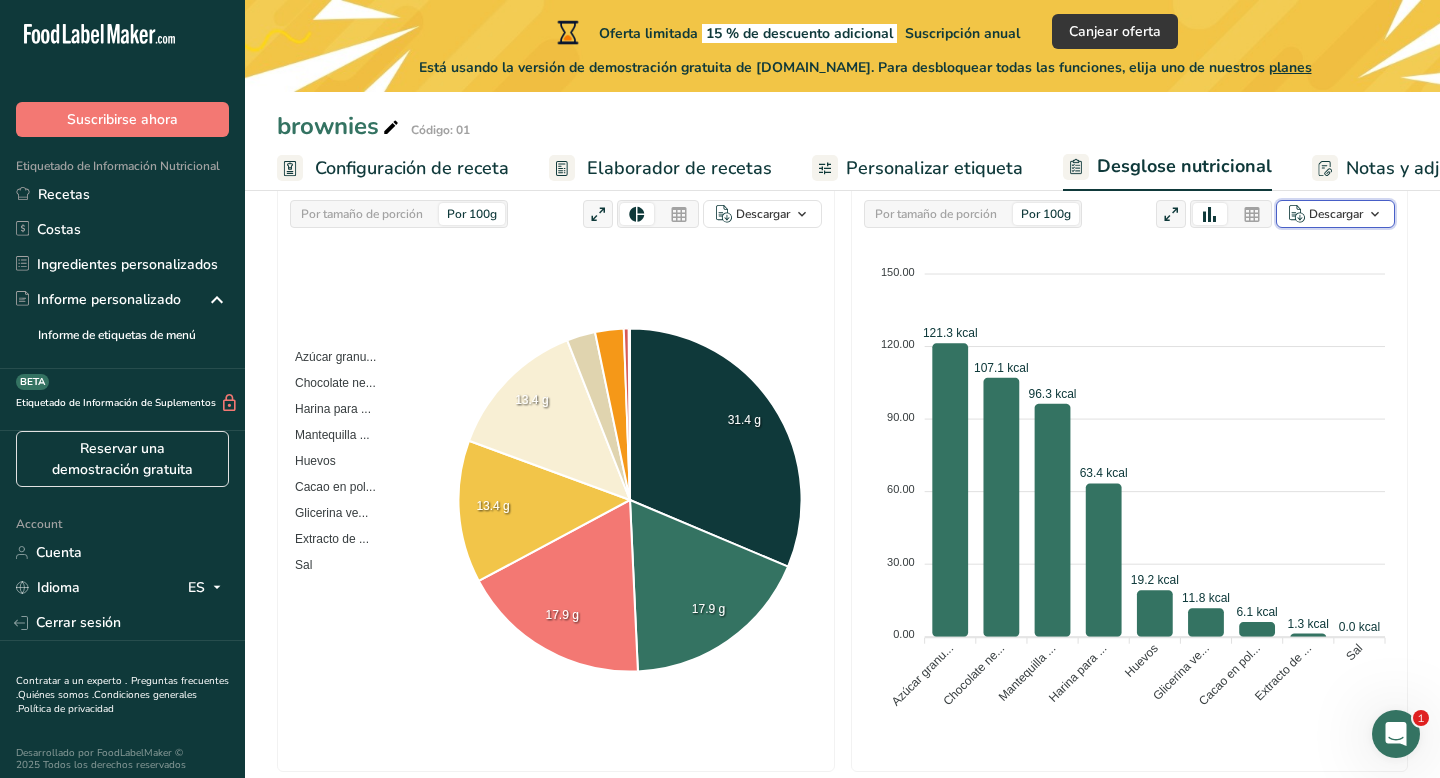 click on "Descargar" at bounding box center [1336, 214] 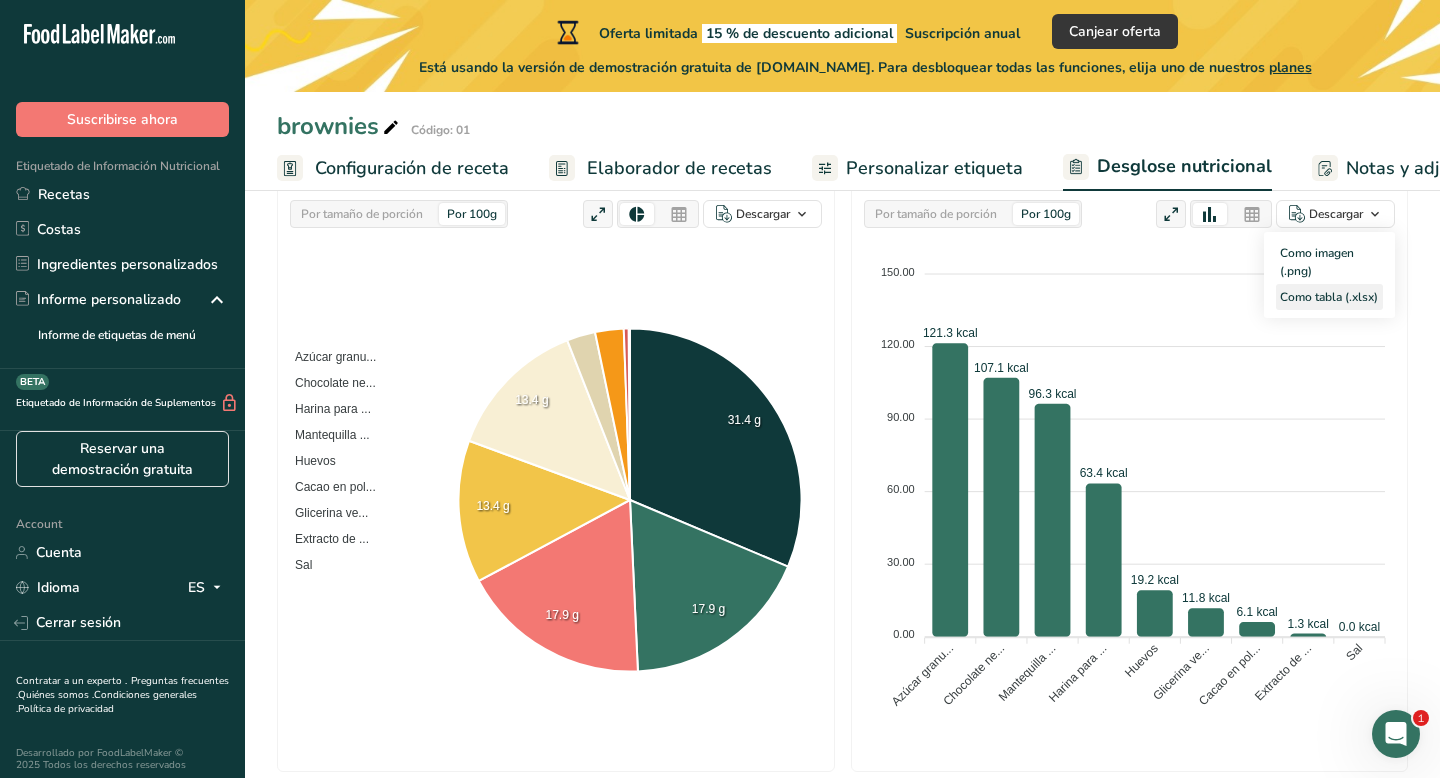 click on "Como tabla (.xlsx)" at bounding box center [1329, 297] 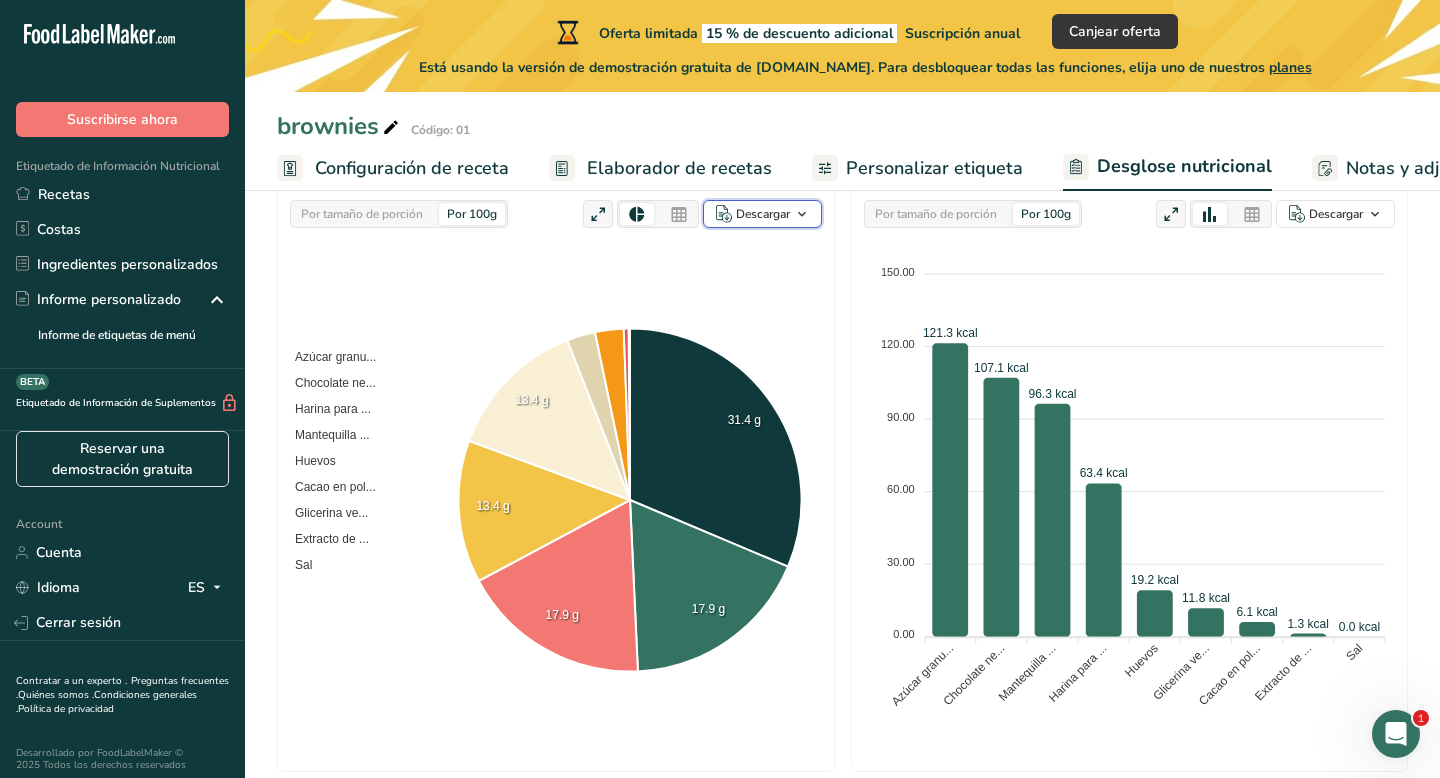 click on "Descargar" at bounding box center (763, 214) 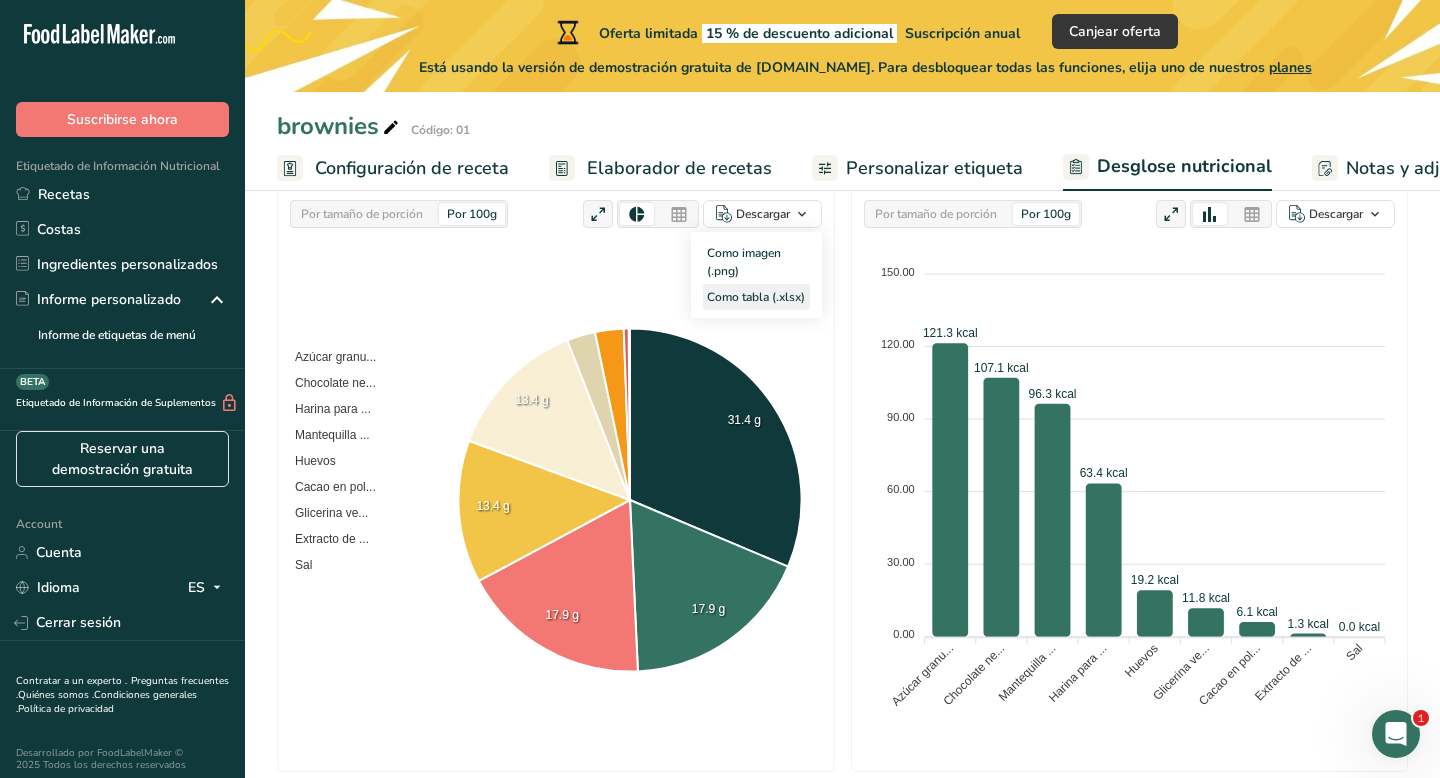 click on "Como tabla (.xlsx)" at bounding box center (756, 297) 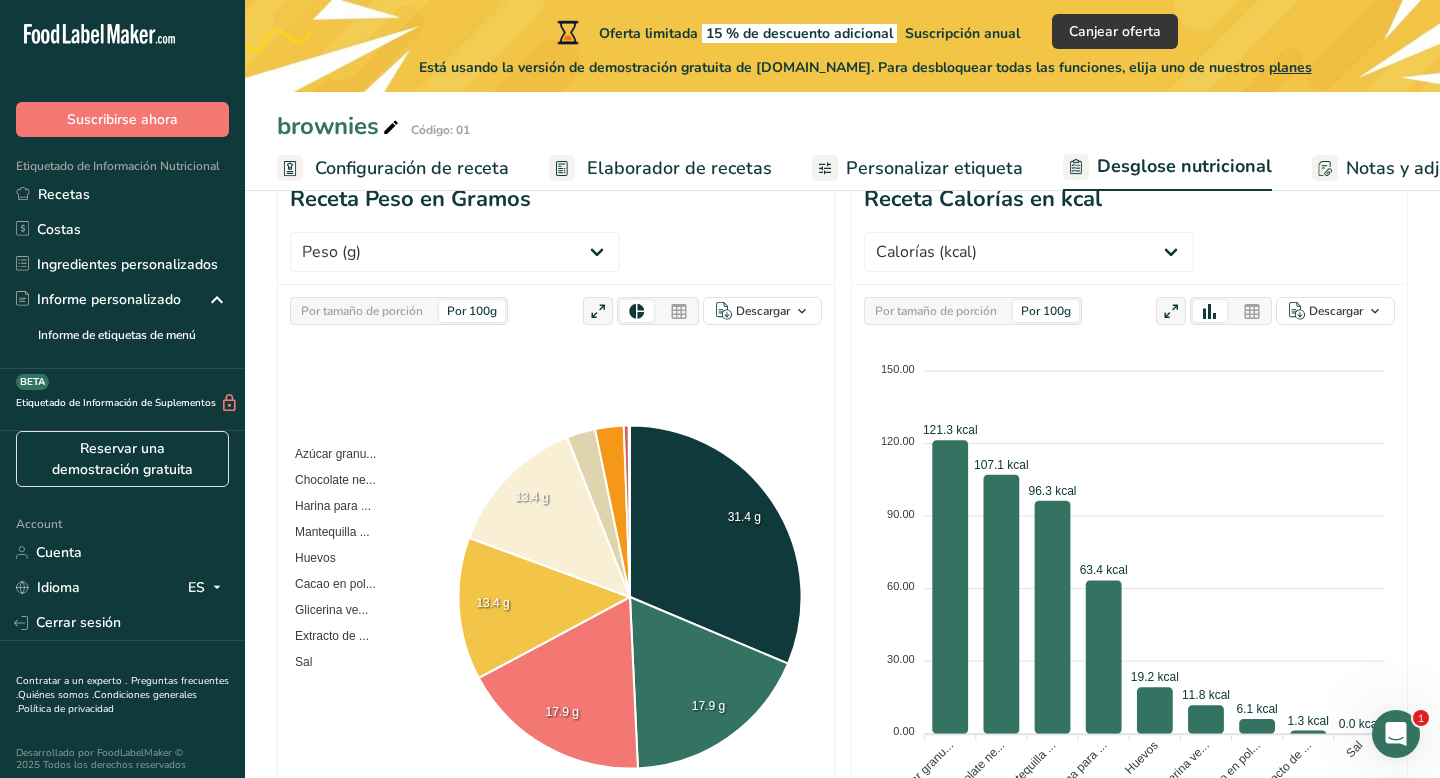scroll, scrollTop: 249, scrollLeft: 0, axis: vertical 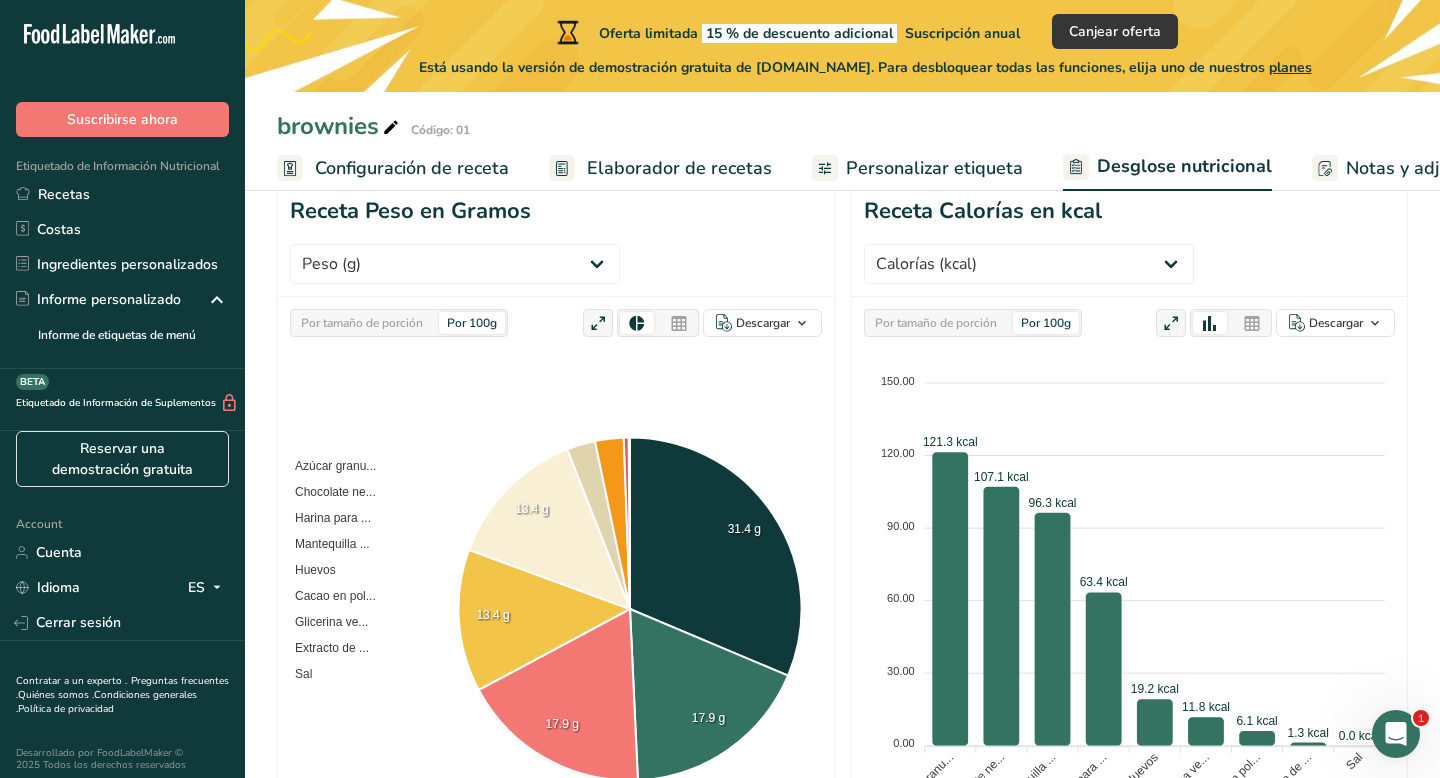 click on "Por 100g" at bounding box center (472, 323) 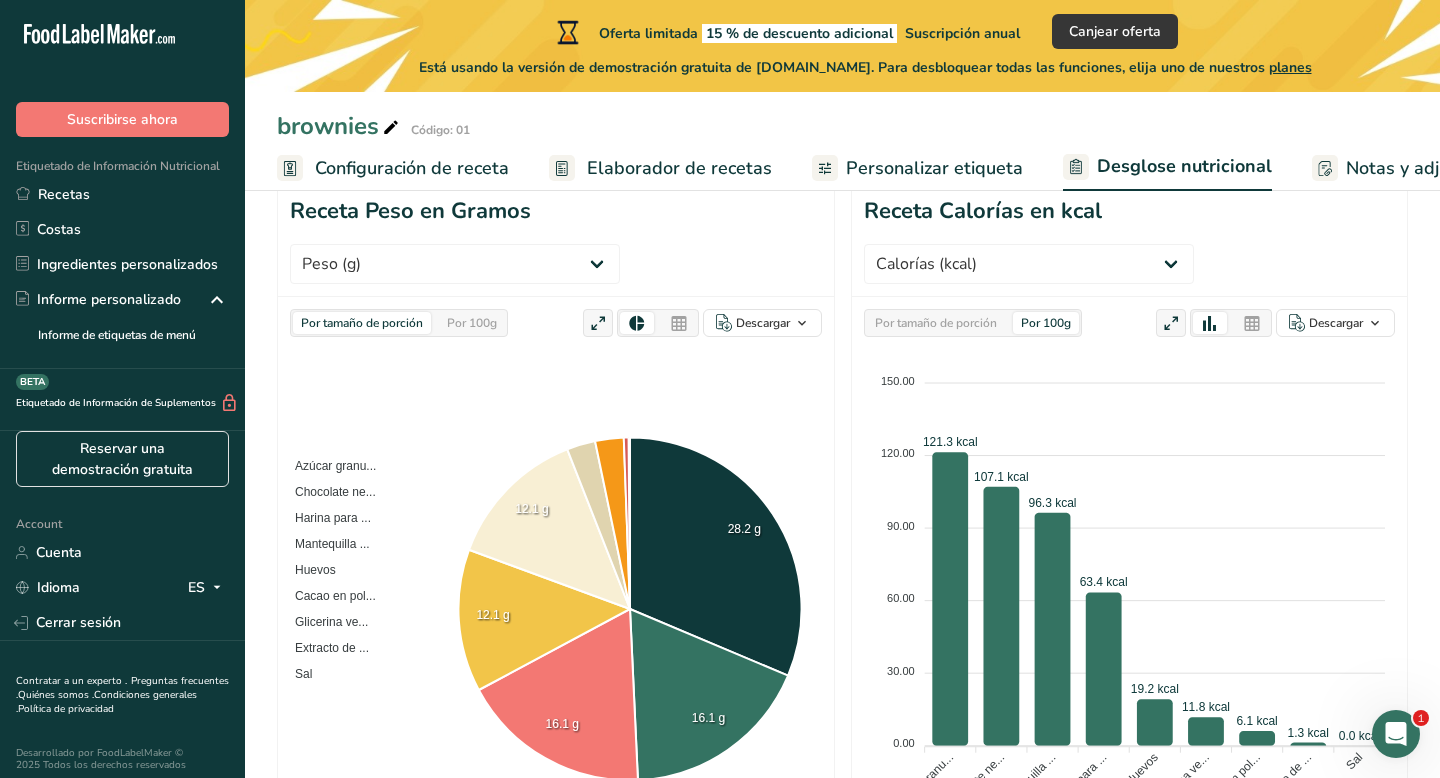 click on "Por 100g" at bounding box center (472, 323) 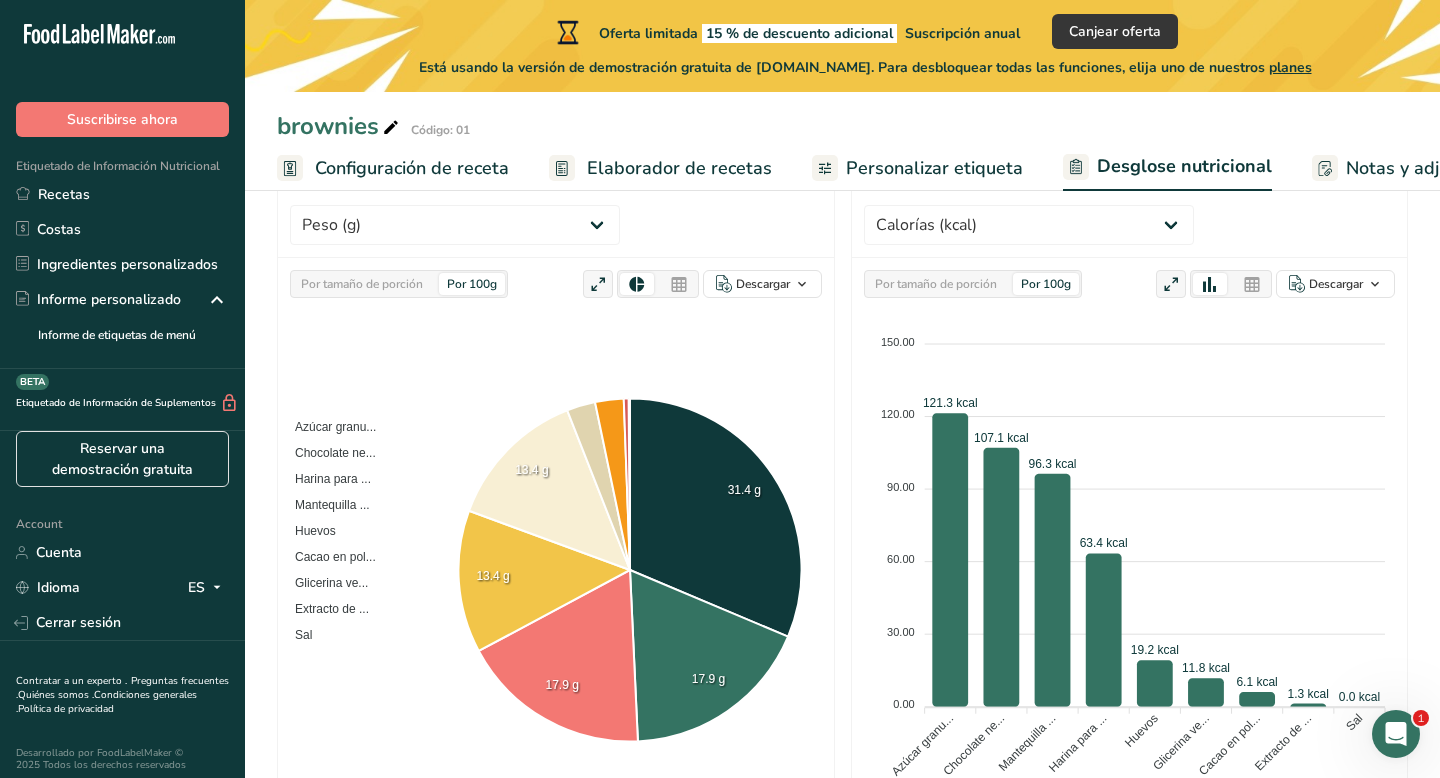 scroll, scrollTop: 290, scrollLeft: 0, axis: vertical 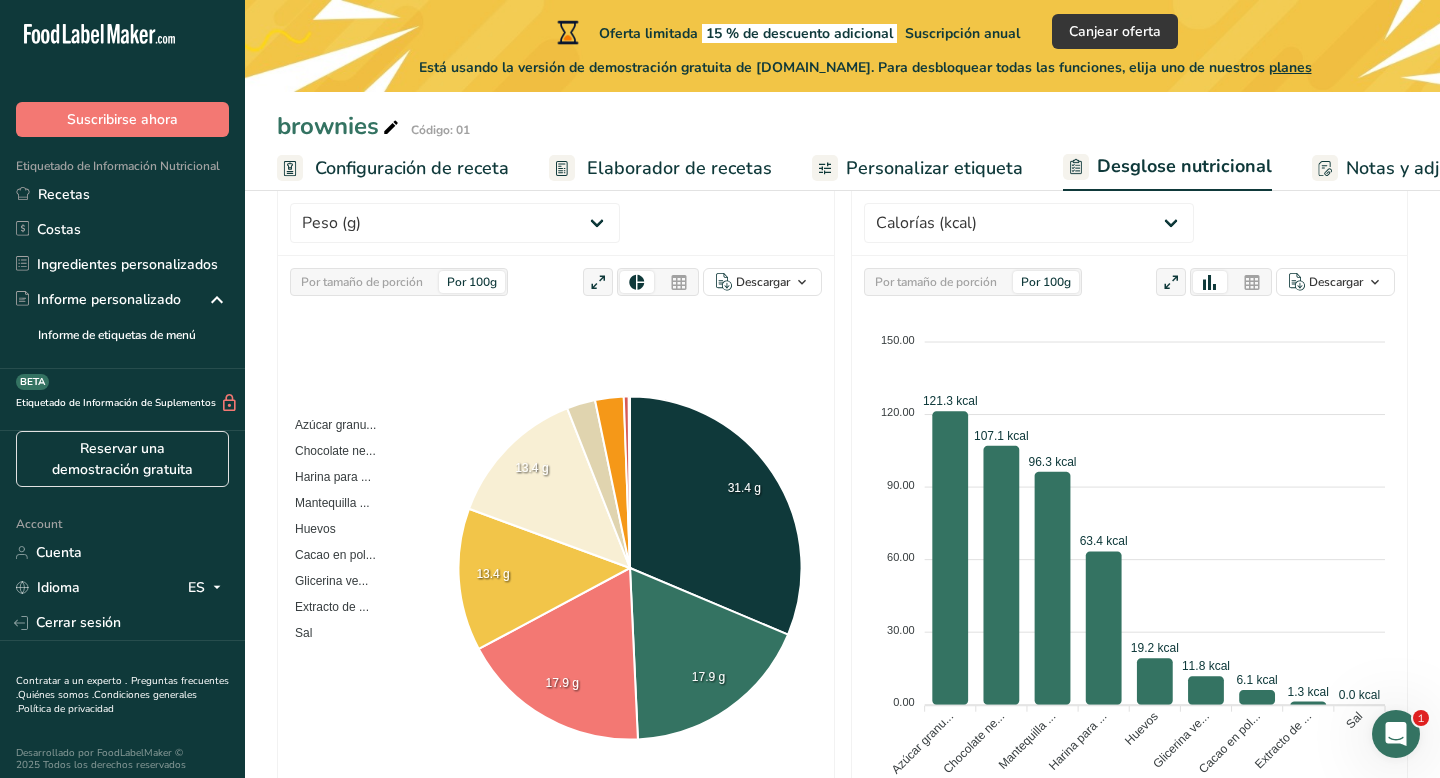 click on "Por tamaño de porción" at bounding box center [362, 282] 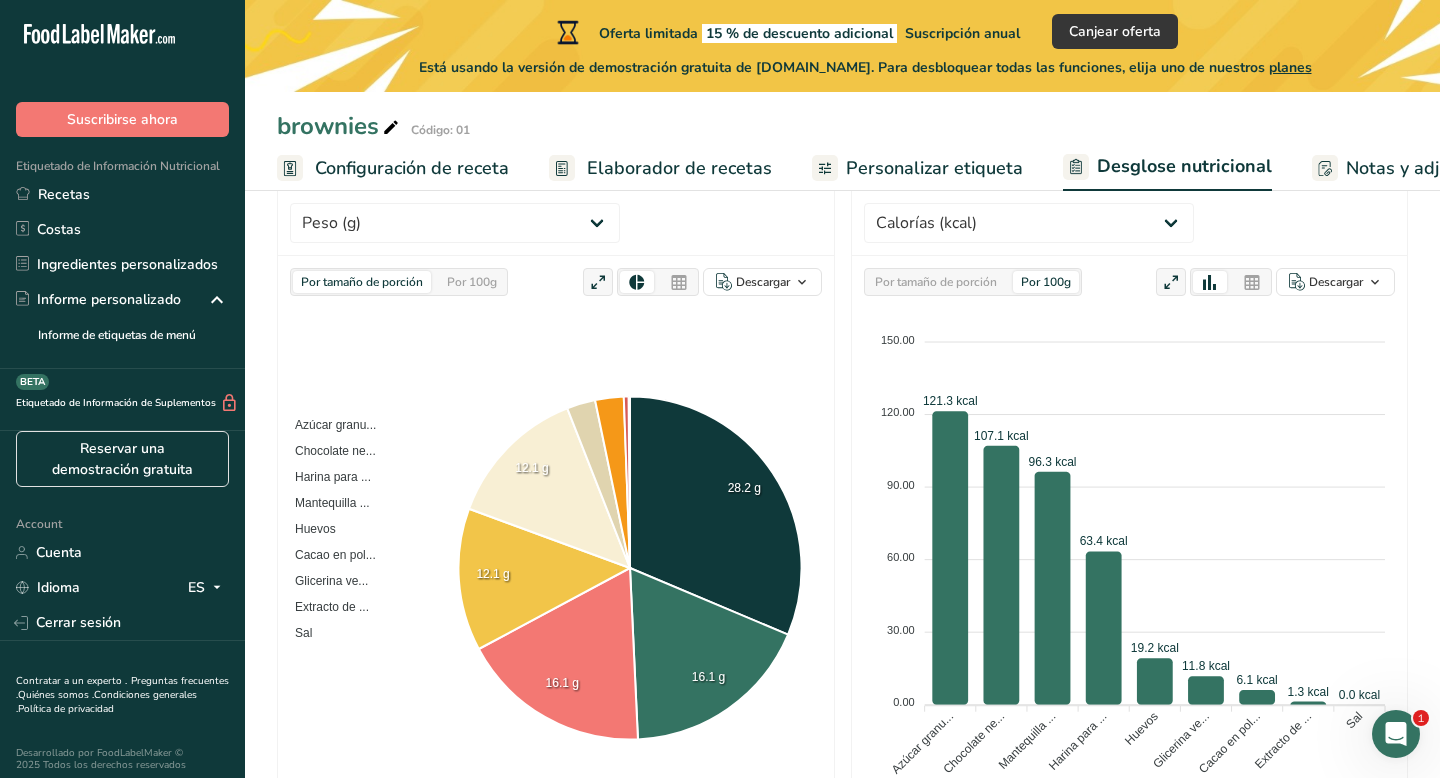 click on "Por tamaño de porción" at bounding box center (936, 282) 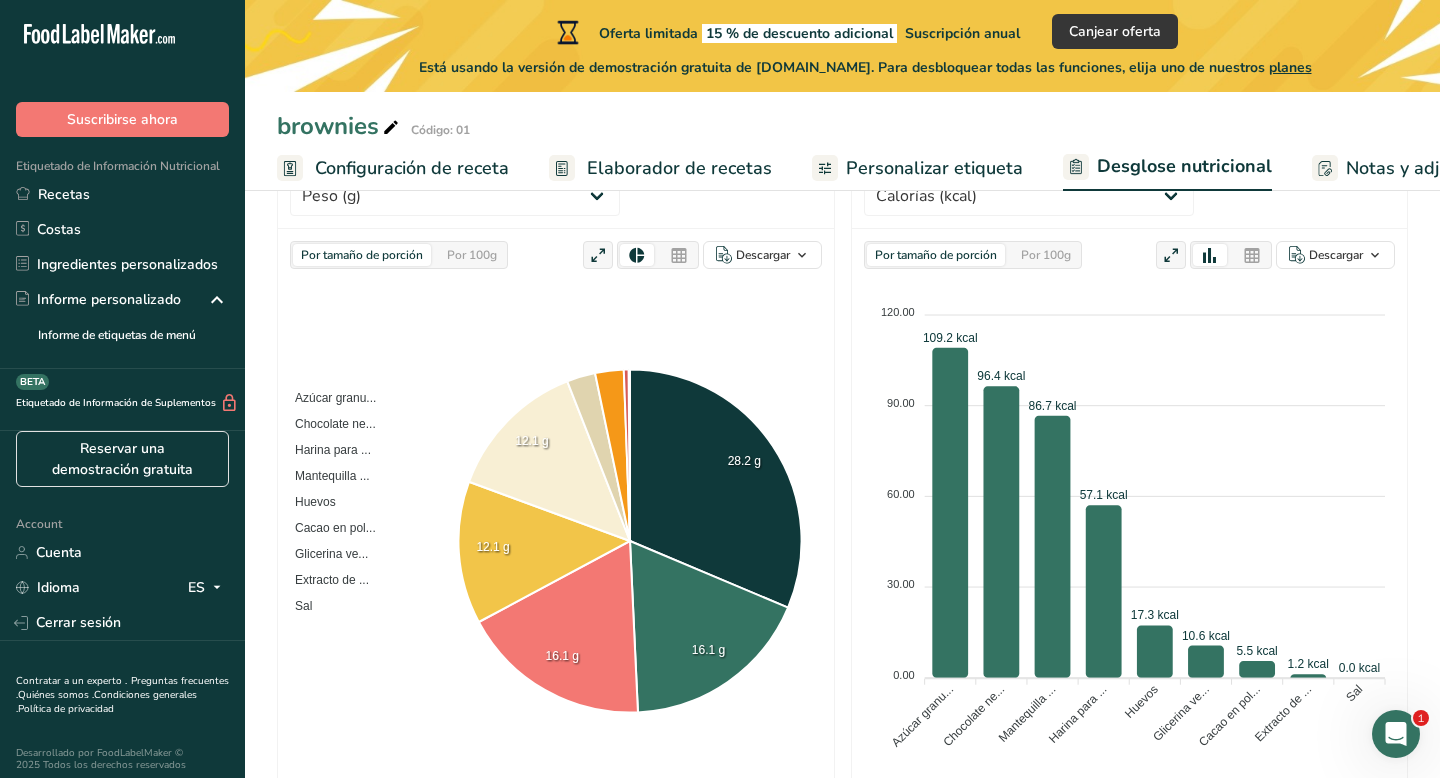 scroll, scrollTop: 311, scrollLeft: 0, axis: vertical 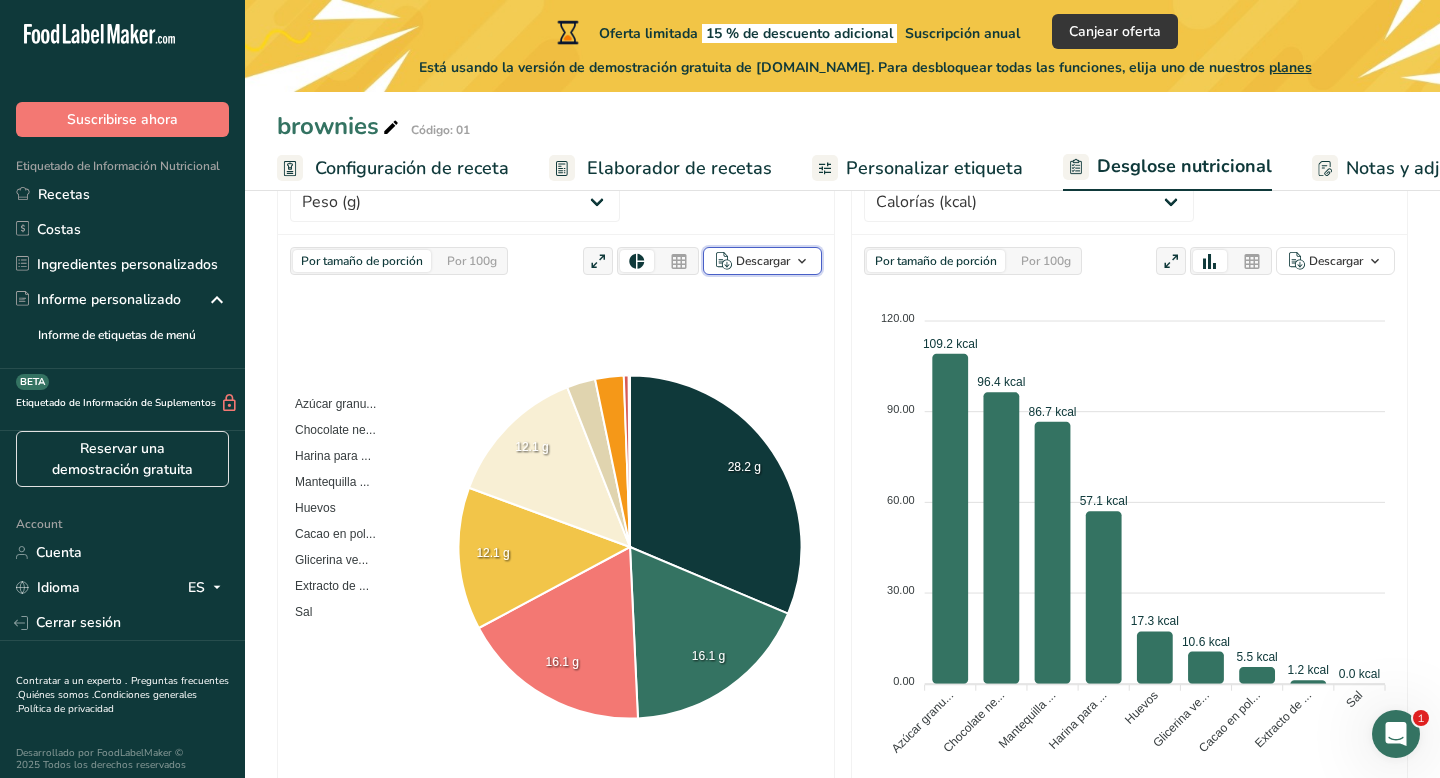 click on "Descargar" at bounding box center (763, 261) 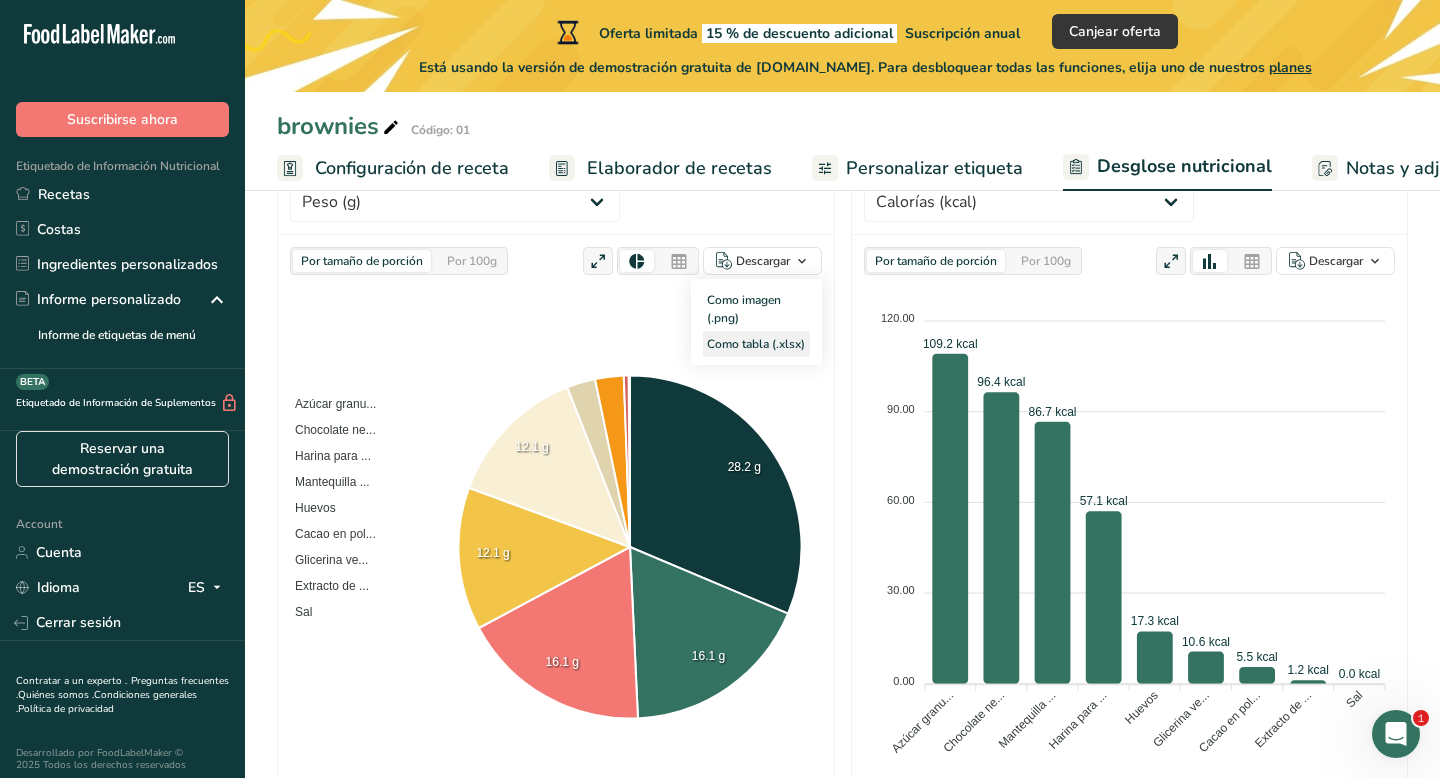 click on "Como tabla (.xlsx)" at bounding box center [756, 344] 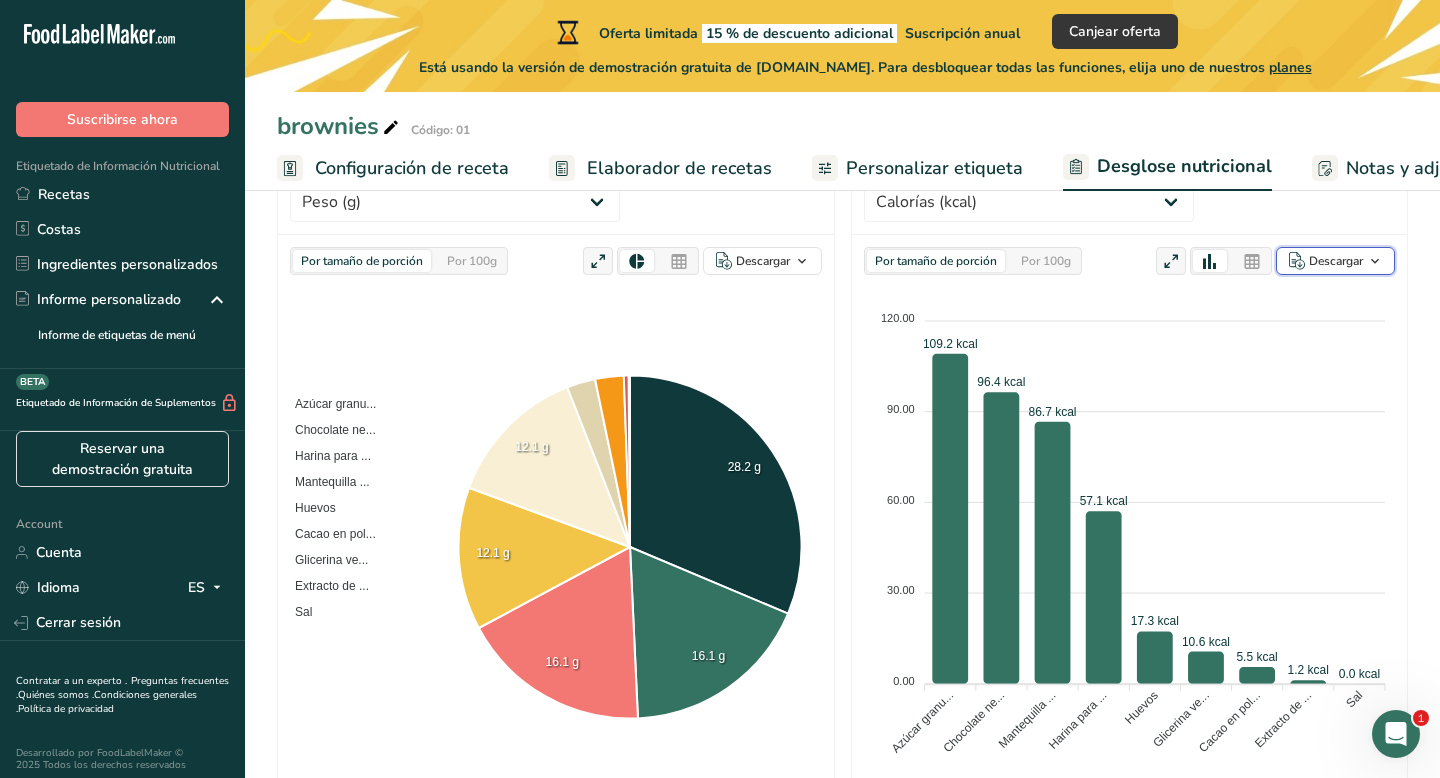 click on "Descargar" at bounding box center (1336, 261) 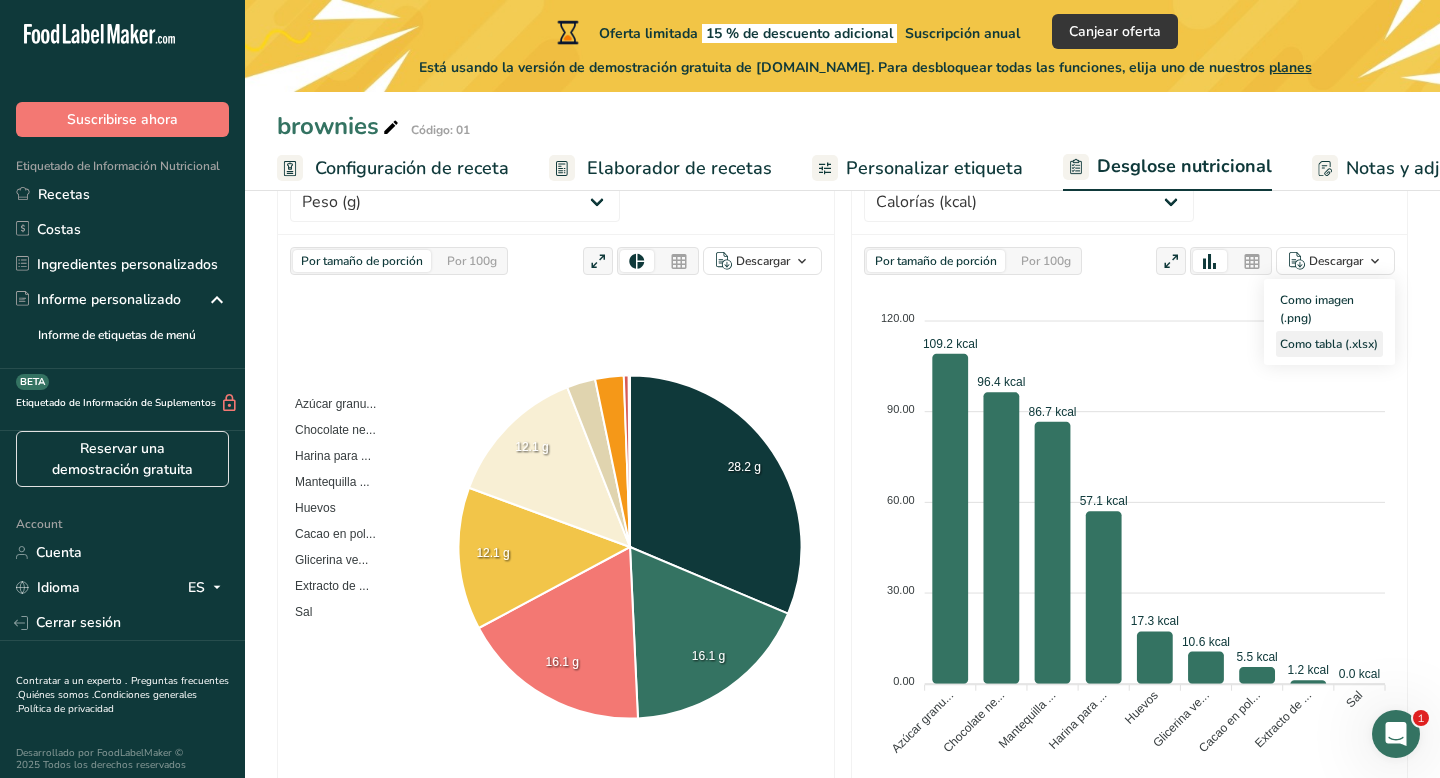 click on "Como tabla (.xlsx)" at bounding box center [1329, 344] 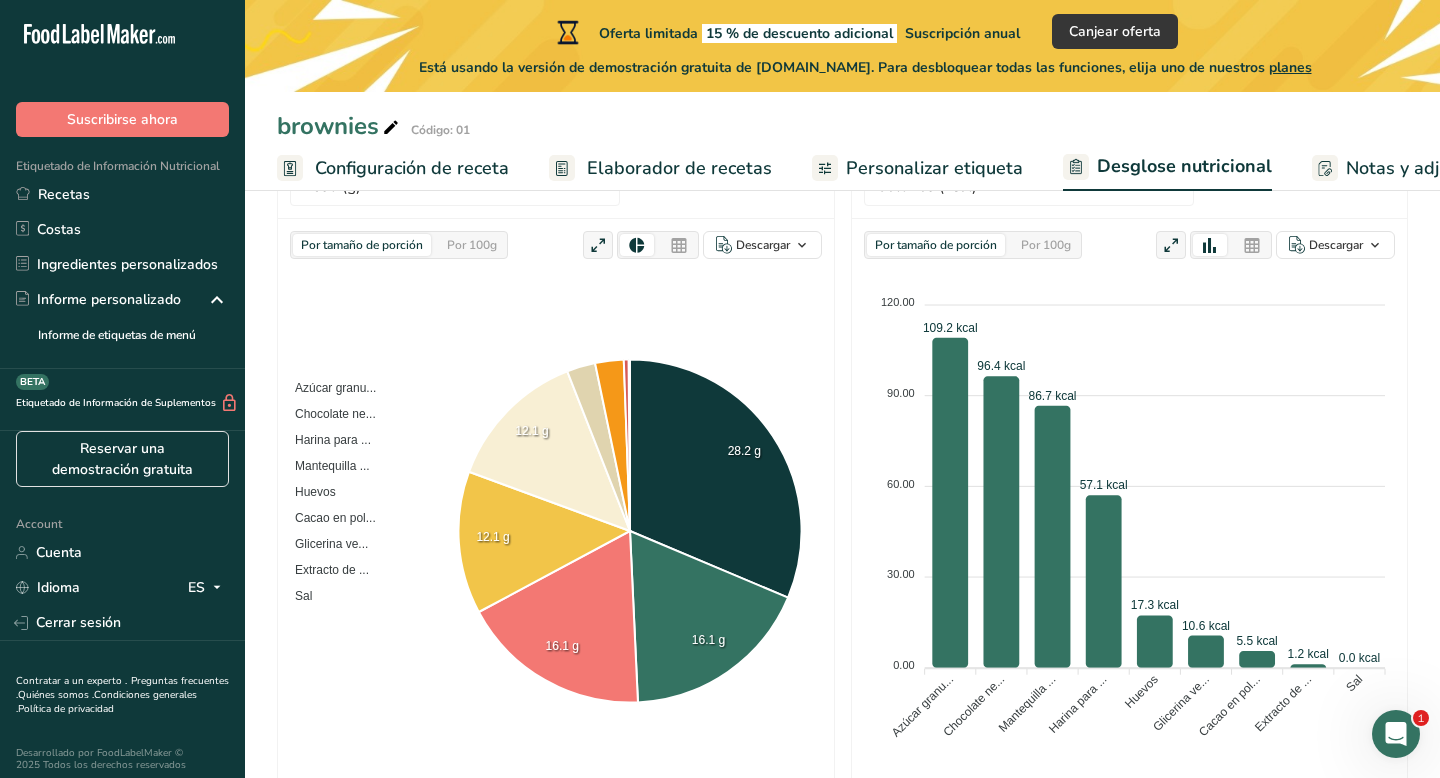 scroll, scrollTop: 298, scrollLeft: 0, axis: vertical 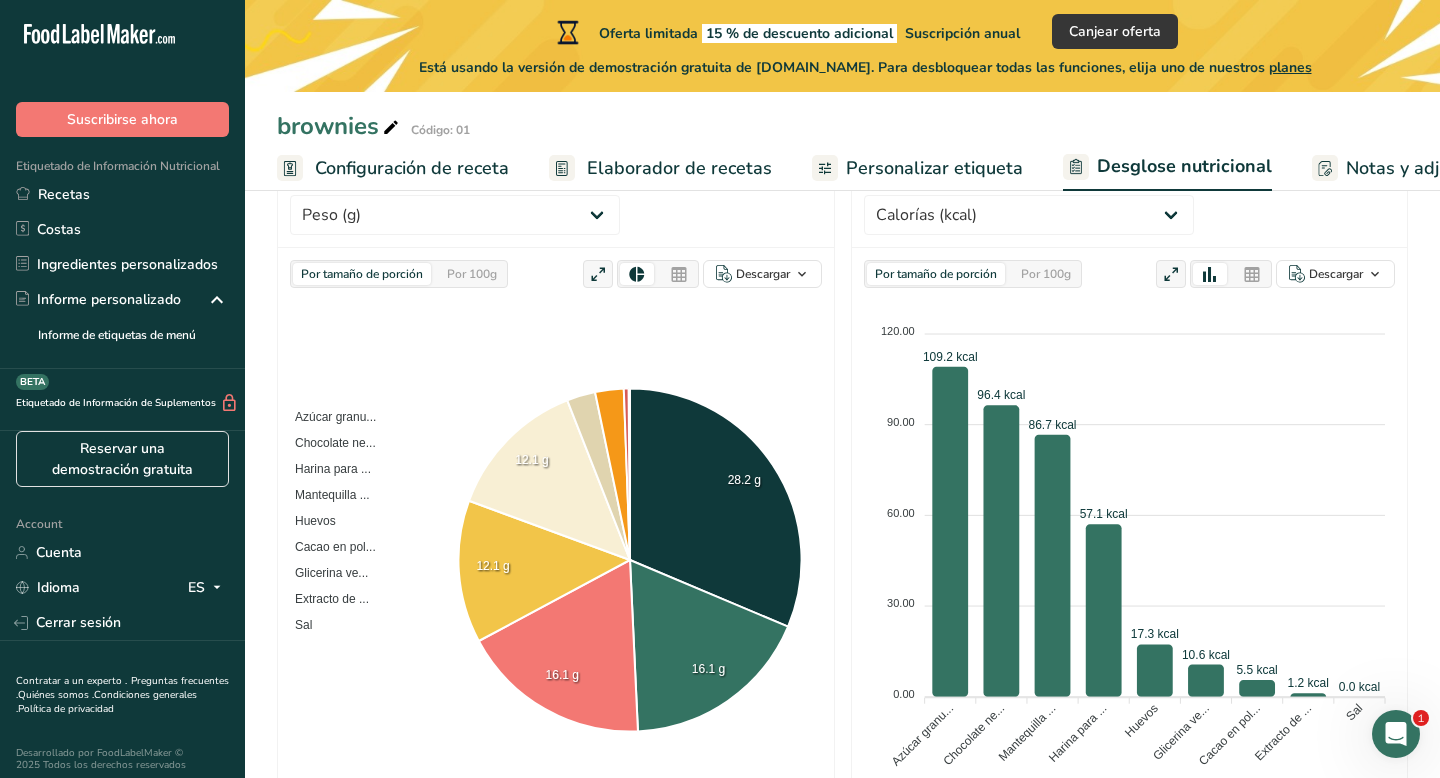 click at bounding box center [679, 275] 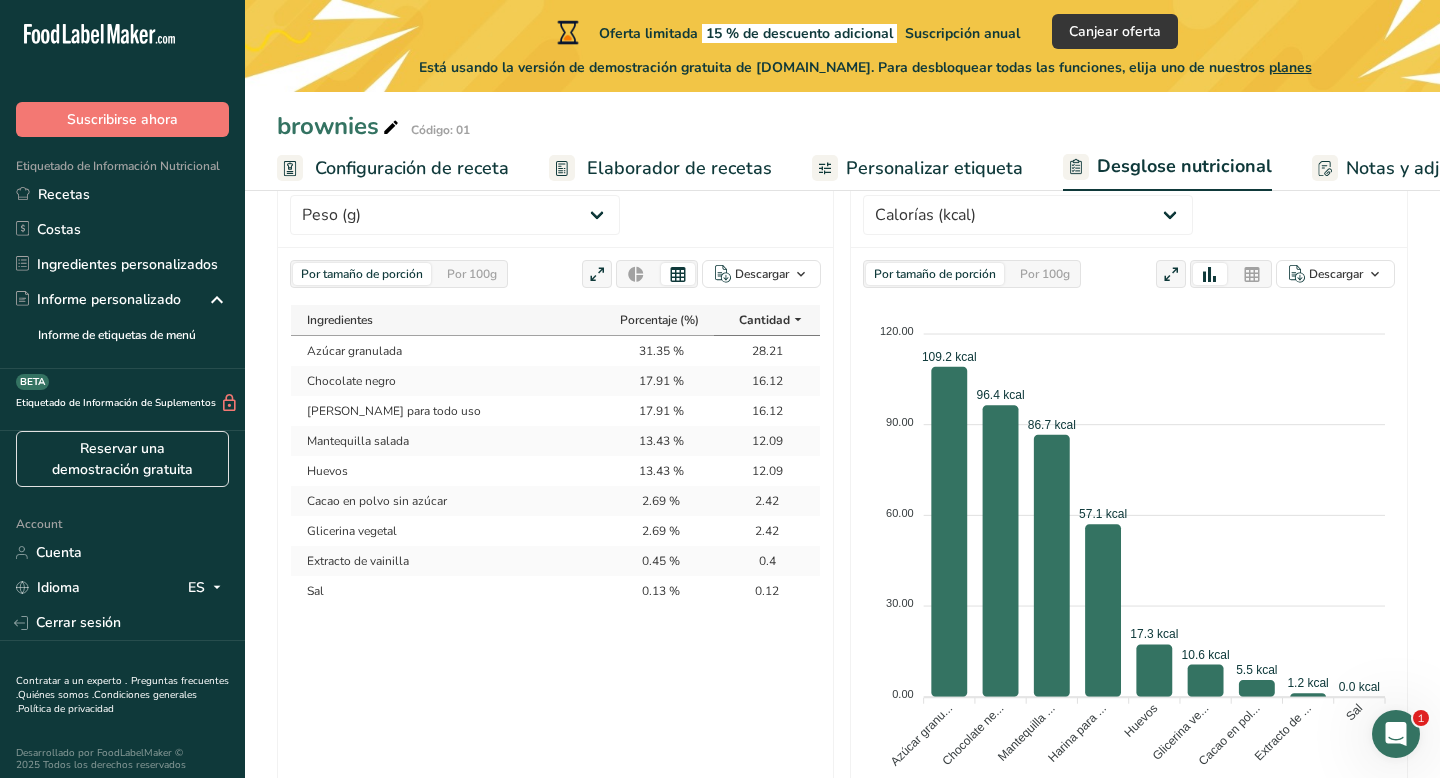 click at bounding box center (1252, 275) 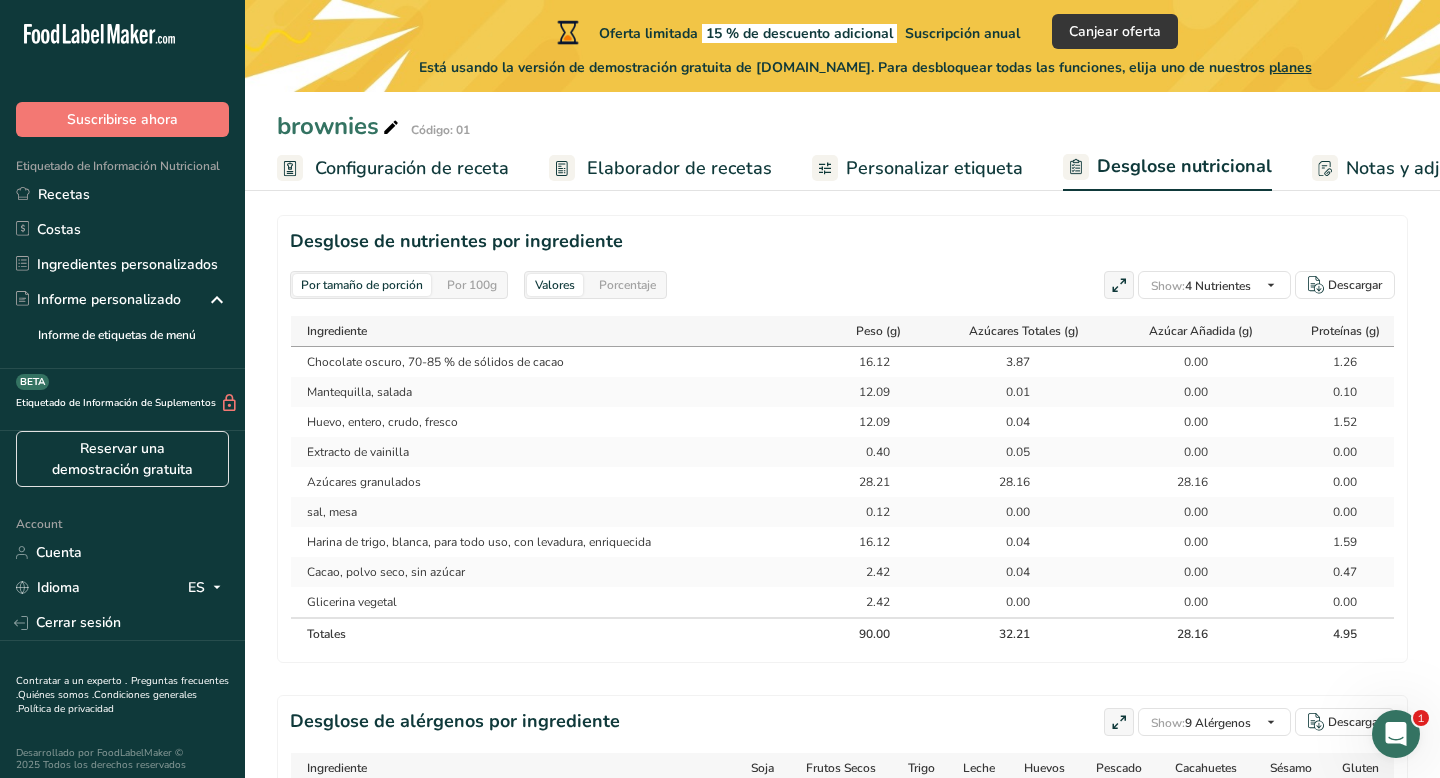 scroll, scrollTop: 701, scrollLeft: 0, axis: vertical 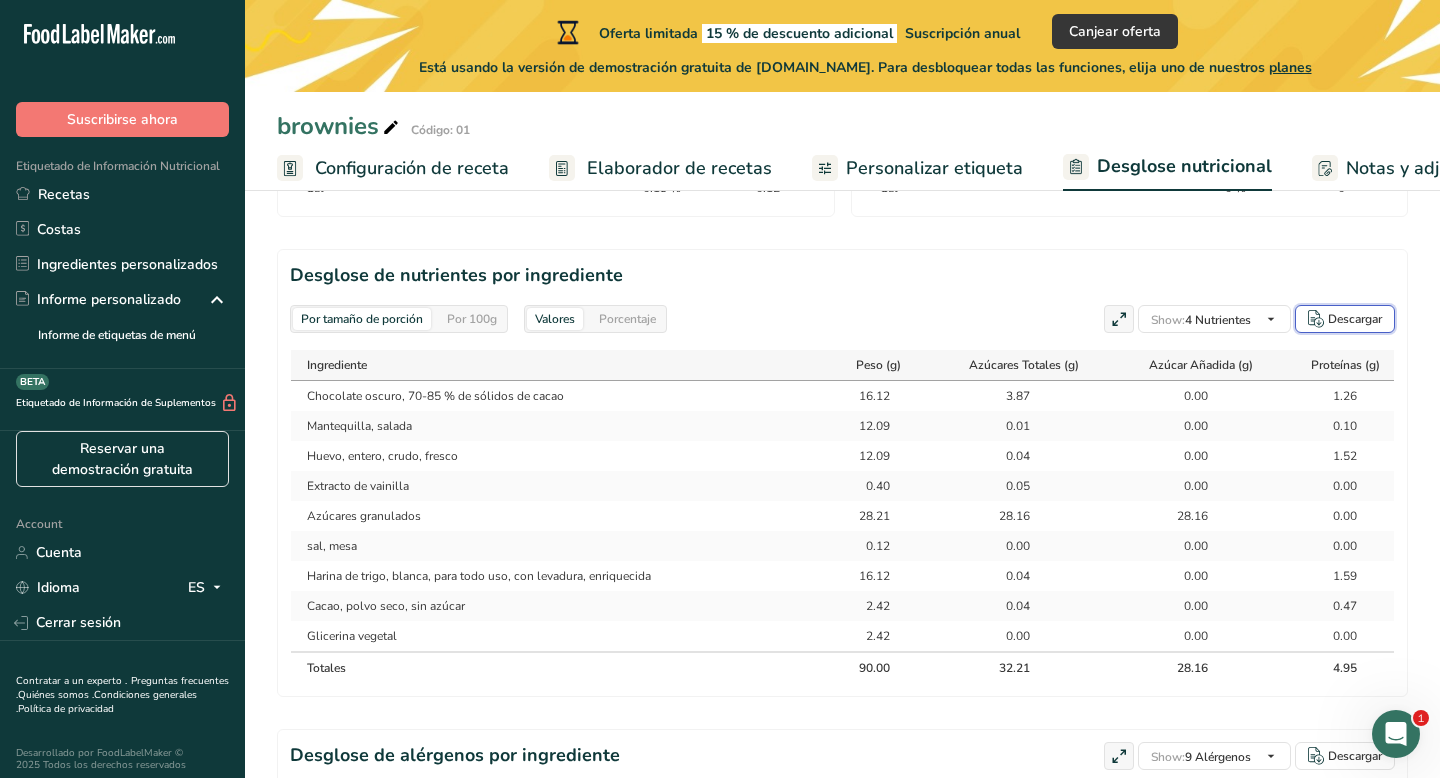 click on "Descargar" at bounding box center (1355, 319) 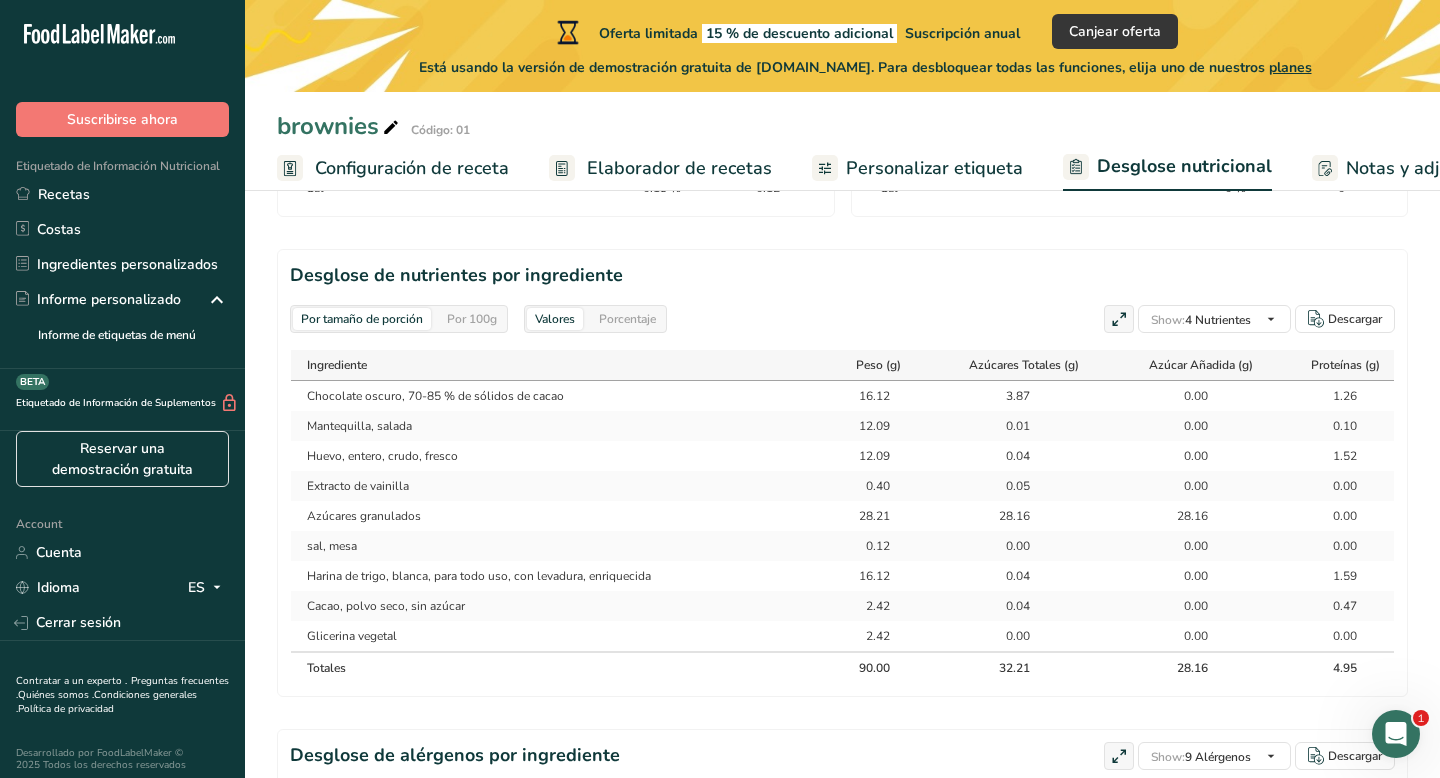 click on "Por 100g" at bounding box center (472, 319) 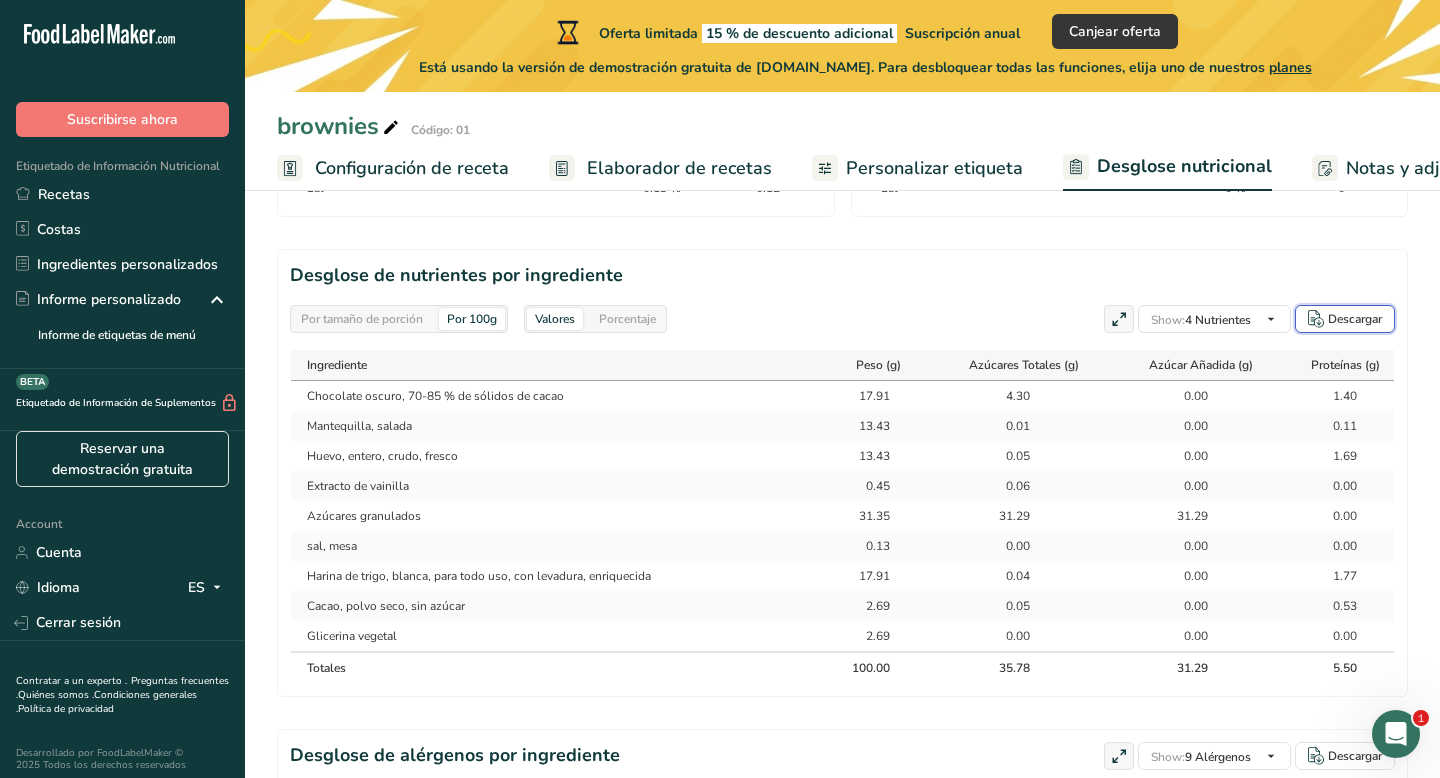 click on "Descargar" at bounding box center (1355, 319) 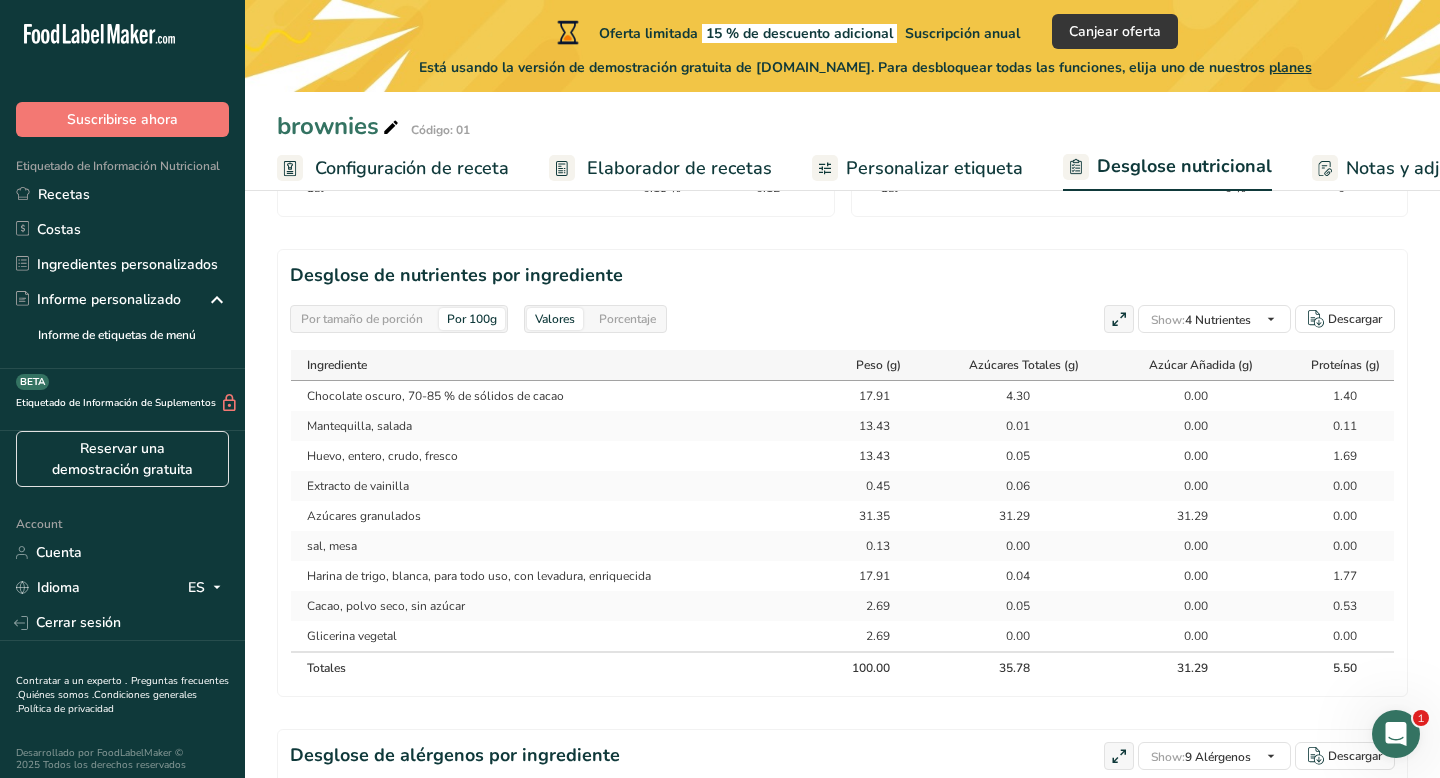 click on "Porcentaje" at bounding box center [627, 319] 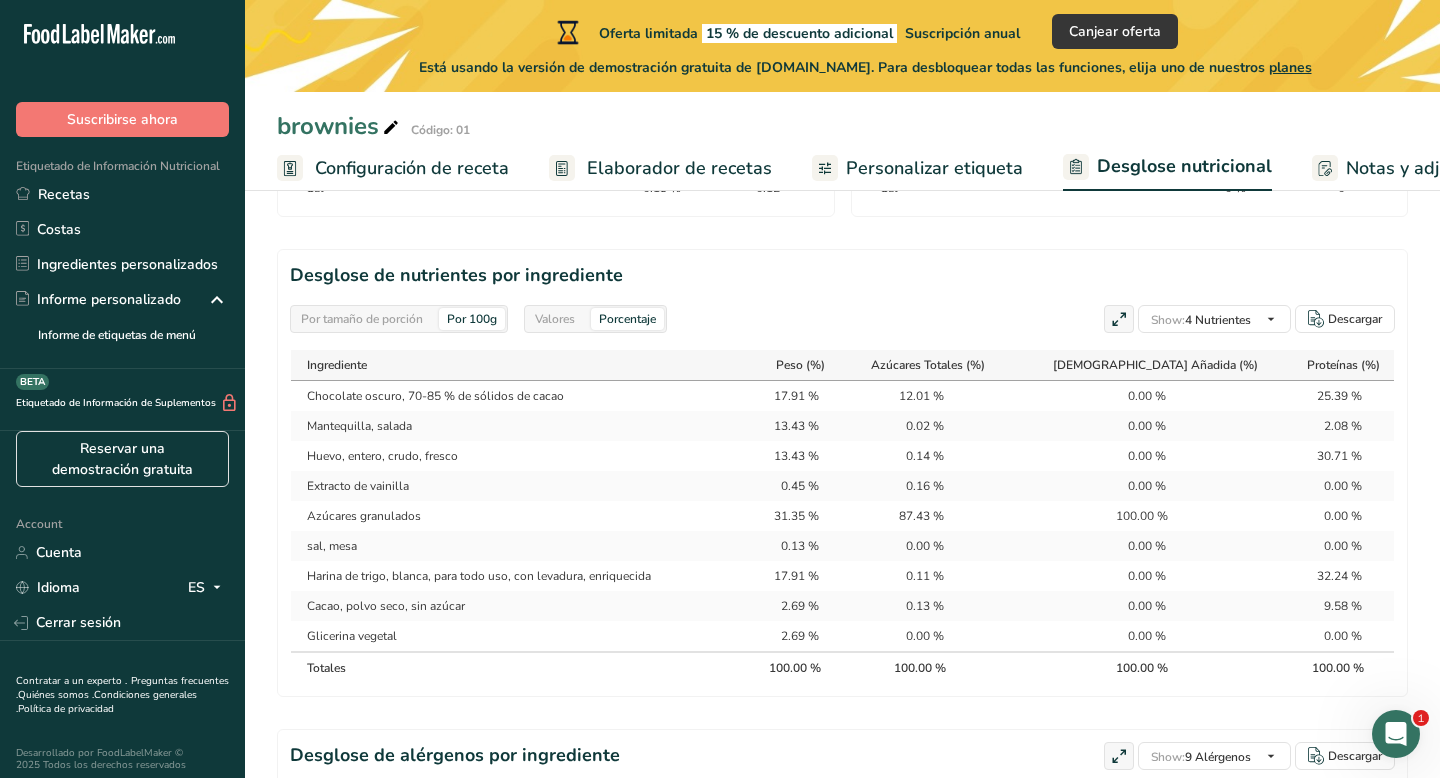 click on "Por tamaño de porción" at bounding box center (362, 319) 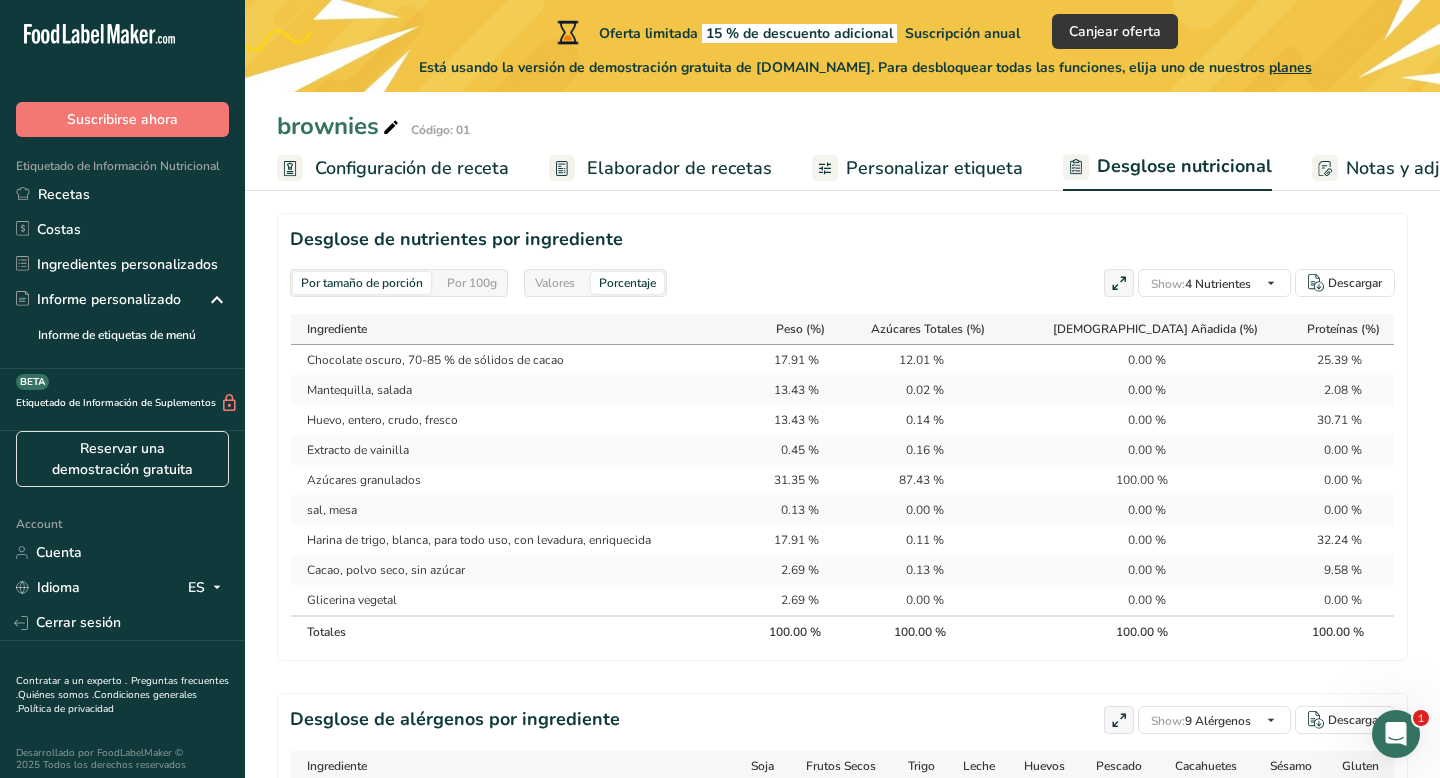 scroll, scrollTop: 736, scrollLeft: 0, axis: vertical 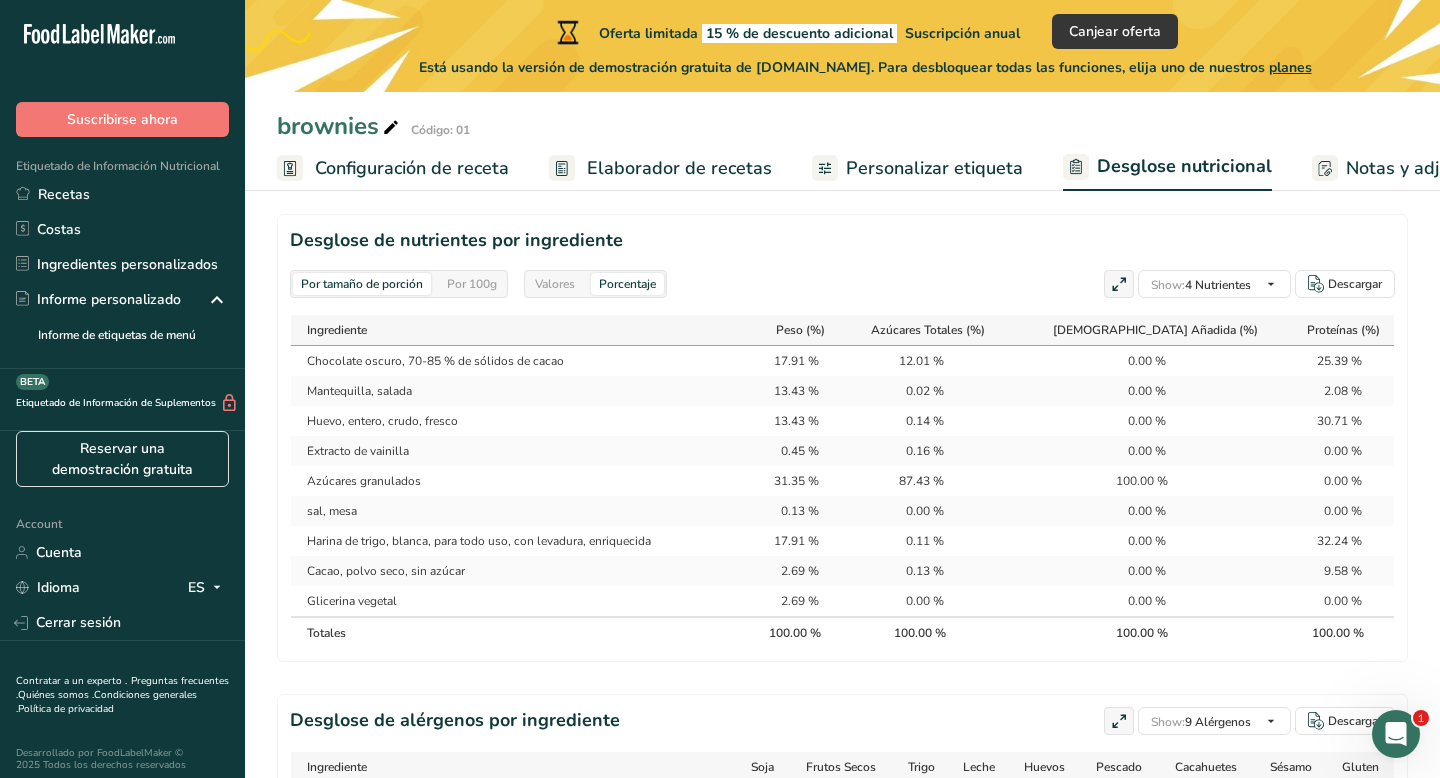 click on "Valores" at bounding box center (555, 284) 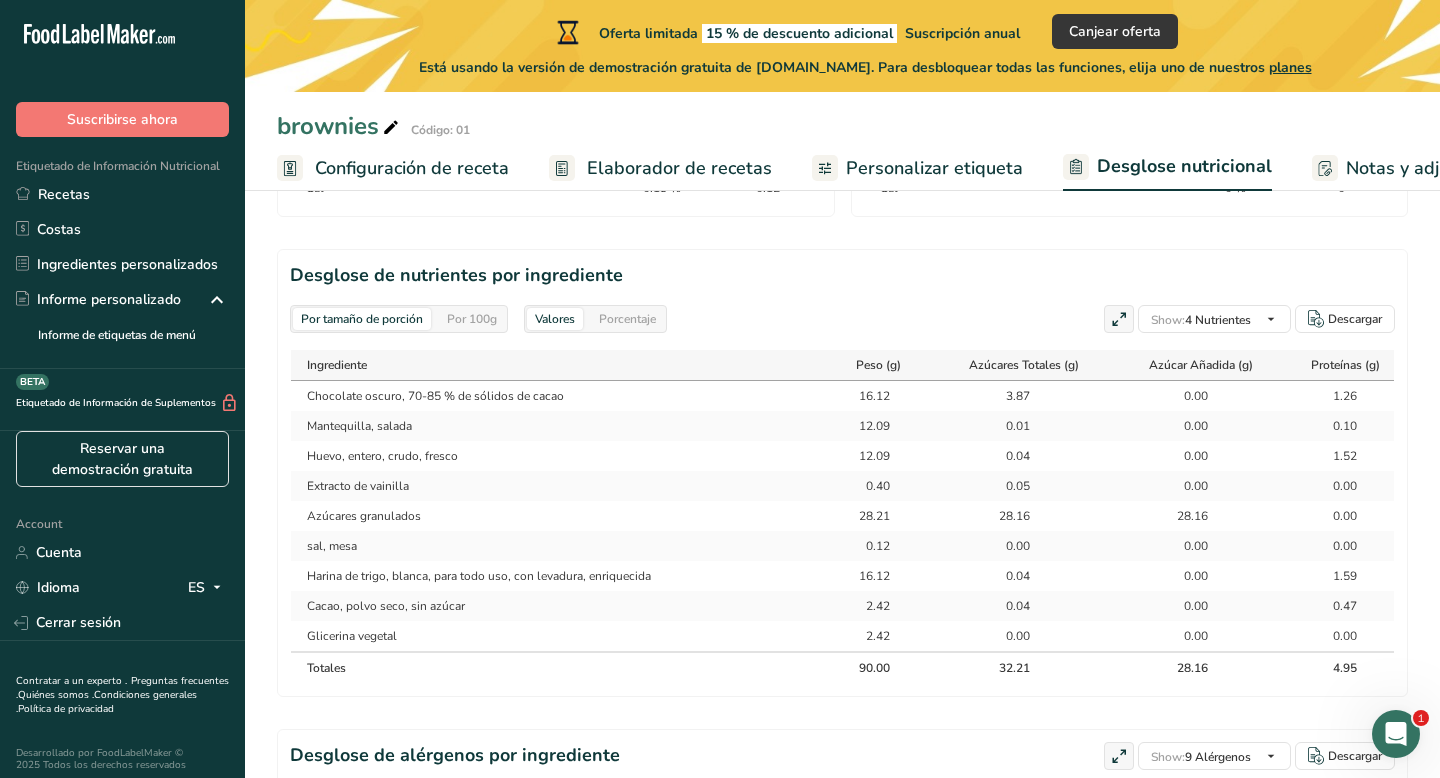 scroll, scrollTop: 691, scrollLeft: 0, axis: vertical 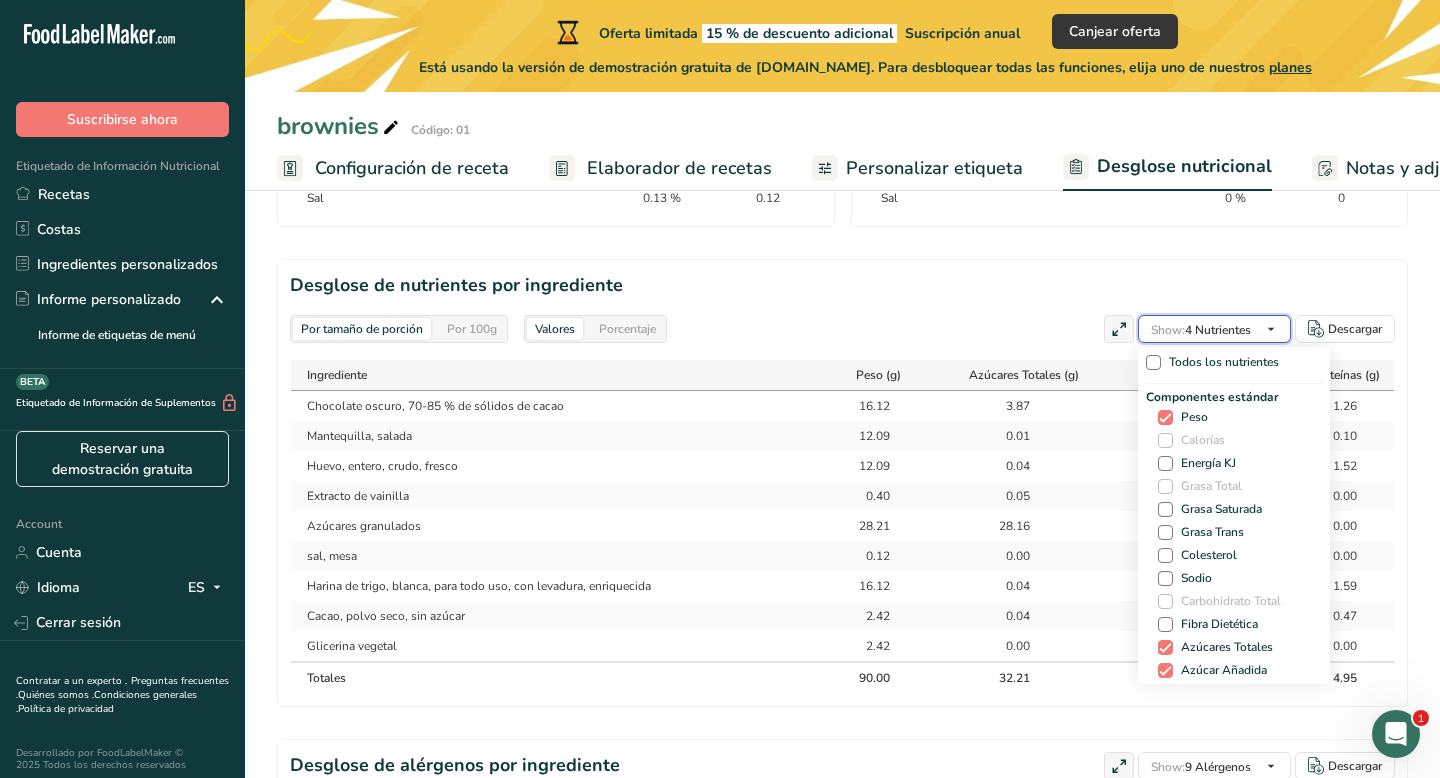 click on "Show:
4 Nutrientes" at bounding box center [1201, 330] 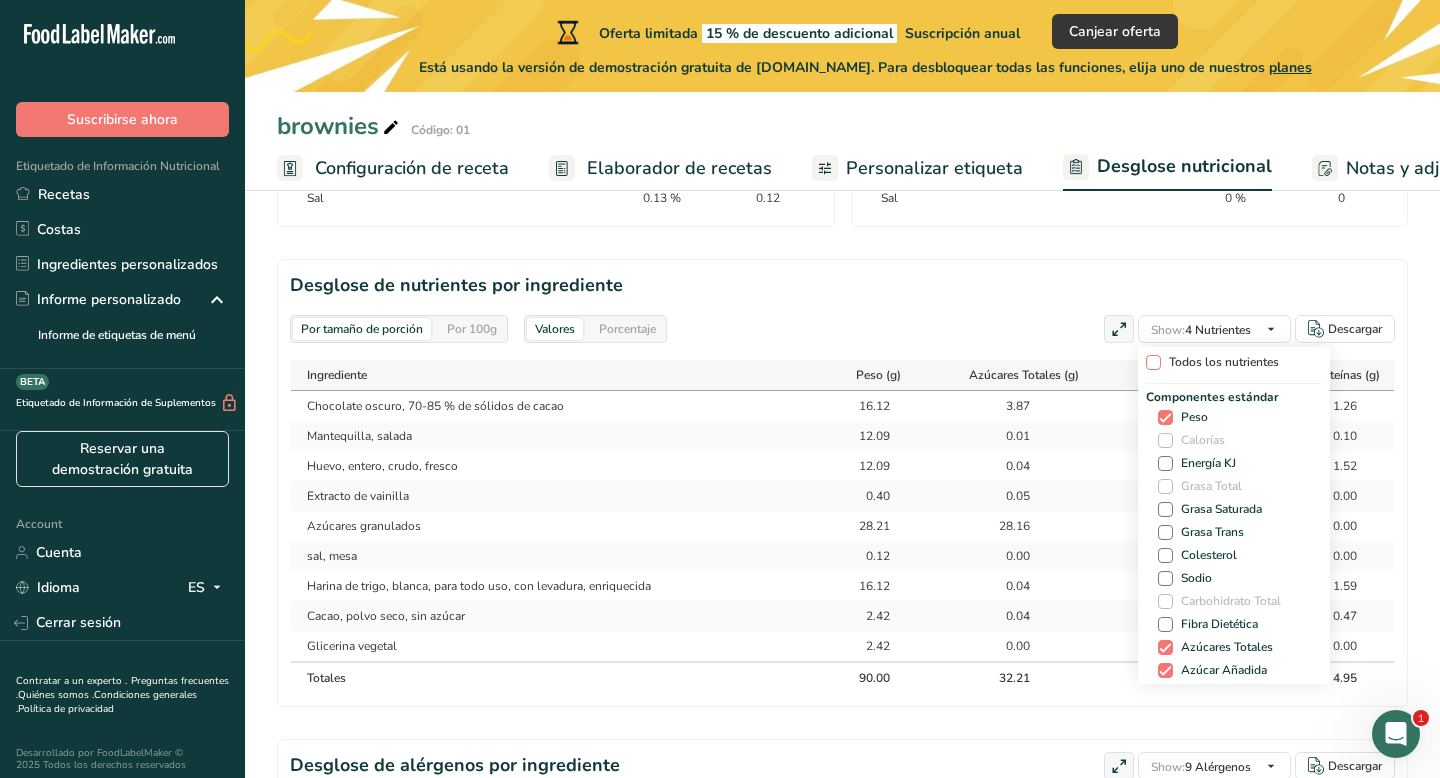 click at bounding box center (1153, 362) 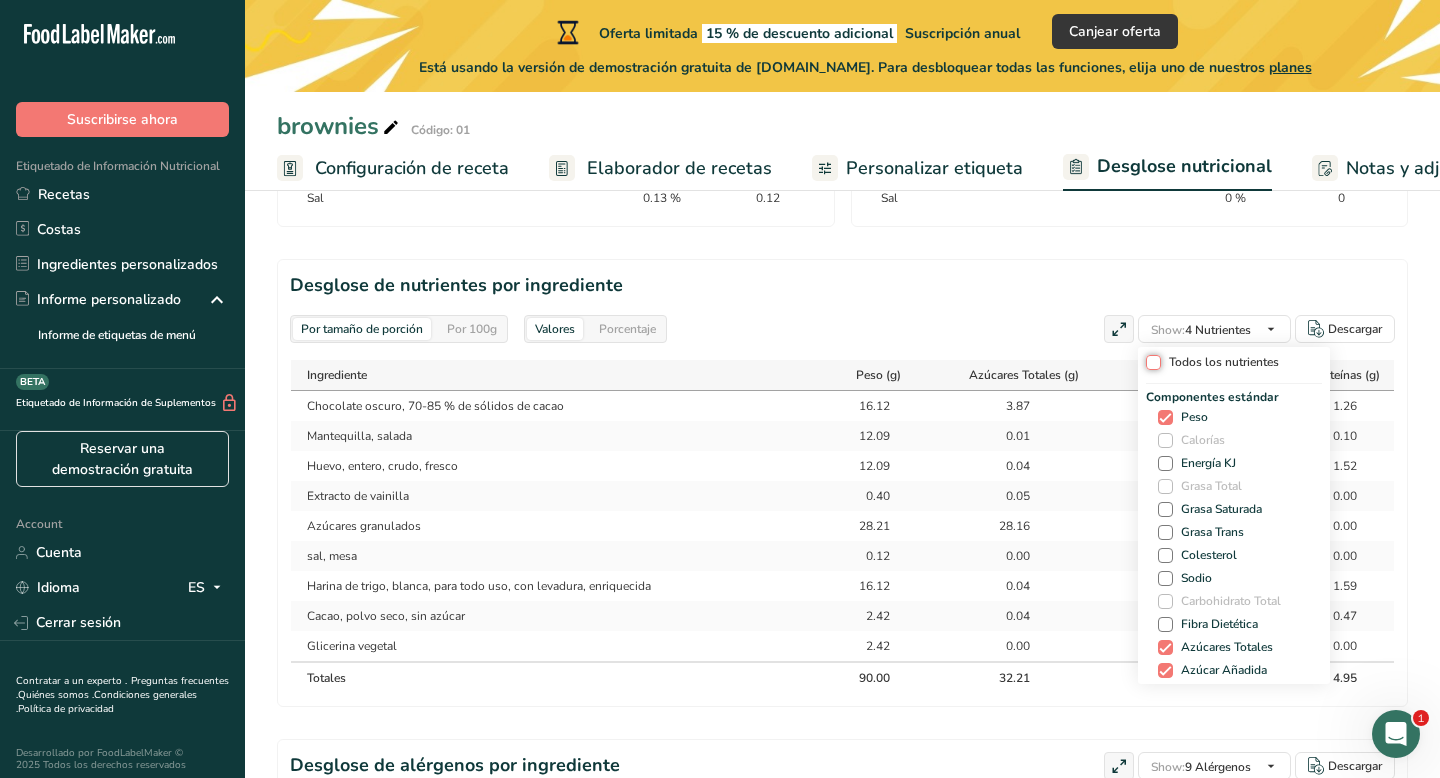 click on "Todos los nutrientes" at bounding box center [1152, 362] 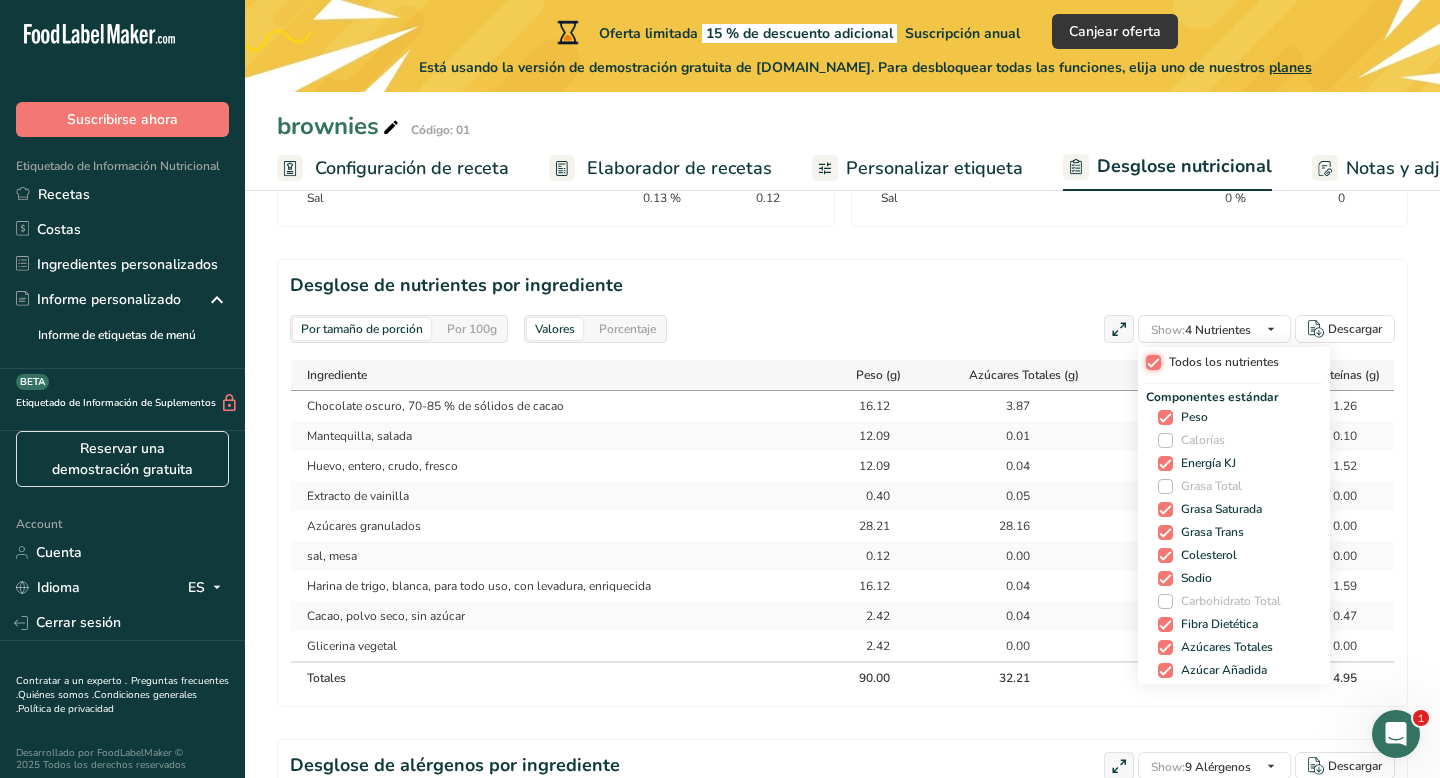 checkbox on "true" 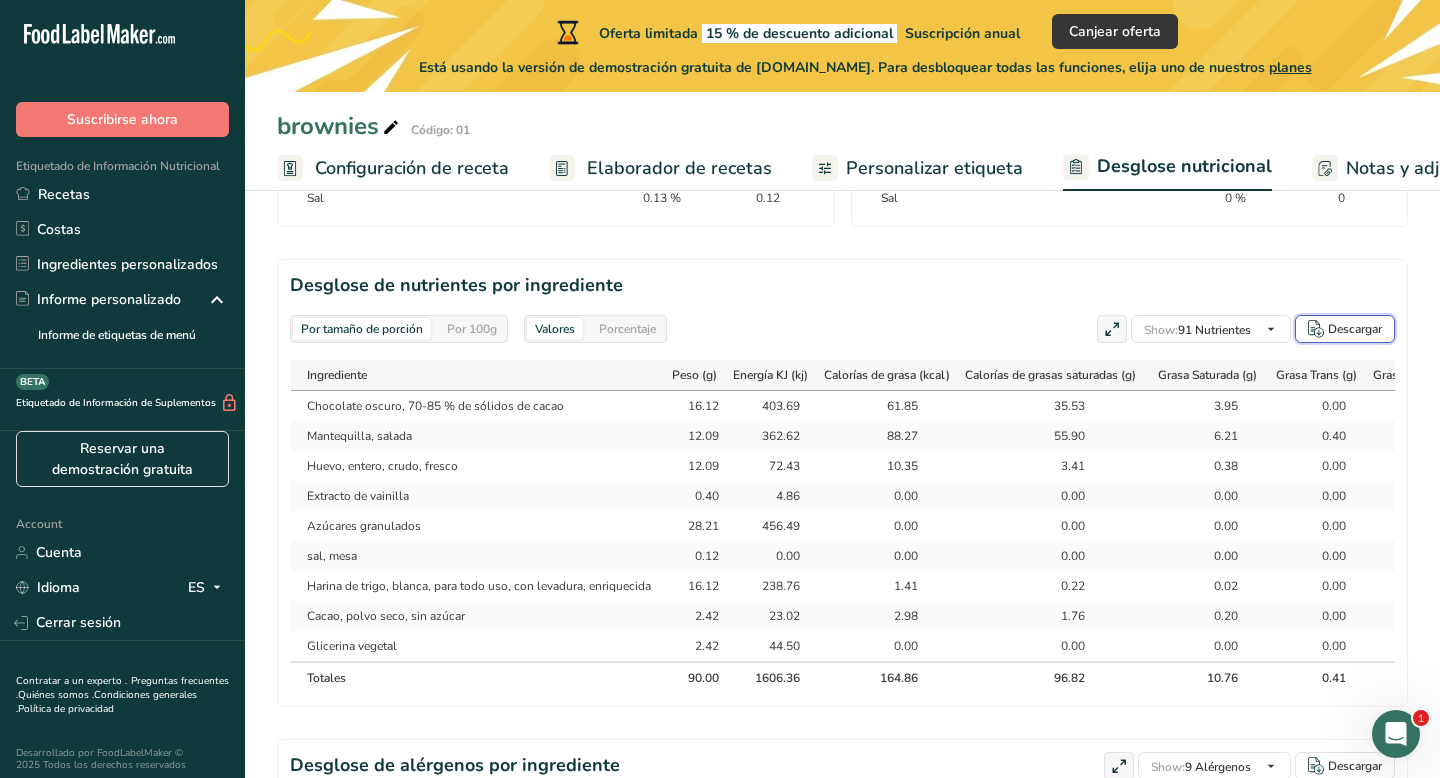 click on "Descargar" at bounding box center (1355, 329) 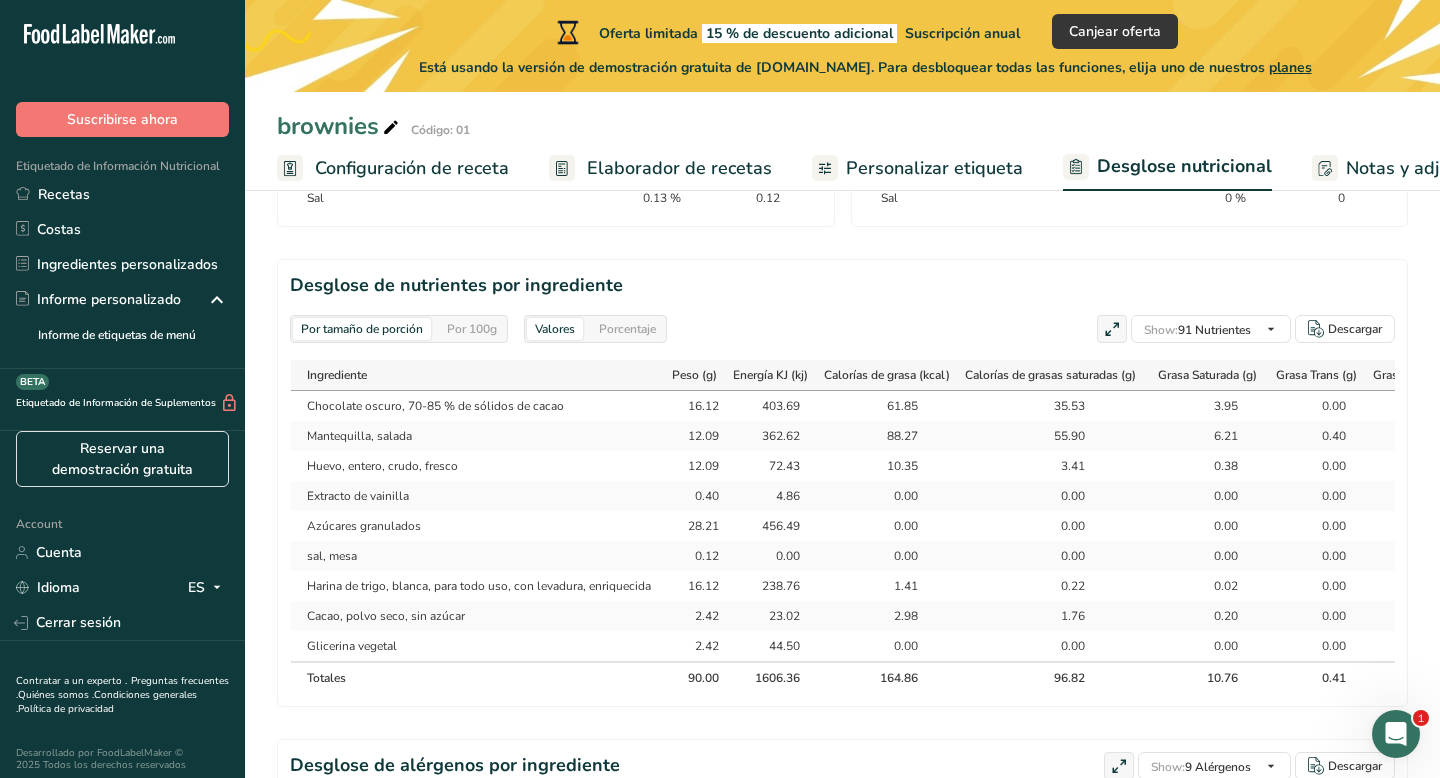 click on "Por 100g" at bounding box center [472, 329] 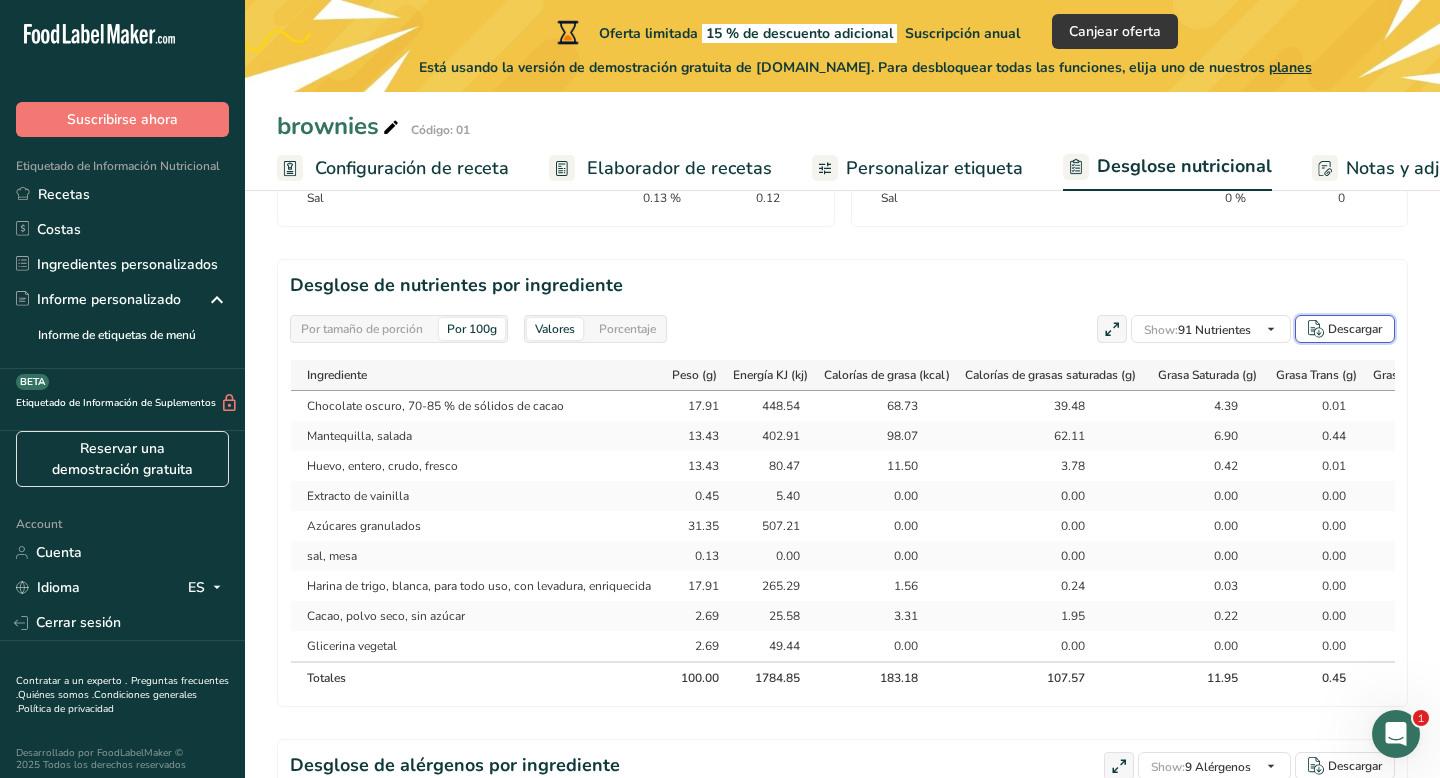 click on "Descargar" at bounding box center (1345, 329) 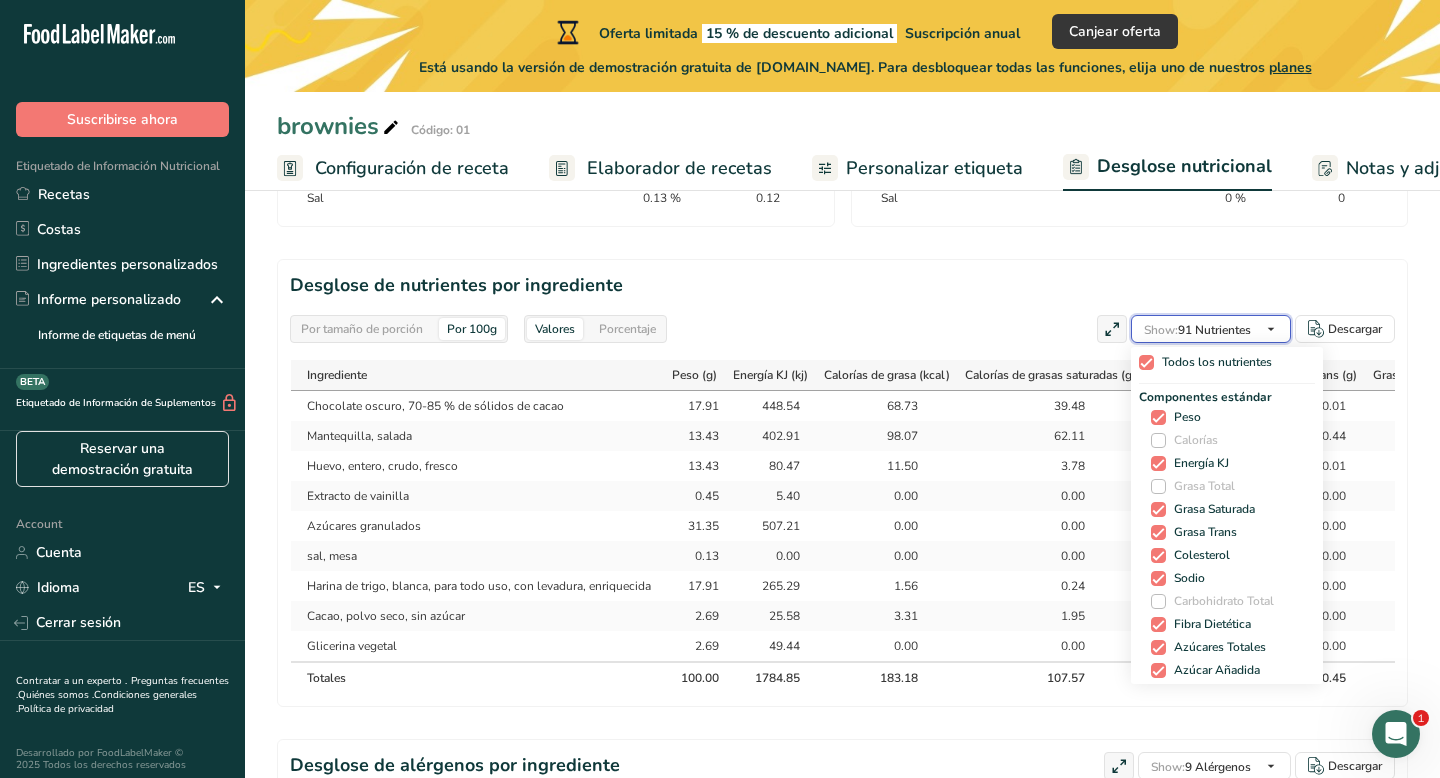click on "Show:
91 Nutrientes" at bounding box center (1197, 330) 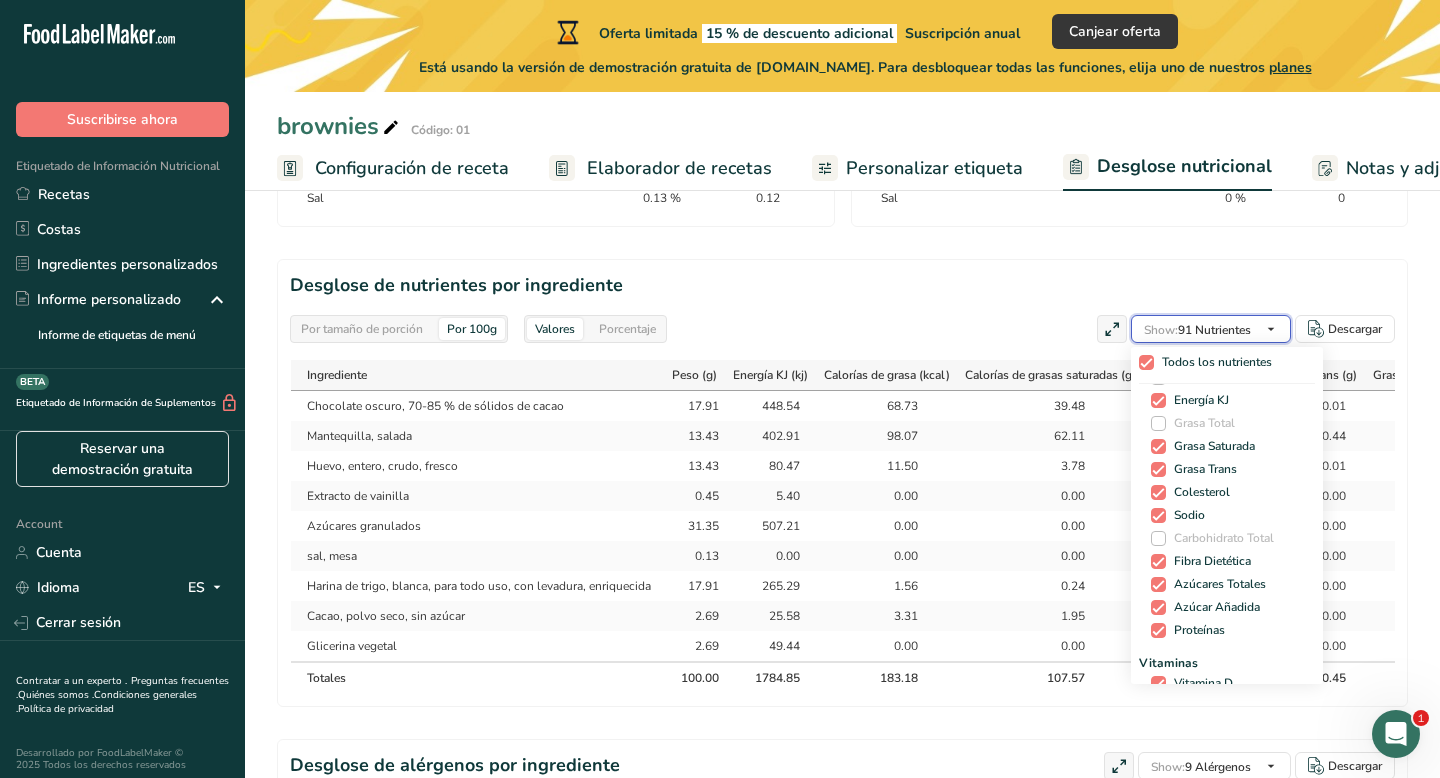 scroll, scrollTop: 0, scrollLeft: 0, axis: both 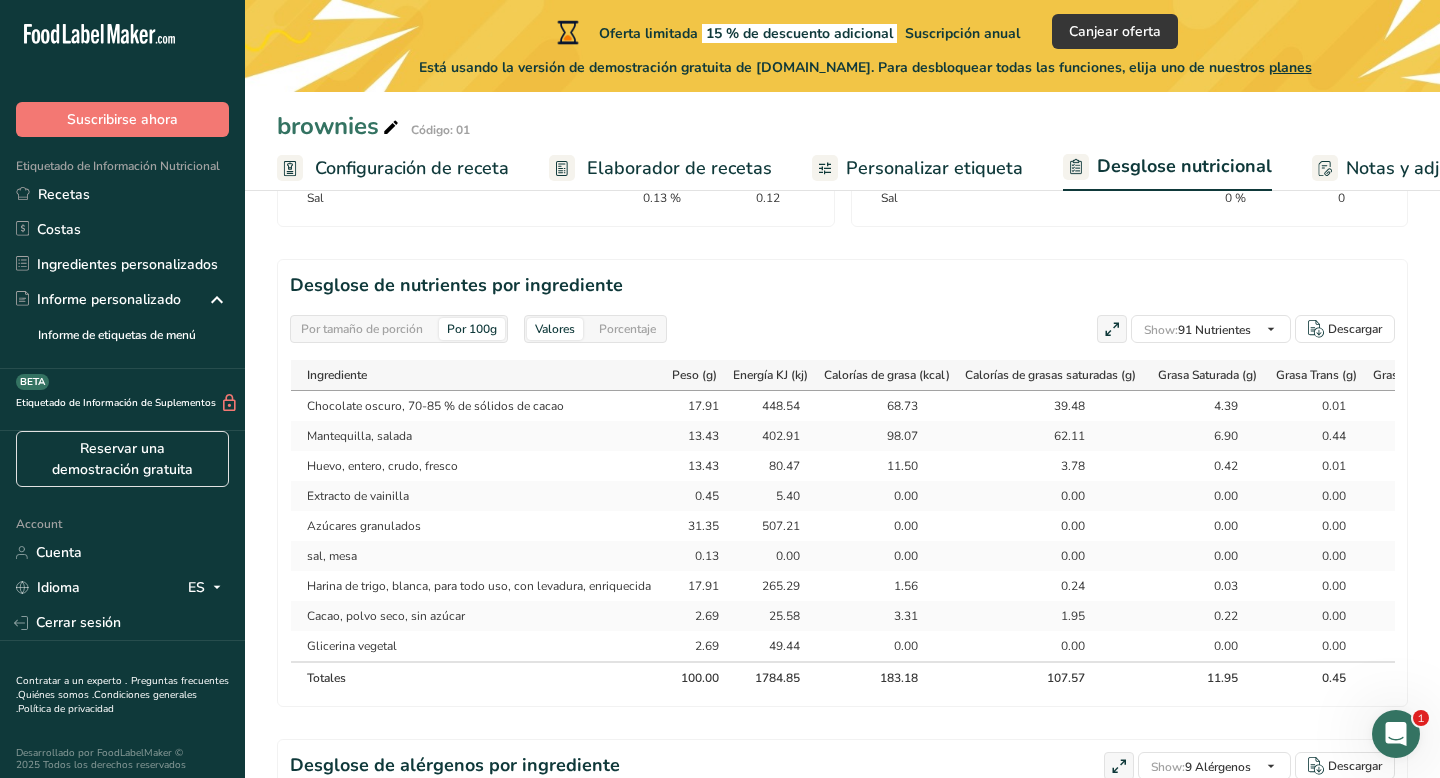 click on "Desglose de nutrientes por ingrediente
Por tamaño de porción
Por 100g
Valores
Porcentaje
Show:
91 Nutrientes
Todos los nutrientes
Componentes estándar
Peso
Calorías
Energía KJ
Grasa Total
Grasa Saturada
Grasa Trans
Colesterol
Sodio
Carbohidrato Total
Fibra Dietética
Azúcares Totales
Azúcar Añadida
Proteínas
Vitaminas
Vitamina D
Vitamina A, RAE
Minerales     Aminoácidos" at bounding box center (842, 483) 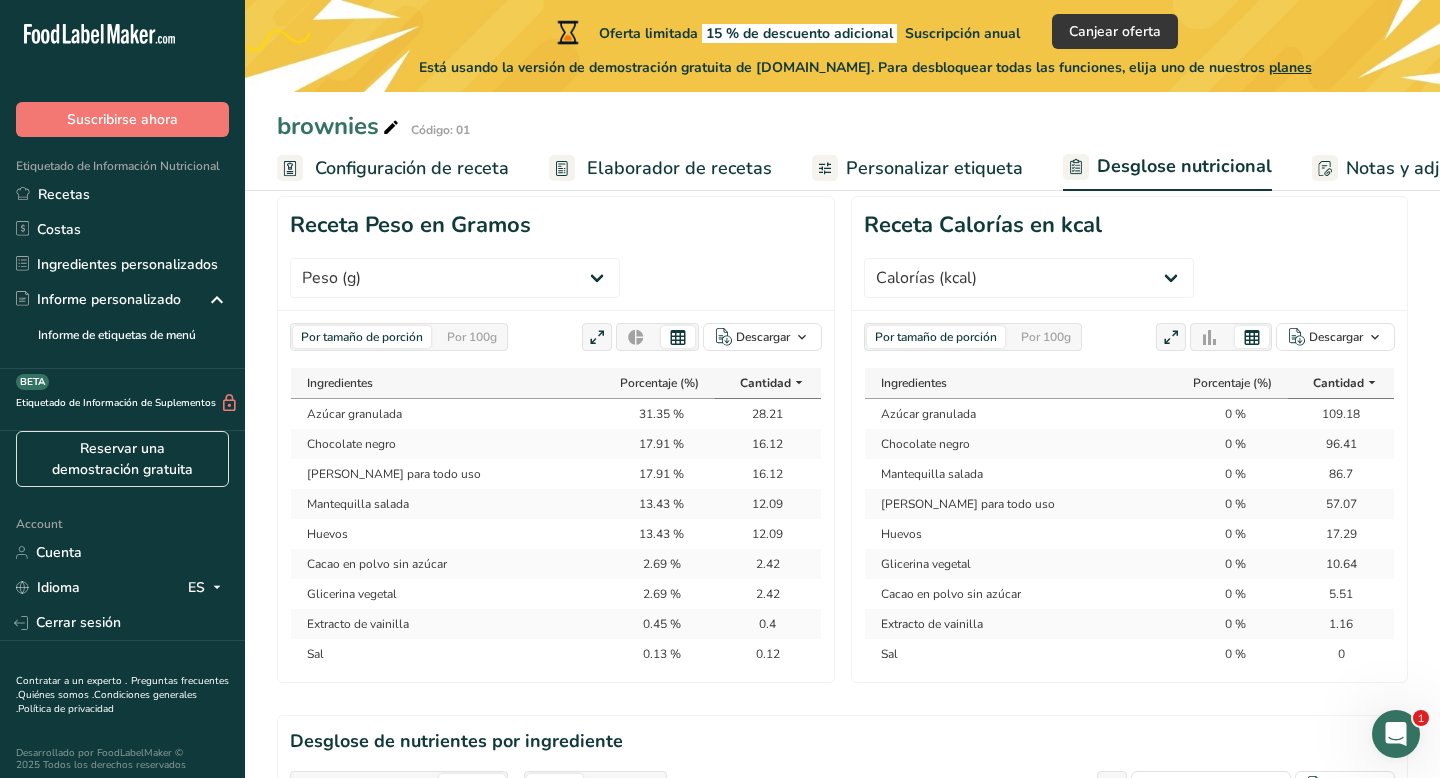 scroll, scrollTop: 0, scrollLeft: 0, axis: both 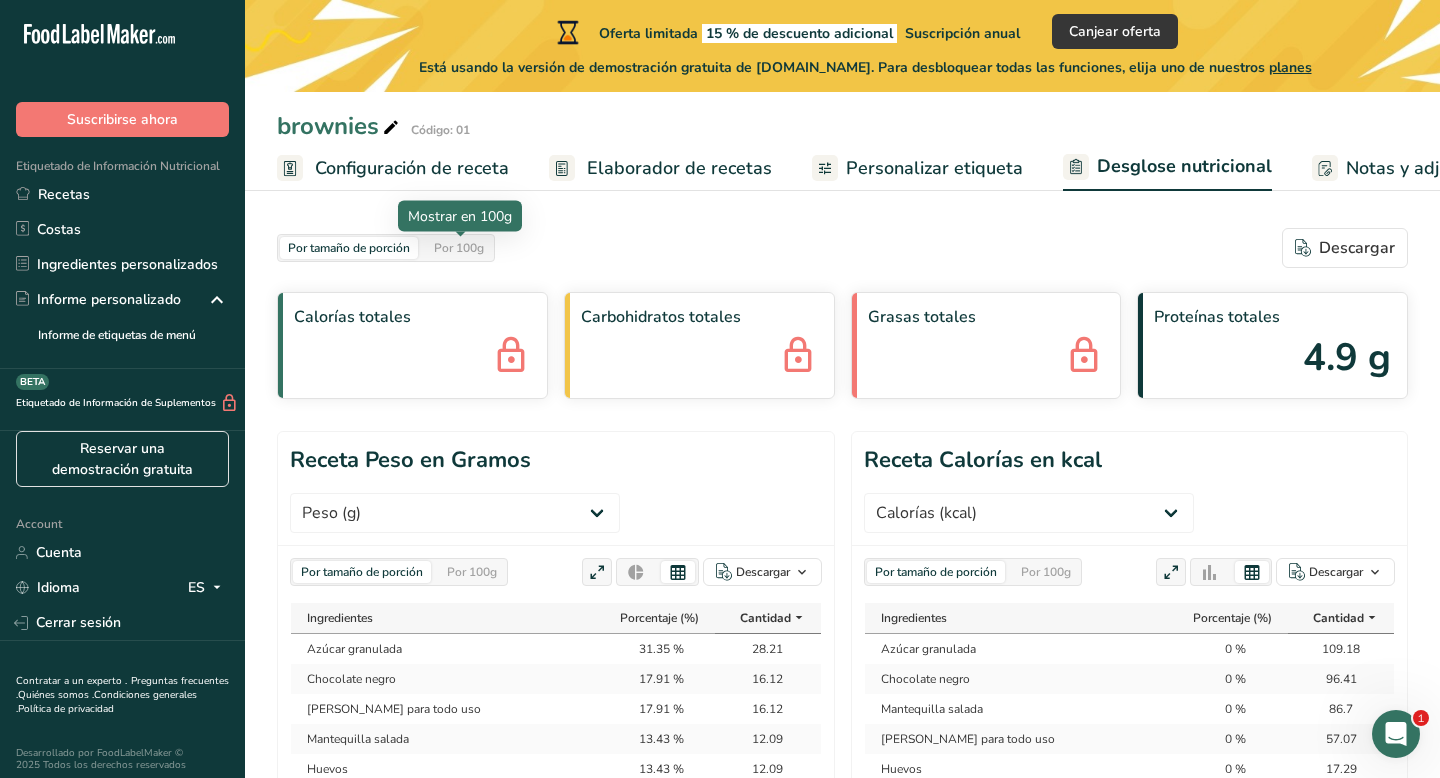 click on "Por 100g" at bounding box center [459, 248] 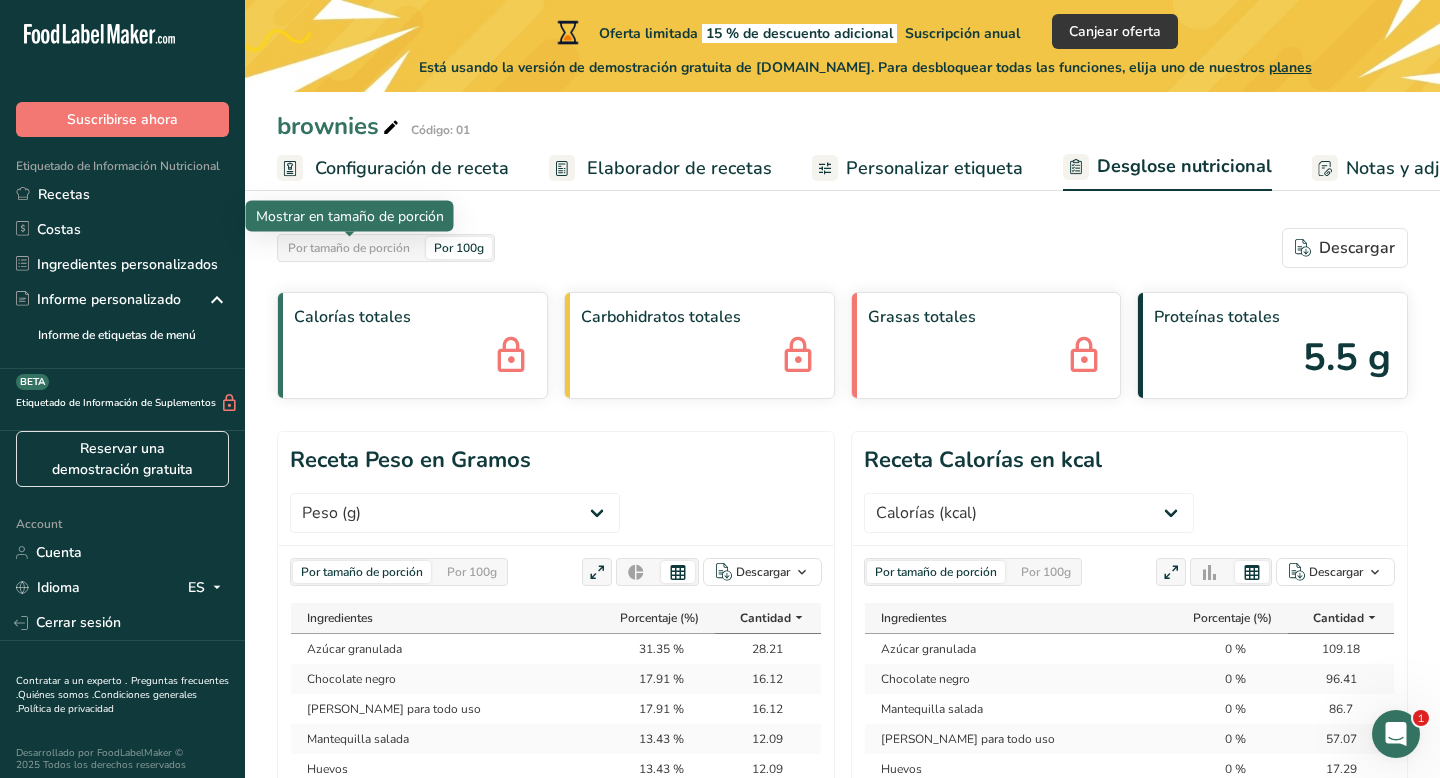 click on "Por tamaño de porción" at bounding box center (349, 248) 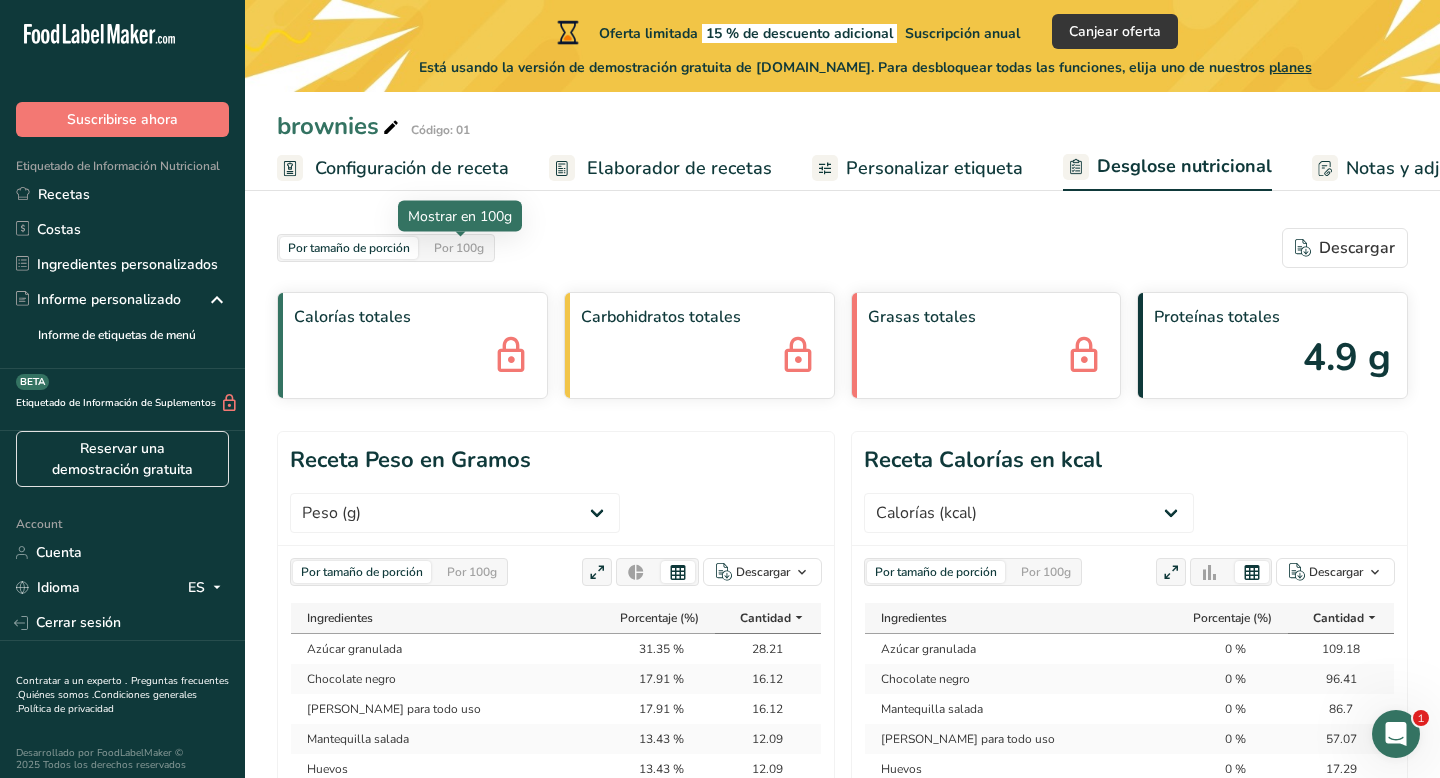 click on "Por tamaño de porción
Por 100g
Descargar" at bounding box center [842, 248] 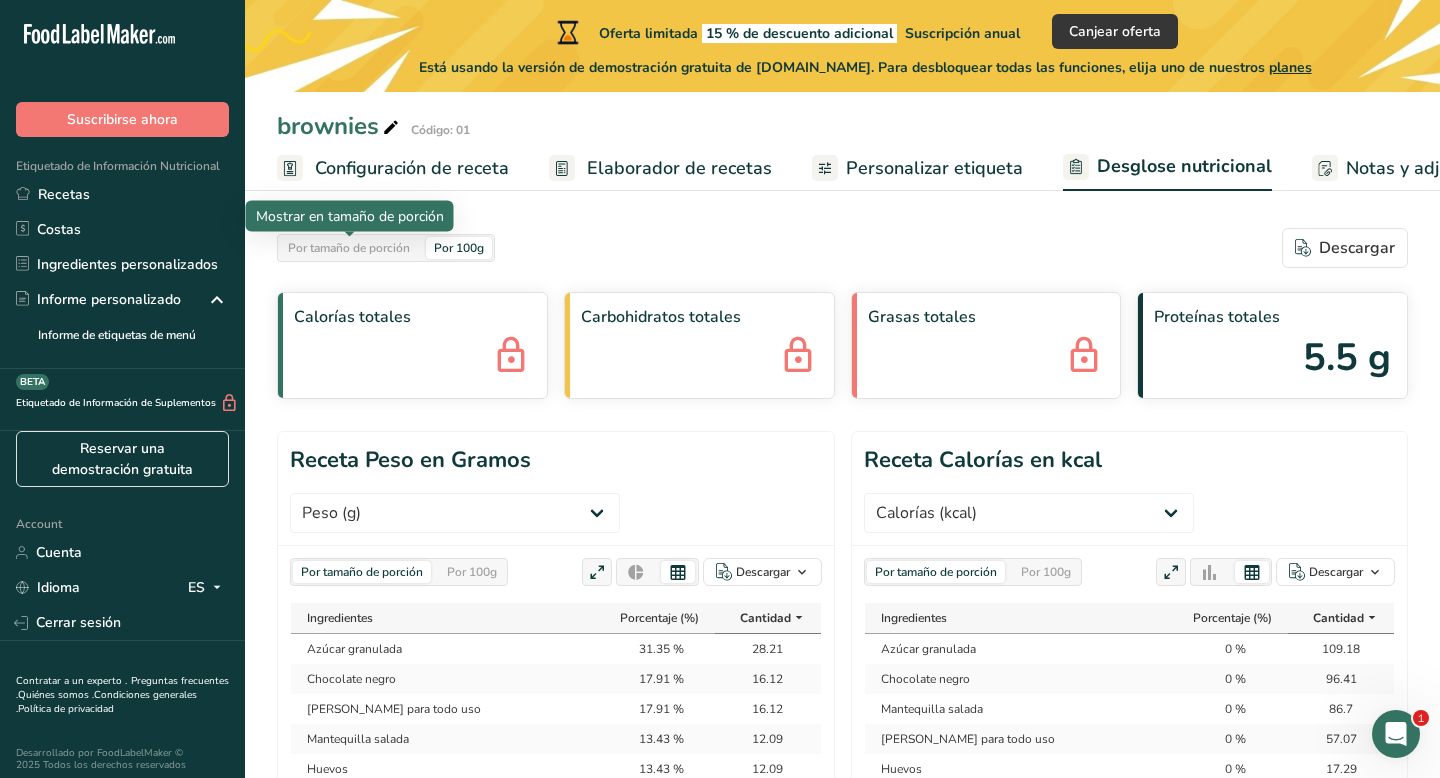 click on "Por tamaño de porción" at bounding box center (349, 248) 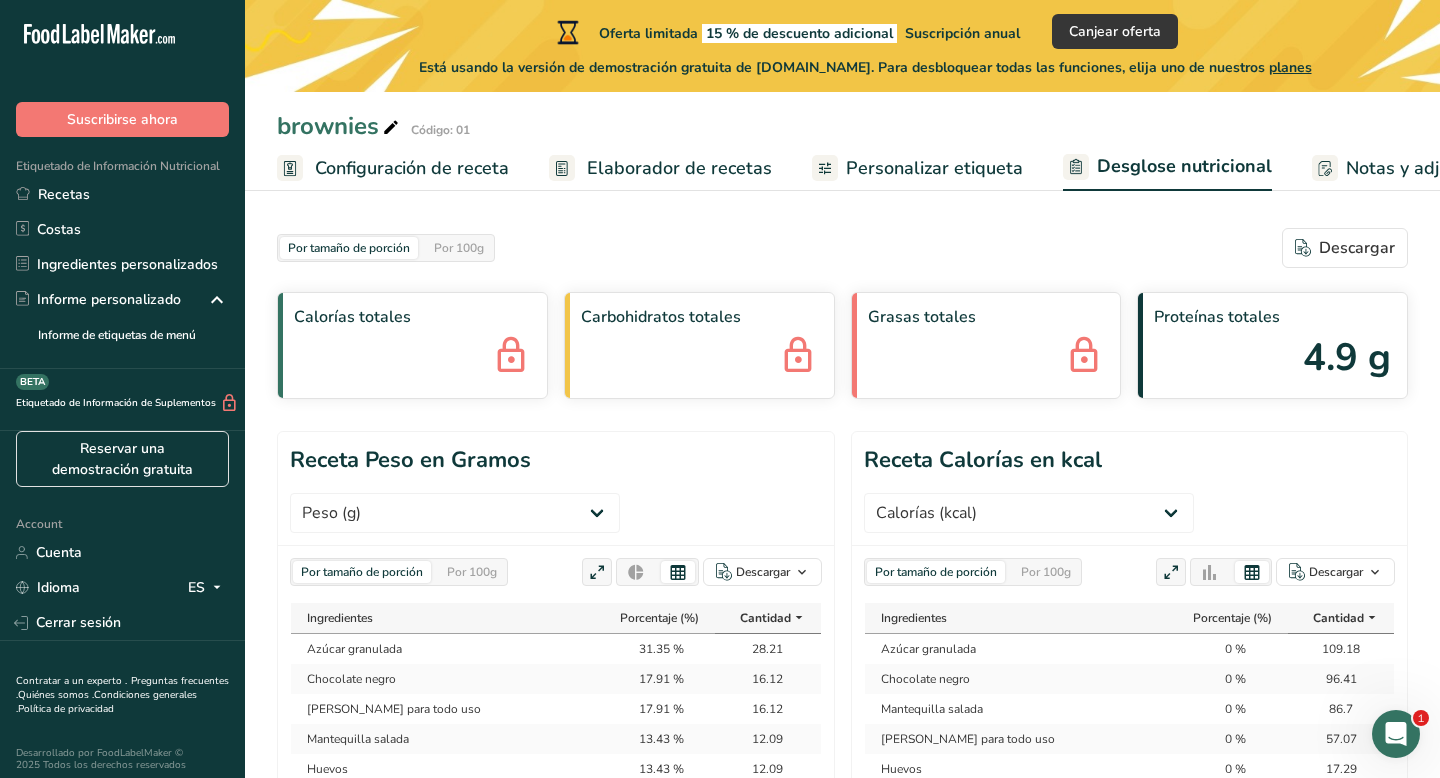 click on "Configuración de receta" at bounding box center [412, 168] 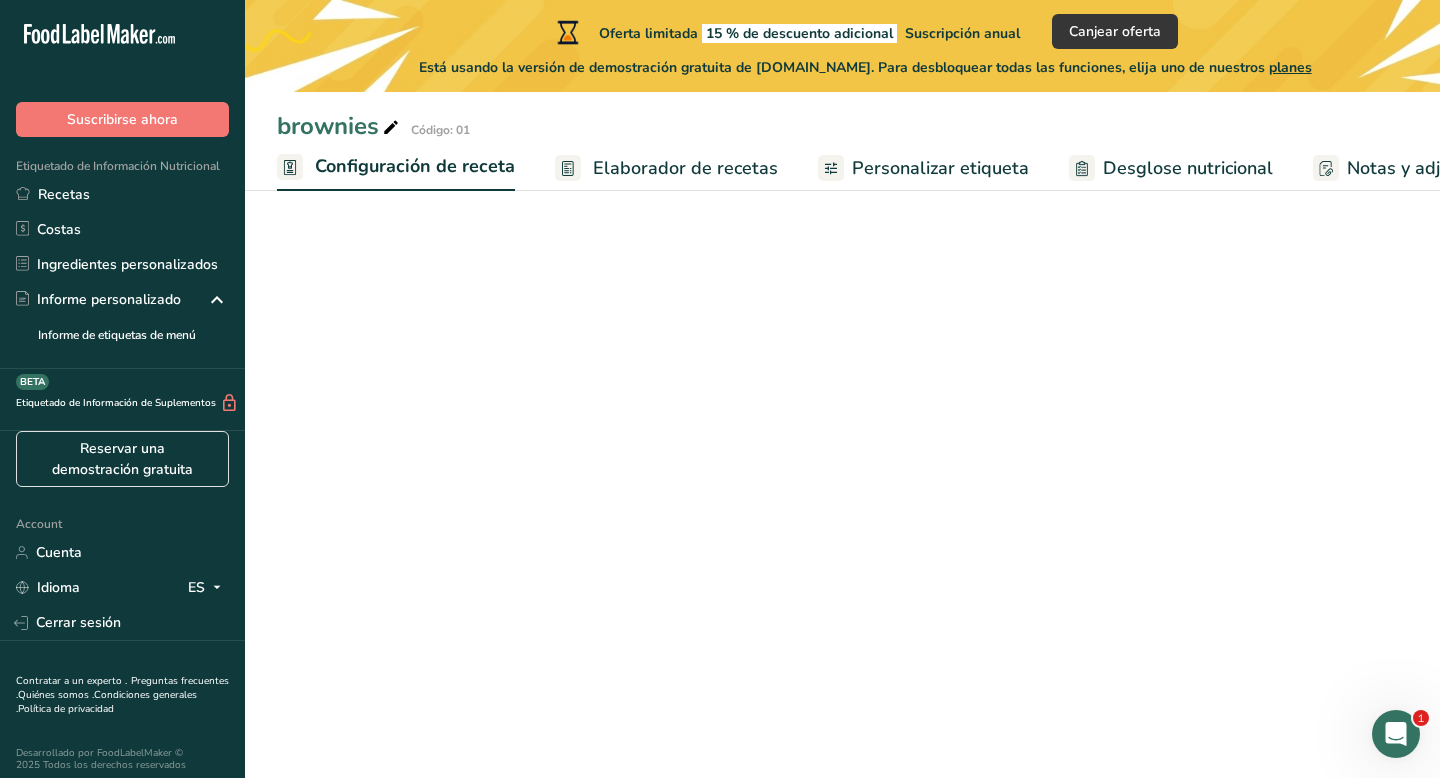 scroll, scrollTop: 0, scrollLeft: 7, axis: horizontal 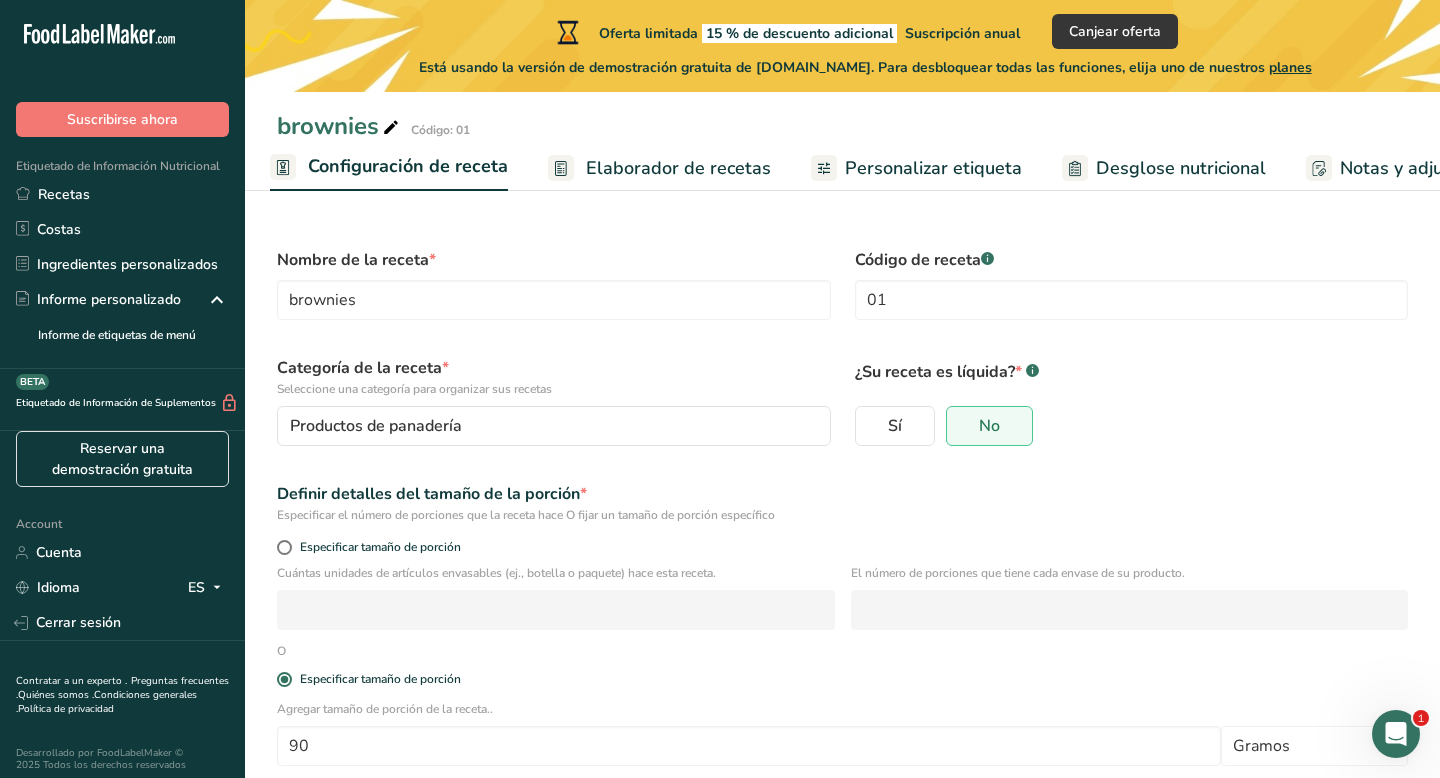 click on "Elaborador de recetas" at bounding box center [678, 168] 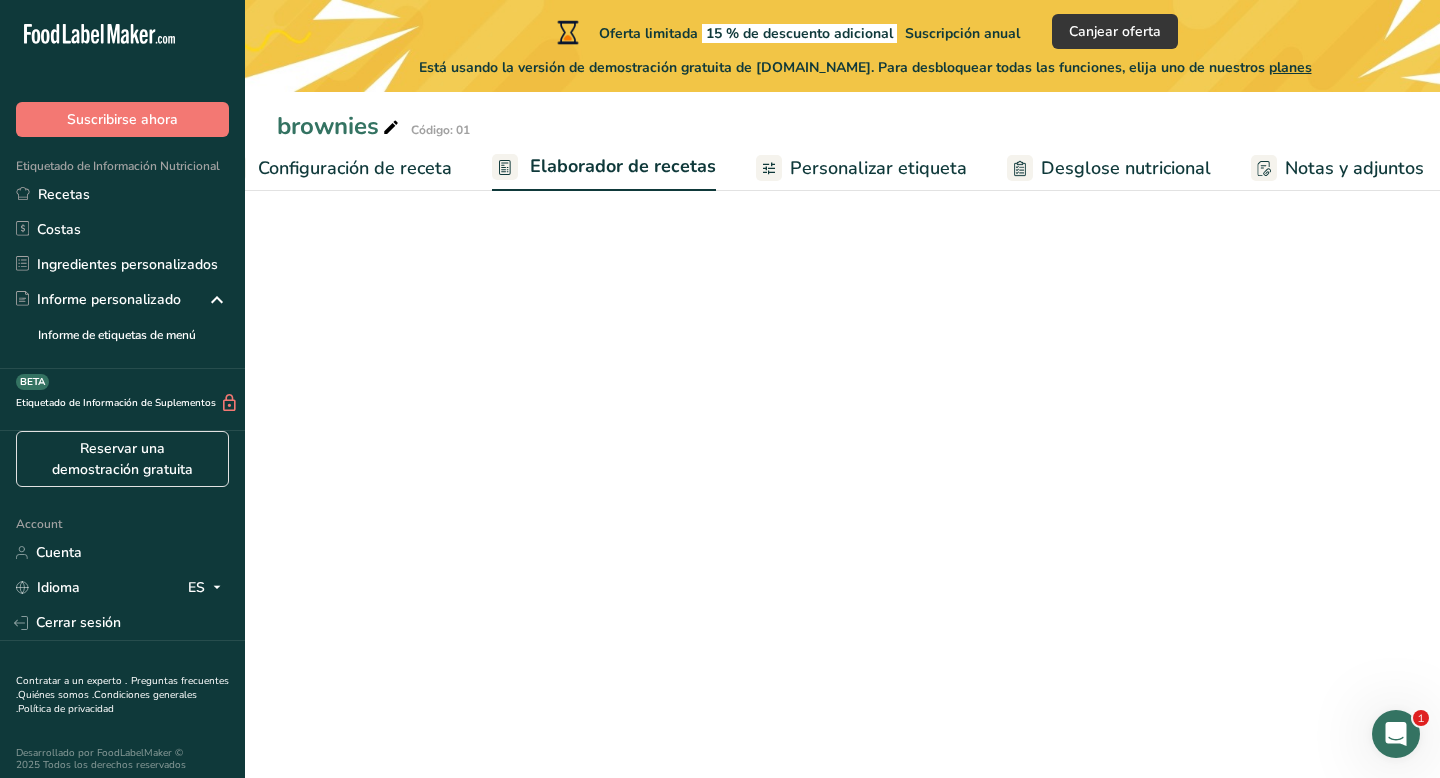 scroll, scrollTop: 0, scrollLeft: 278, axis: horizontal 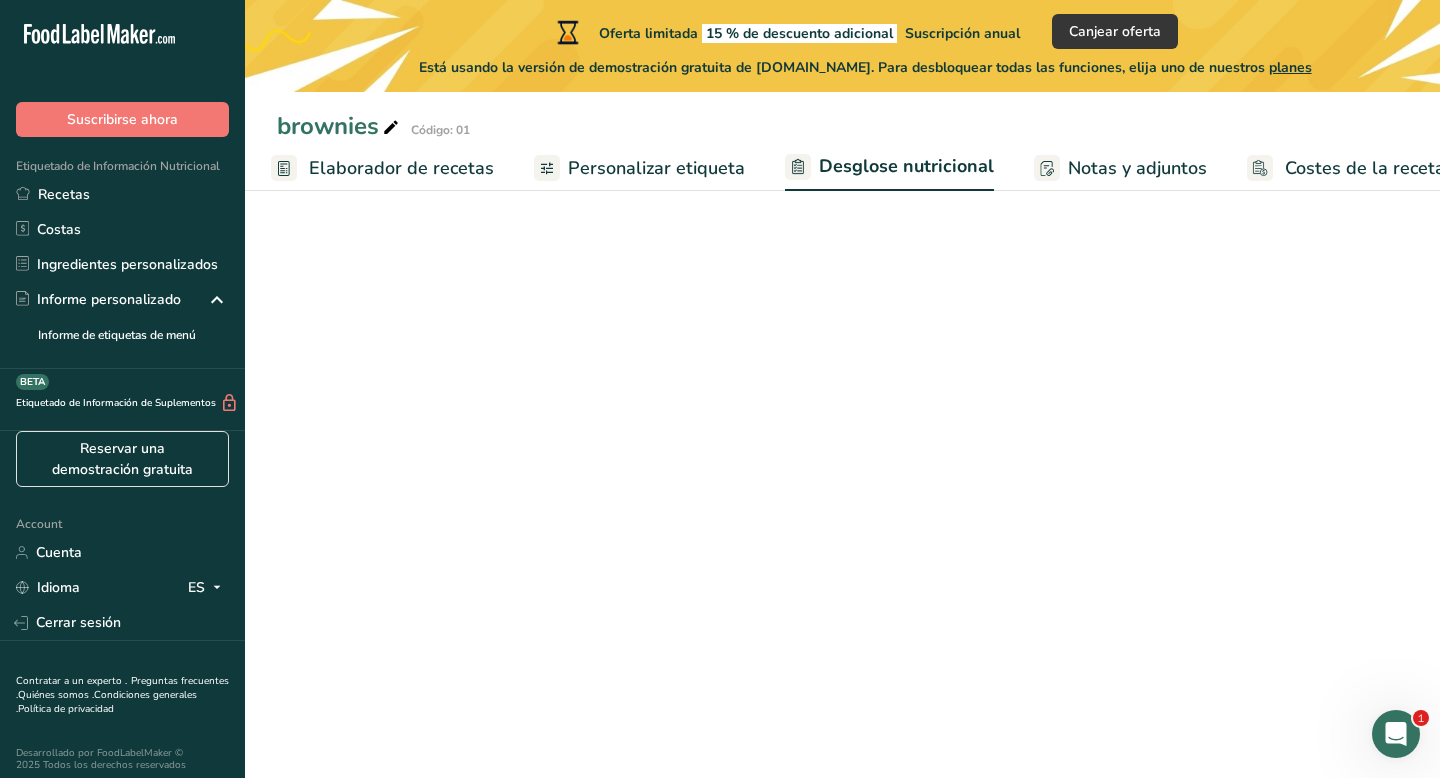select on "Calories" 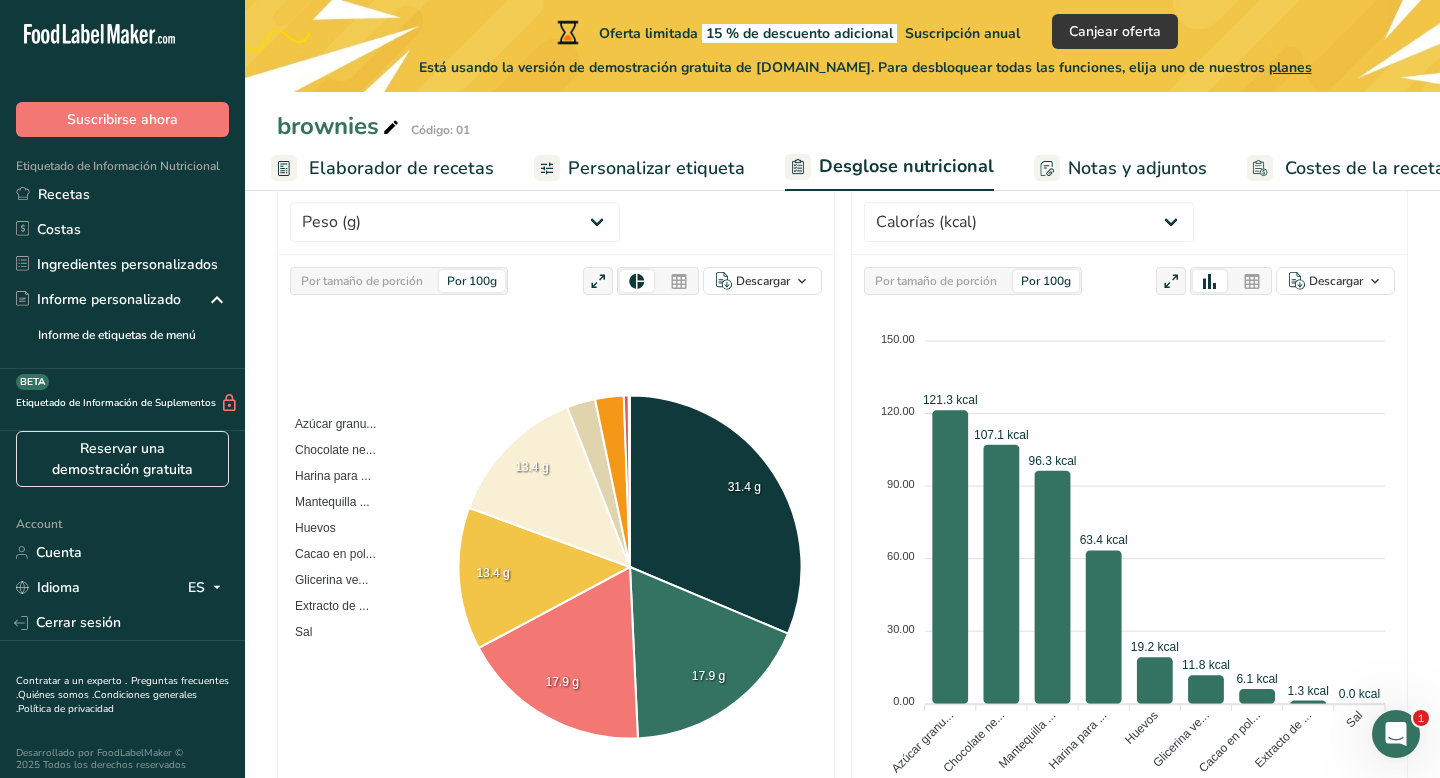 scroll, scrollTop: 298, scrollLeft: 0, axis: vertical 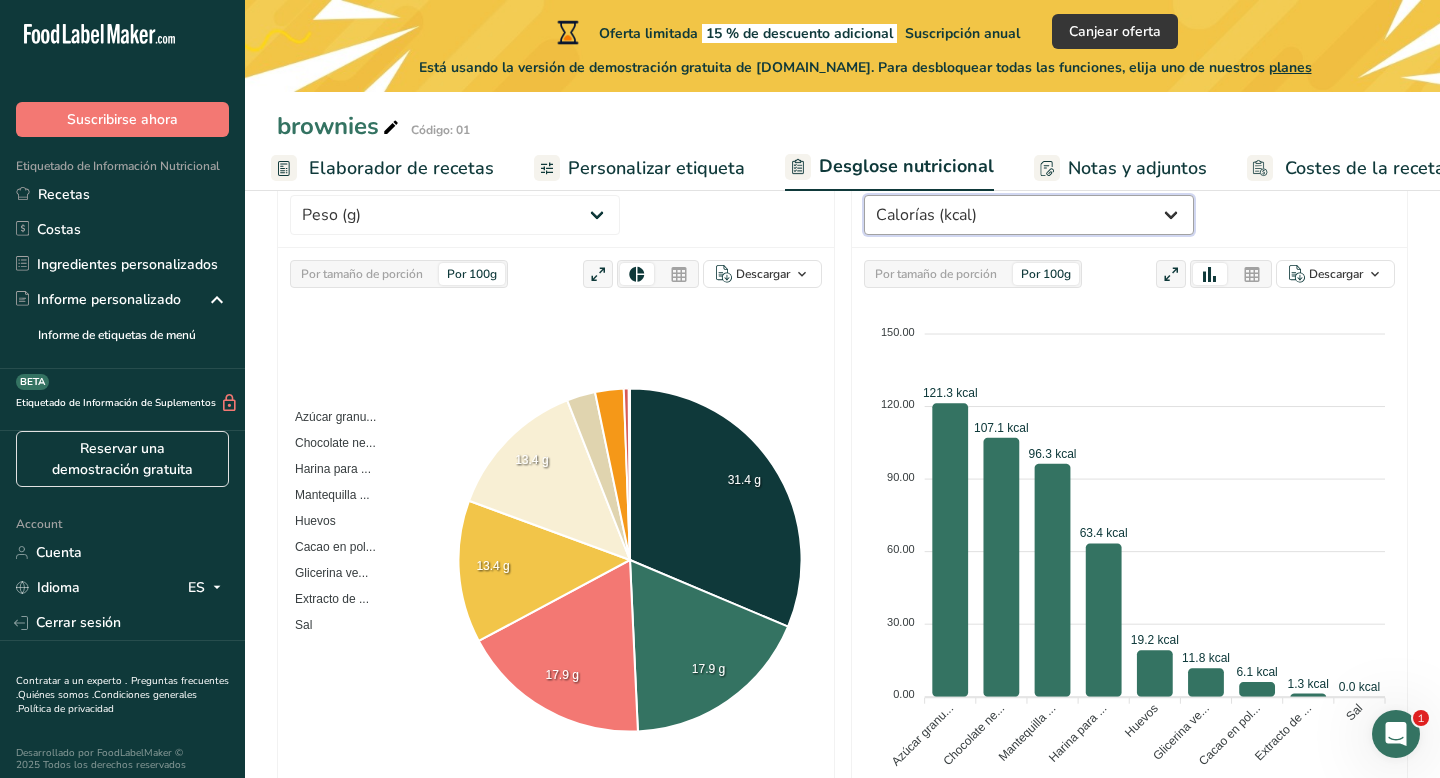 click on "Peso (g)
Calorías (kcal)
Energía KJ (kj)
Grasa Total (g)
Grasa Saturada (g)
Grasa Trans (g)
Colesterol (mg)
Sodio (mg)
Carbohidrato Total (g)
Fibra Dietética (g)
Azúcares Totales (g)
Azúcar Añadida (g)
Proteínas (g)
Vitamina D (mcg)
Vitamina A, RAE (mcg)
Vitamina C (mg)
Vitamina E (mg)
Vitamina K (mcg)
Tiamina (B1) (mg)
Riboflavina (mg)
Niacina (B3) (mg)
Vitamina B6 (mg)
Folato DFE (mcg)
ácido fólico (mcg)" at bounding box center [1029, 215] 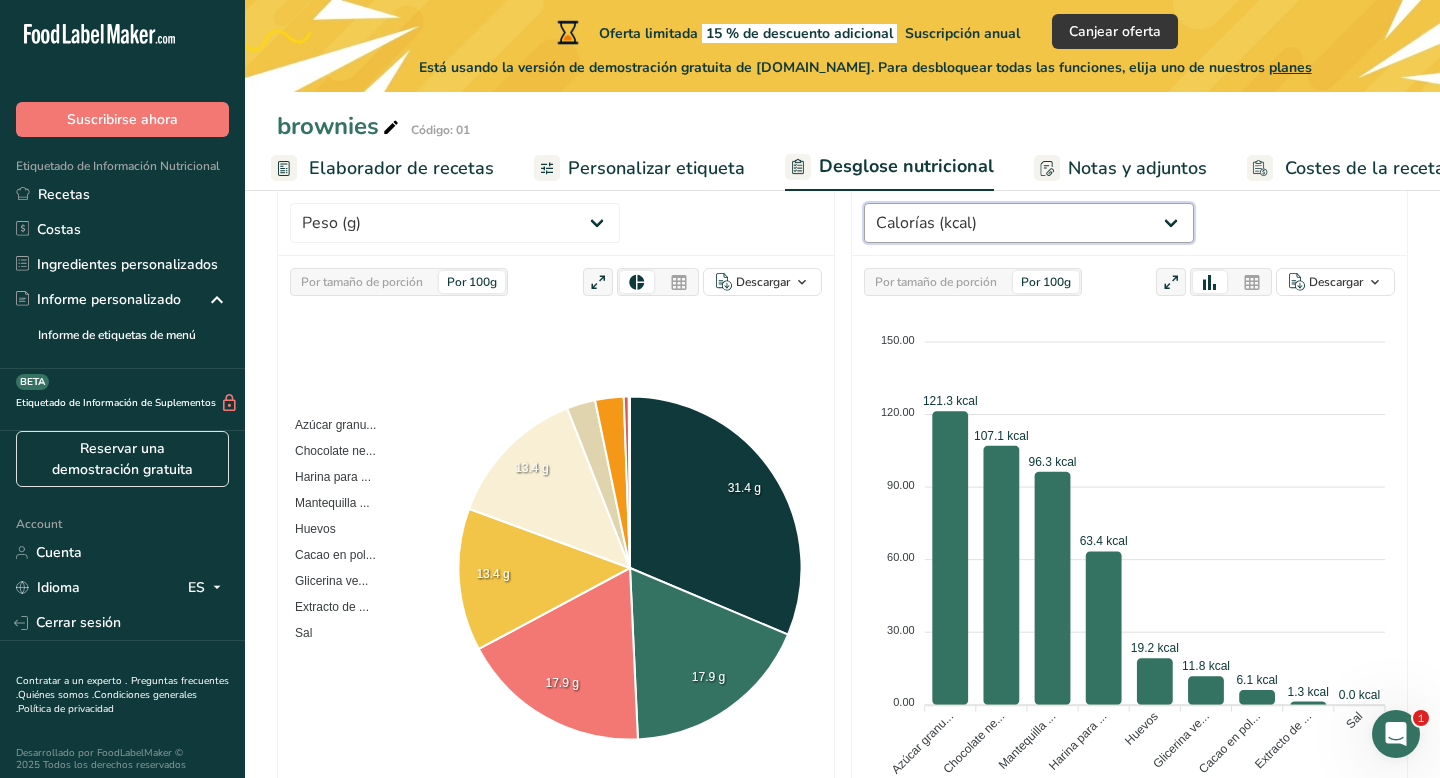 scroll, scrollTop: 0, scrollLeft: 0, axis: both 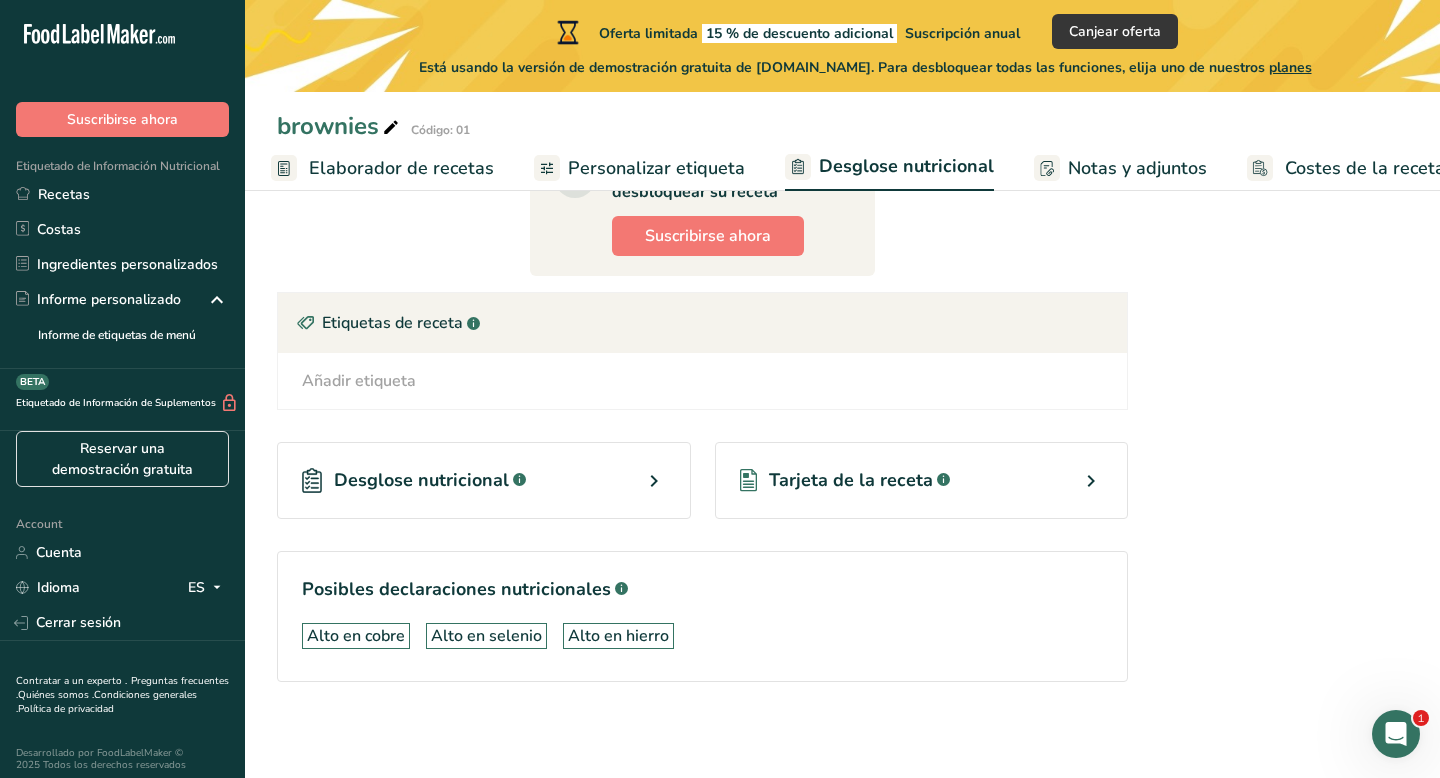 select on "Calories" 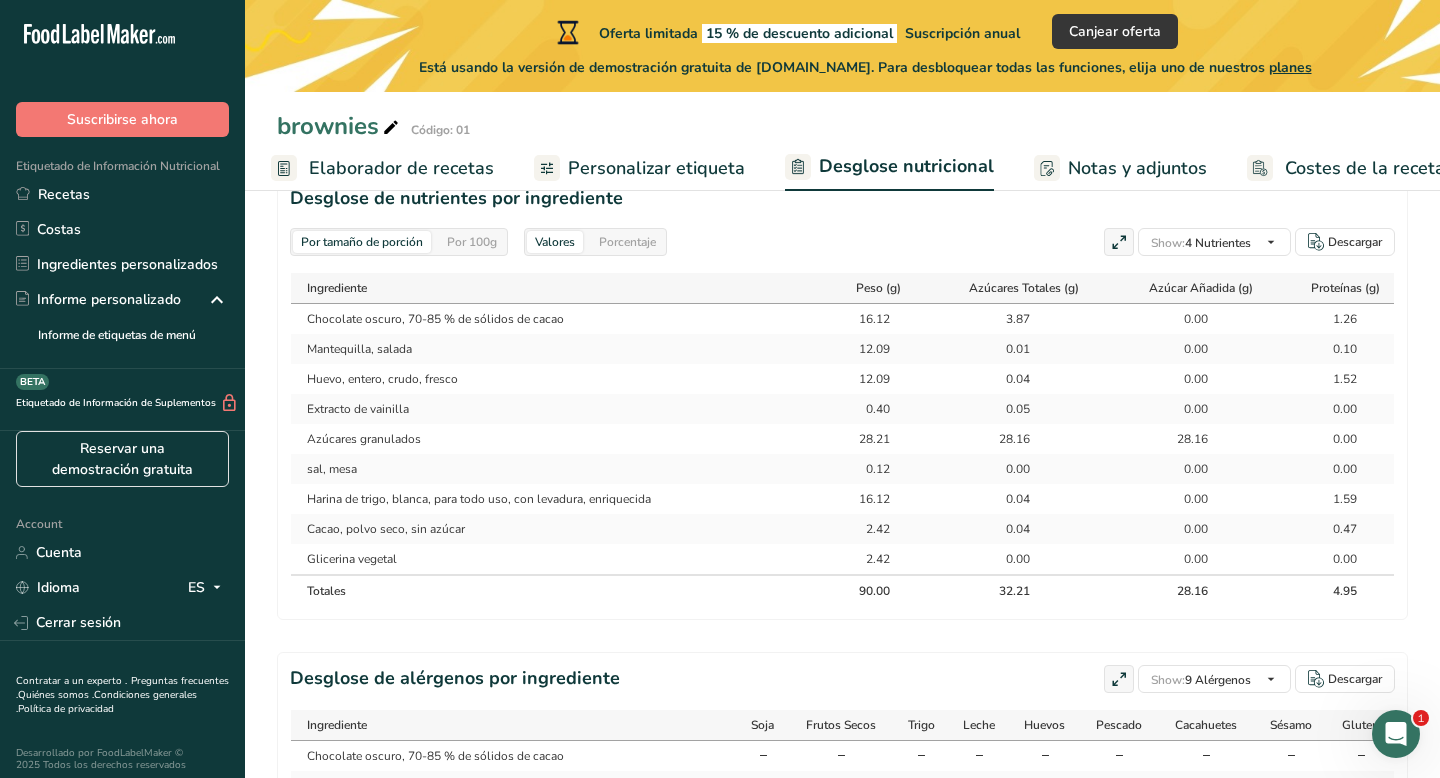 scroll, scrollTop: 0, scrollLeft: 0, axis: both 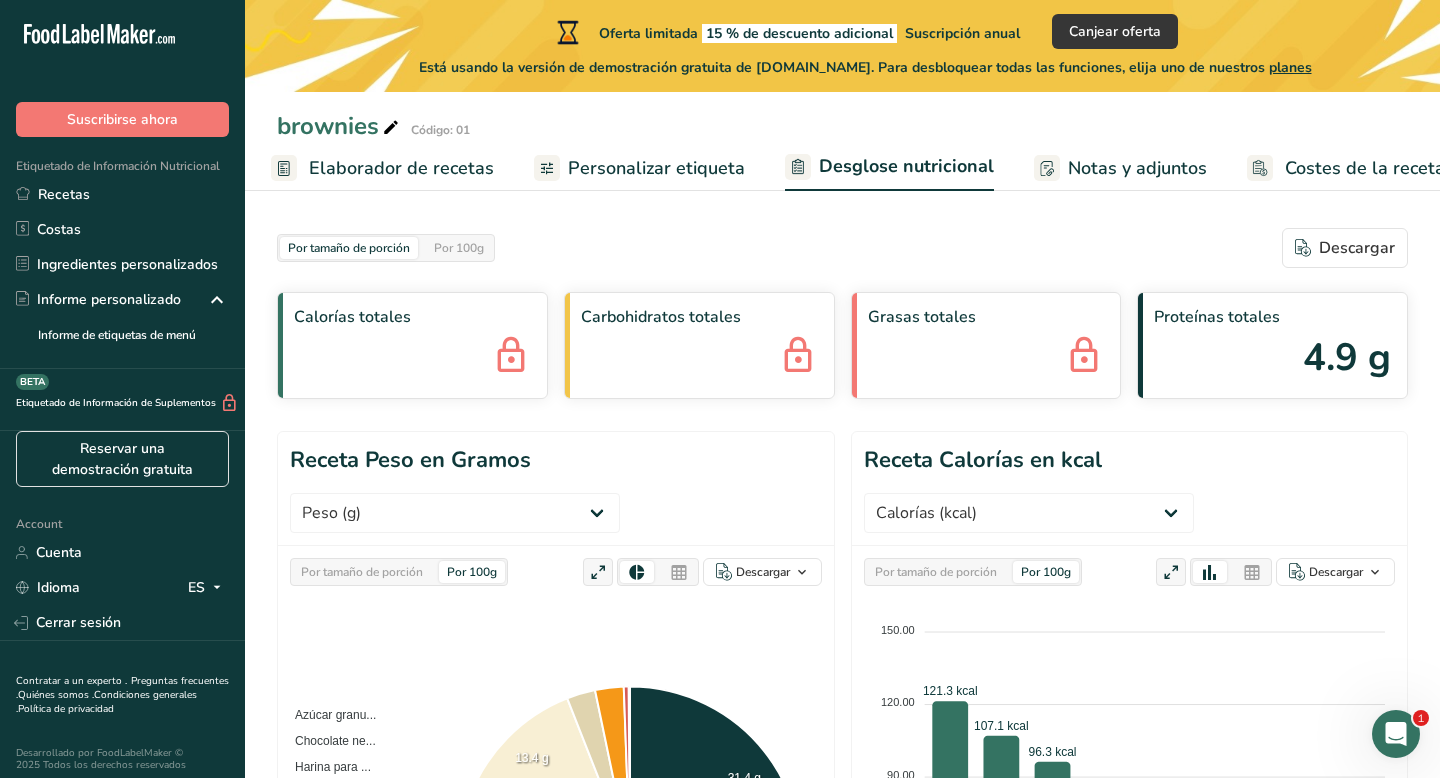 click on "Personalizar etiqueta" at bounding box center (656, 168) 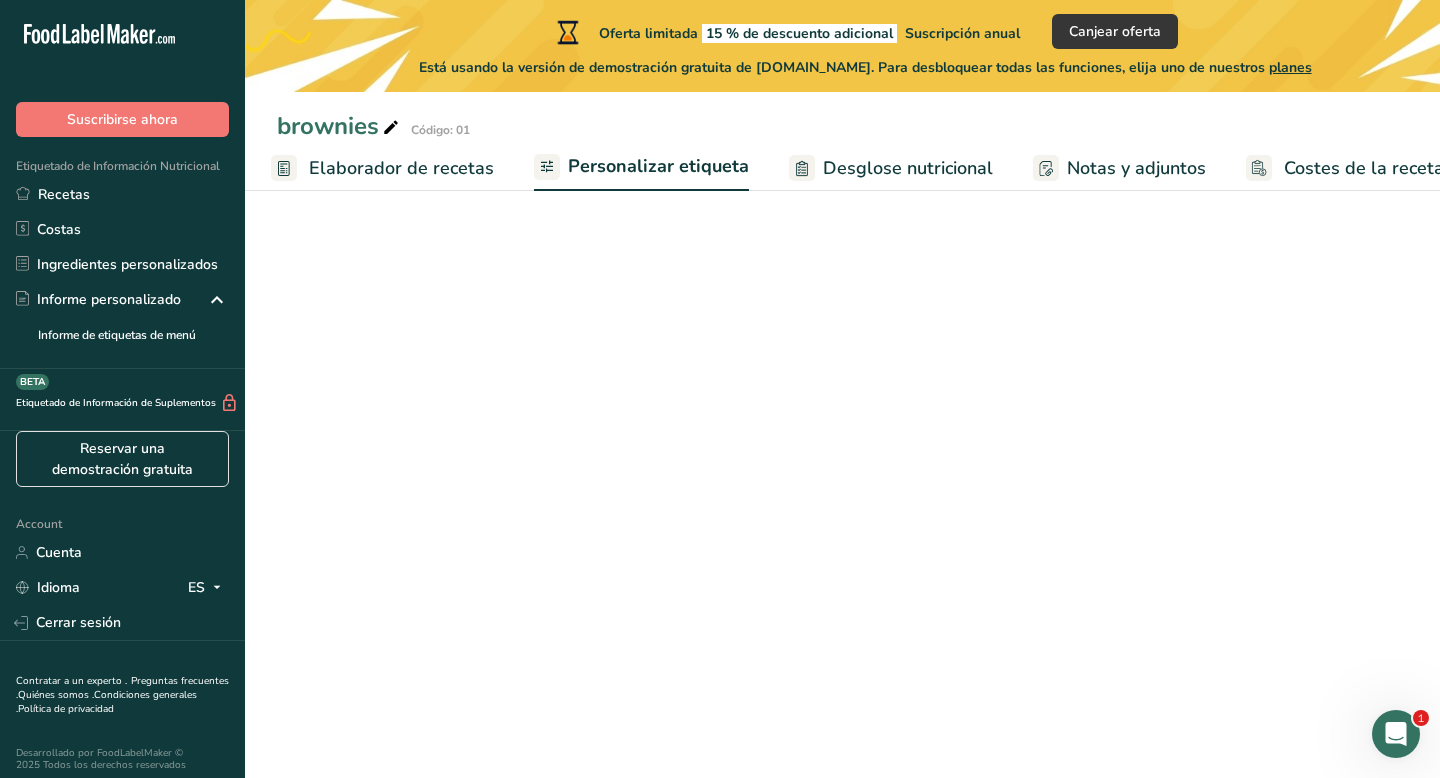 scroll, scrollTop: 0, scrollLeft: 304, axis: horizontal 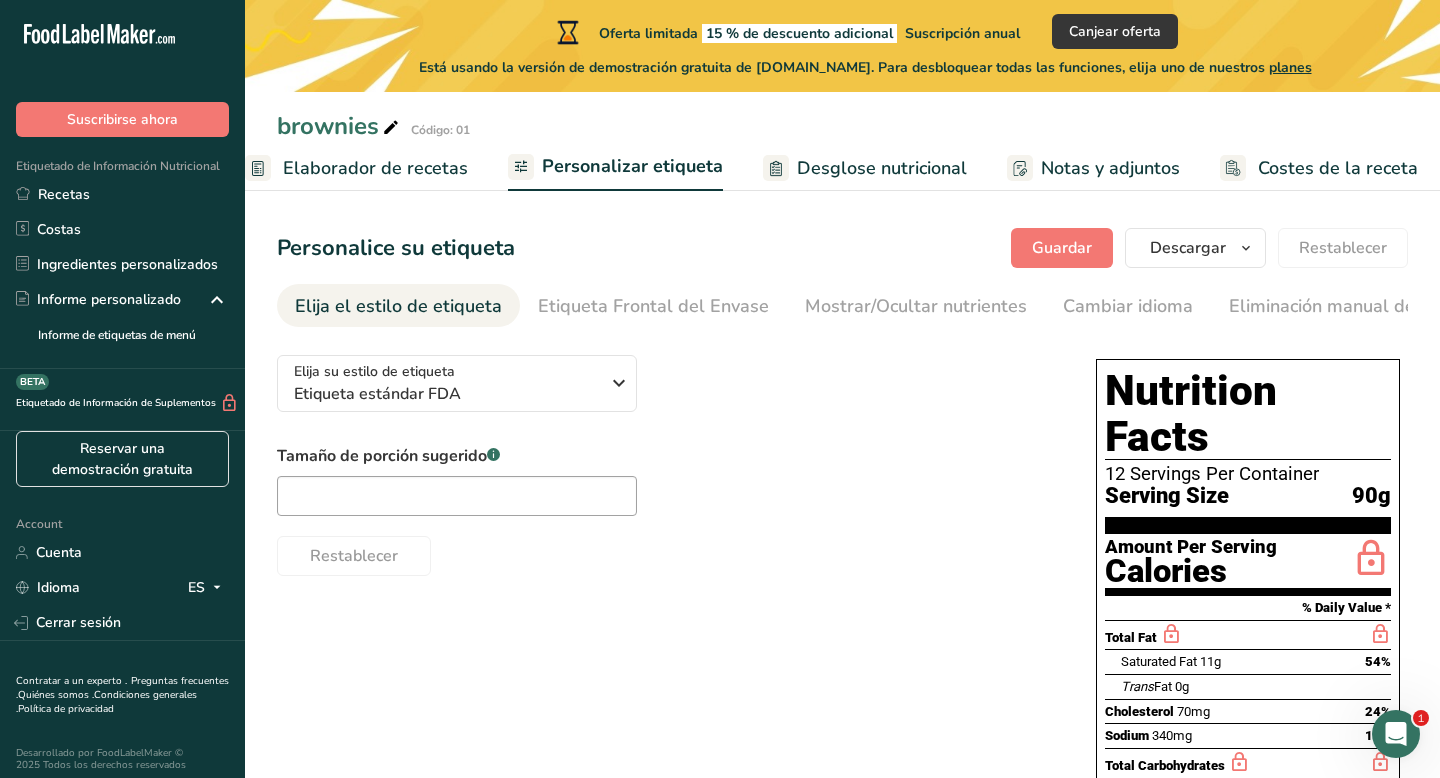 click on "Elaborador de recetas" at bounding box center (375, 168) 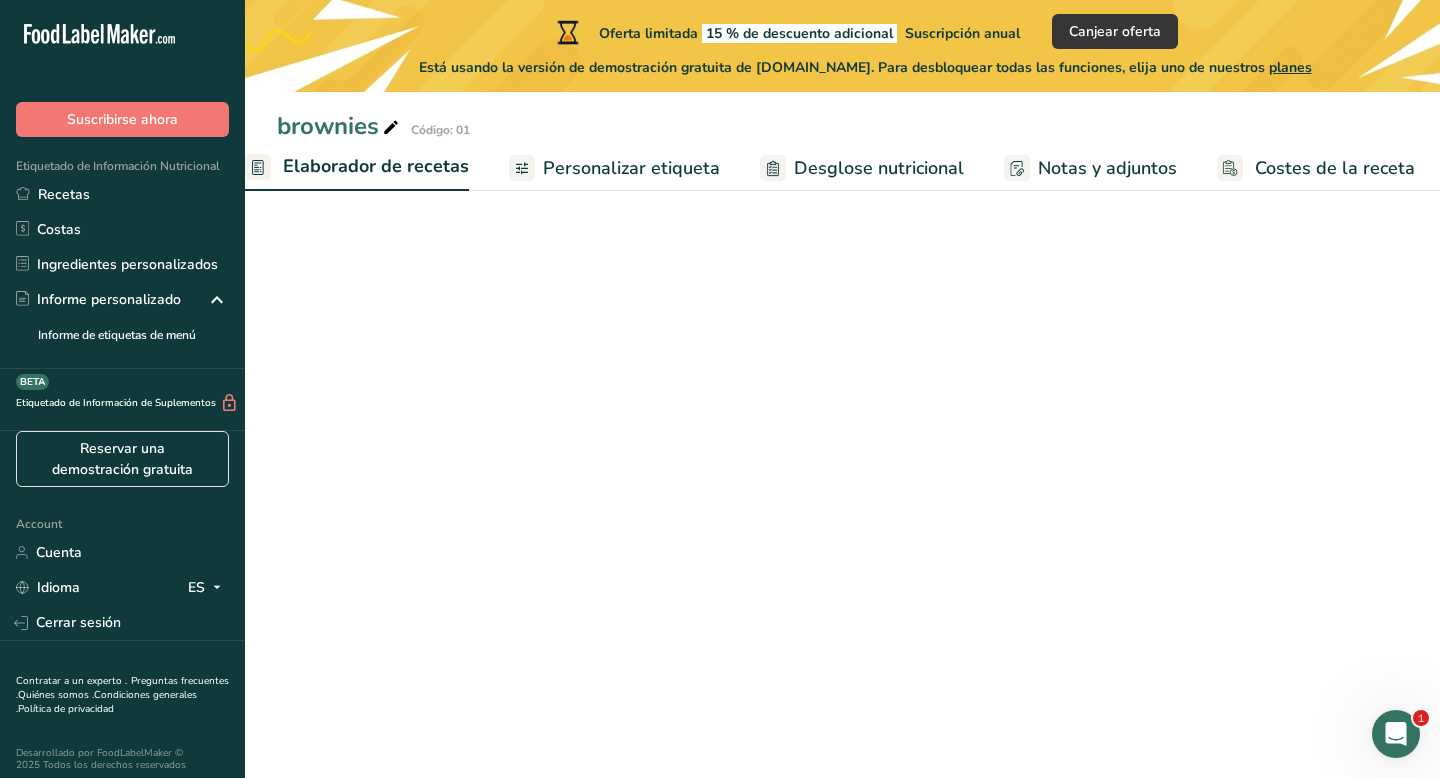 scroll, scrollTop: 0, scrollLeft: 278, axis: horizontal 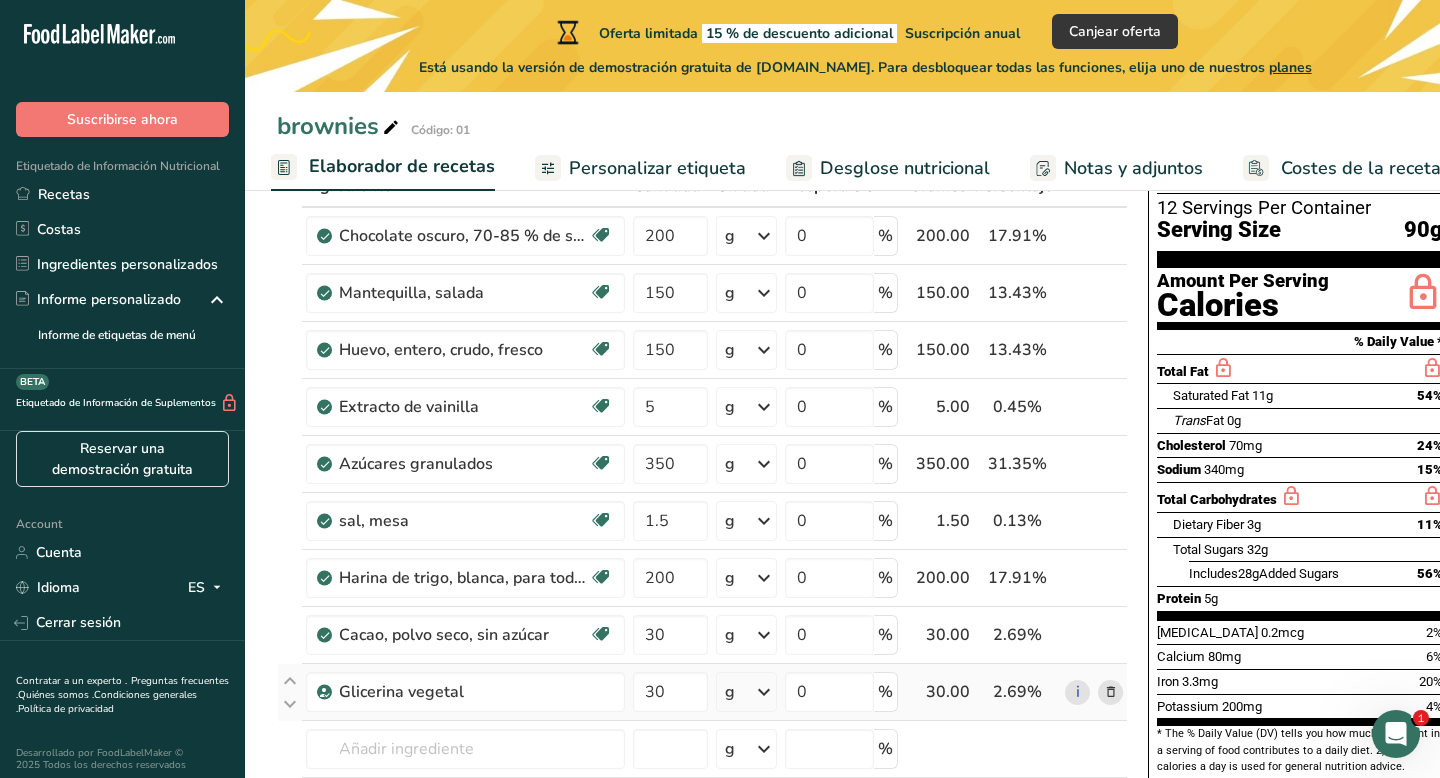 drag, startPoint x: 267, startPoint y: 212, endPoint x: 937, endPoint y: 679, distance: 816.694 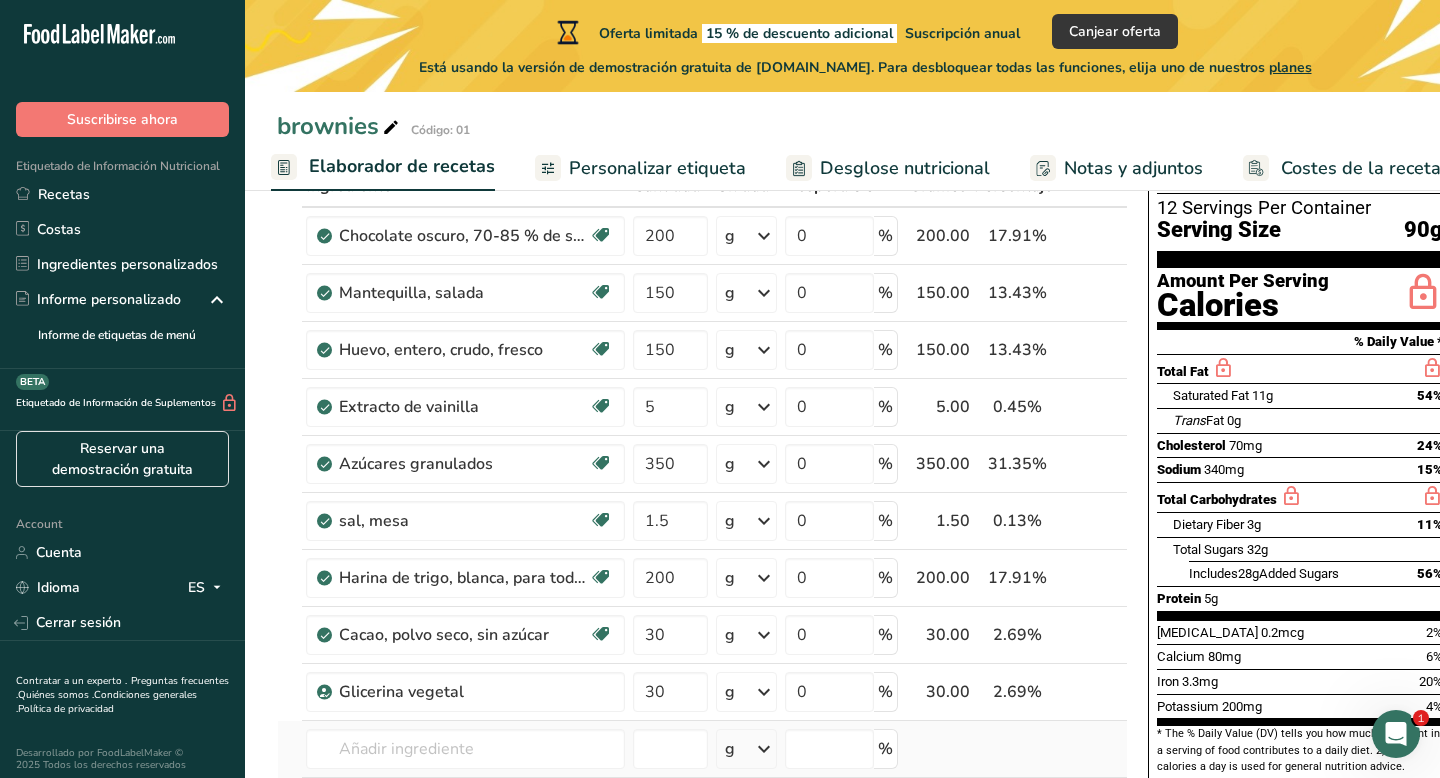 click at bounding box center (1017, 749) 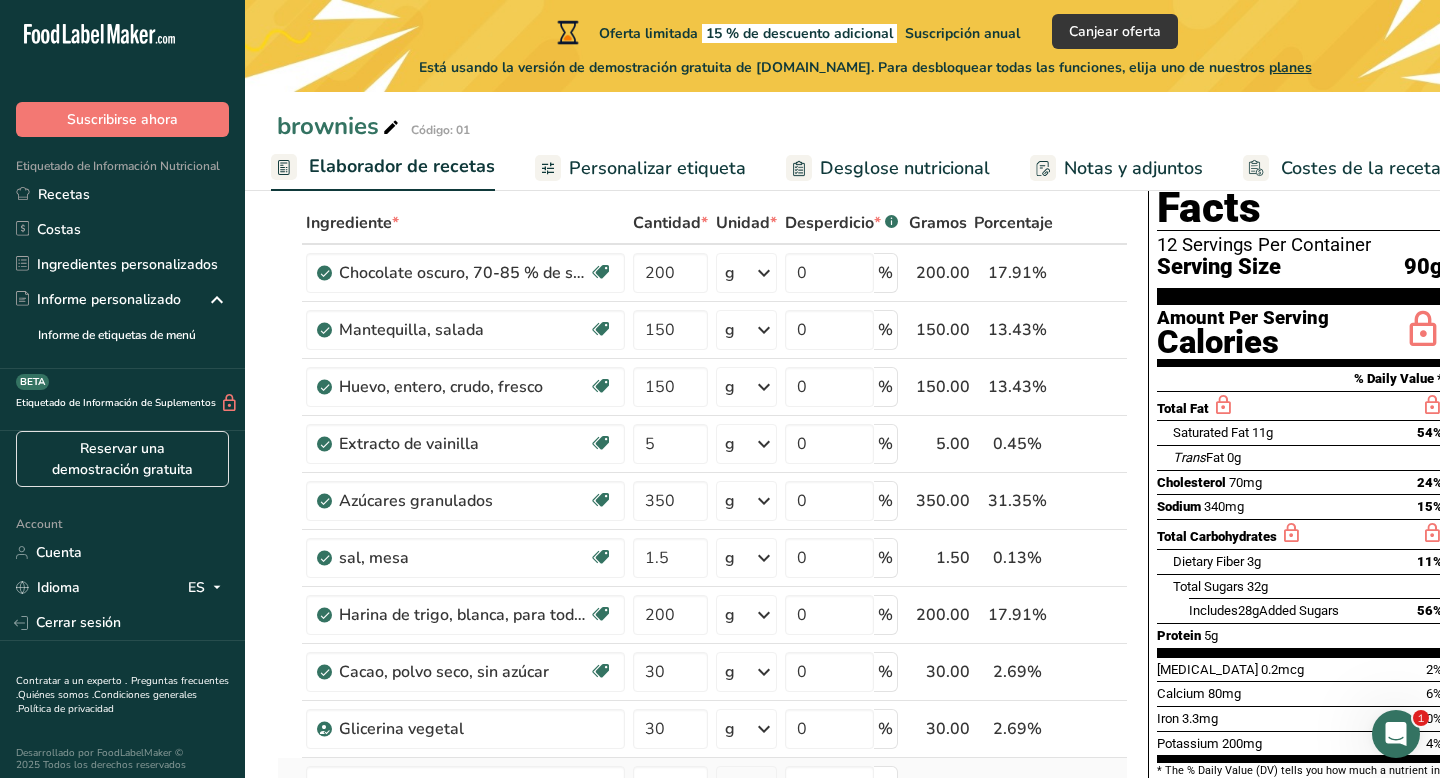 scroll, scrollTop: 94, scrollLeft: 0, axis: vertical 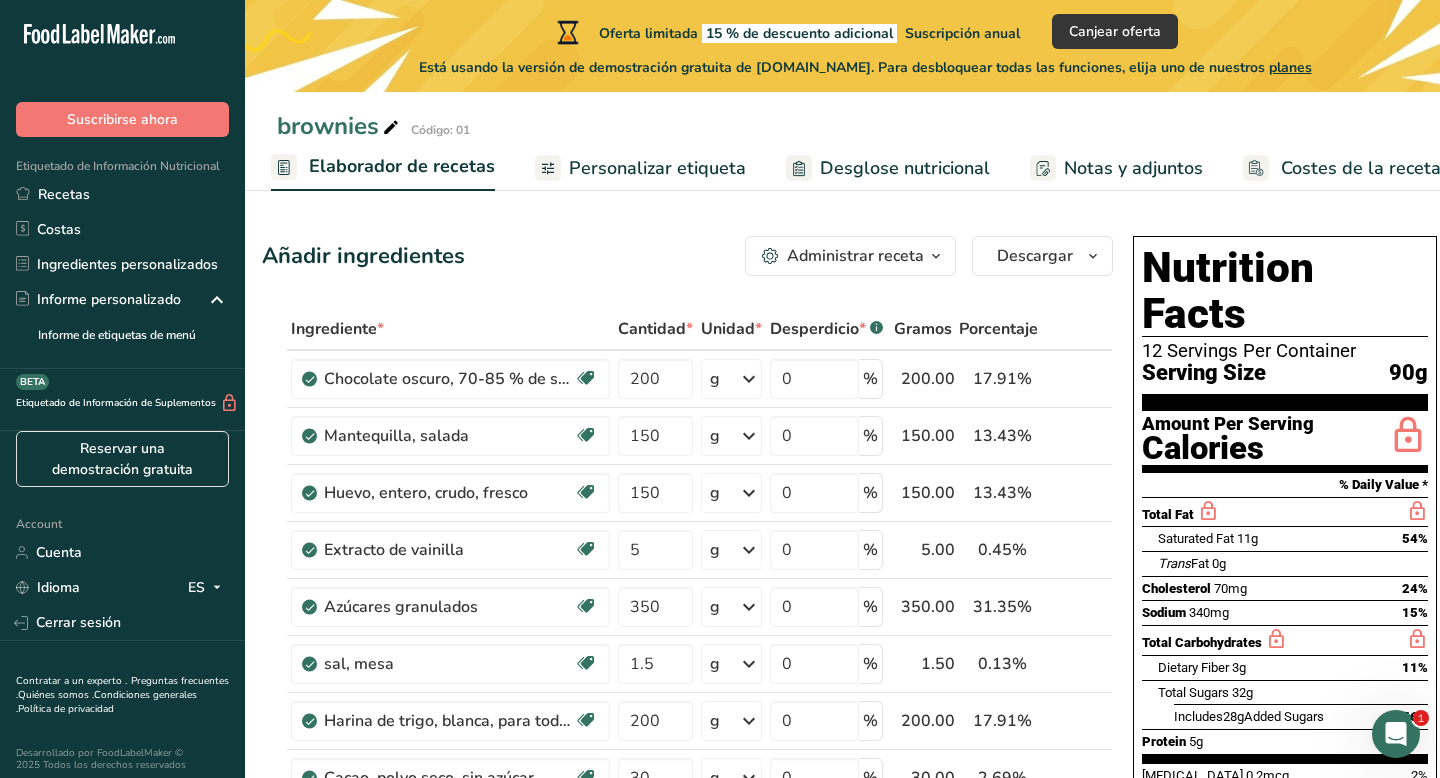 click on "Personalizar etiqueta" at bounding box center (657, 168) 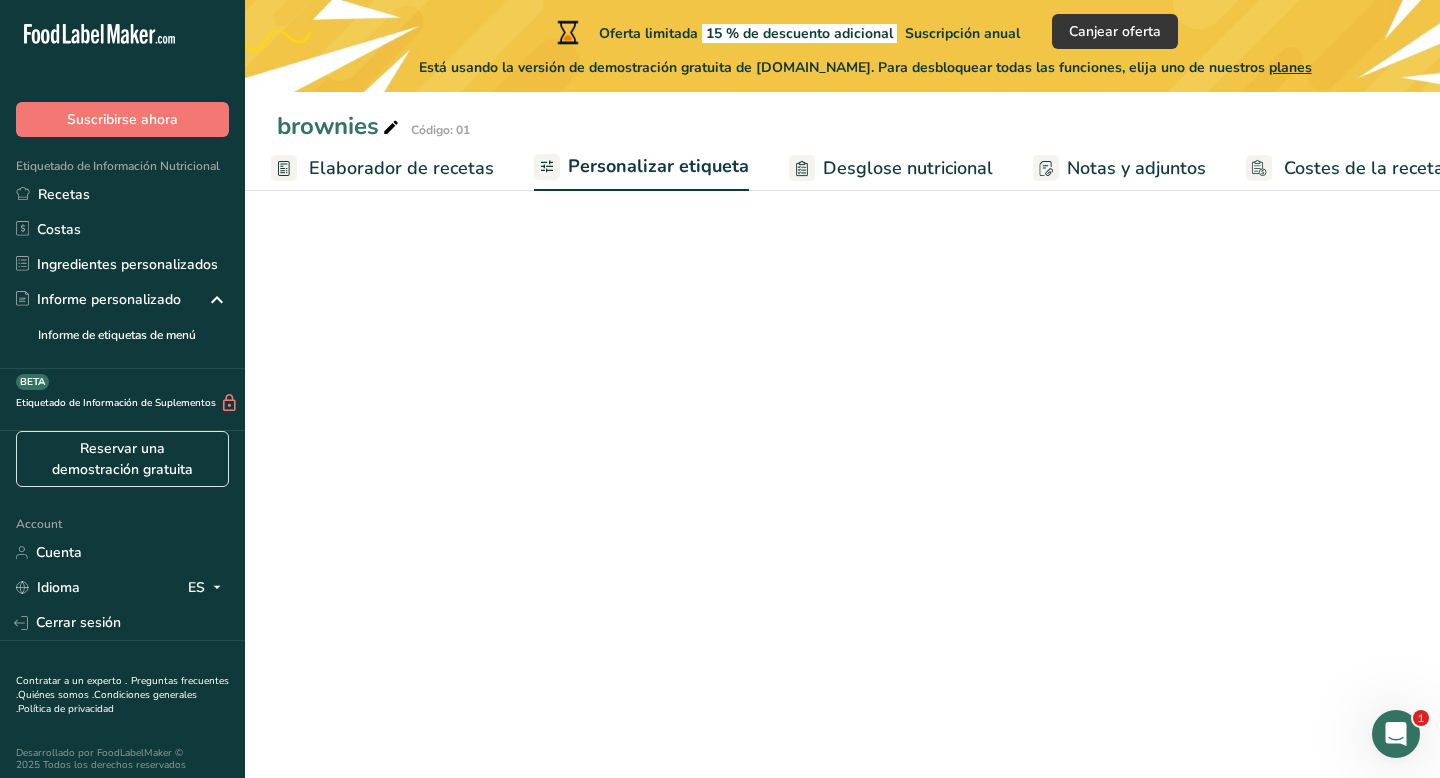 scroll, scrollTop: 0, scrollLeft: 304, axis: horizontal 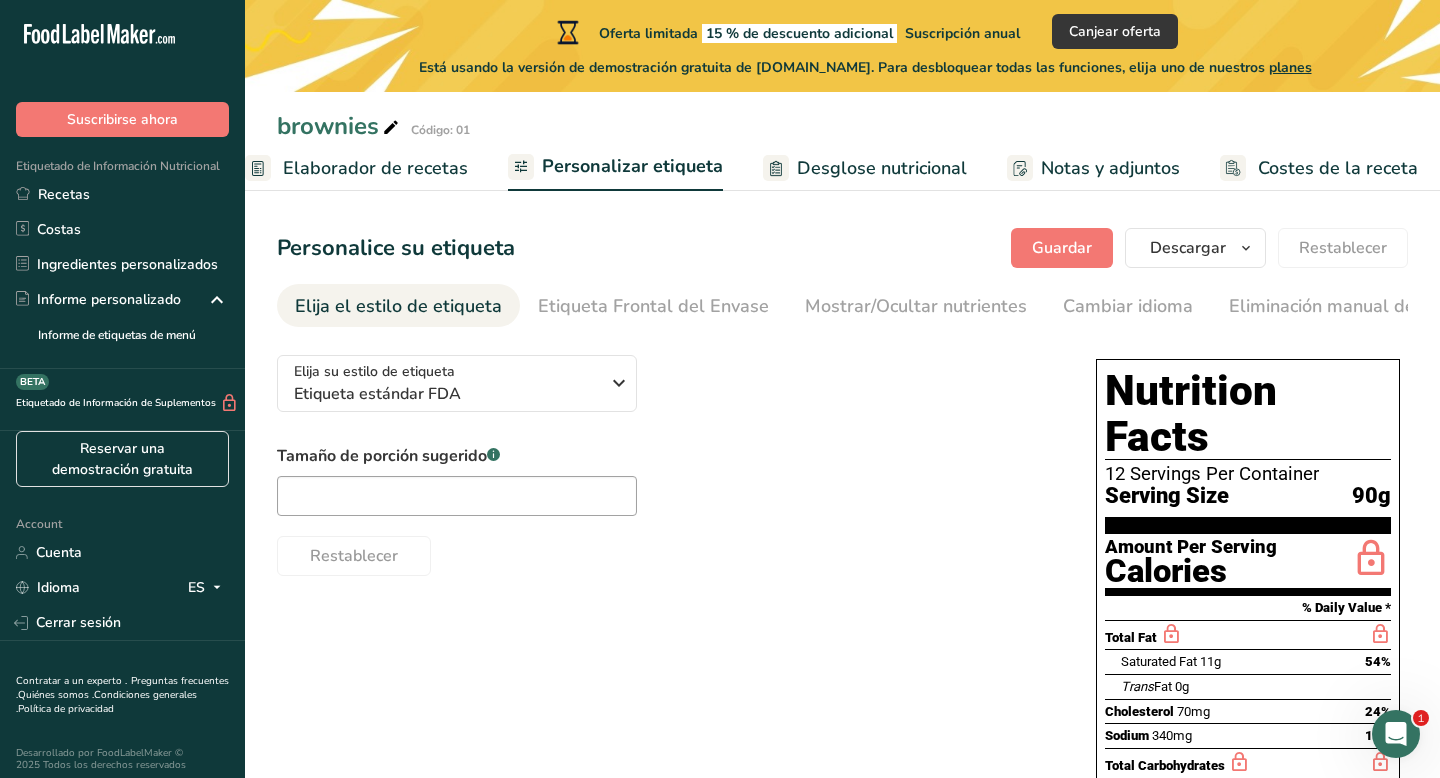 click on "Elaborador de recetas" at bounding box center [375, 168] 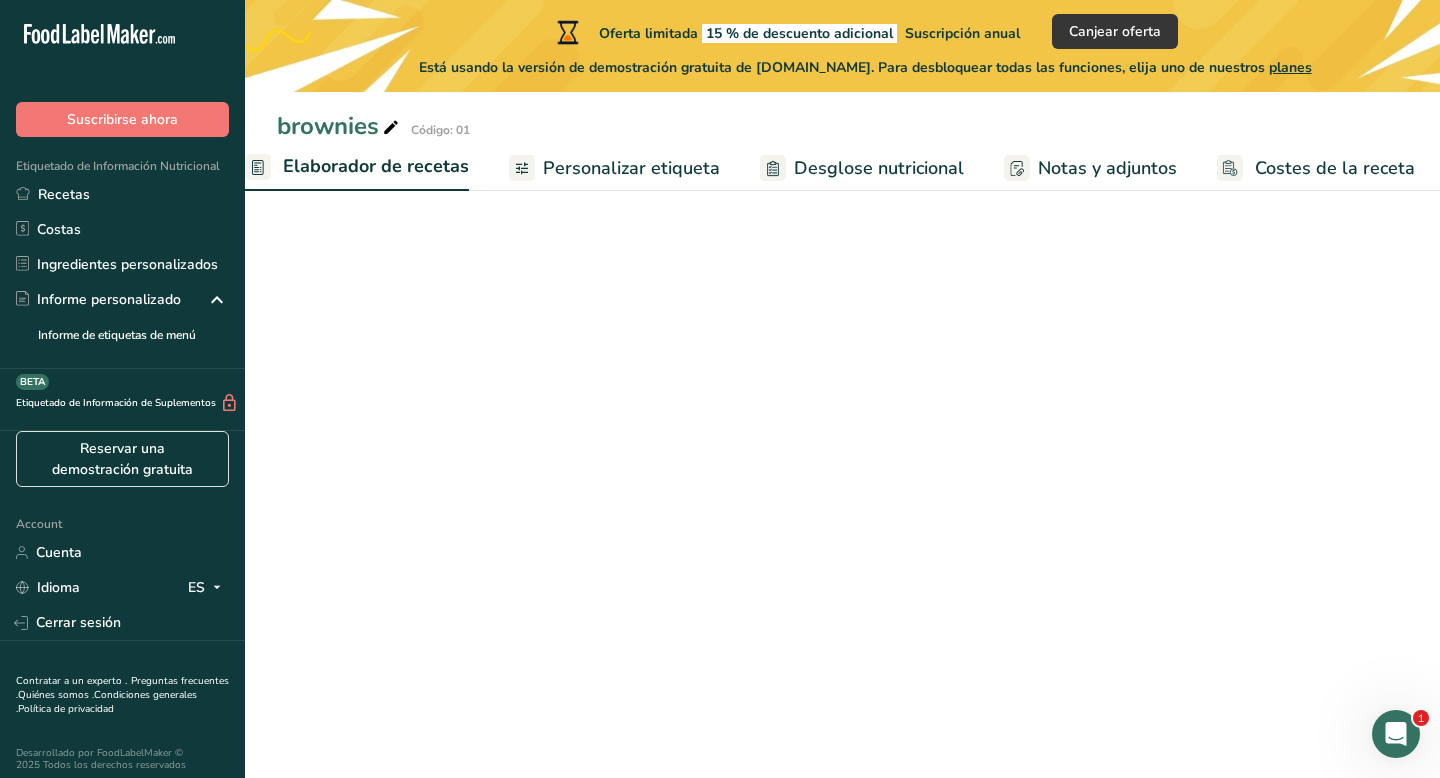 scroll, scrollTop: 0, scrollLeft: 278, axis: horizontal 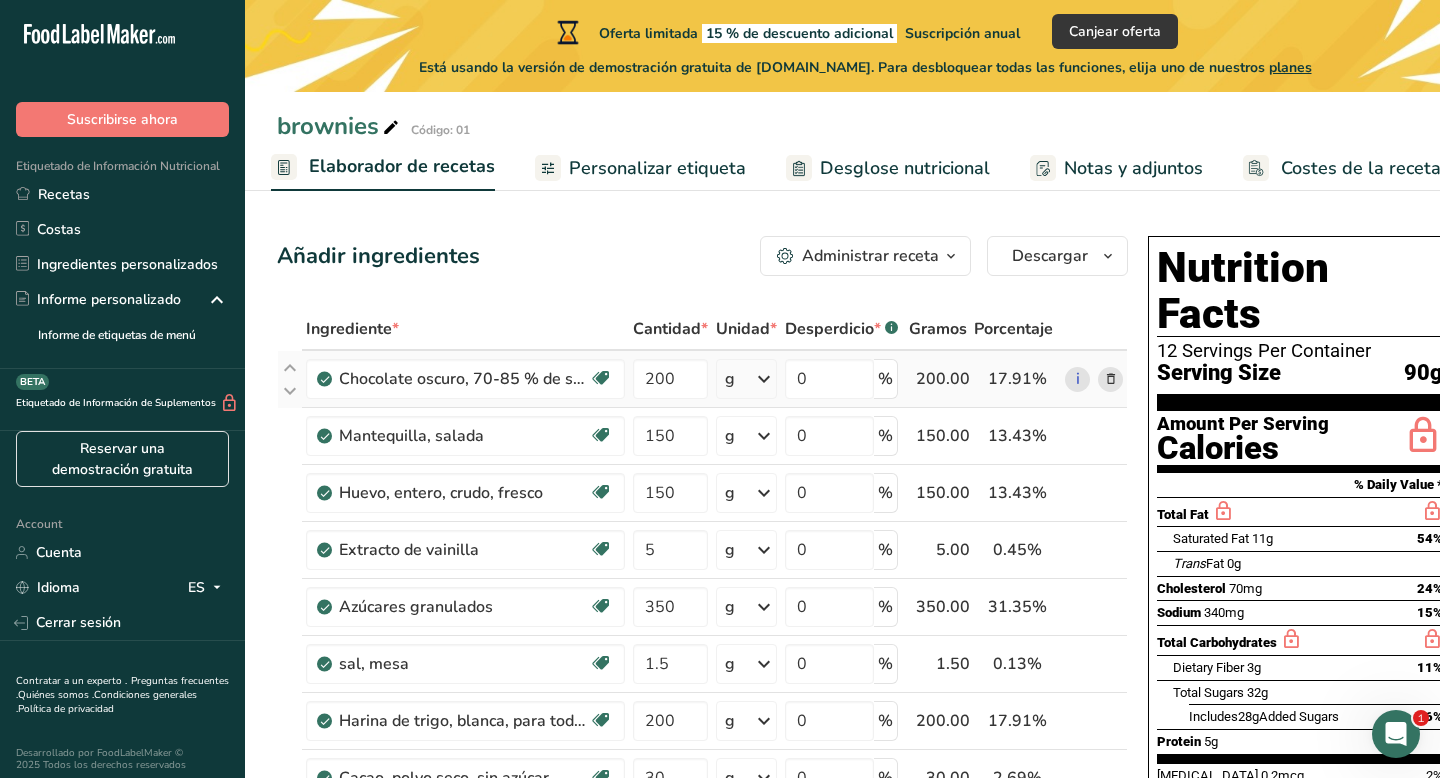 click at bounding box center [764, 379] 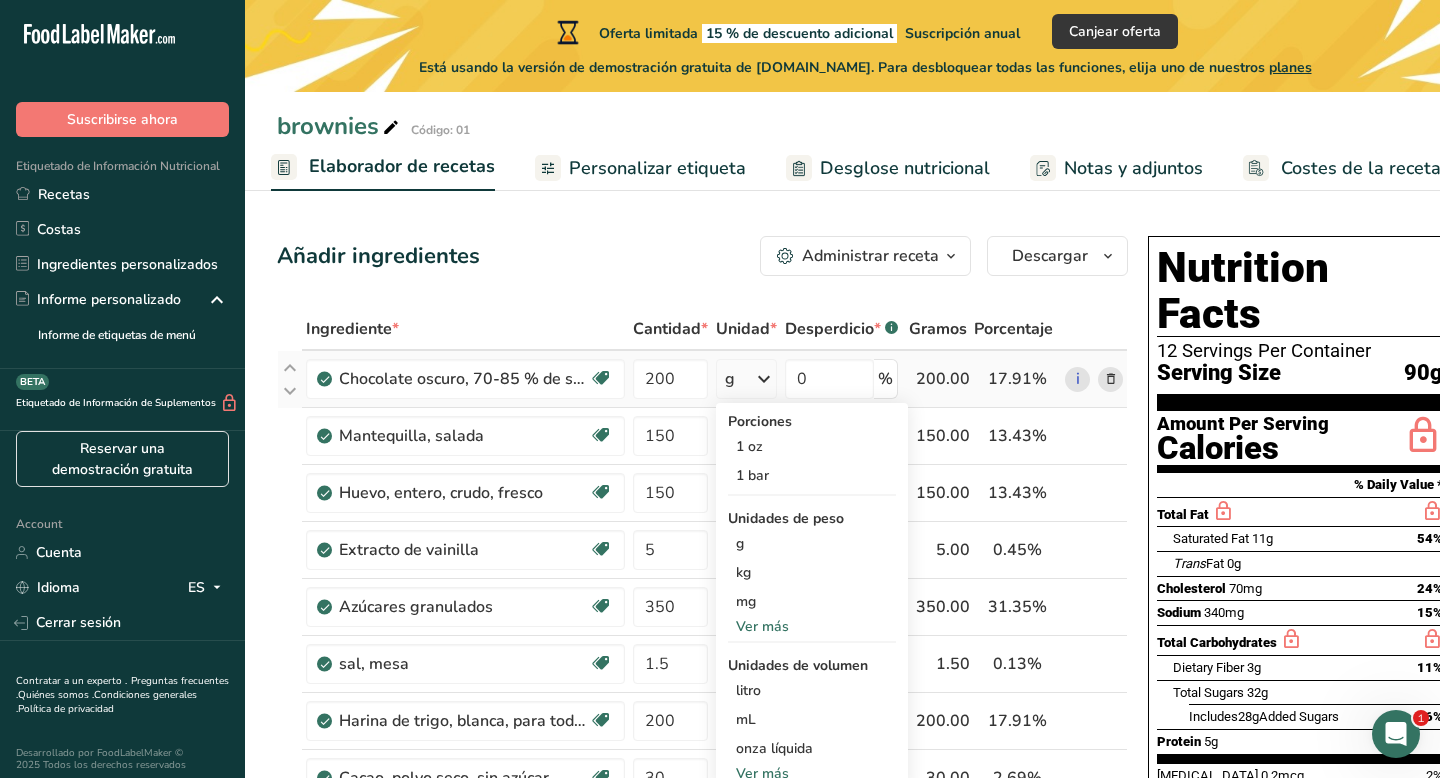 click at bounding box center [764, 379] 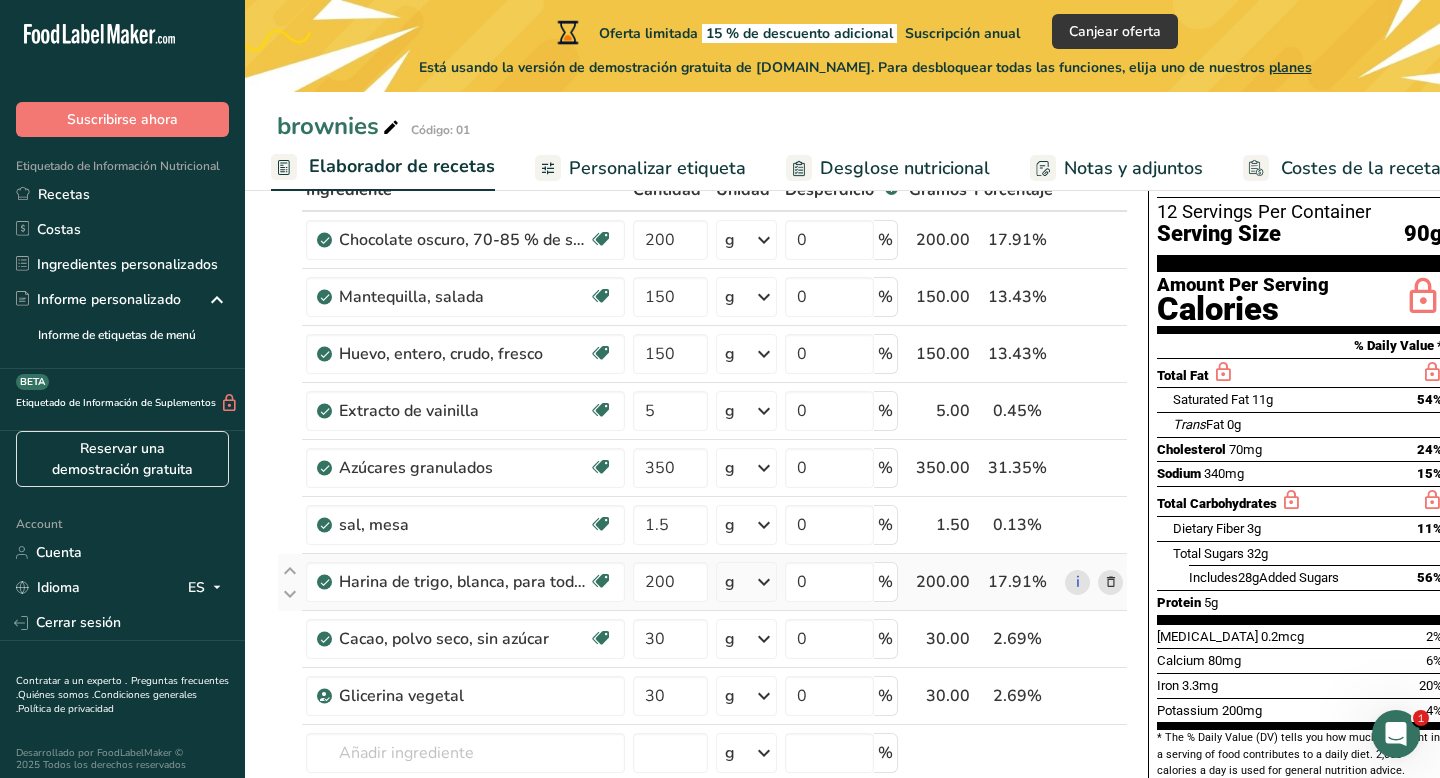 scroll, scrollTop: 138, scrollLeft: 0, axis: vertical 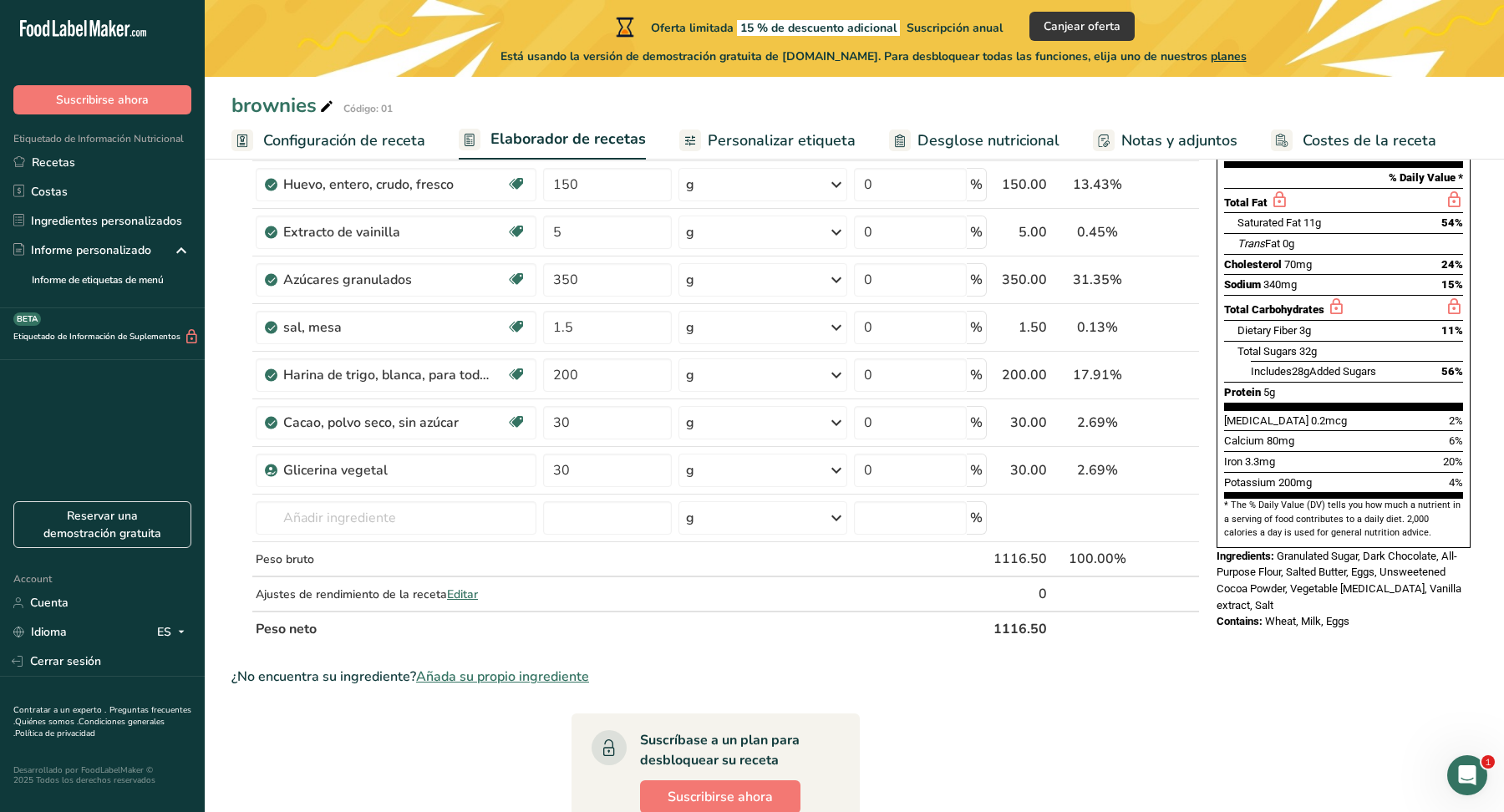 click on "Desglose nutricional" at bounding box center [988, 140] 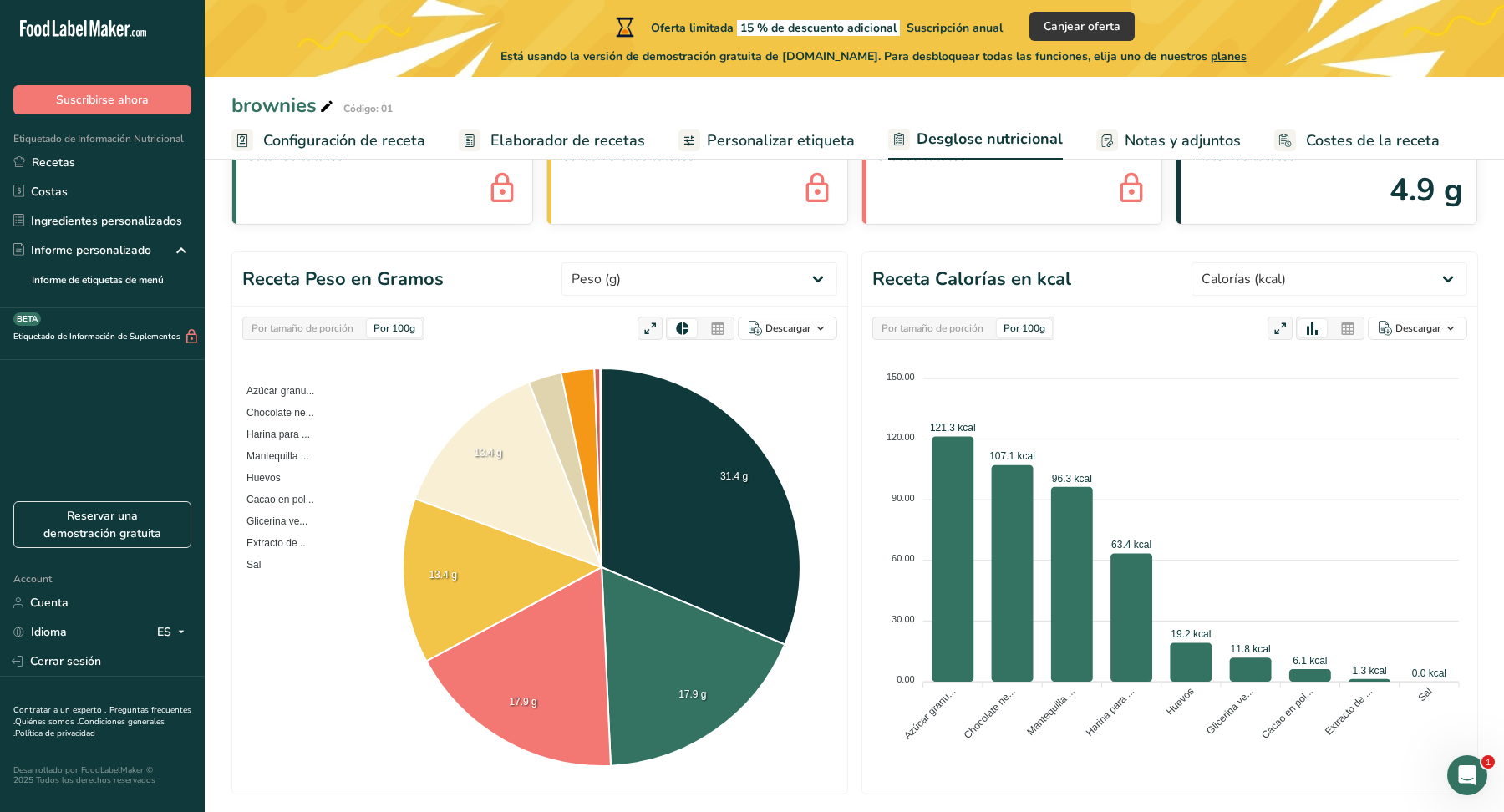 scroll, scrollTop: 122, scrollLeft: 0, axis: vertical 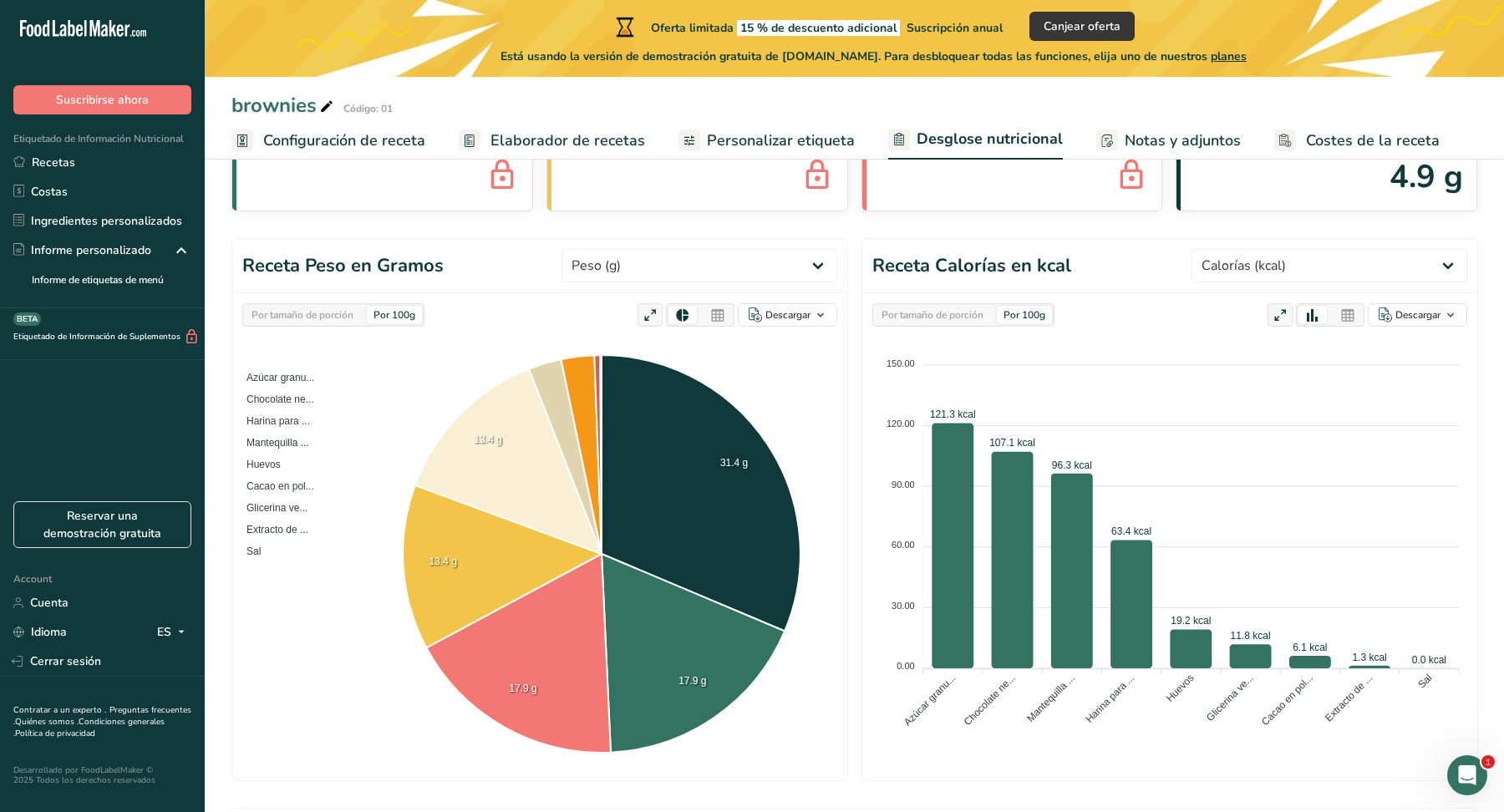 click on "Por tamaño de porción" at bounding box center (932, 315) 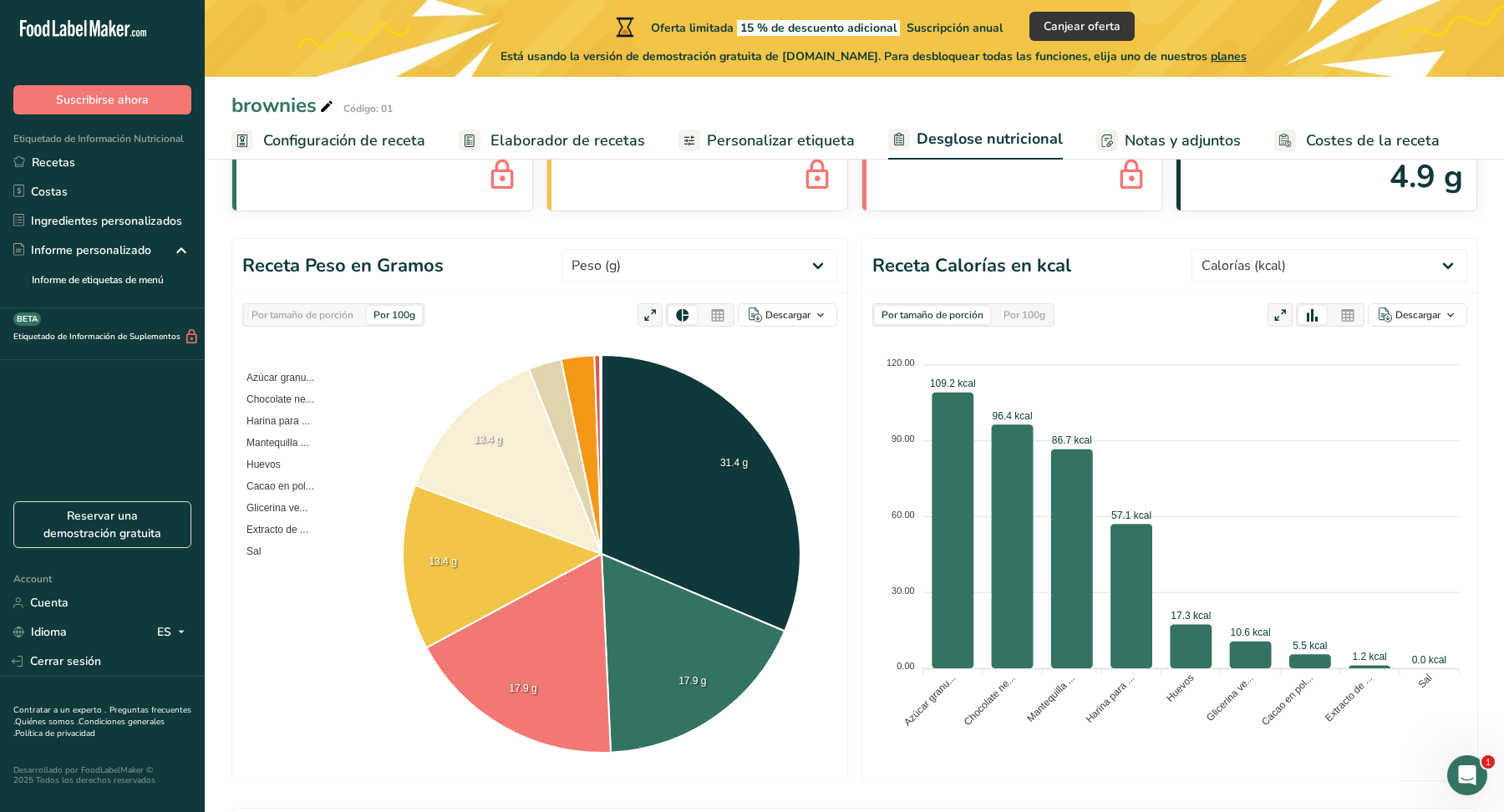 click on "Por tamaño de porción" at bounding box center [302, 315] 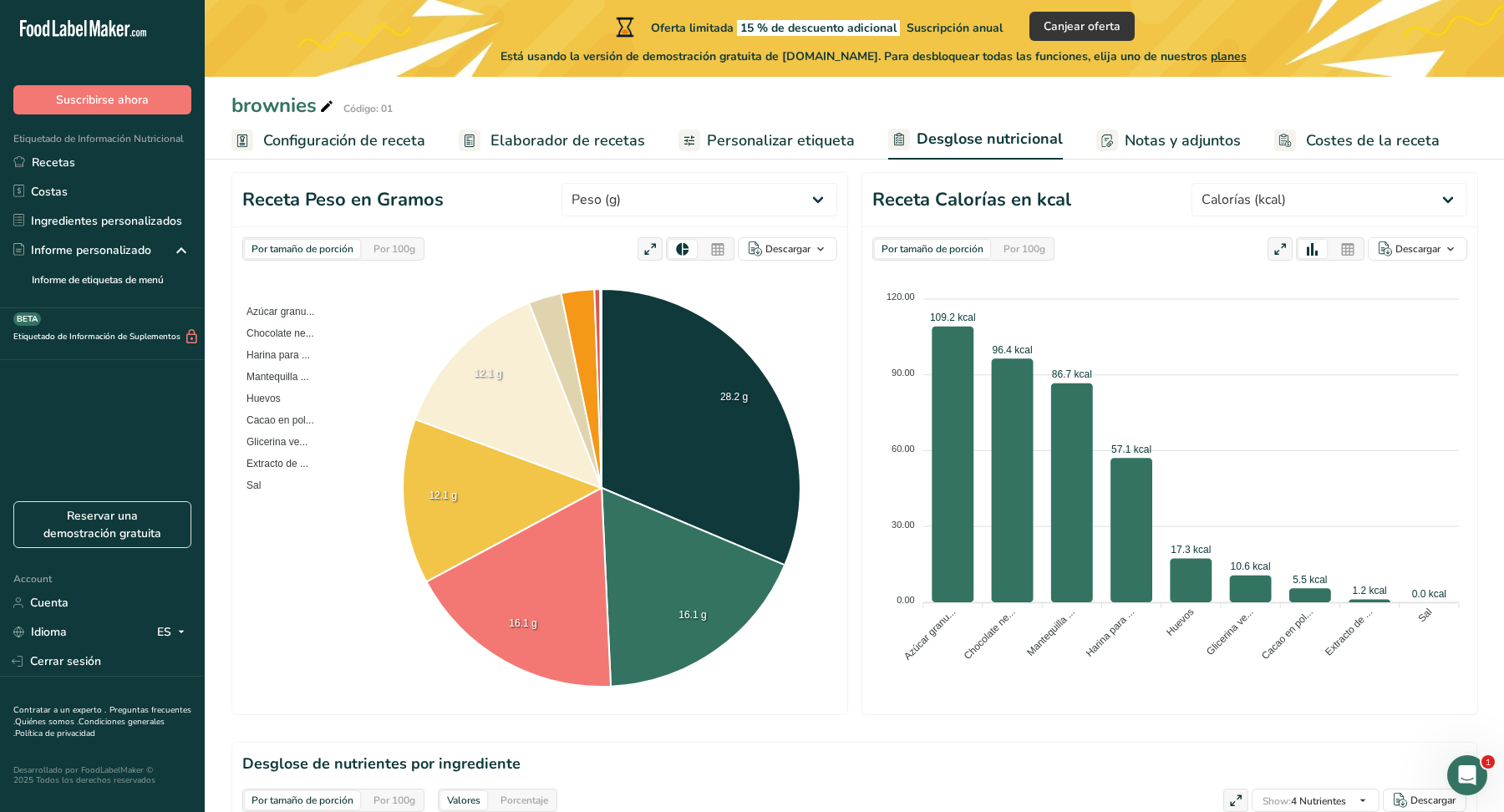 scroll, scrollTop: 186, scrollLeft: 0, axis: vertical 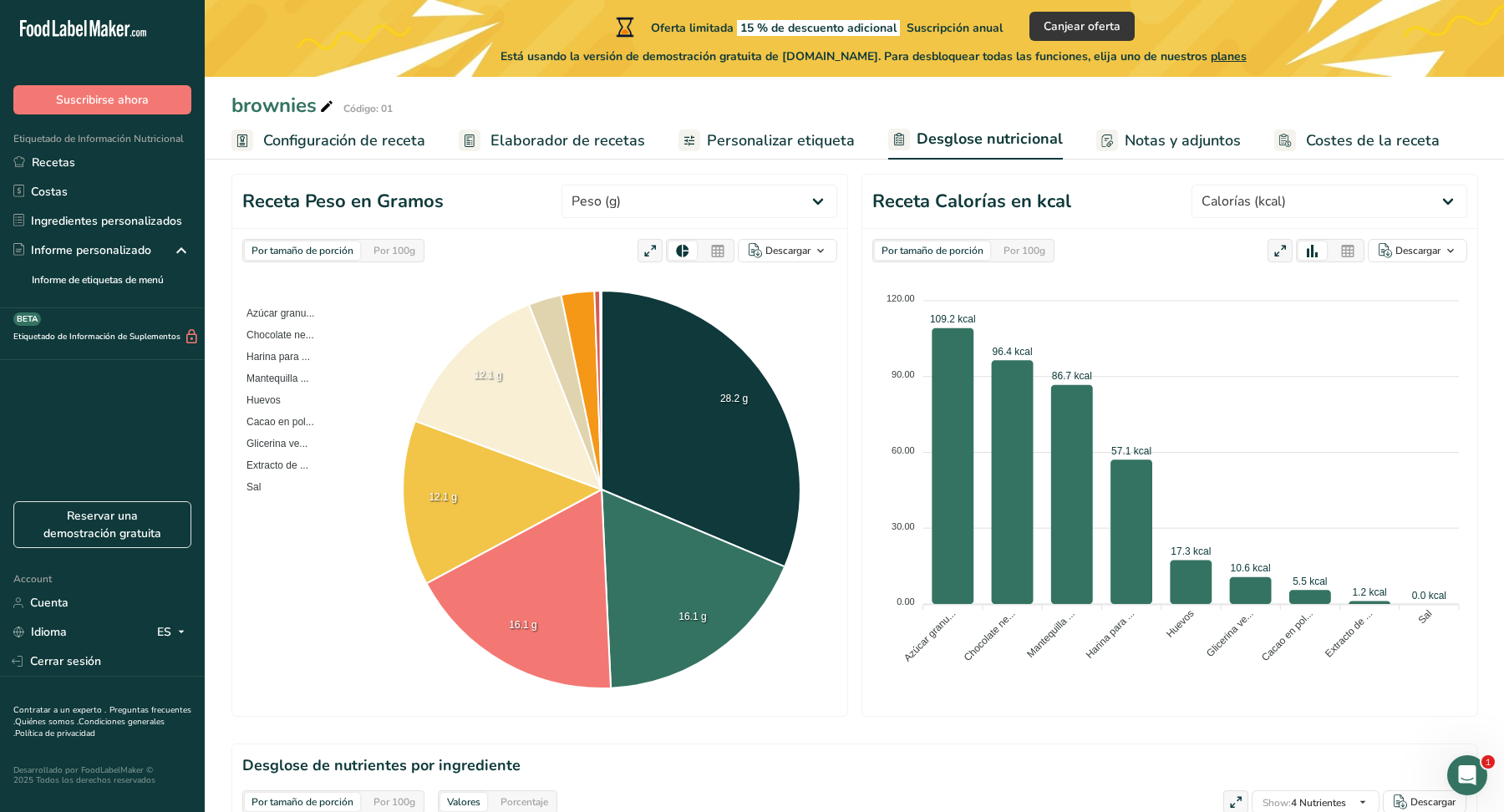 click at bounding box center [1348, 251] 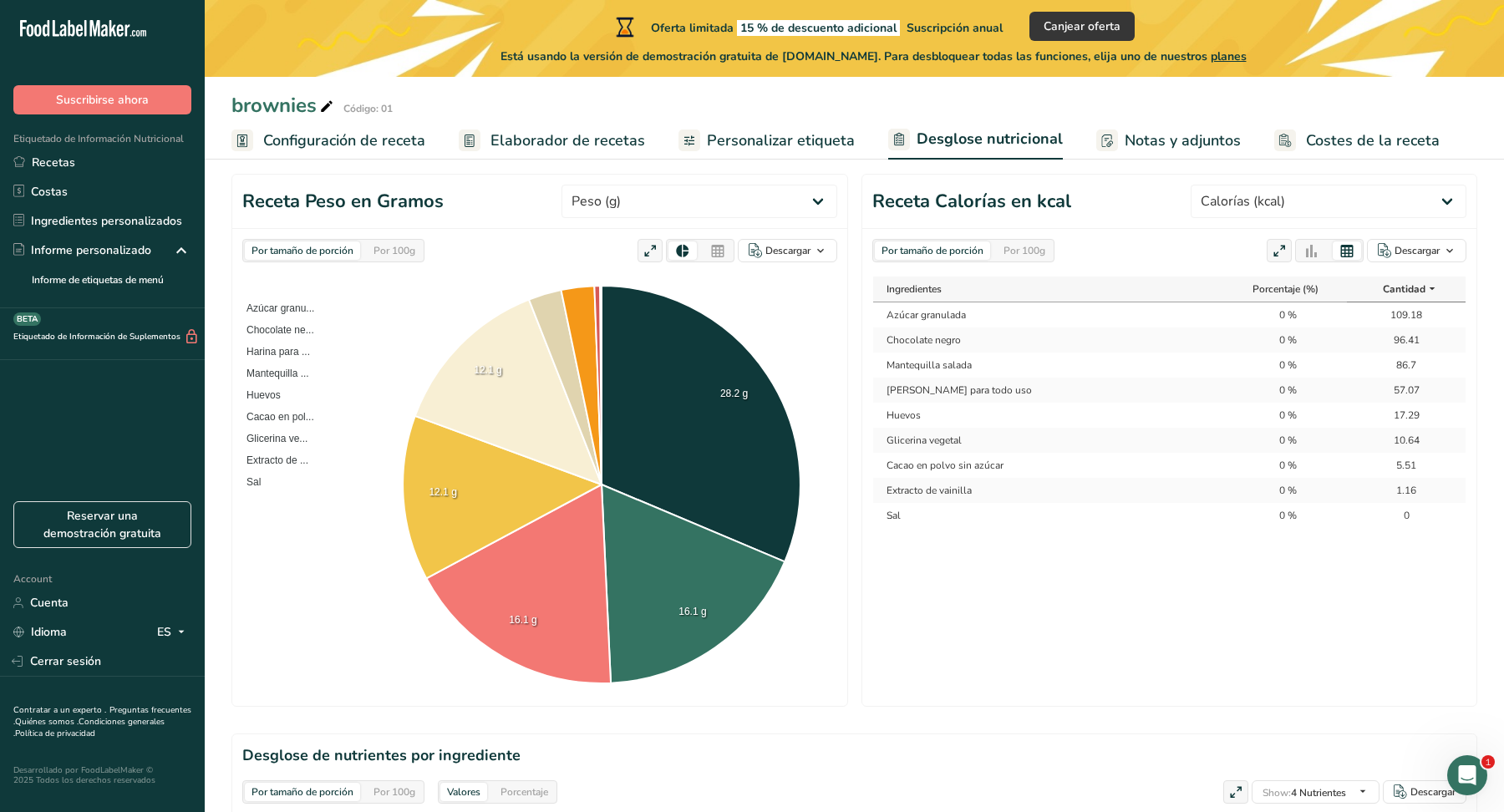click at bounding box center (1432, 289) 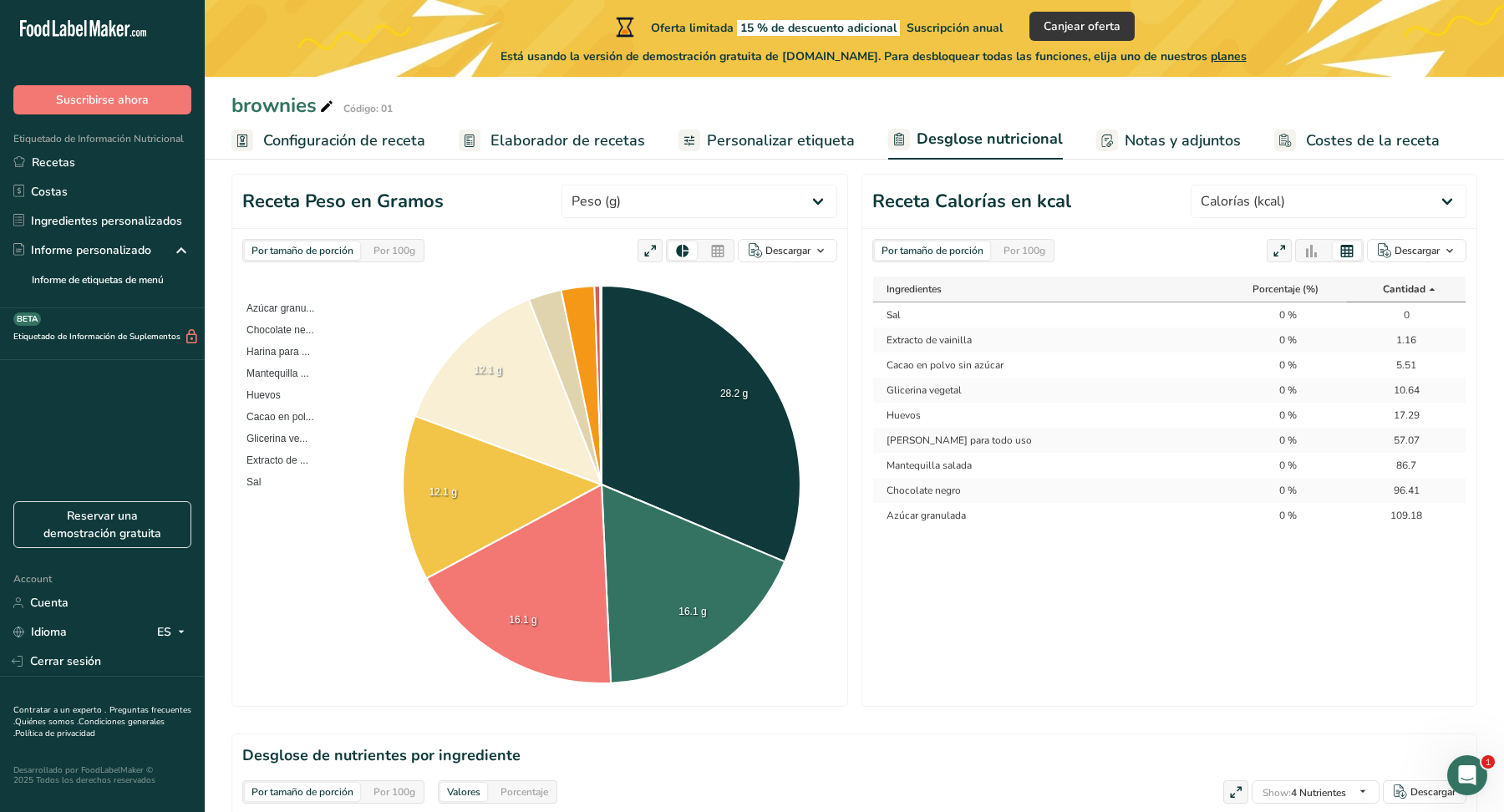 click on "Cantidad" at bounding box center [1404, 289] 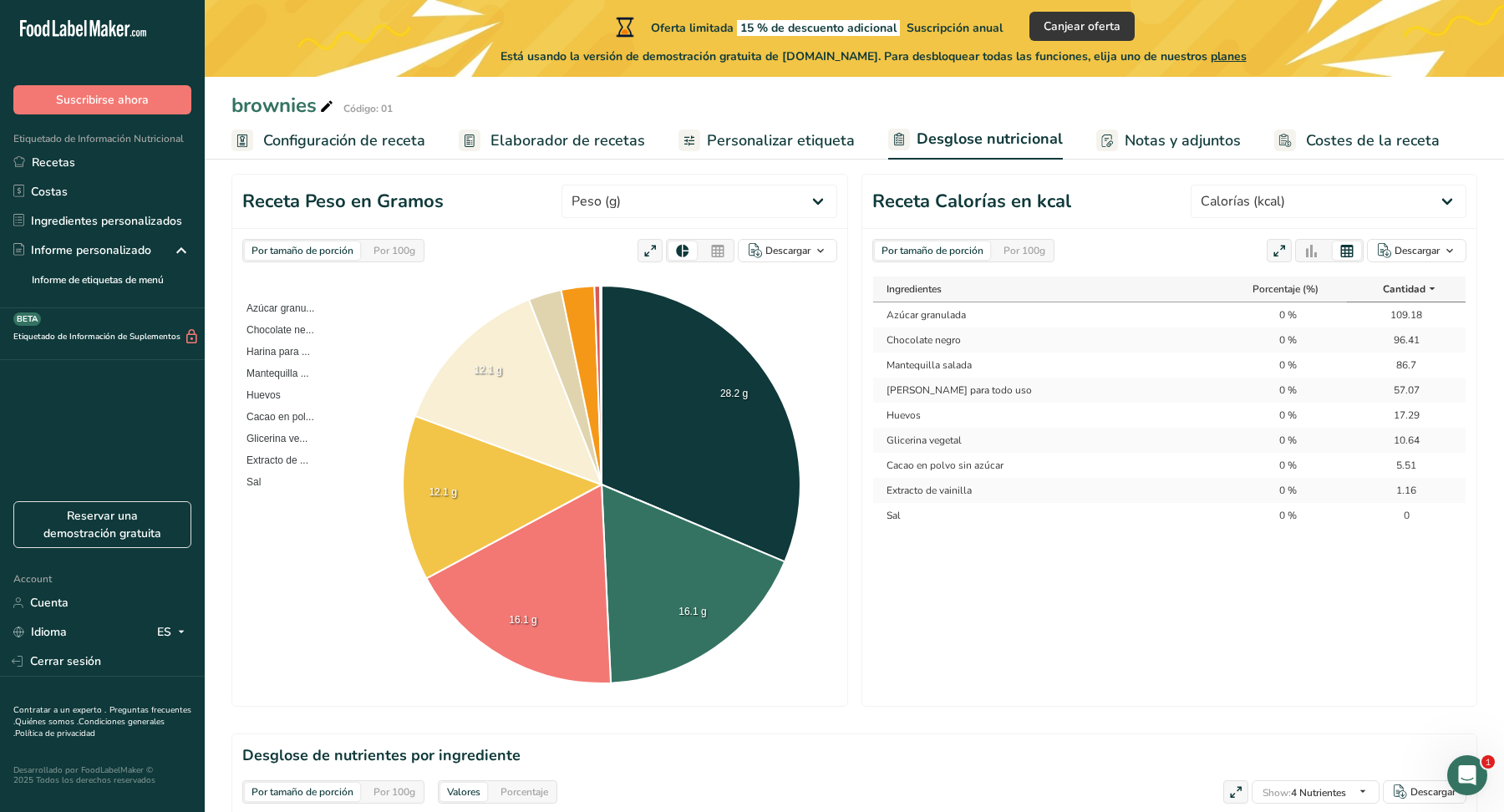 click at bounding box center (1312, 251) 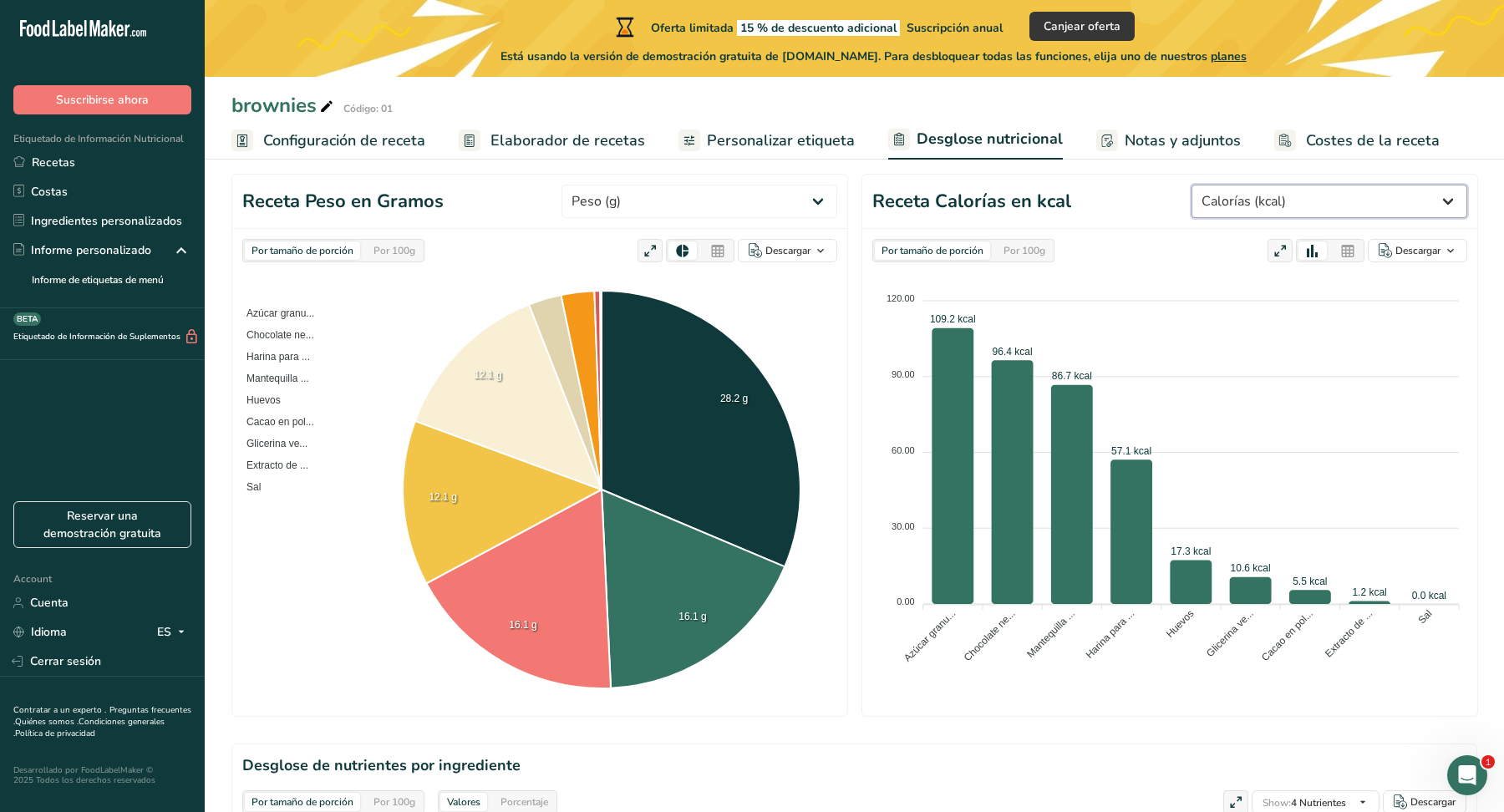 click on "Peso (g)
Calorías (kcal)
Energía KJ (kj)
Grasa Total (g)
Grasa Saturada (g)
Grasa Trans (g)
Colesterol (mg)
Sodio (mg)
Carbohidrato Total (g)
Fibra Dietética (g)
Azúcares Totales (g)
Azúcar Añadida (g)
Proteínas (g)
Vitamina D (mcg)
Vitamina A, RAE (mcg)
Vitamina C (mg)
Vitamina E (mg)
Vitamina K (mcg)
Tiamina (B1) (mg)
Riboflavina (mg)
Niacina (B3) (mg)
Vitamina B6 (mg)
Folato DFE (mcg)
ácido fólico (mcg)" at bounding box center [1329, 201] 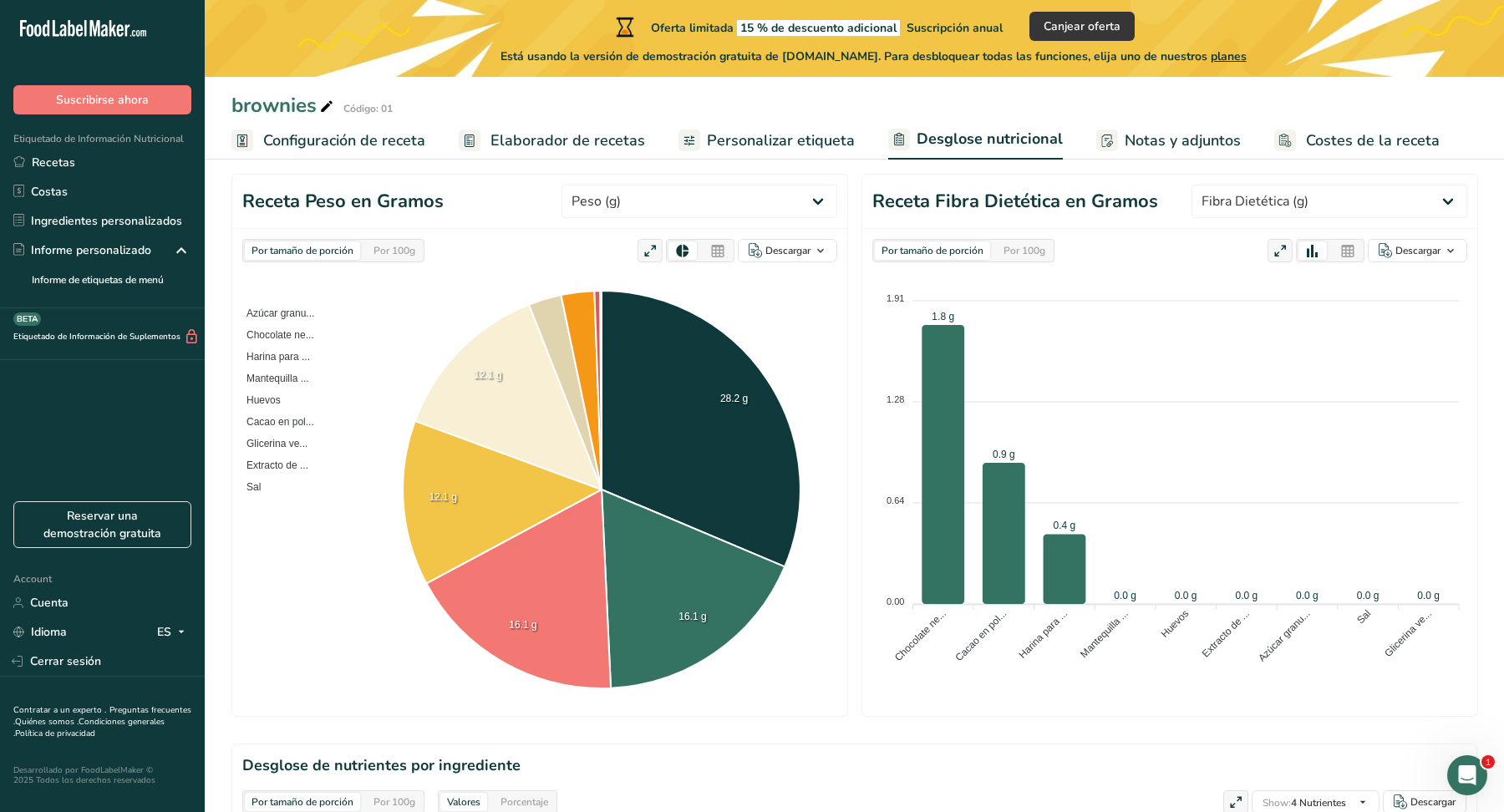 click on "Configuración de receta" at bounding box center (328, 140) 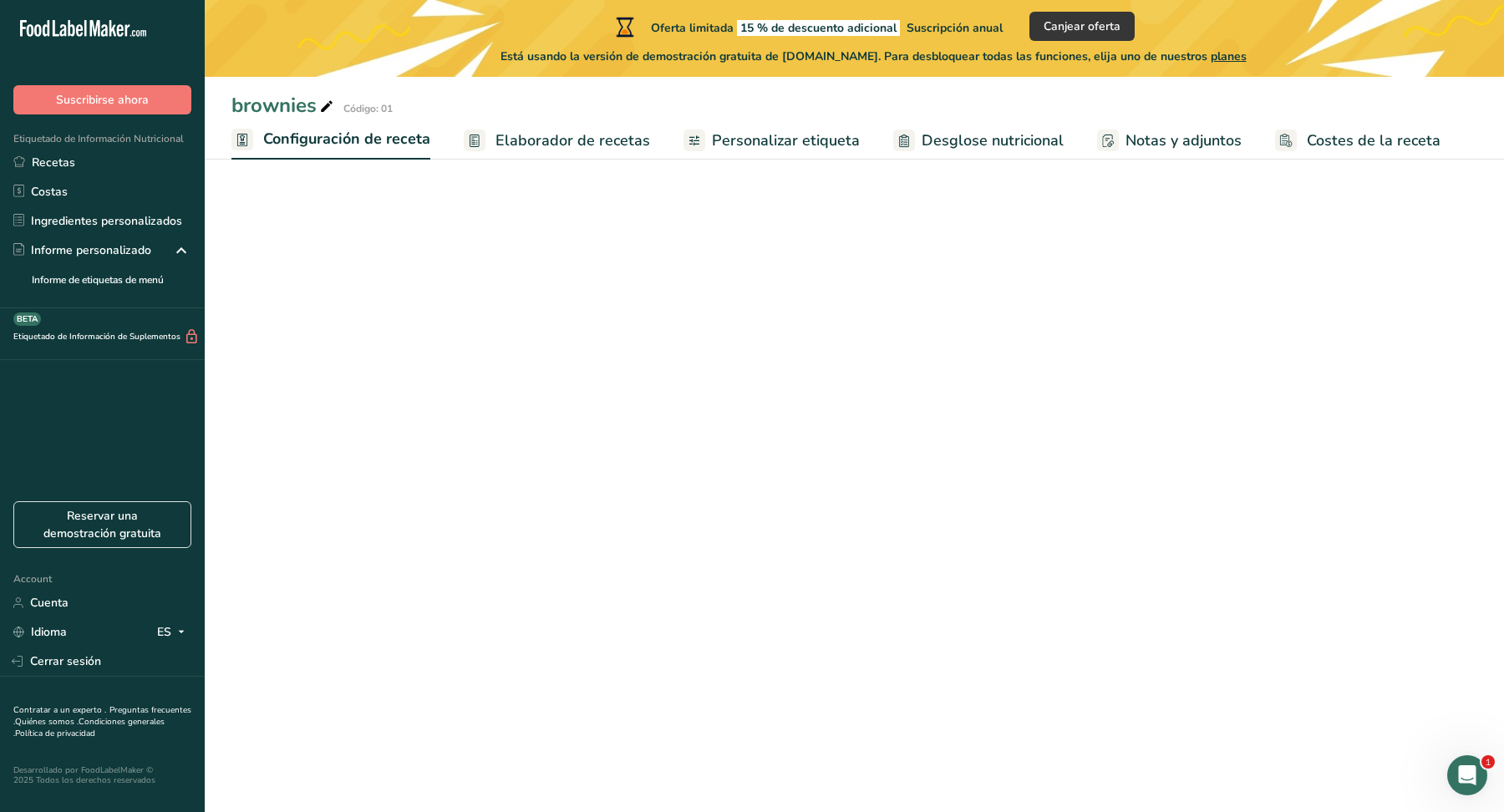 scroll, scrollTop: 0, scrollLeft: 0, axis: both 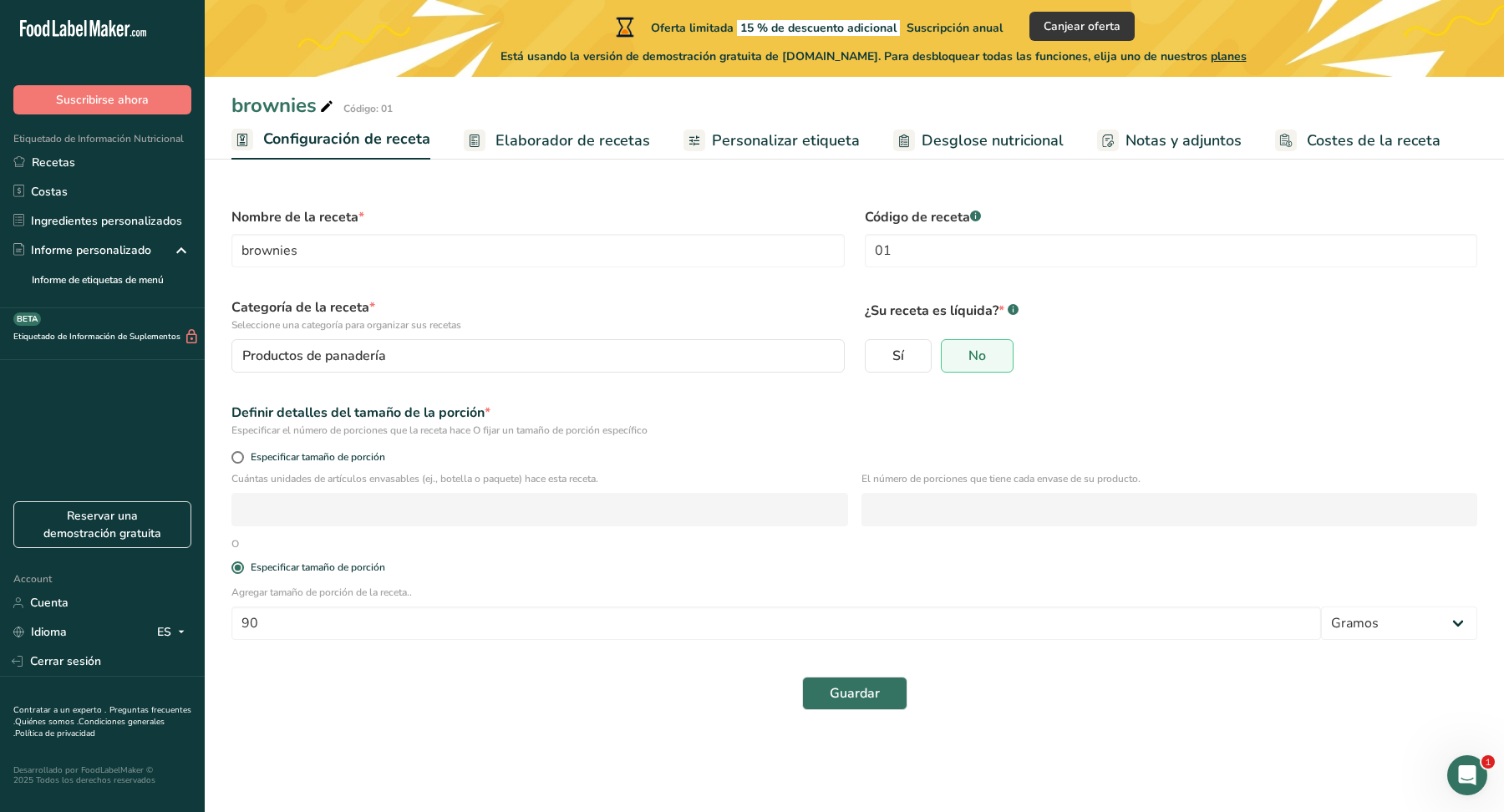 click on "Elaborador de recetas" at bounding box center [572, 140] 